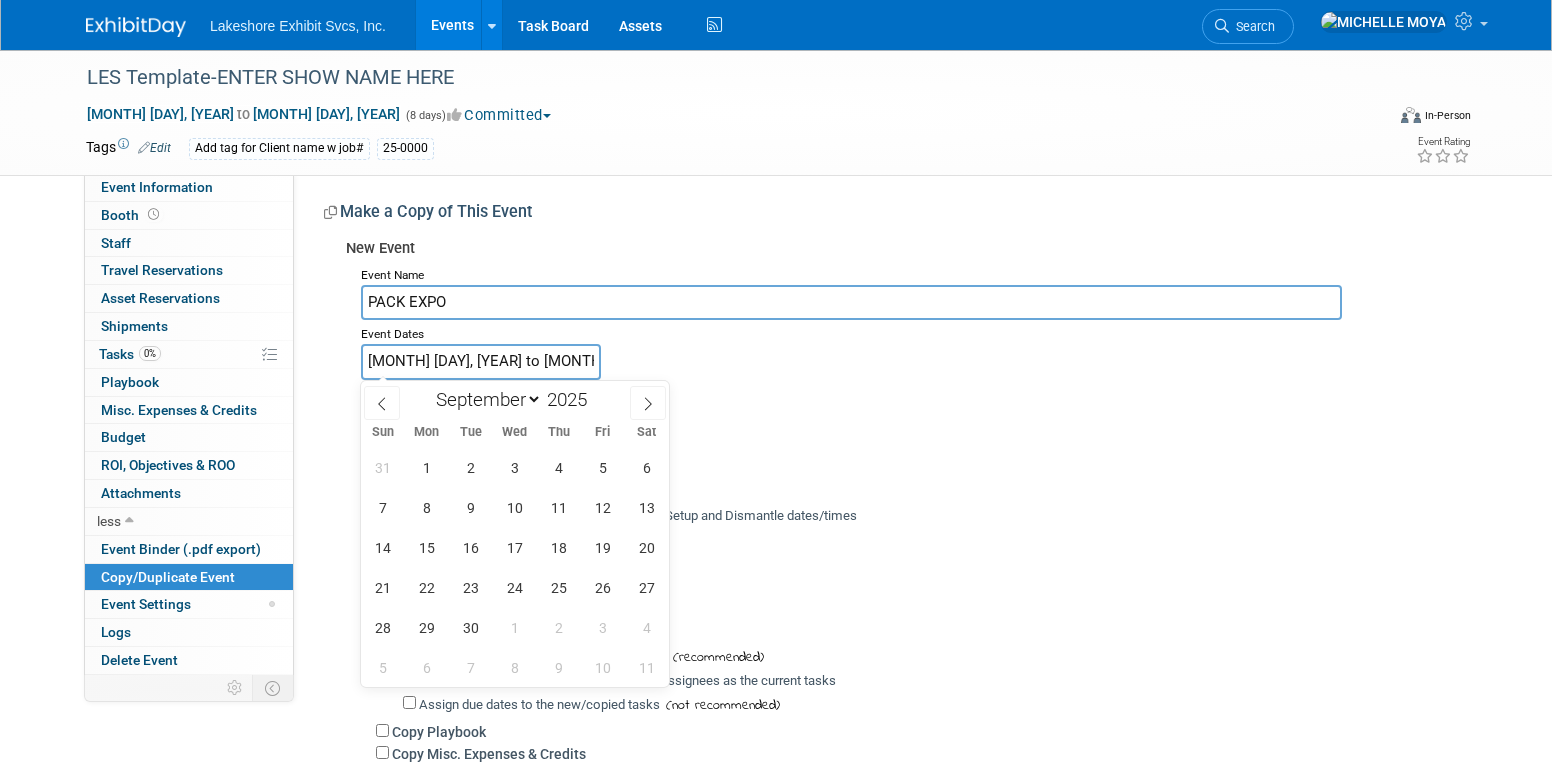 select on "8" 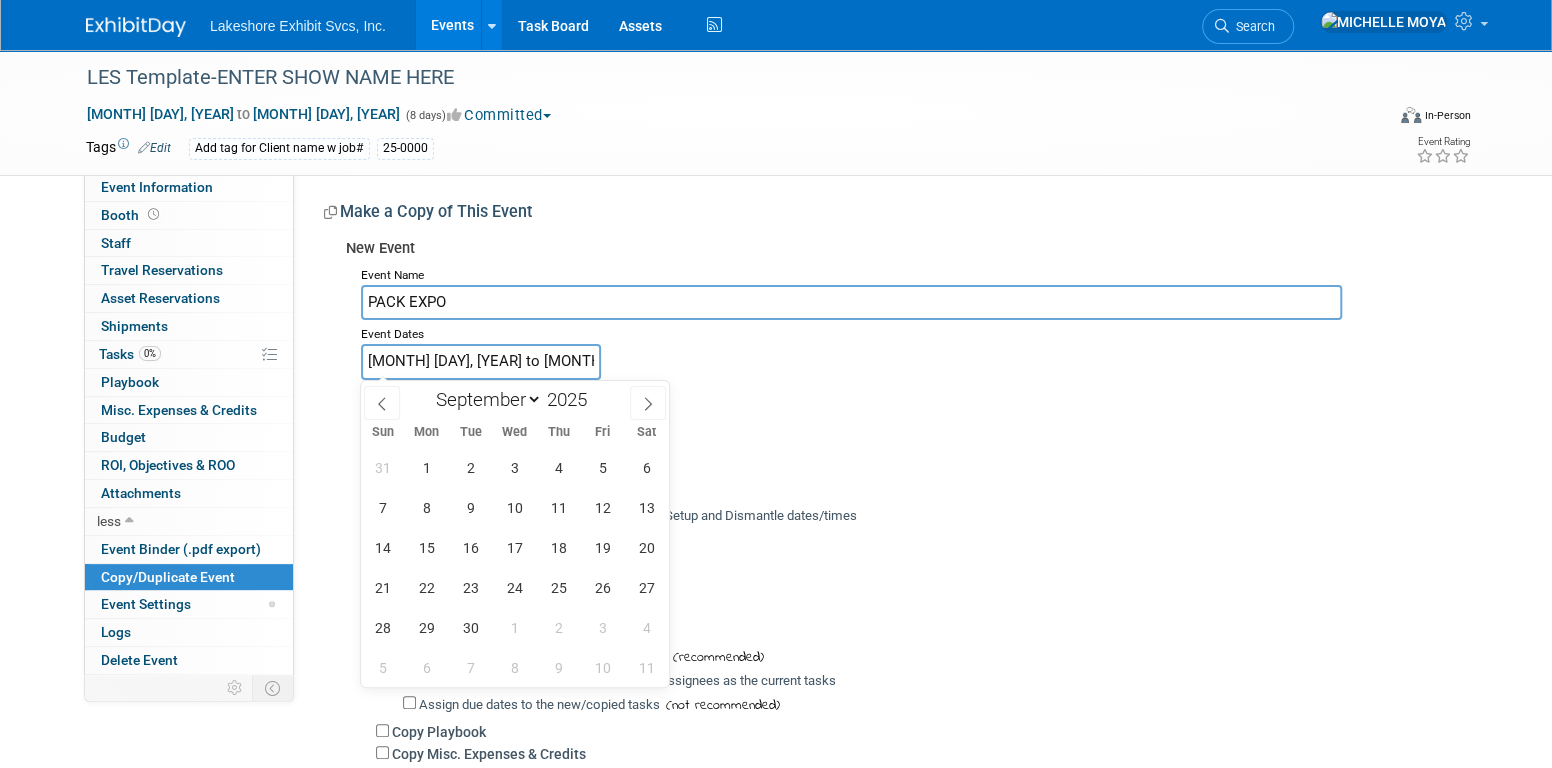 scroll, scrollTop: 0, scrollLeft: 0, axis: both 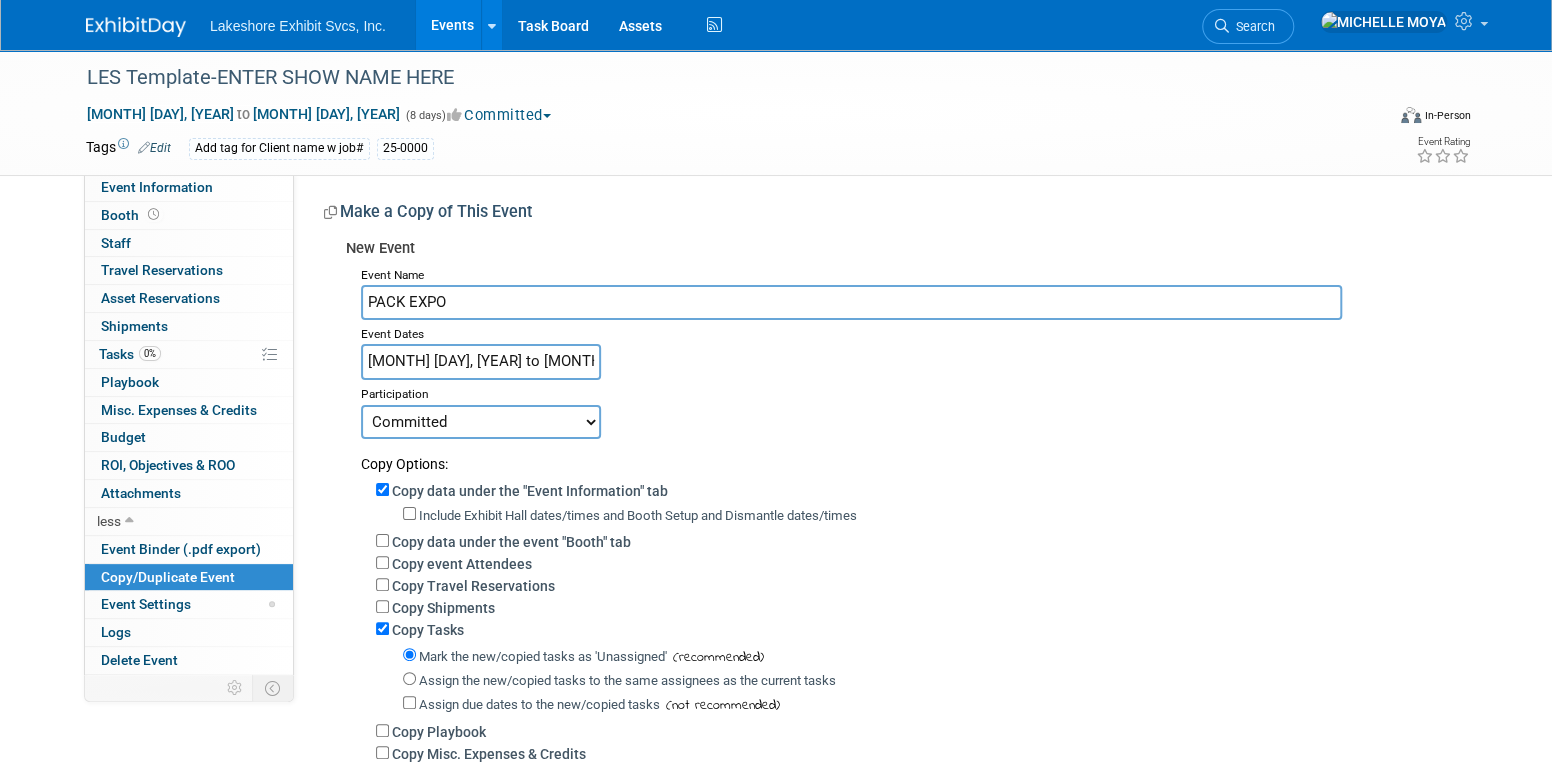 click on "Event Name
PACK EXPO
Event Dates
Dec 31, 2025 to Jan 7, 2026
Duplicate Event Warning
Participation
Committed
Considering
Not Going
Copy Options:
Copy data under the "Event Information" tab
Include Exhibit Hall dates/times and Booth Setup and Dismantle dates/times (not recommended)
Copy data under the event "Booth" tab" at bounding box center (898, 561) 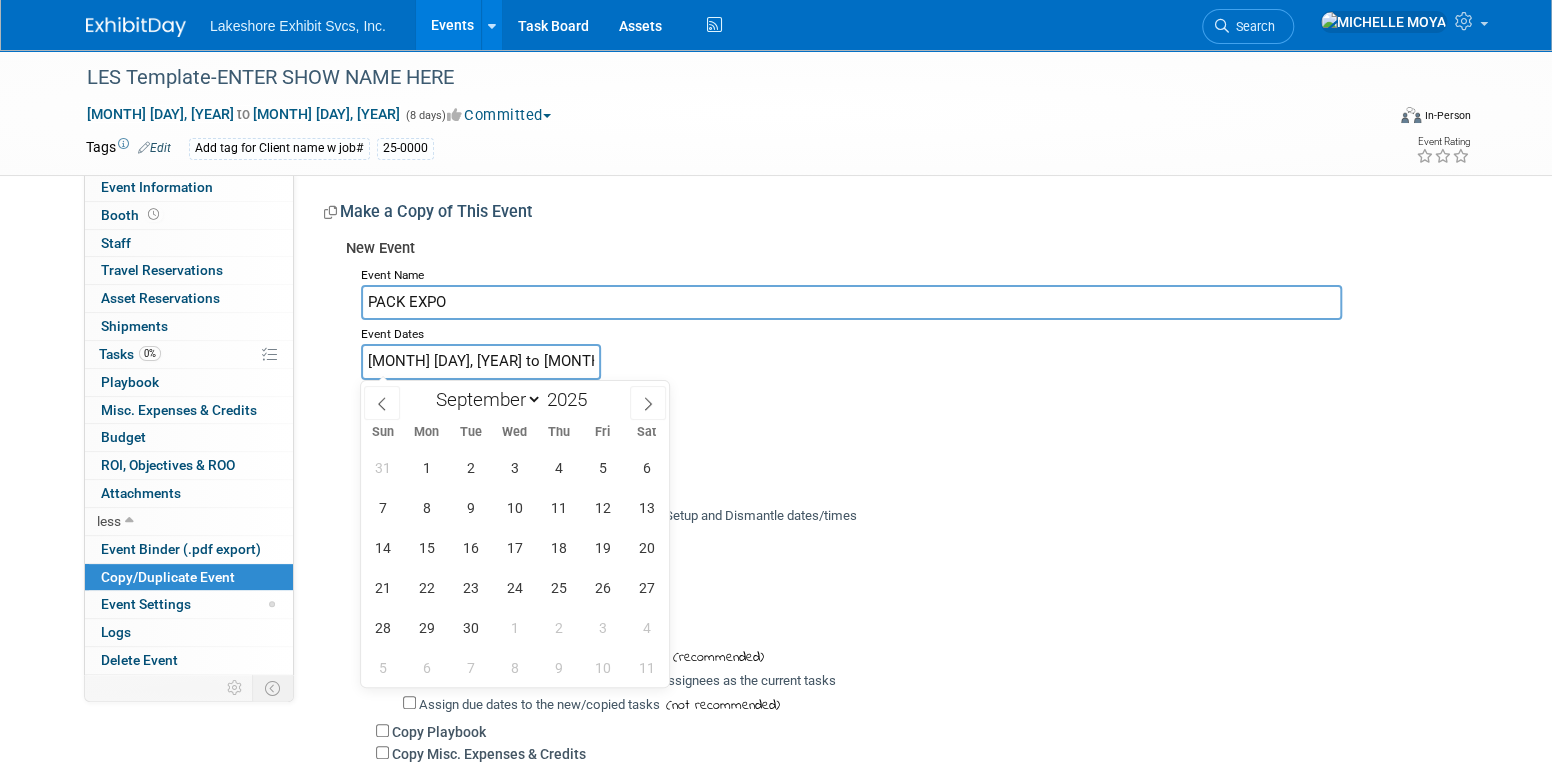 click on "Dec 31, 2025 to Jan 7, 2026" at bounding box center (481, 361) 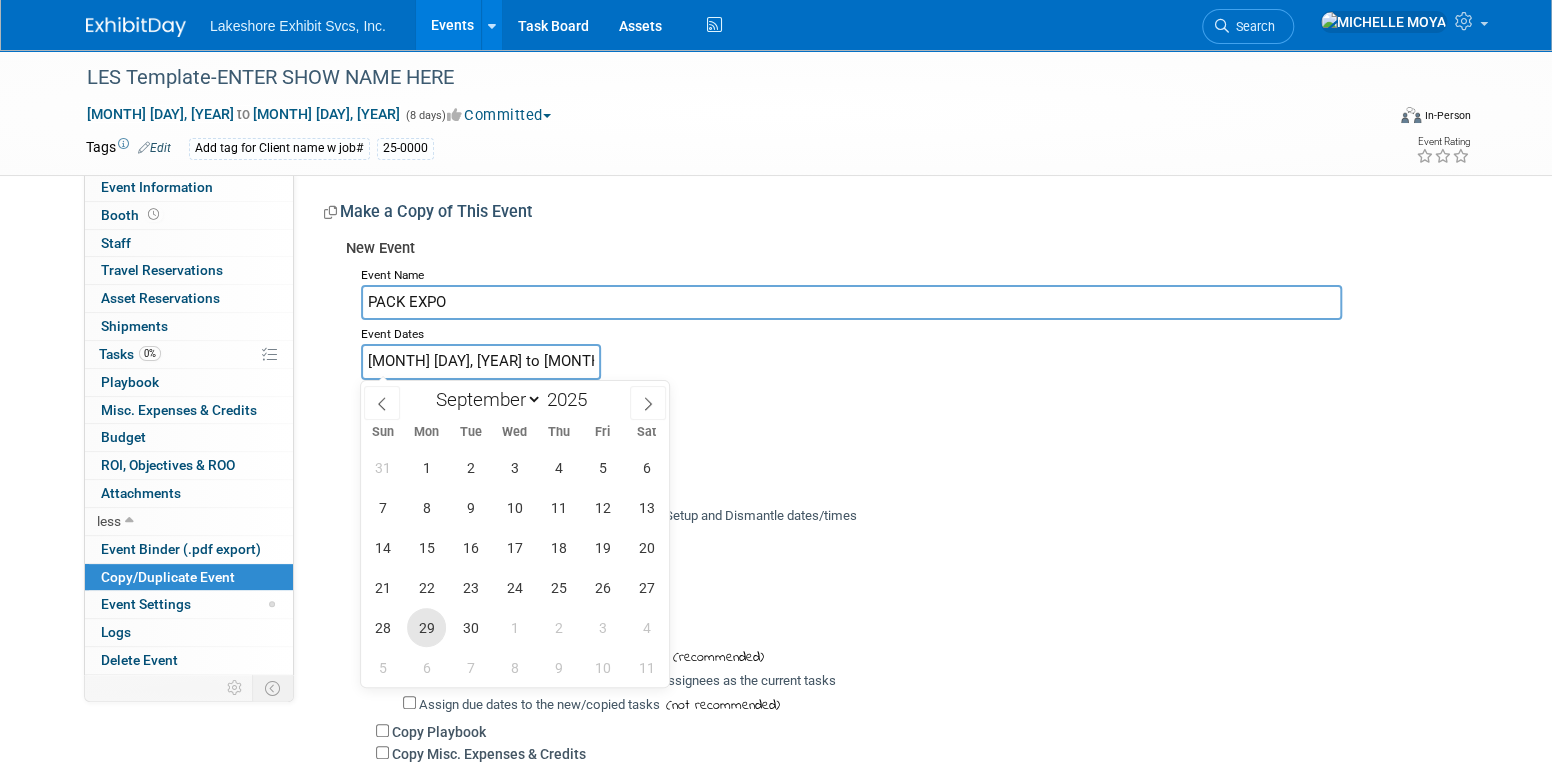 click on "29" at bounding box center (426, 627) 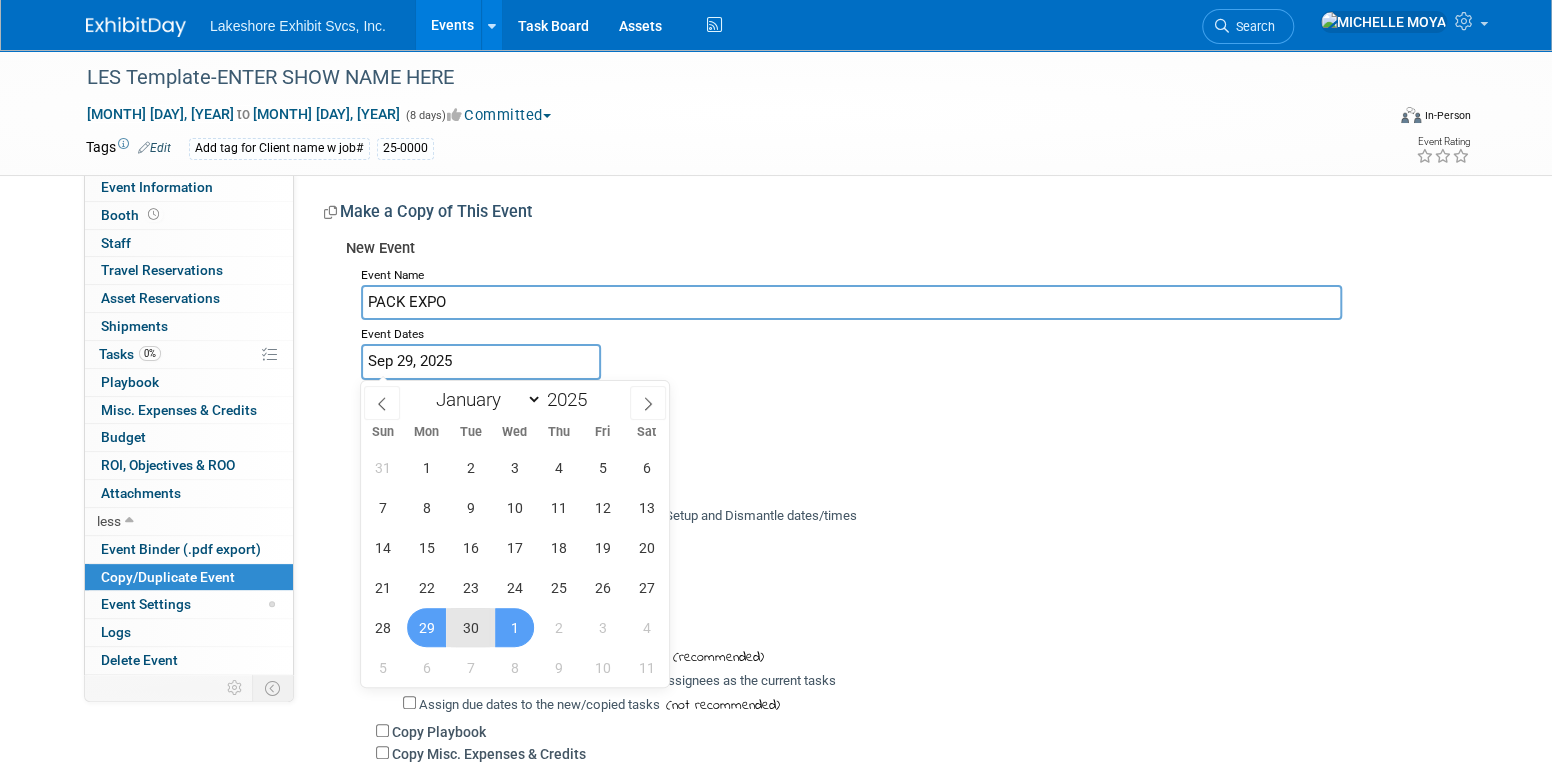 click on "1" at bounding box center (514, 627) 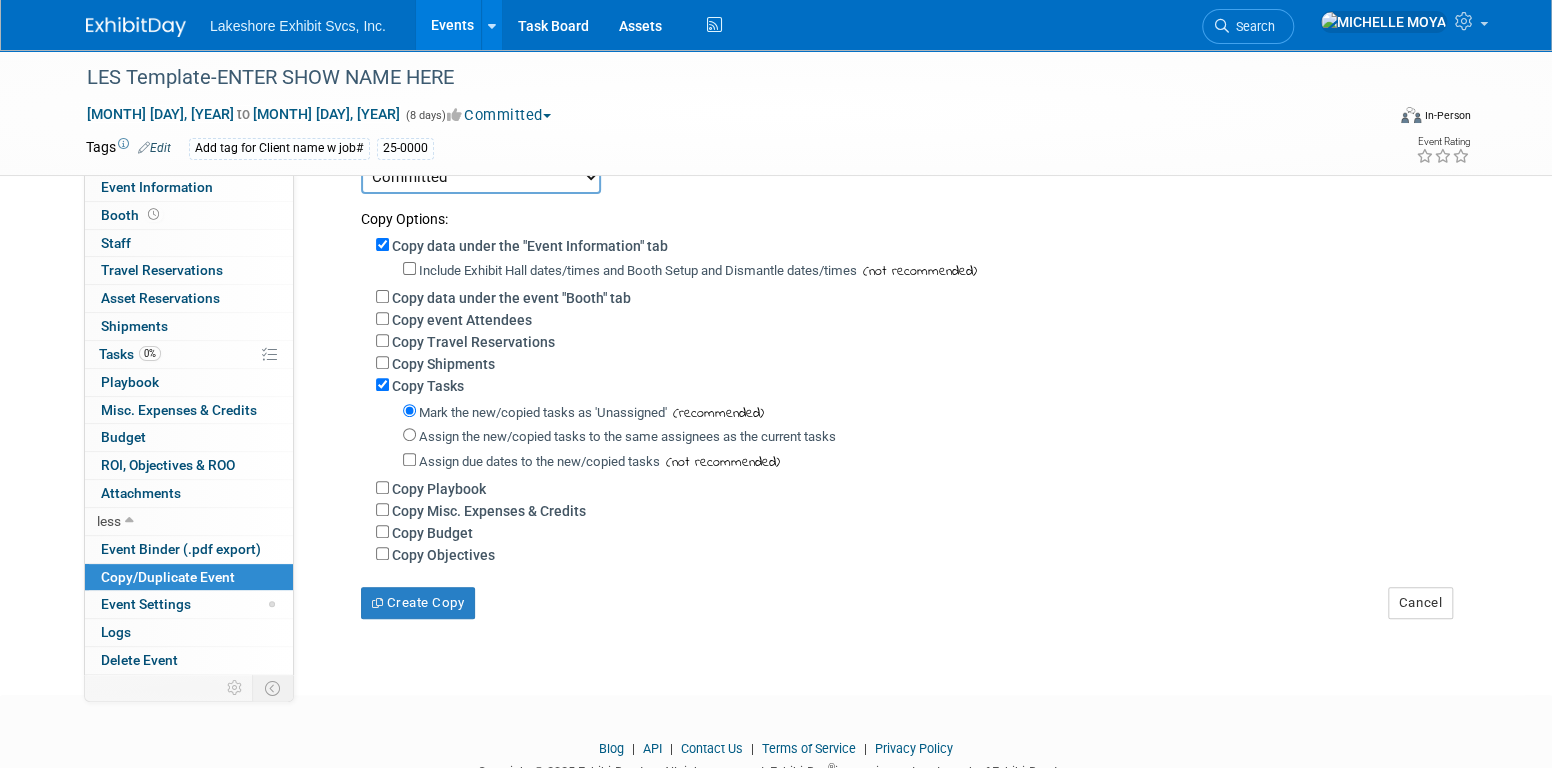 scroll, scrollTop: 200, scrollLeft: 0, axis: vertical 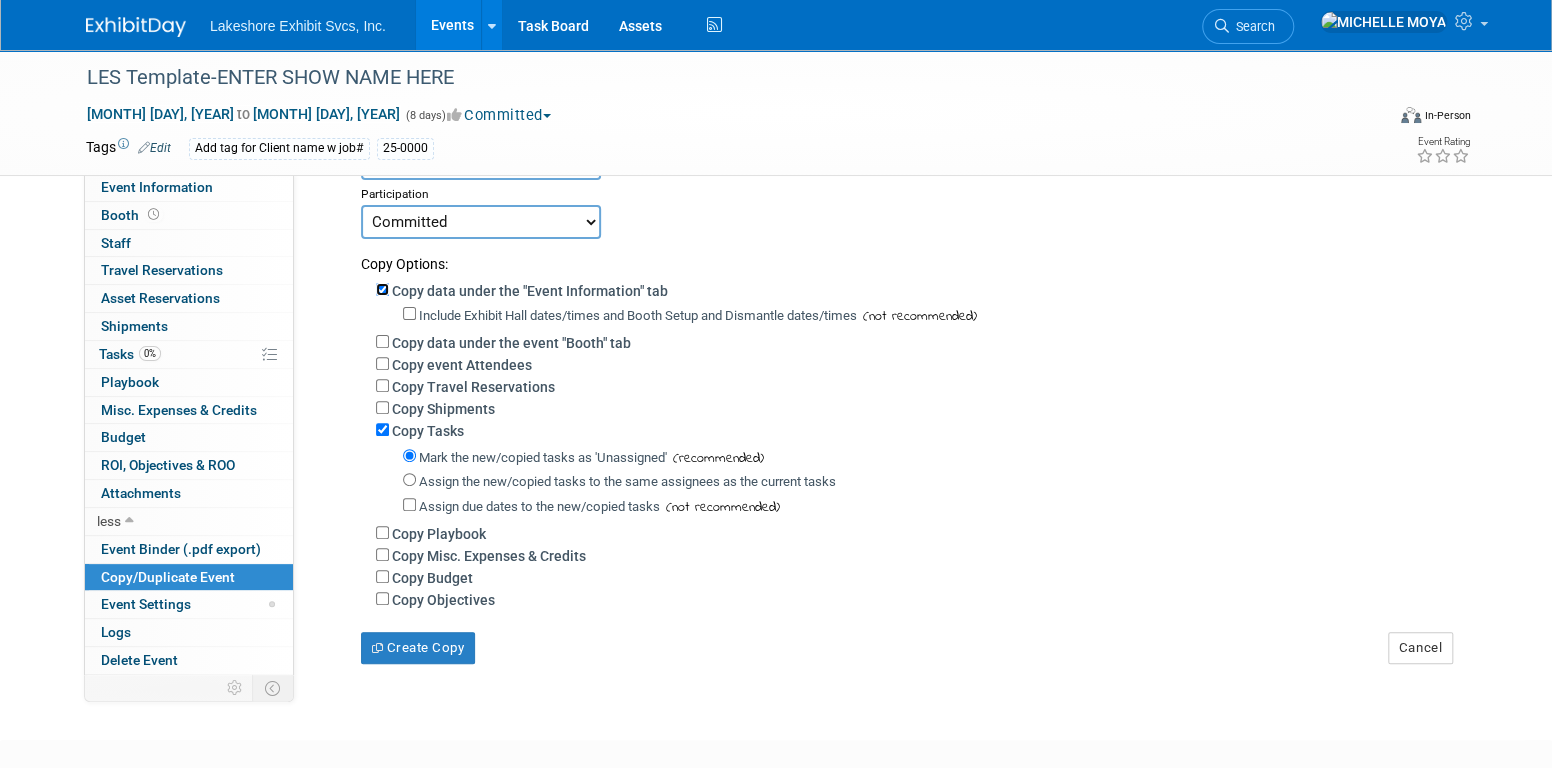 drag, startPoint x: 380, startPoint y: 285, endPoint x: 496, endPoint y: 342, distance: 129.24782 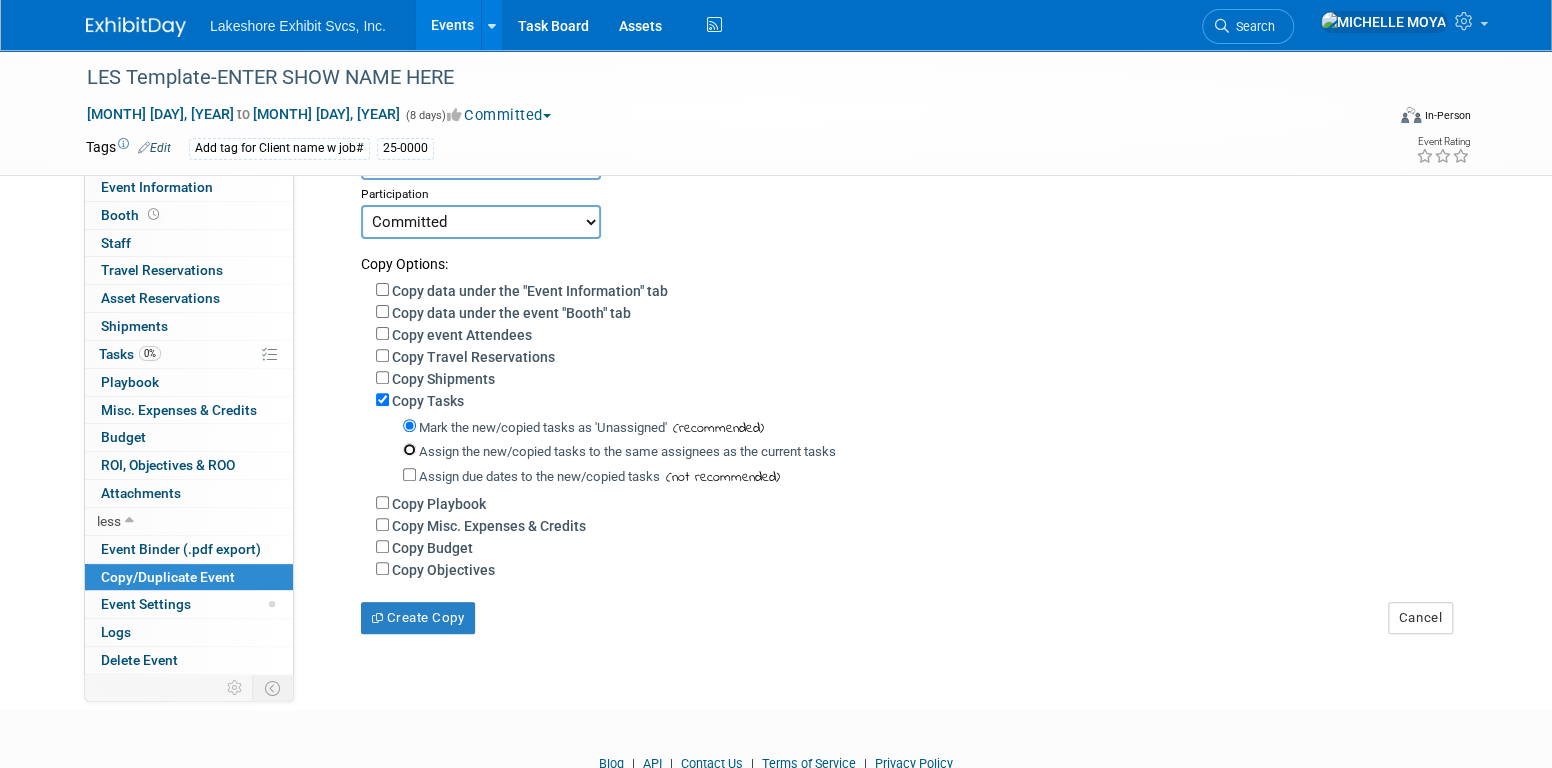 click on "Assign the new/copied tasks to the same assignees as the current tasks" at bounding box center (409, 449) 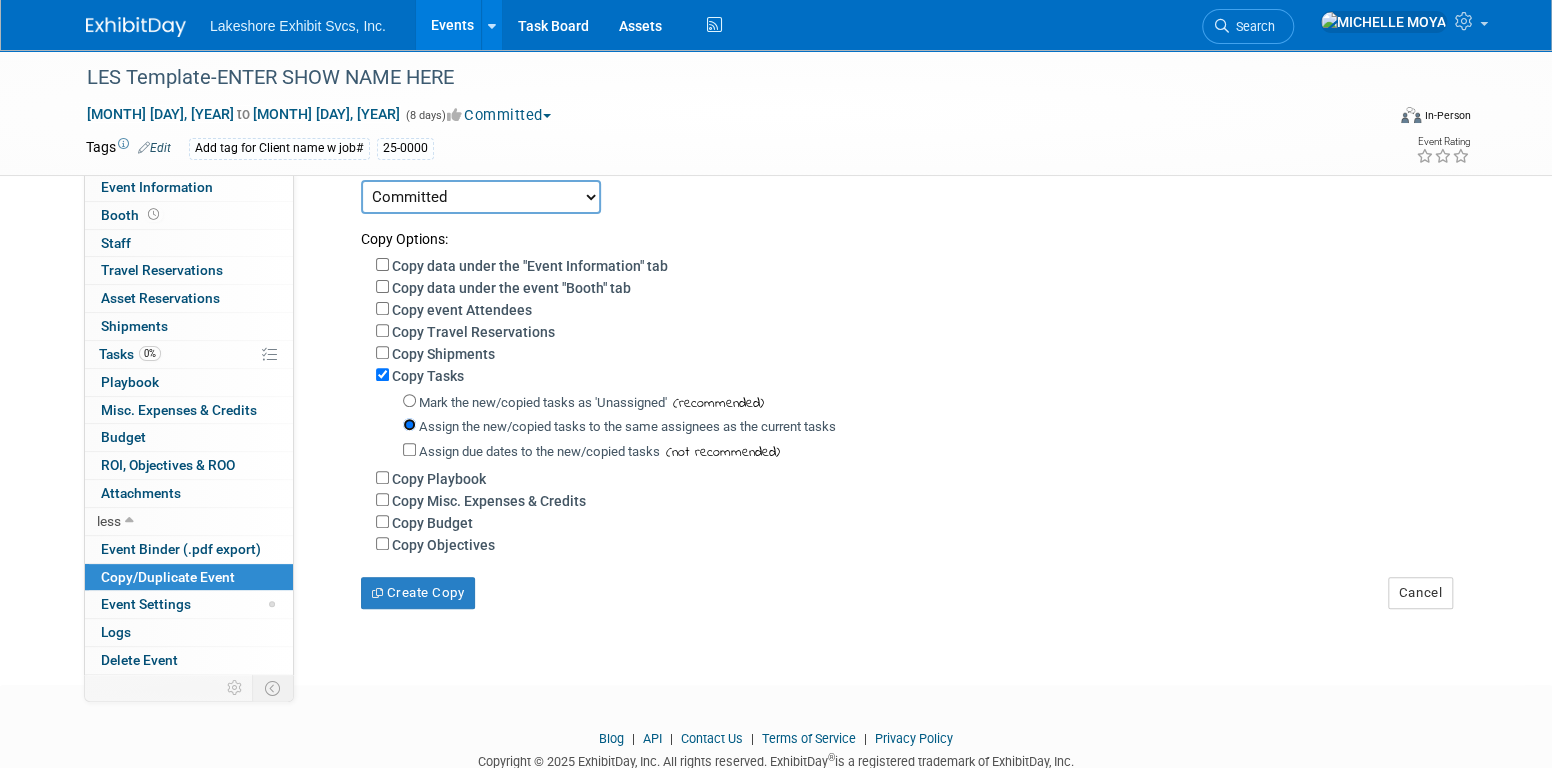 scroll, scrollTop: 280, scrollLeft: 0, axis: vertical 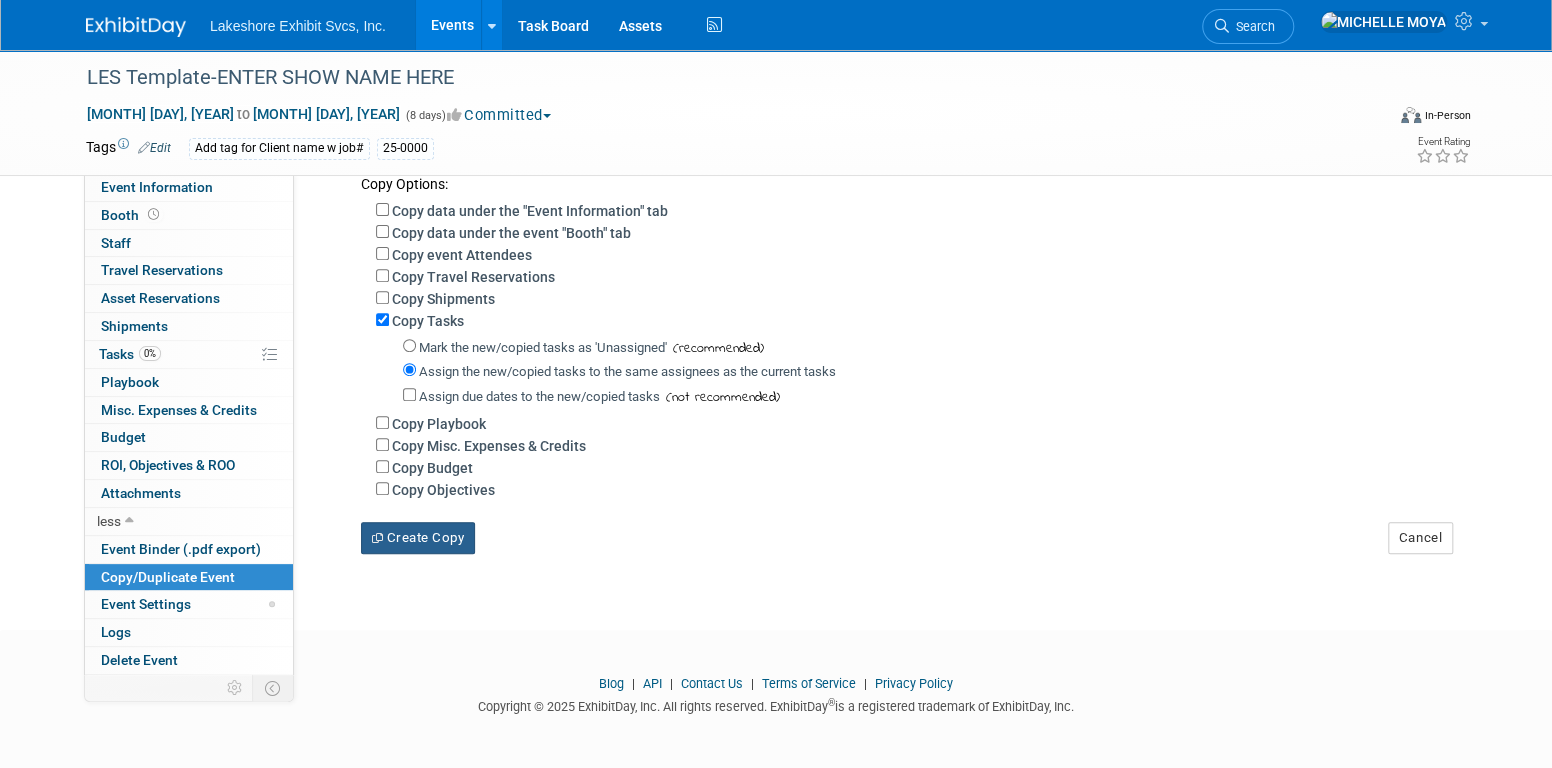 click on "Create Copy" at bounding box center [418, 538] 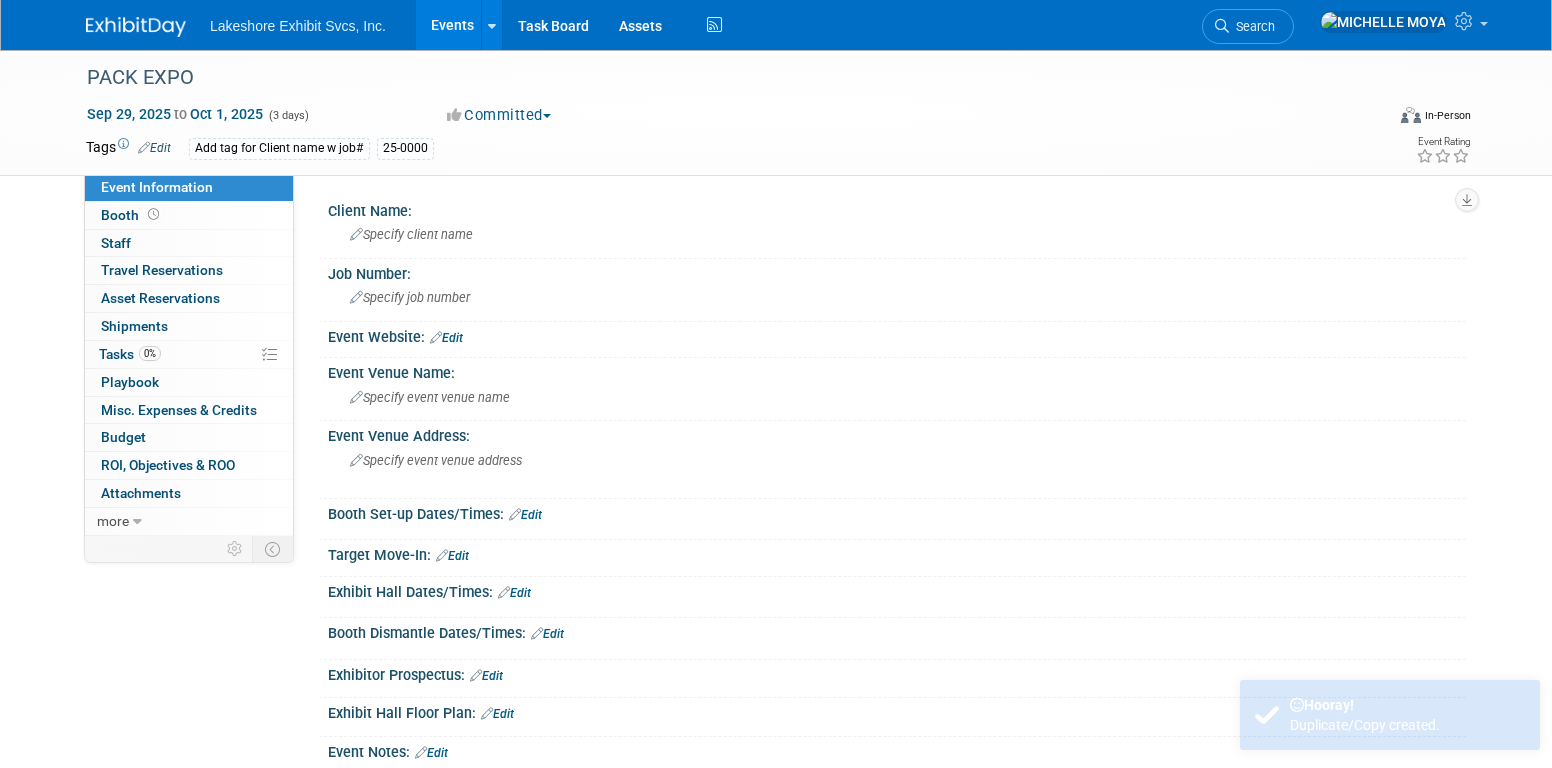 scroll, scrollTop: 0, scrollLeft: 0, axis: both 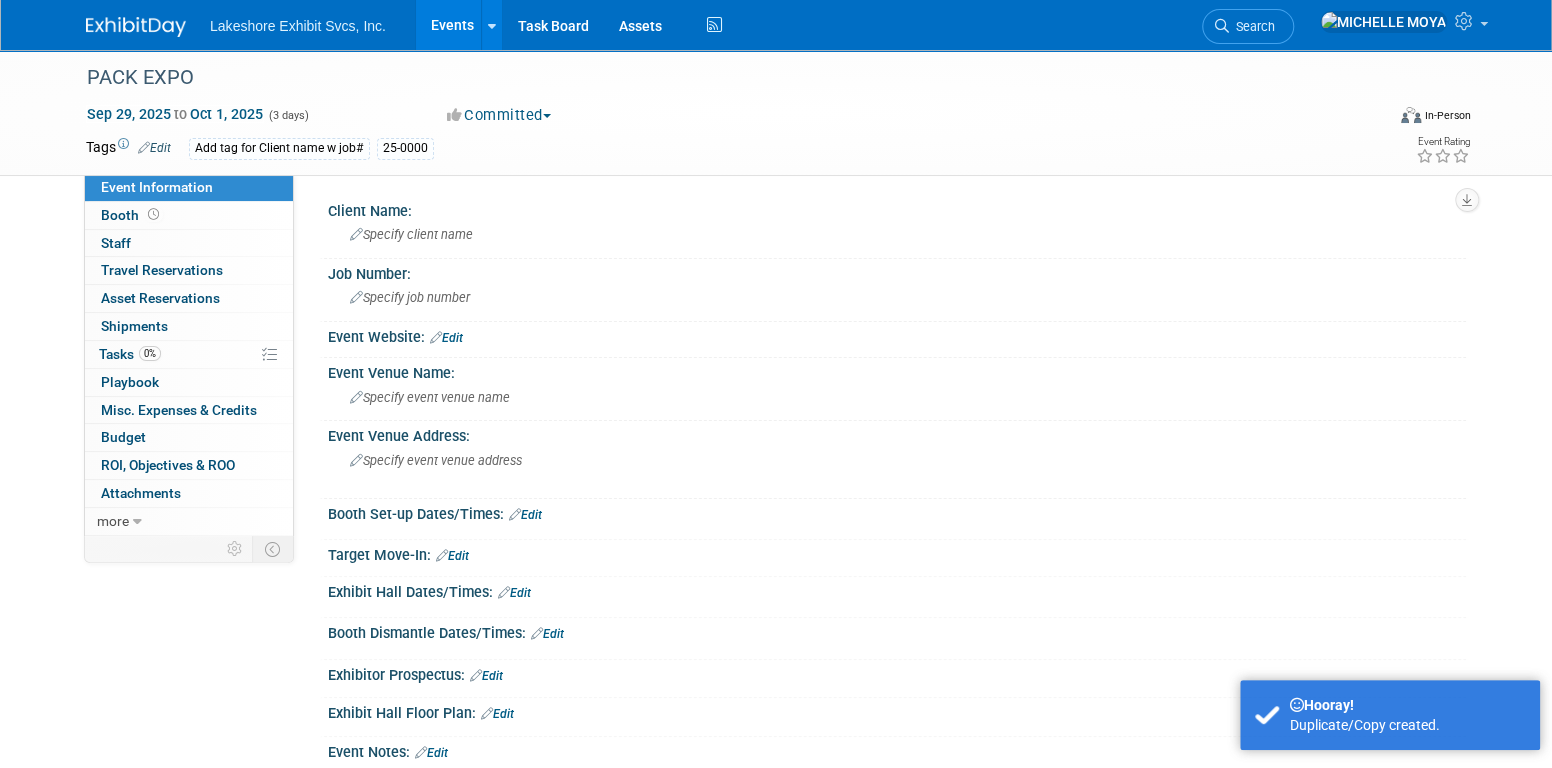 click on "Edit" at bounding box center (154, 148) 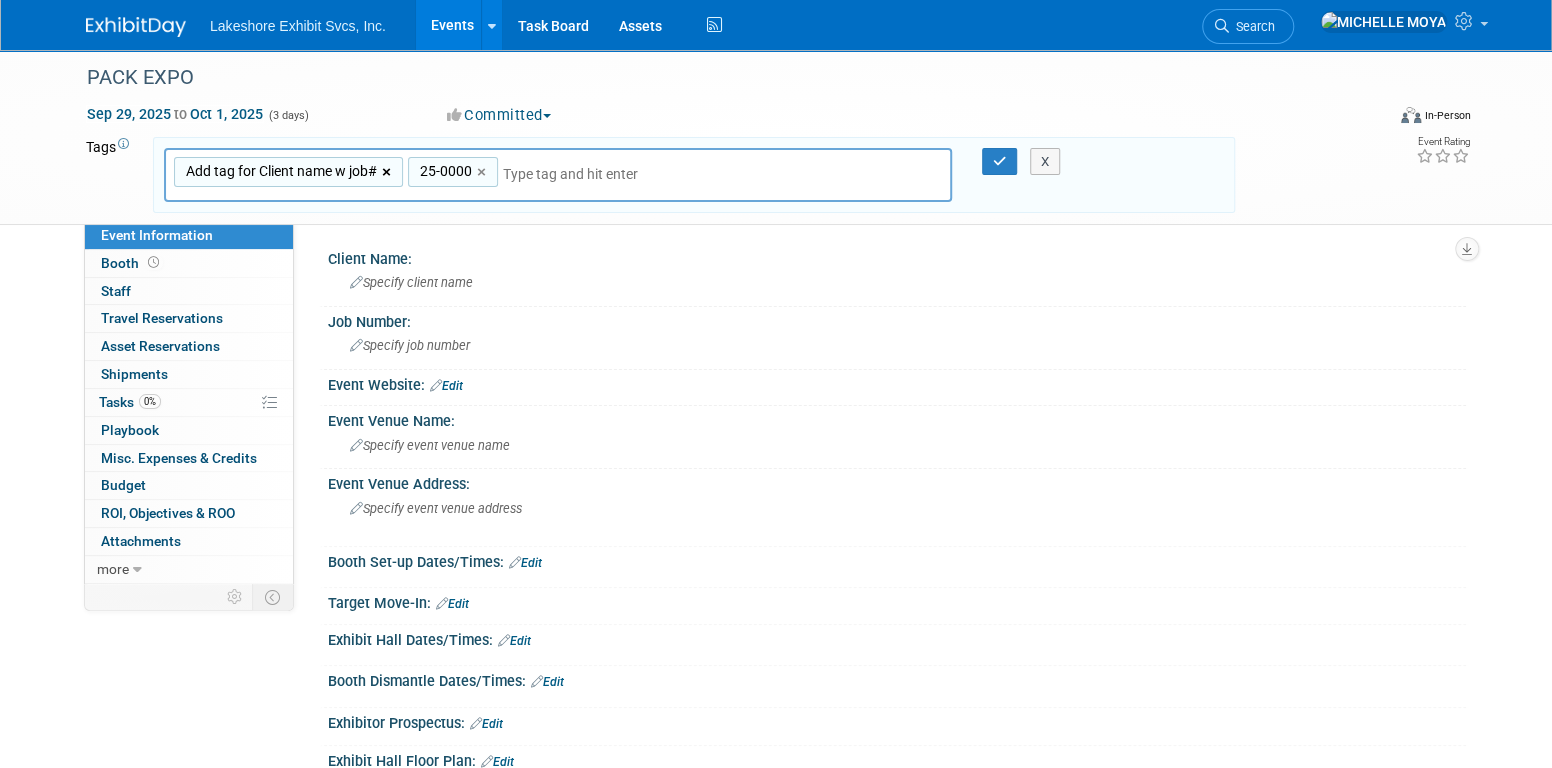 click on "×" at bounding box center (388, 172) 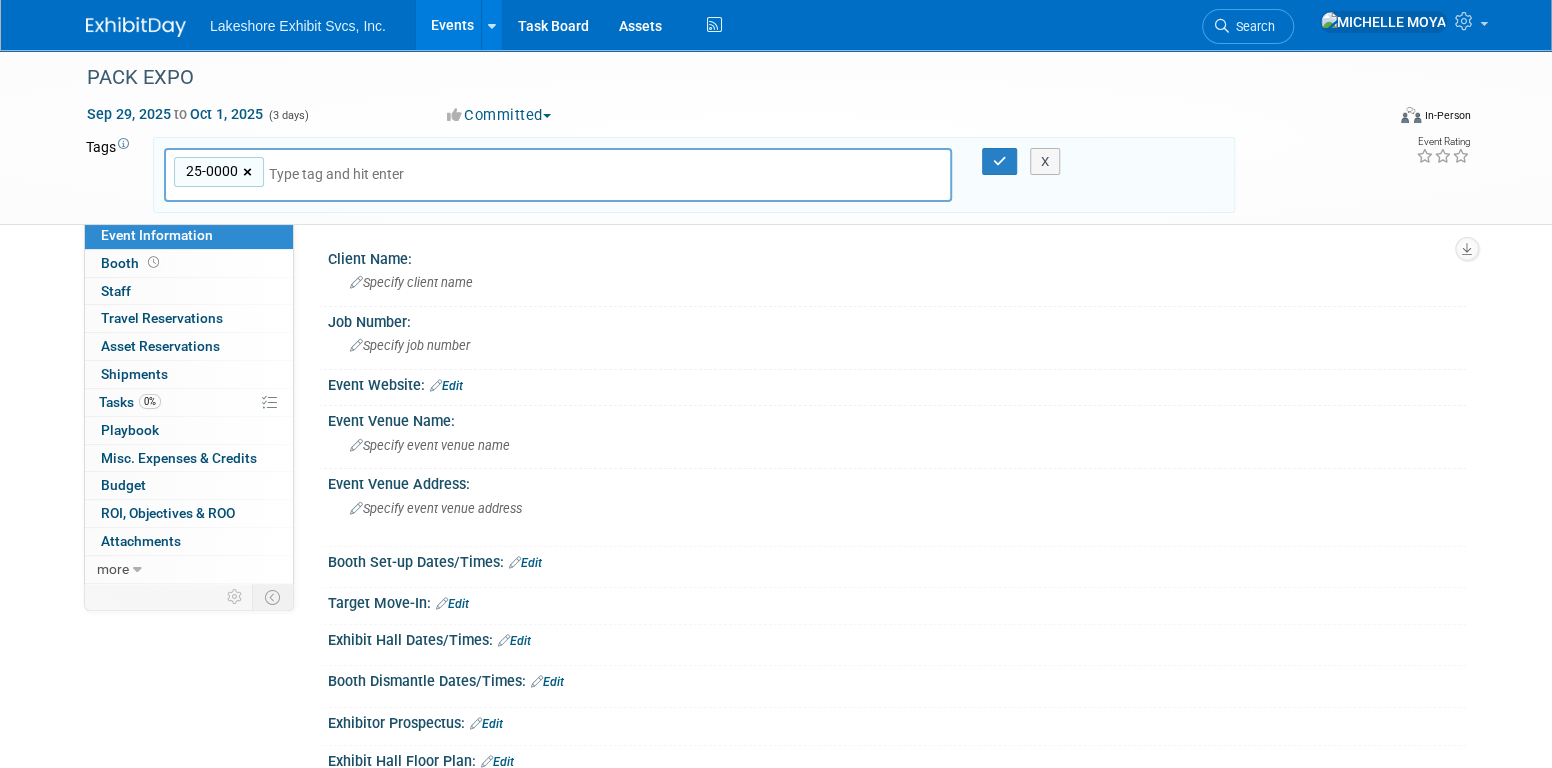 click on "×" at bounding box center (249, 172) 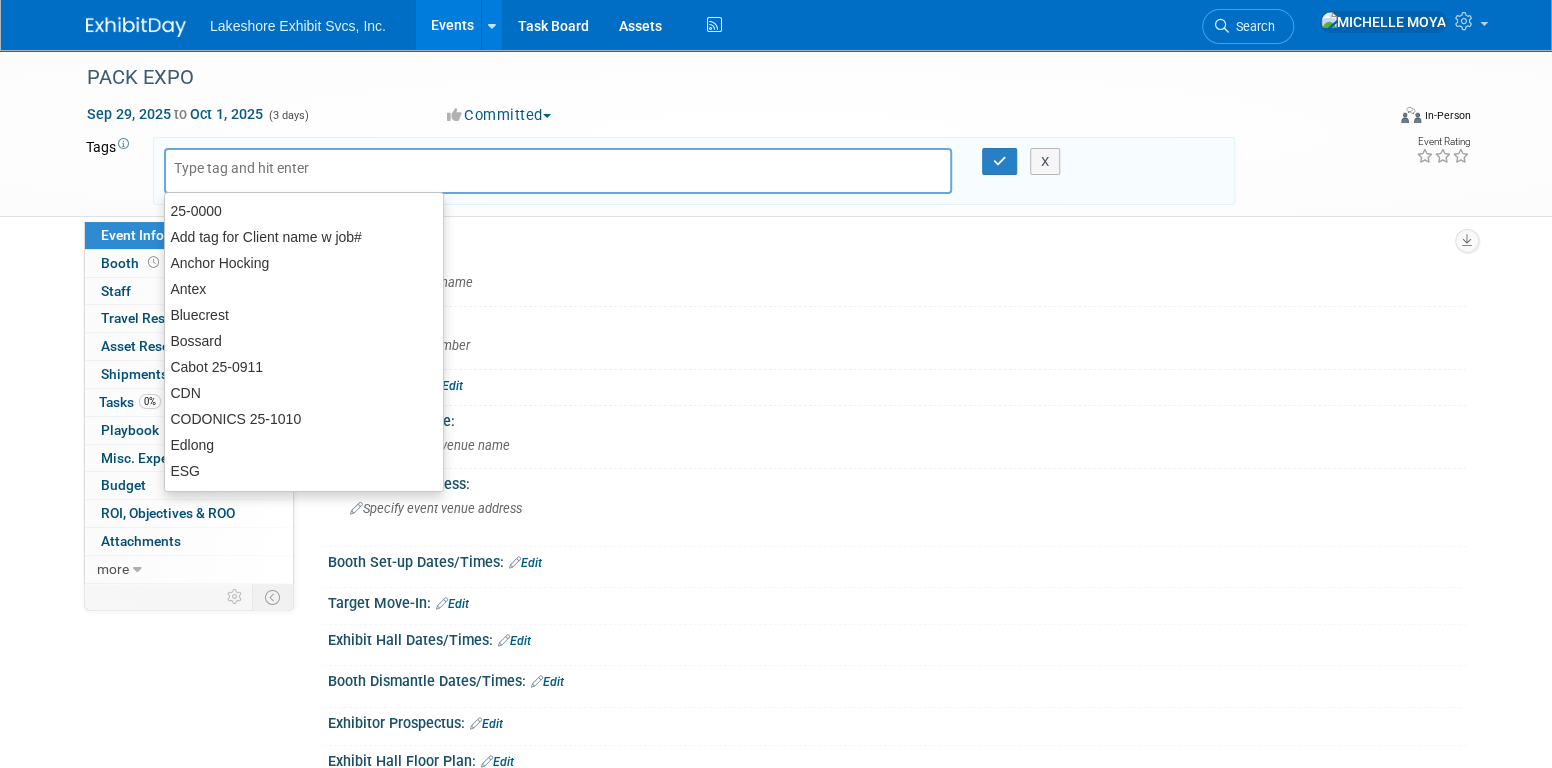 drag, startPoint x: 250, startPoint y: 167, endPoint x: 258, endPoint y: 127, distance: 40.792156 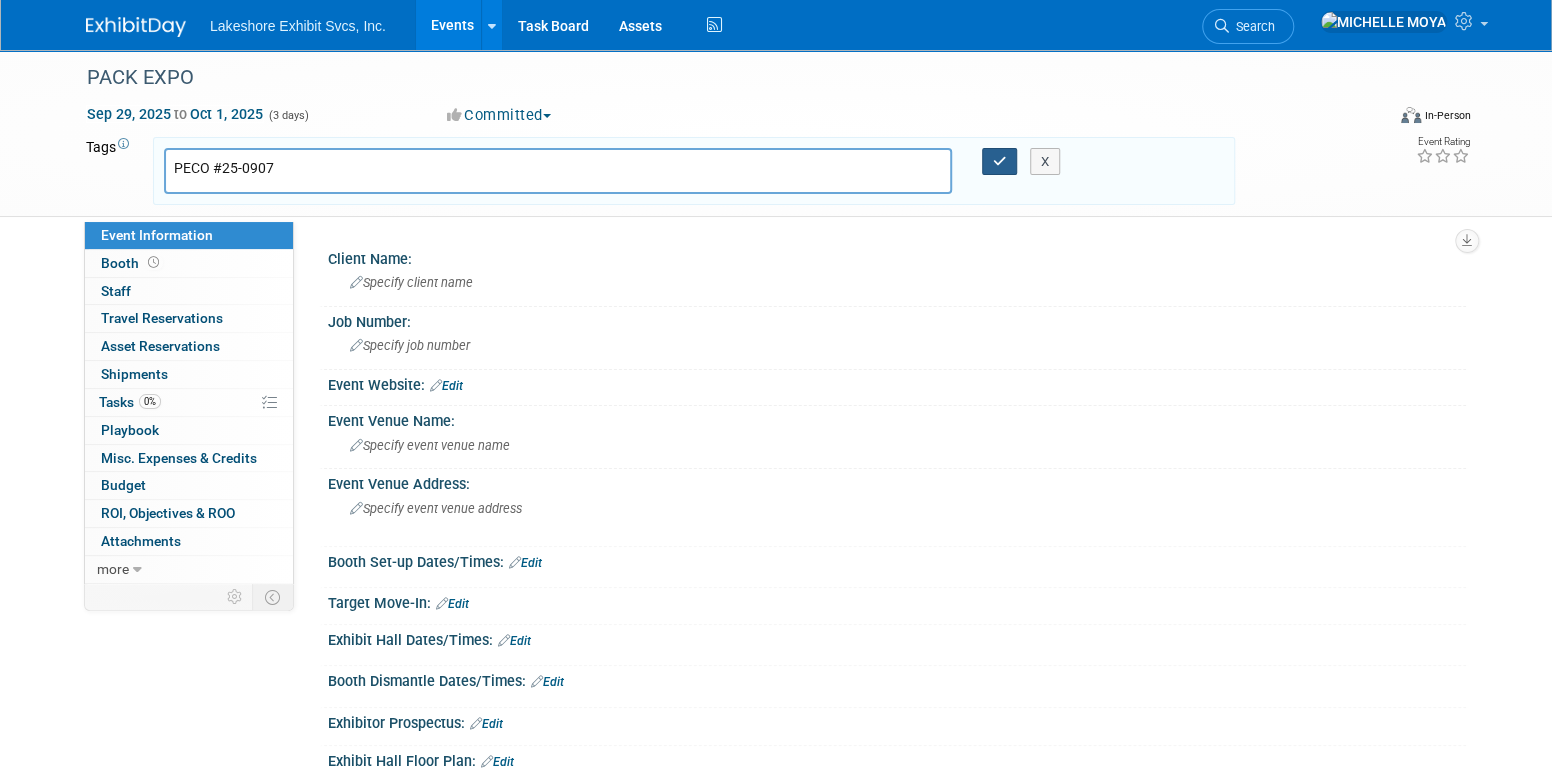 type on "PECO #25-0907" 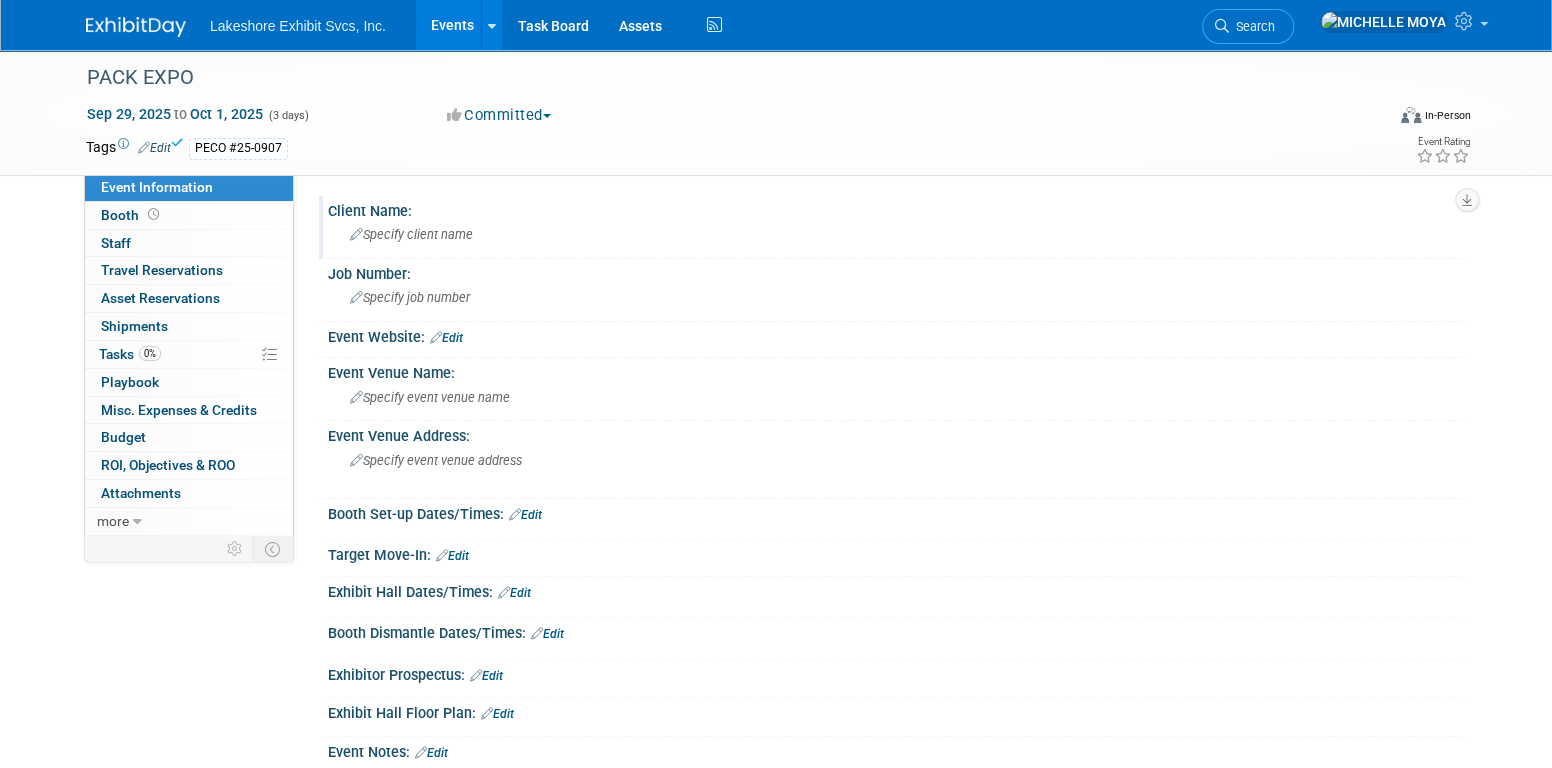 click on "Specify client name" at bounding box center [897, 234] 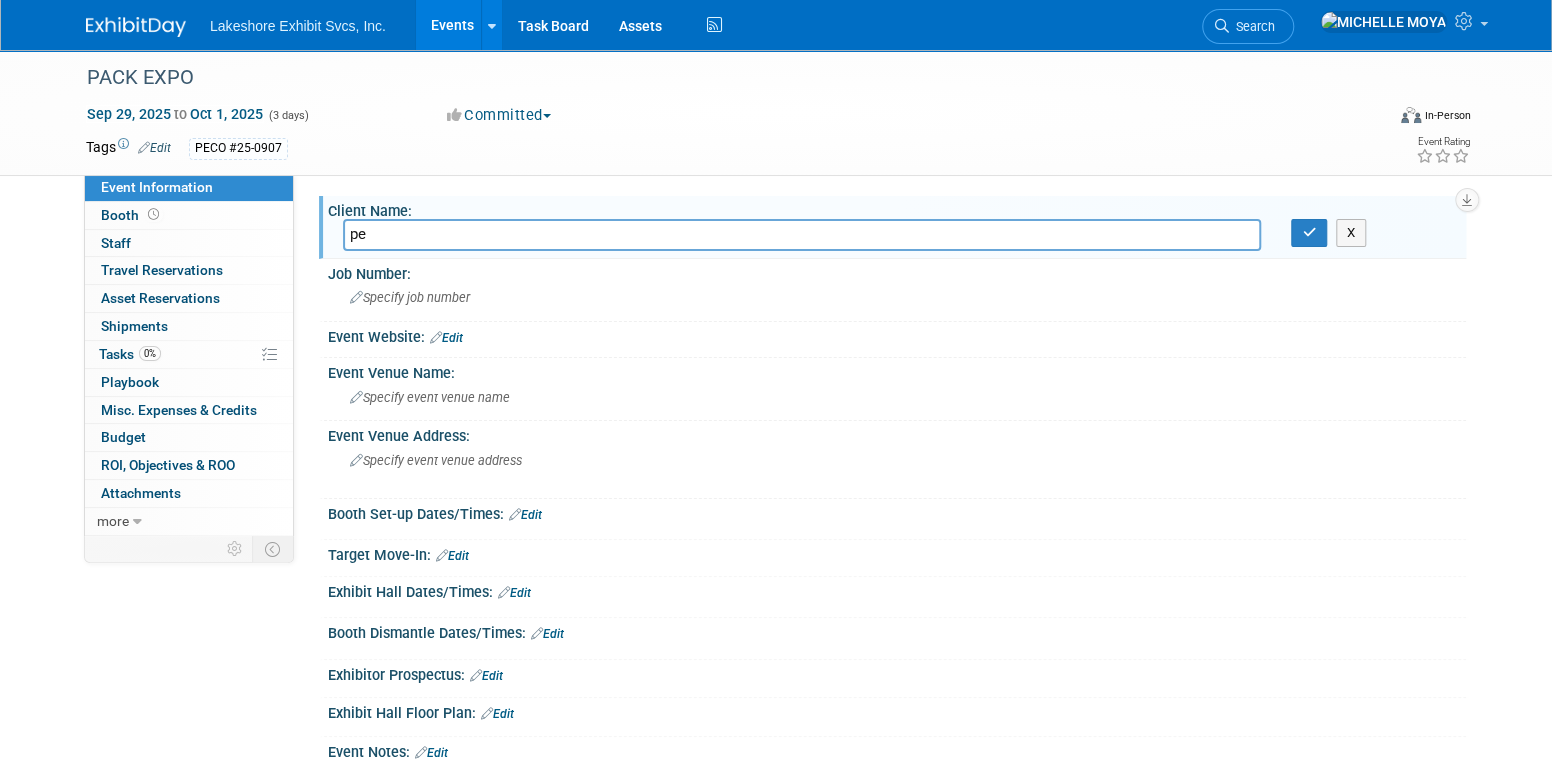 type on "p" 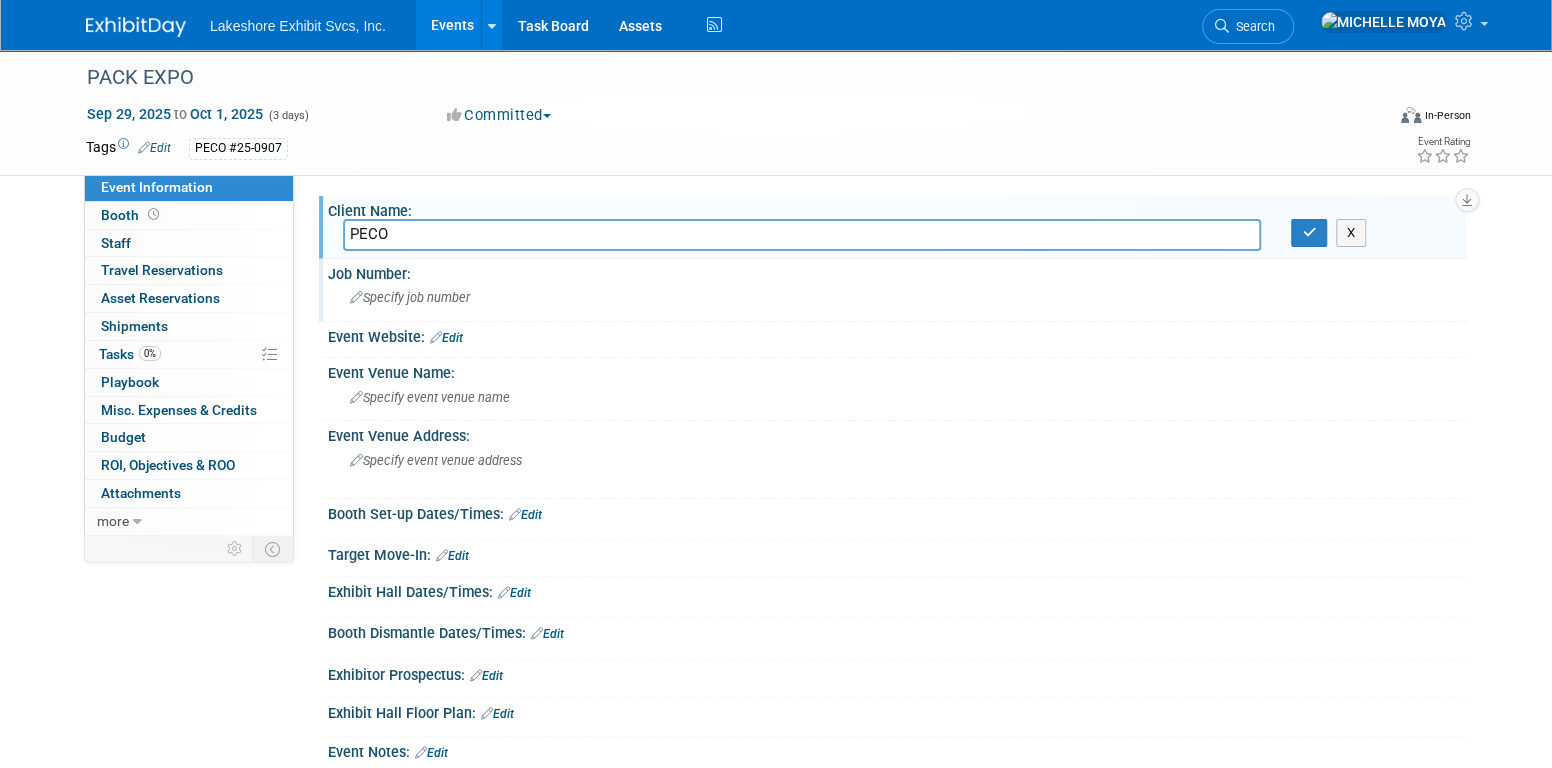 type on "PECO" 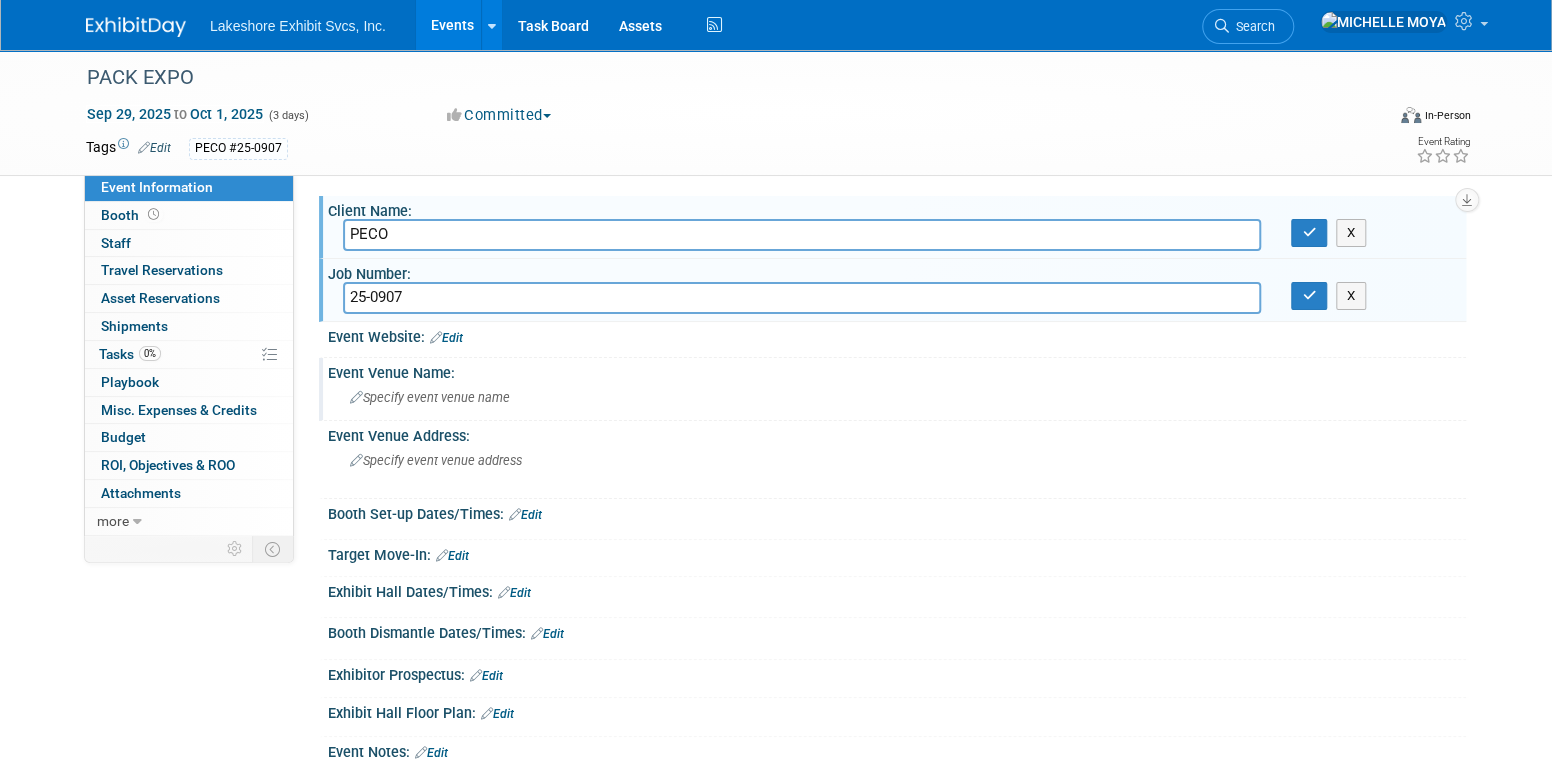 type on "25-0907" 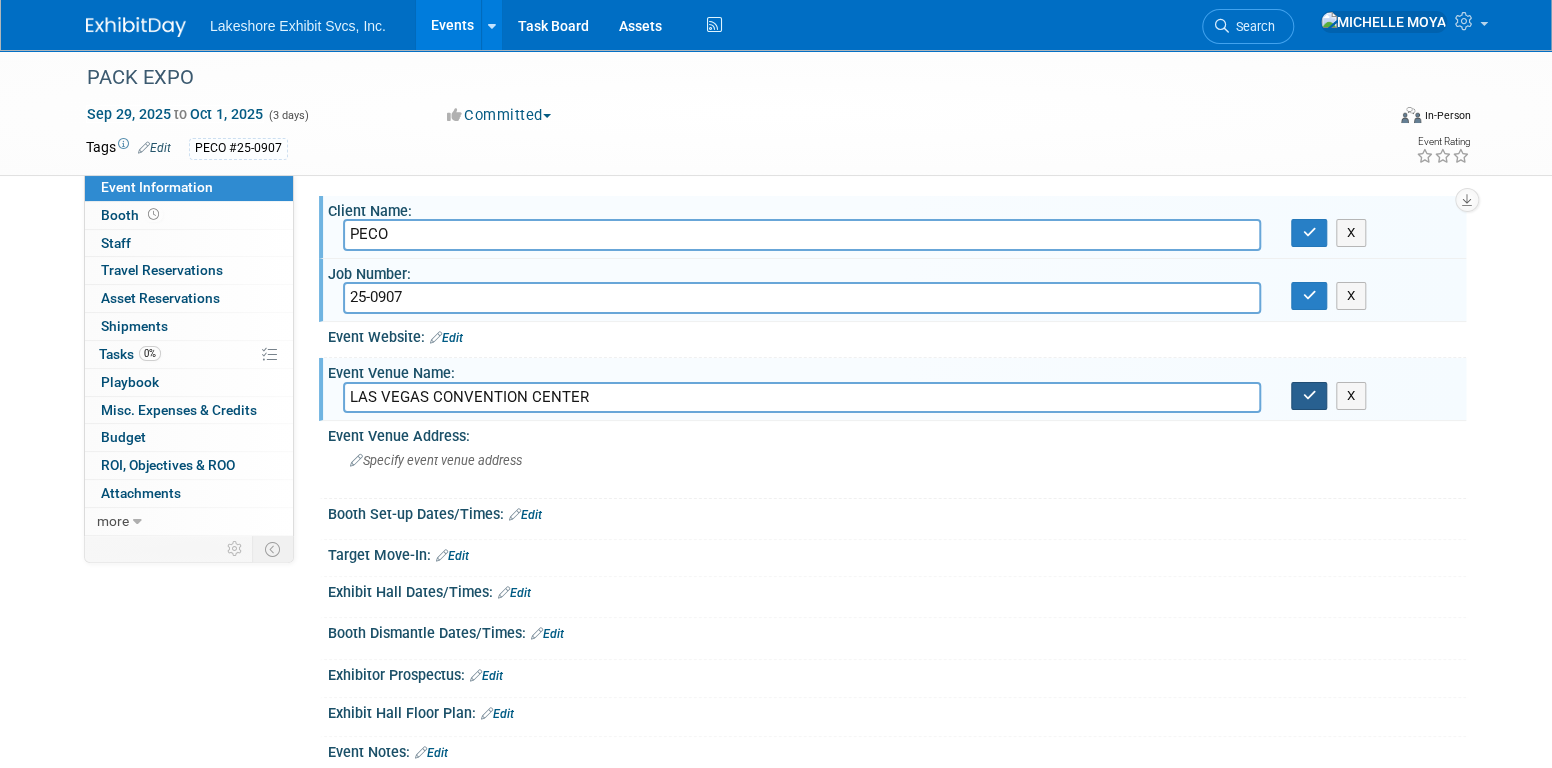 type on "LAS VEGAS CONVENTION CENTER" 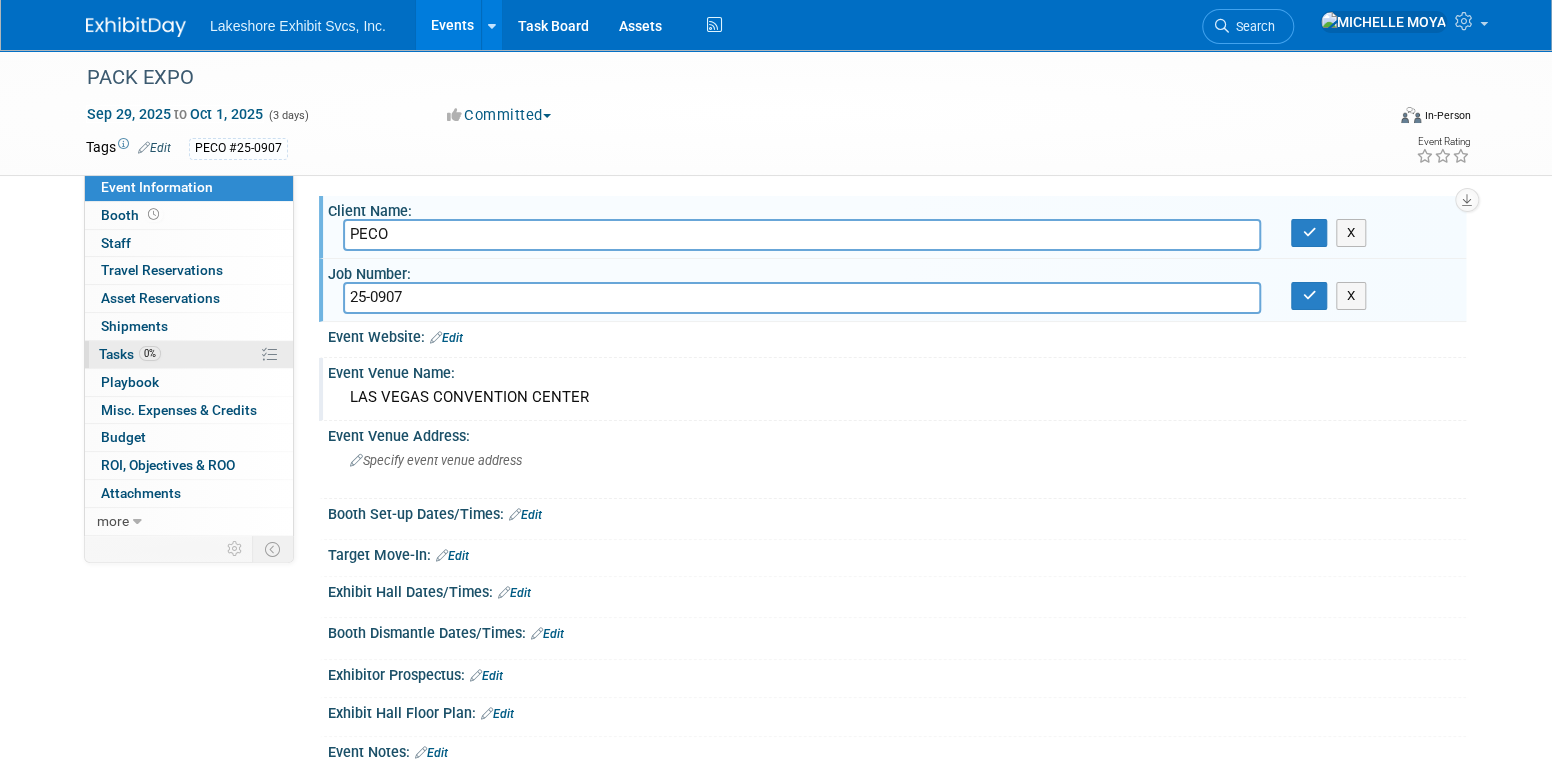 click on "0%
Tasks 0%" at bounding box center (189, 354) 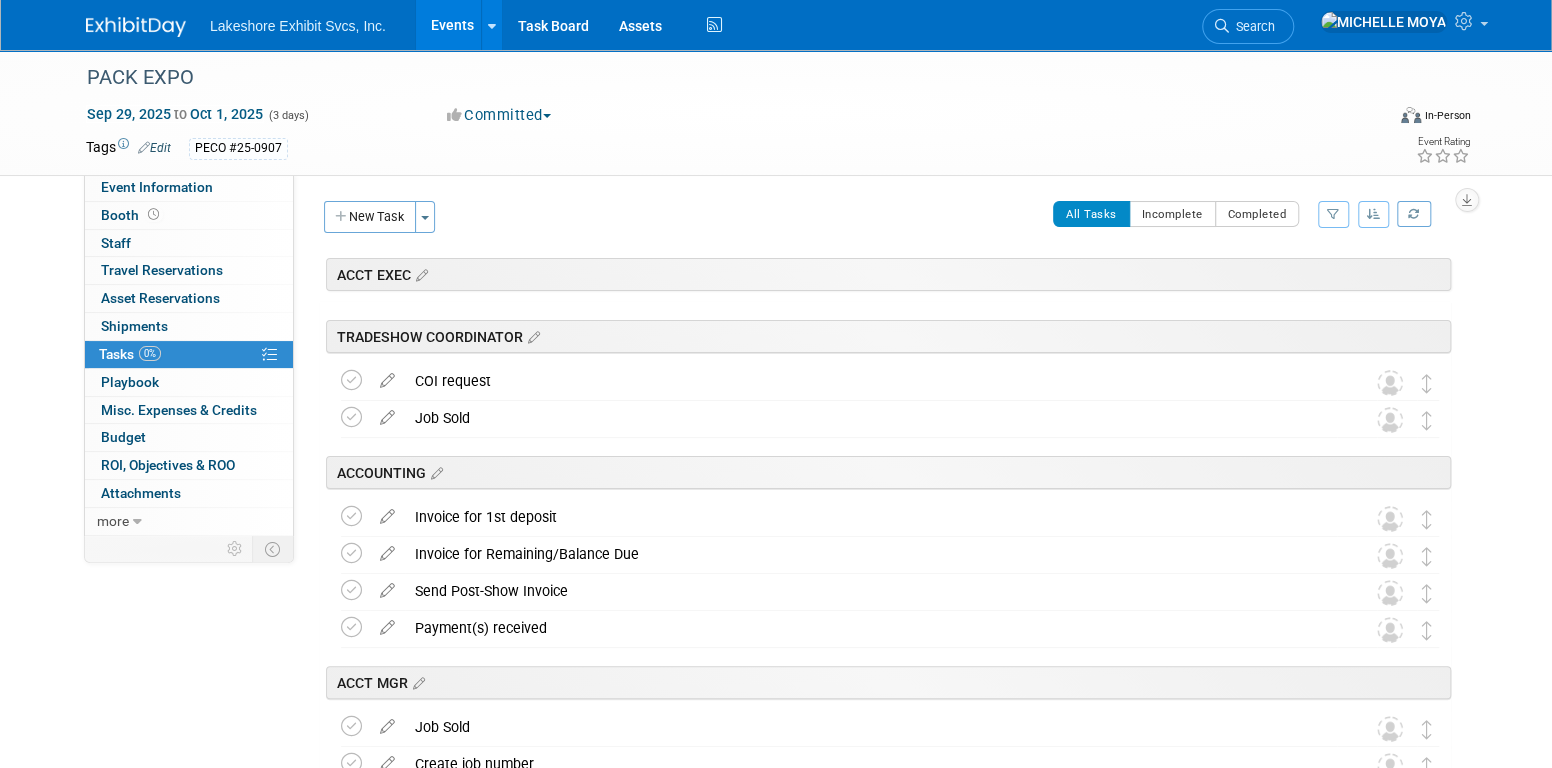 click at bounding box center (1333, 214) 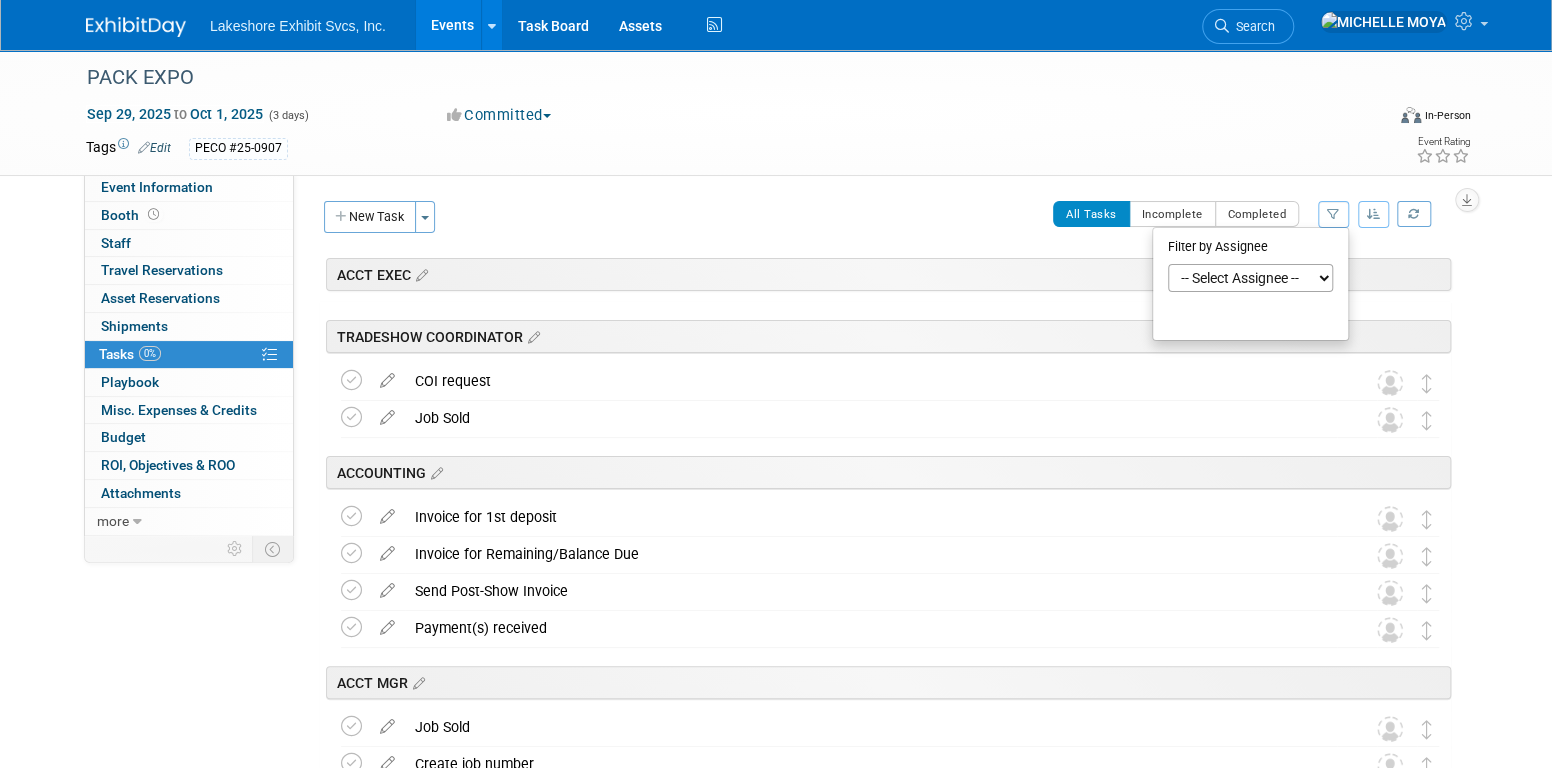 click on "-- Select Assignee --
All unassigned tasks
Assigned to me
Amanda Koss
Dave Desalvo
Debbie Satala
Julie Ratio
Keisha Davis
LAYNE PHILLIPS
MARK FELA
Olivia Satala
Stephen Hurn" at bounding box center (1250, 278) 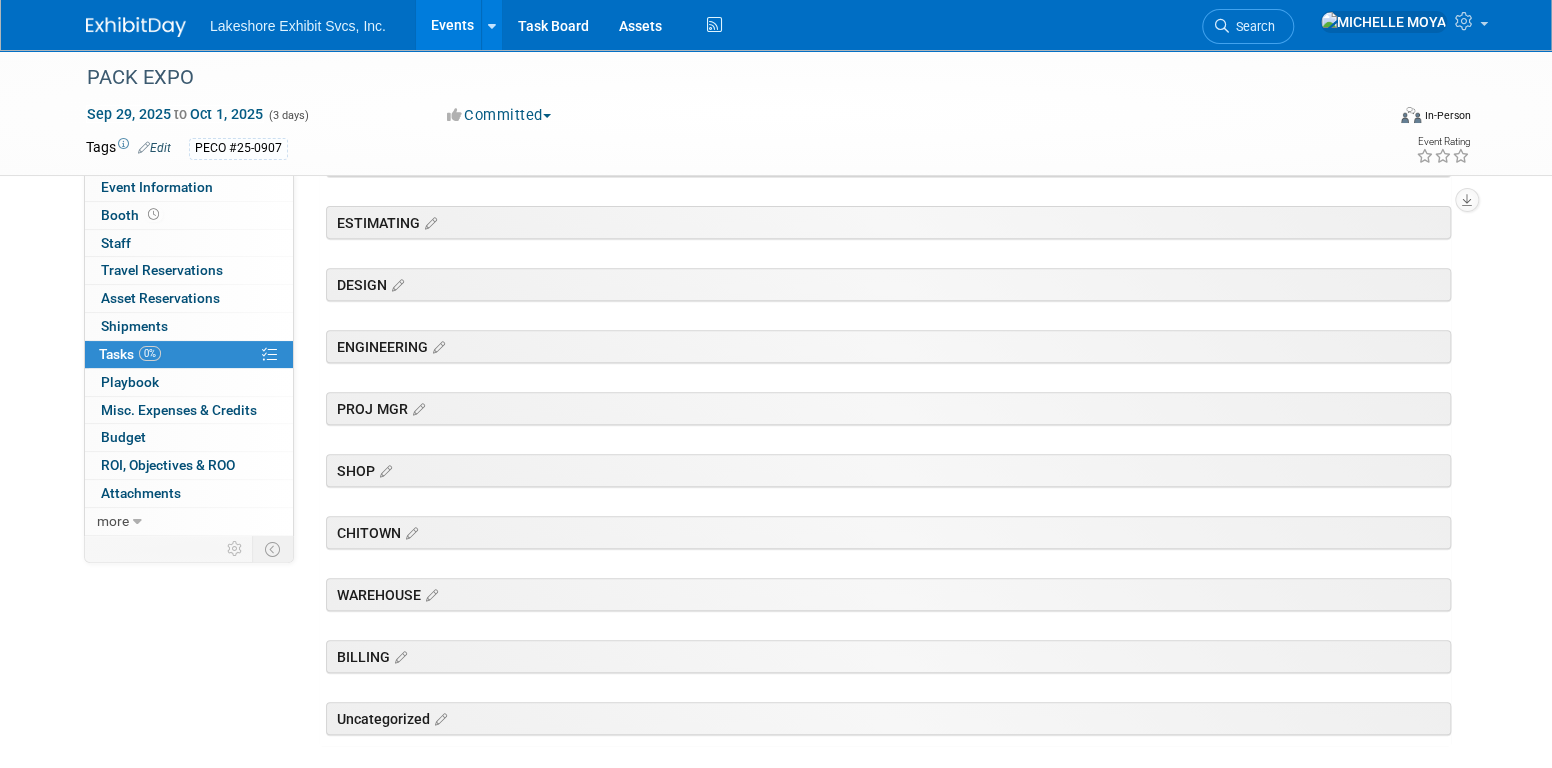 scroll, scrollTop: 199, scrollLeft: 0, axis: vertical 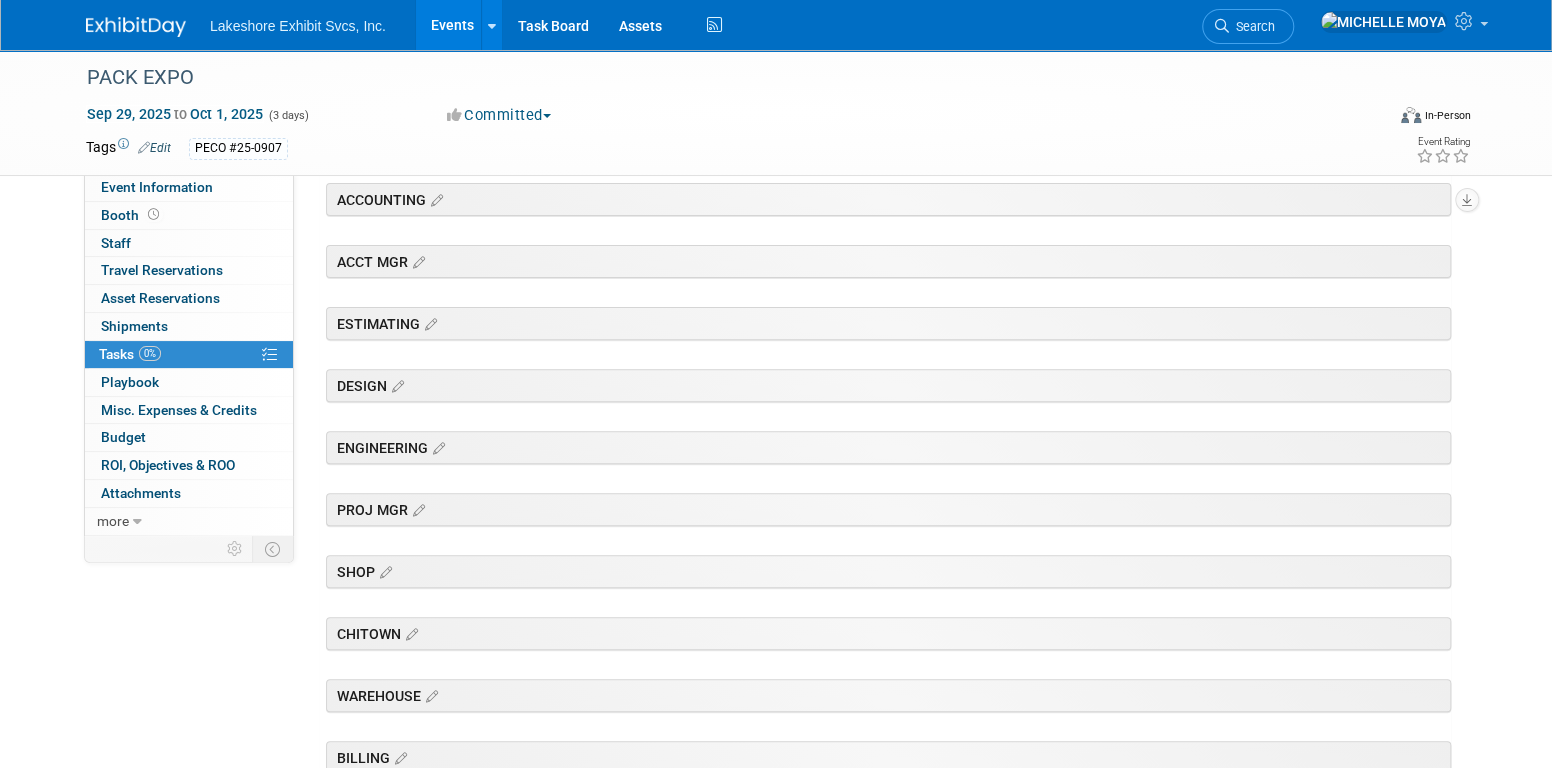 click on "PROJ MGR" at bounding box center (888, 137) 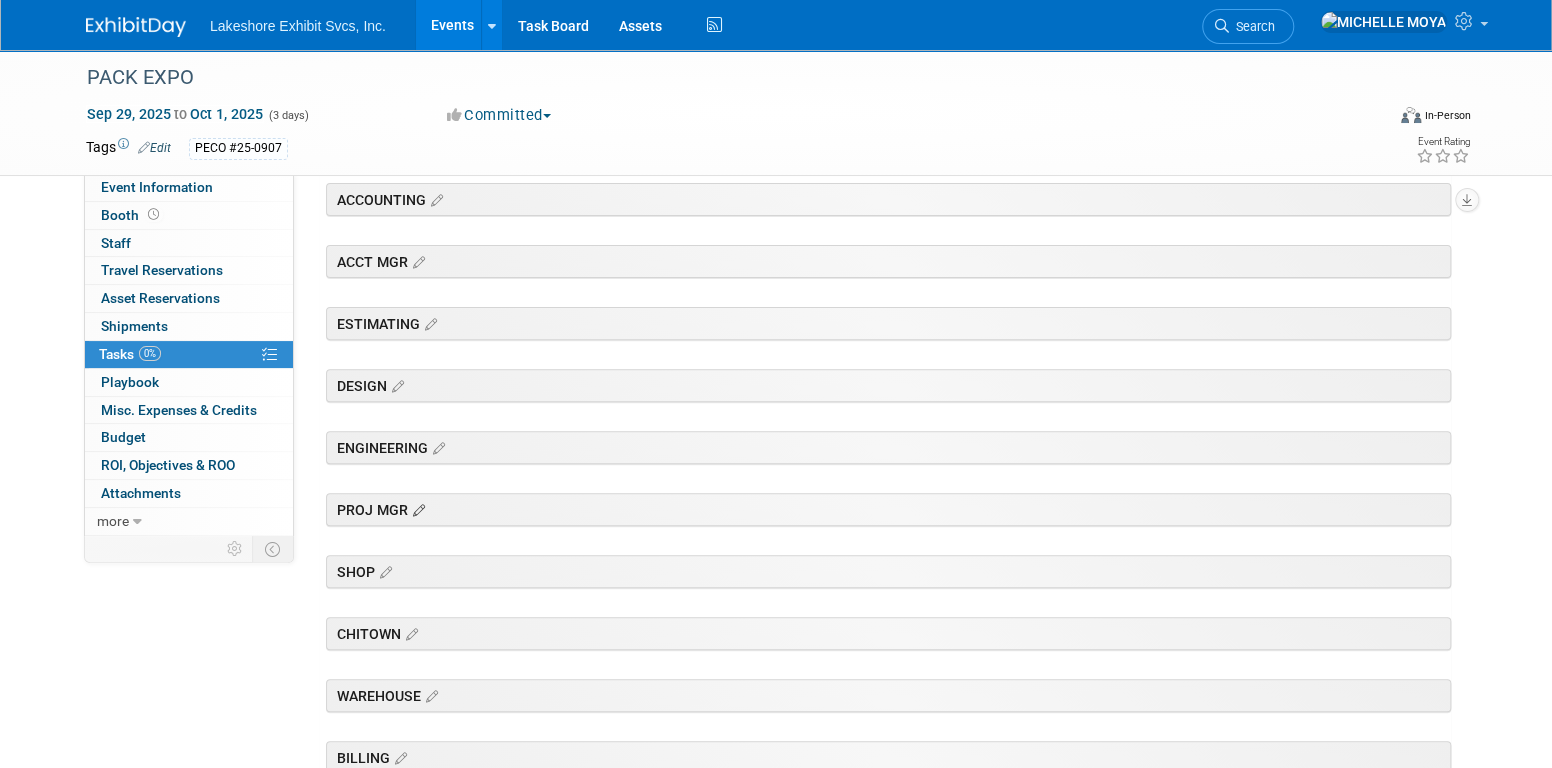 click at bounding box center (531, 139) 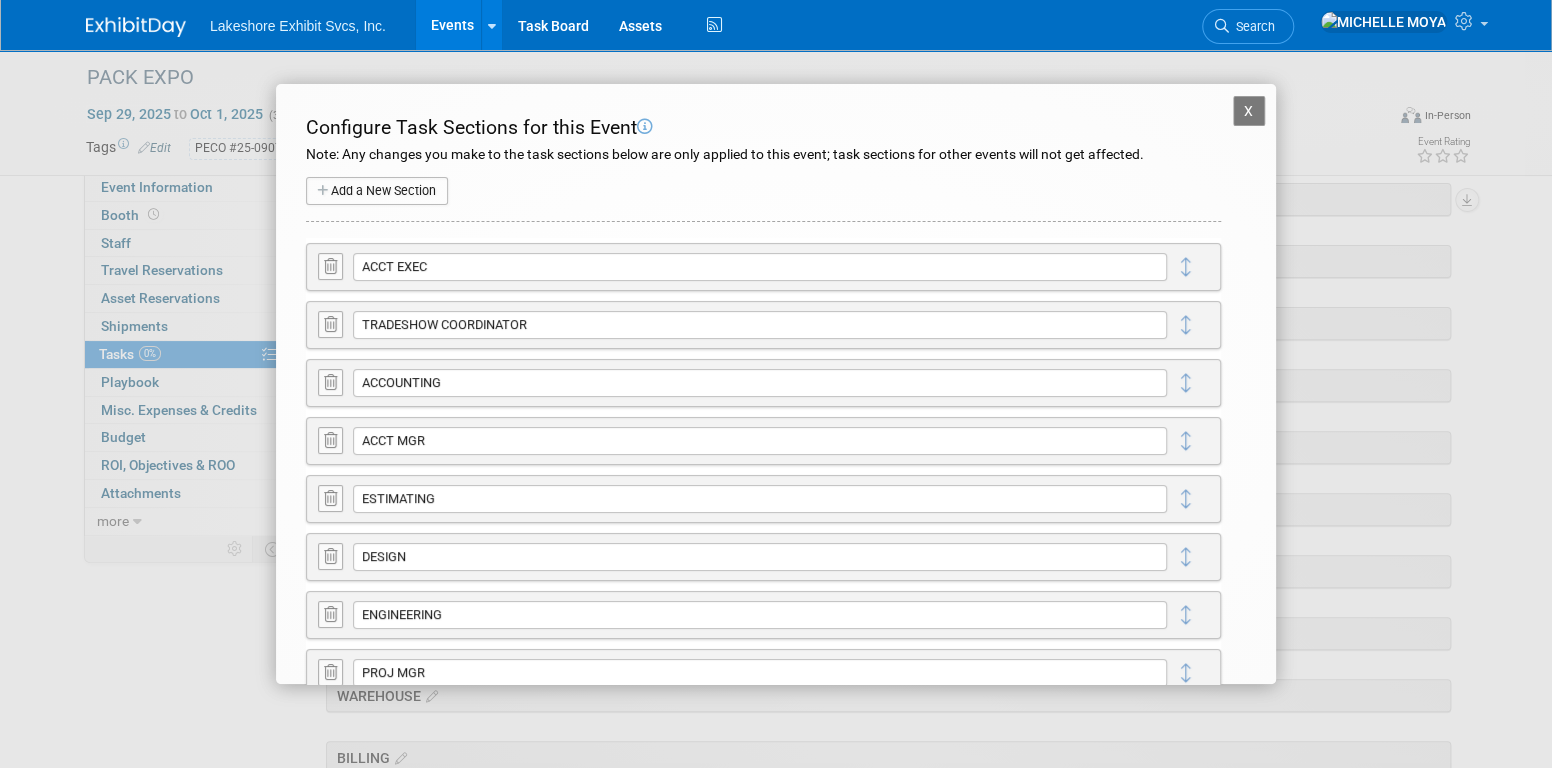 click on "X" at bounding box center (1249, 111) 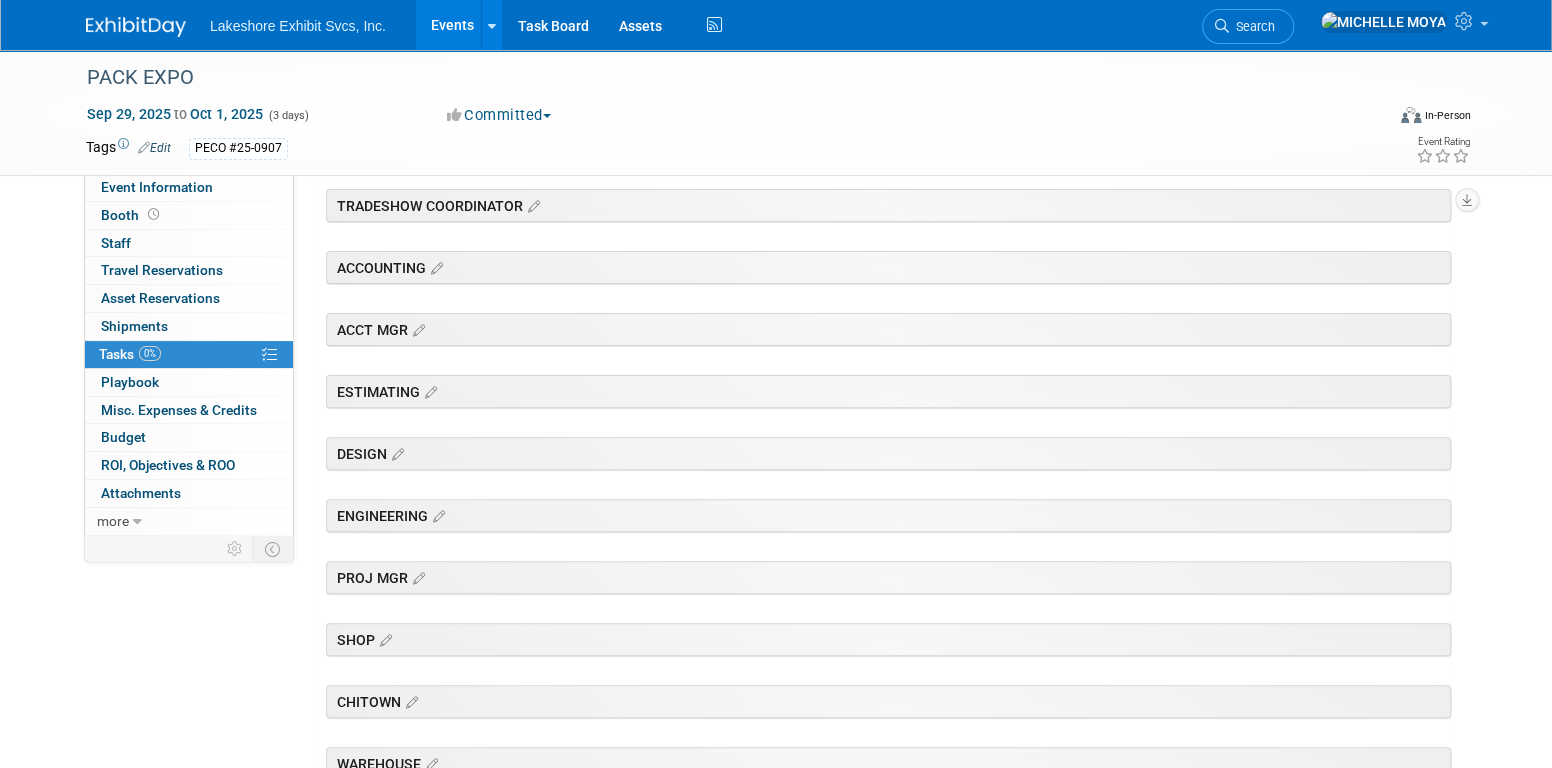 scroll, scrollTop: 0, scrollLeft: 0, axis: both 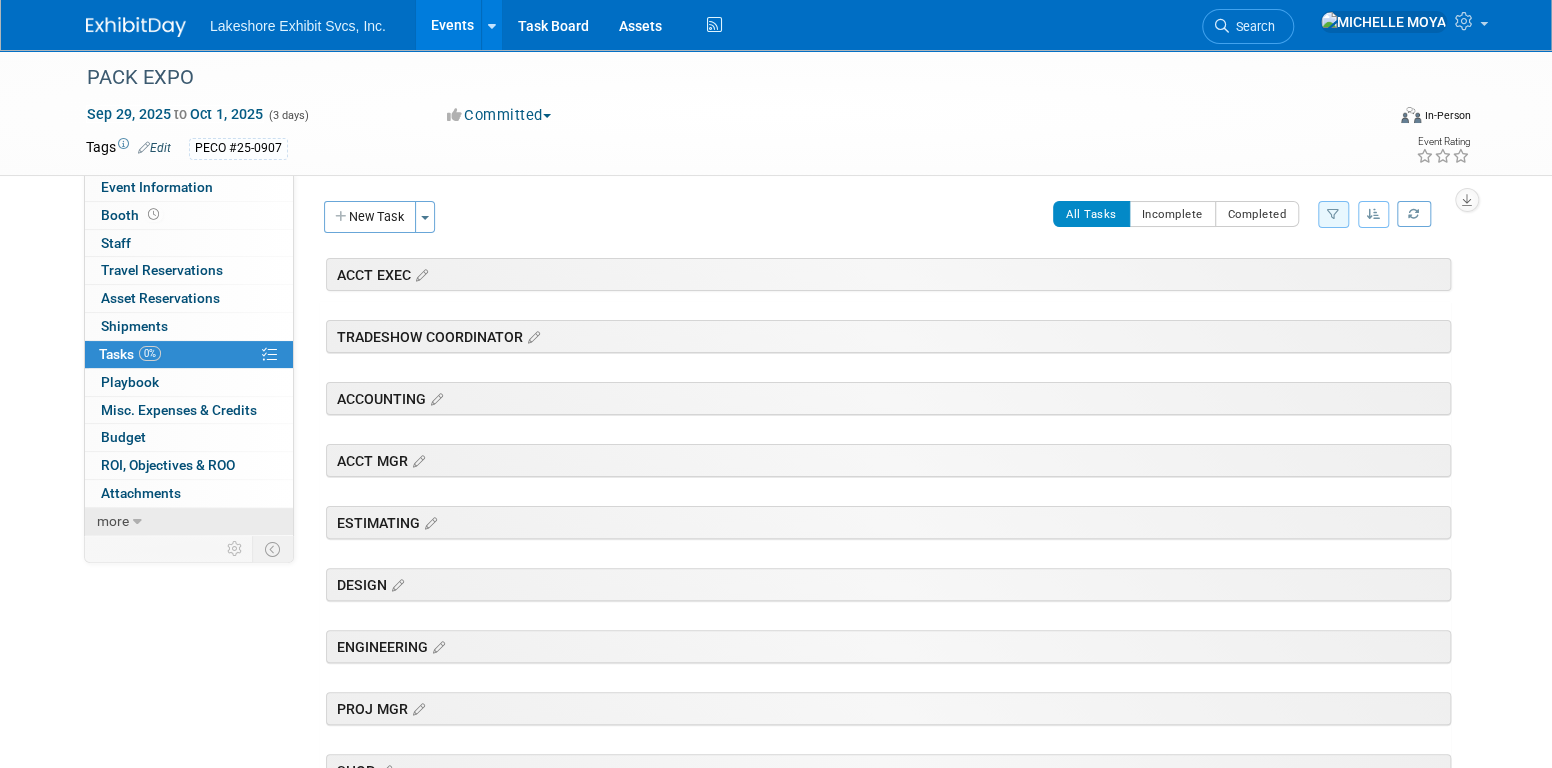 click on "more" at bounding box center [189, 521] 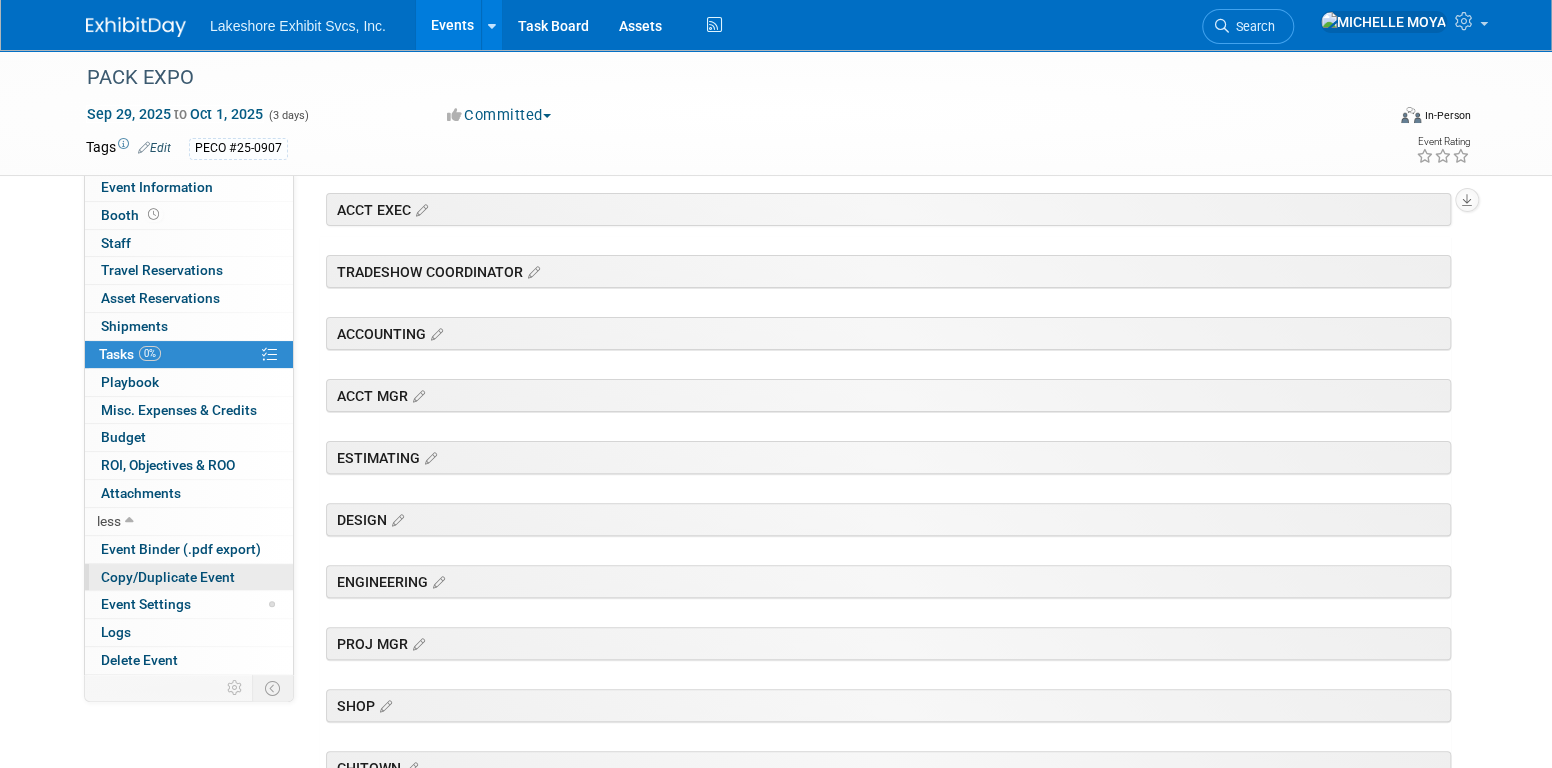 scroll, scrollTop: 100, scrollLeft: 0, axis: vertical 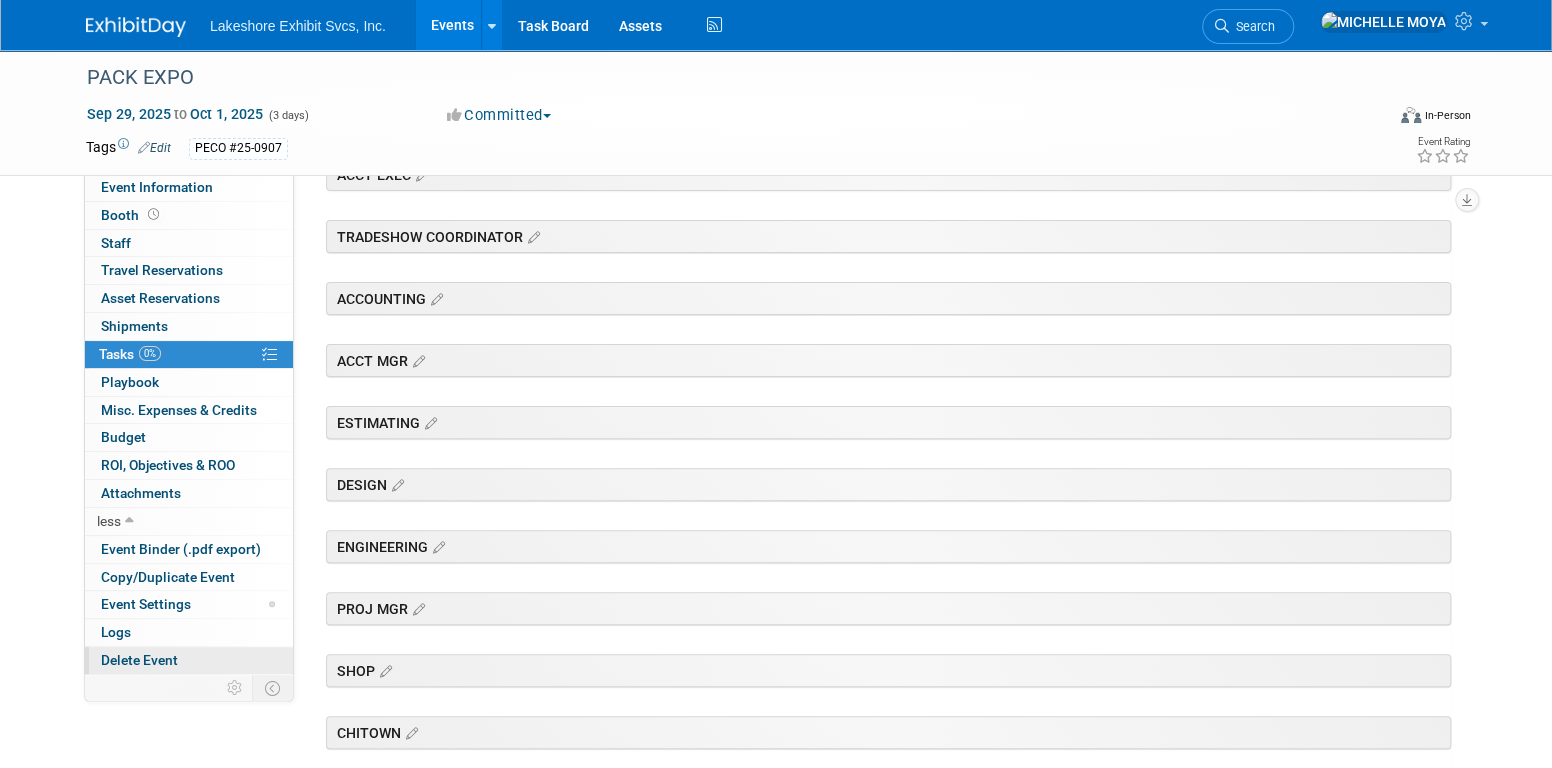 click on "Delete Event" at bounding box center [139, 660] 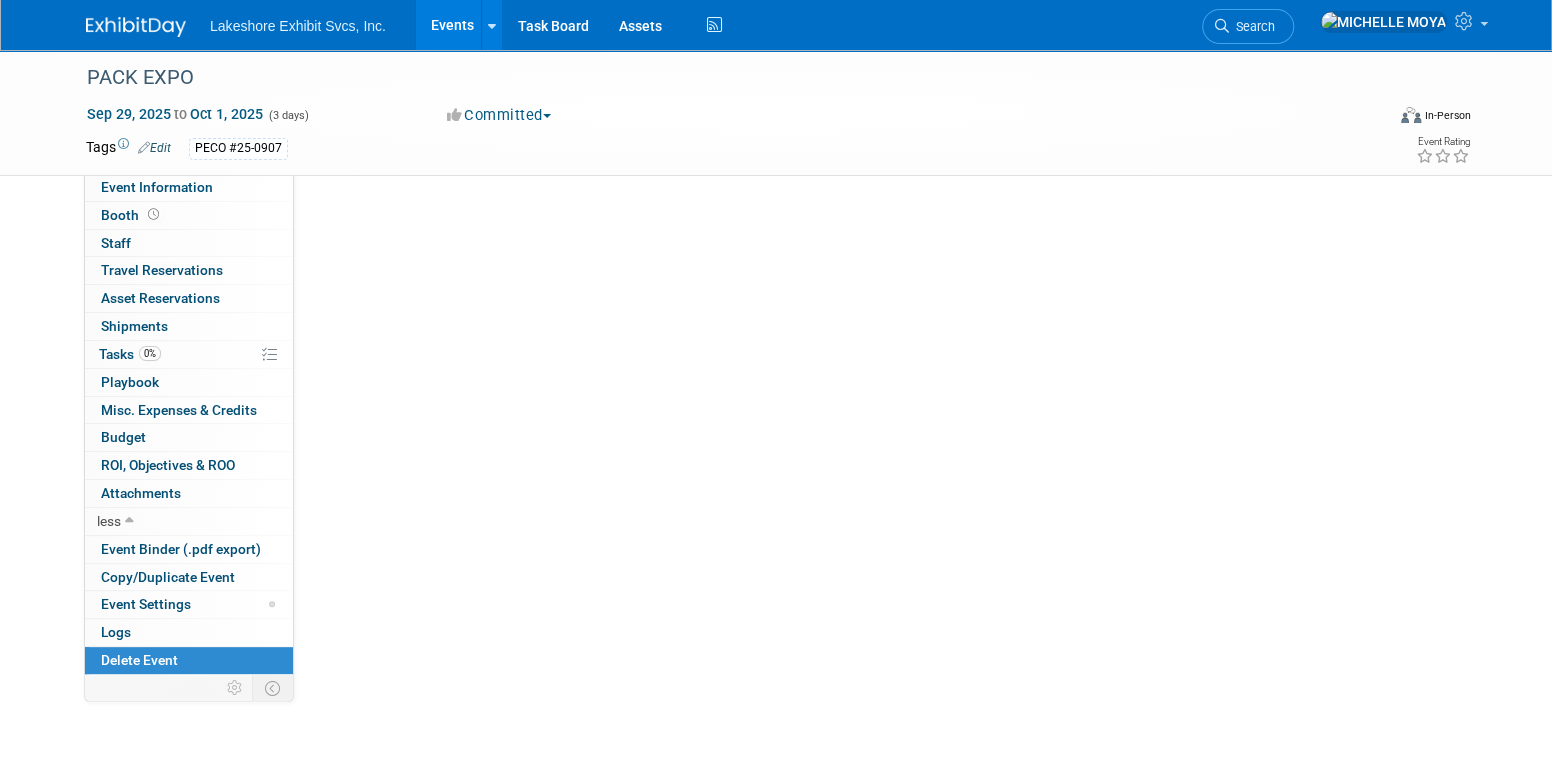 scroll, scrollTop: 0, scrollLeft: 0, axis: both 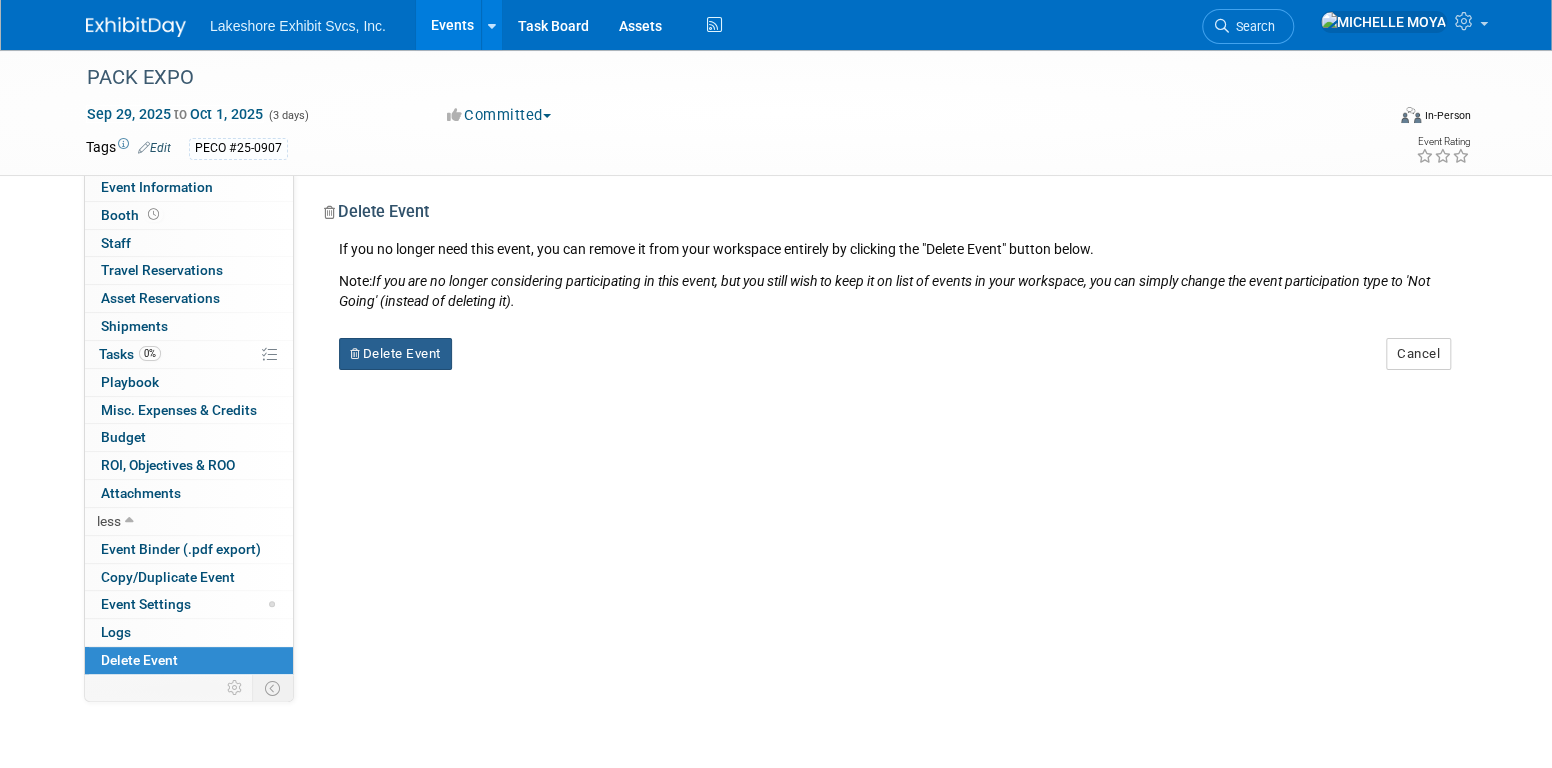 click on "Delete Event" at bounding box center (395, 354) 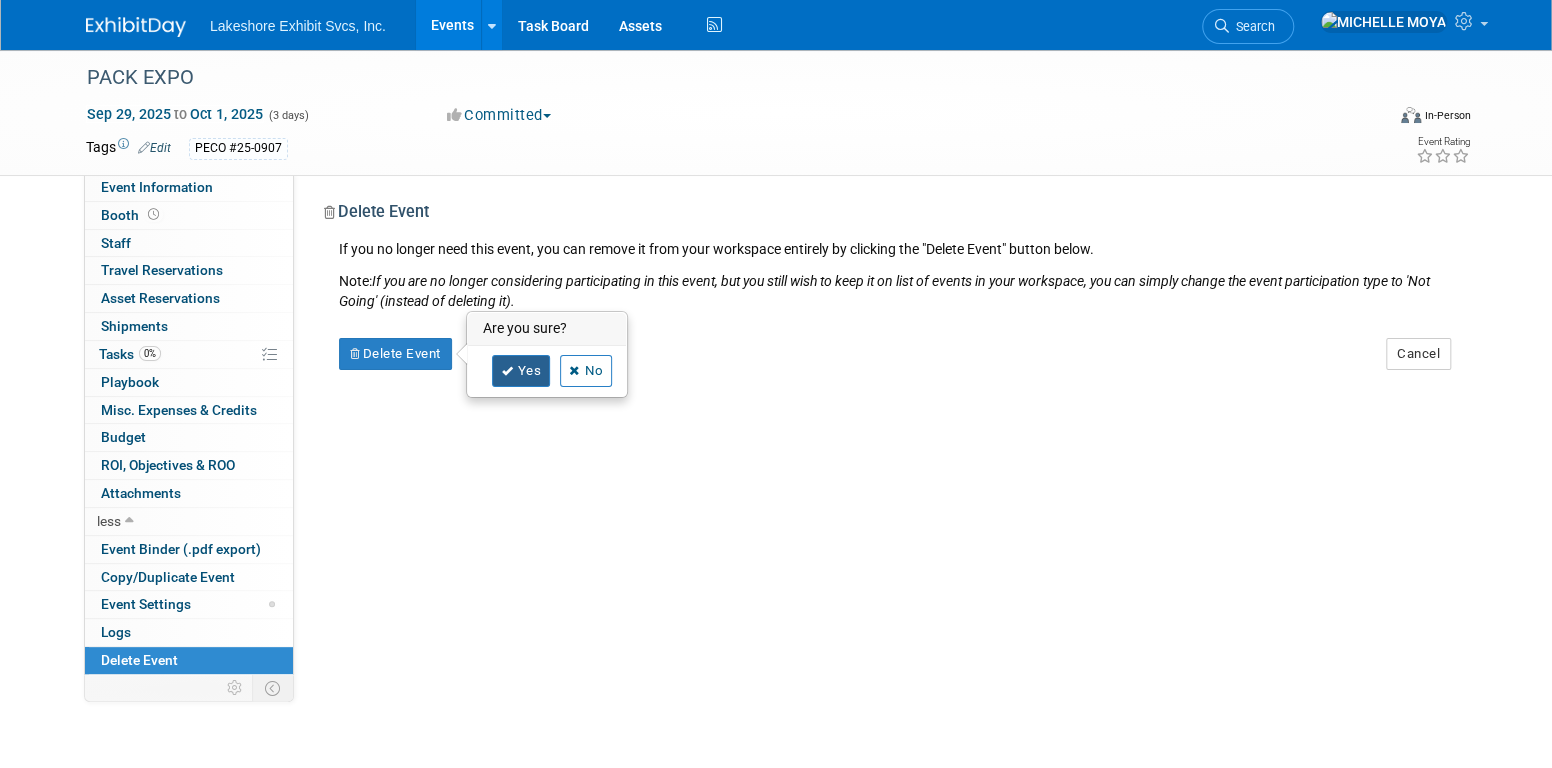 click on "Yes" at bounding box center (521, 371) 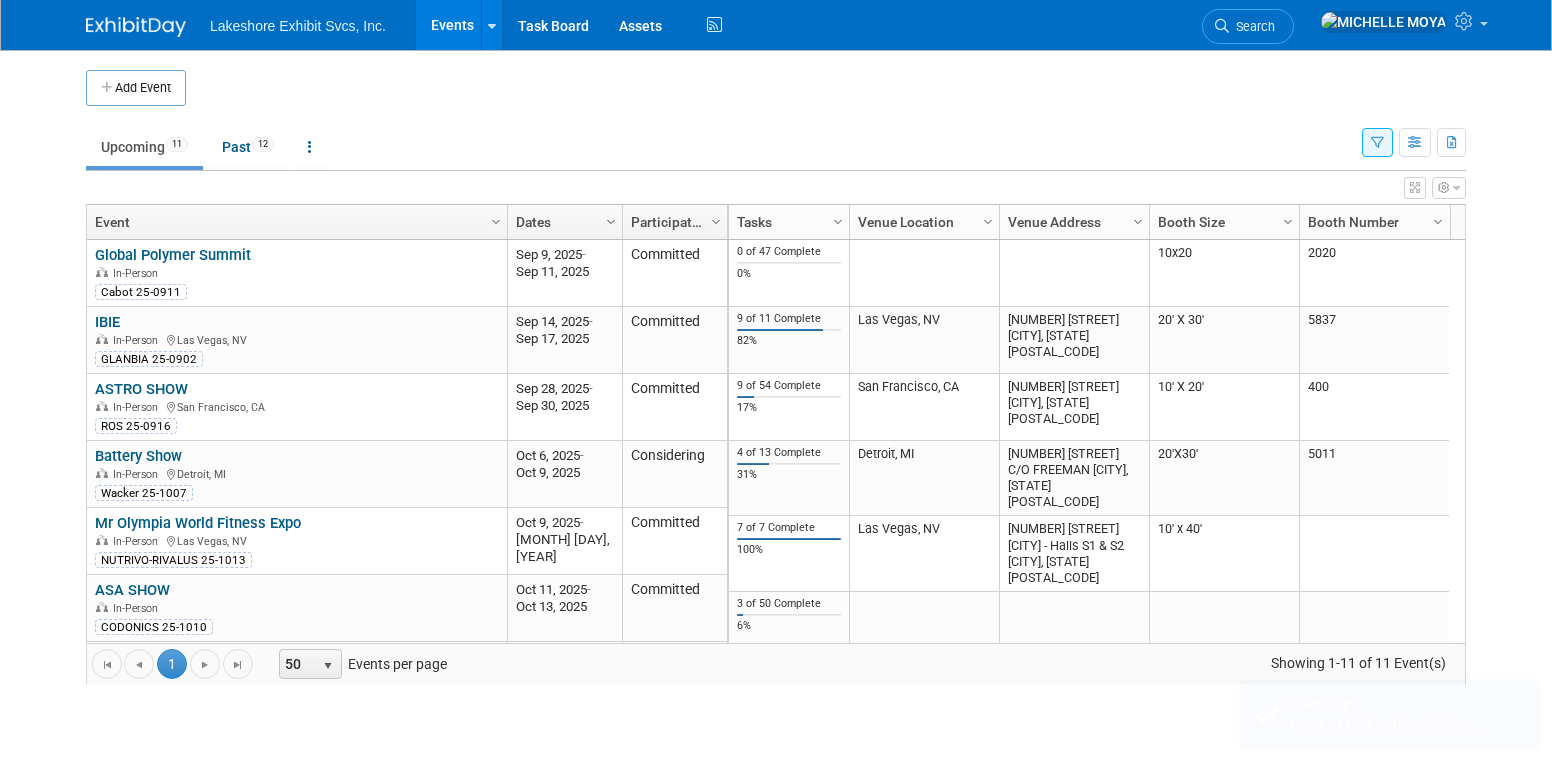 scroll, scrollTop: 0, scrollLeft: 0, axis: both 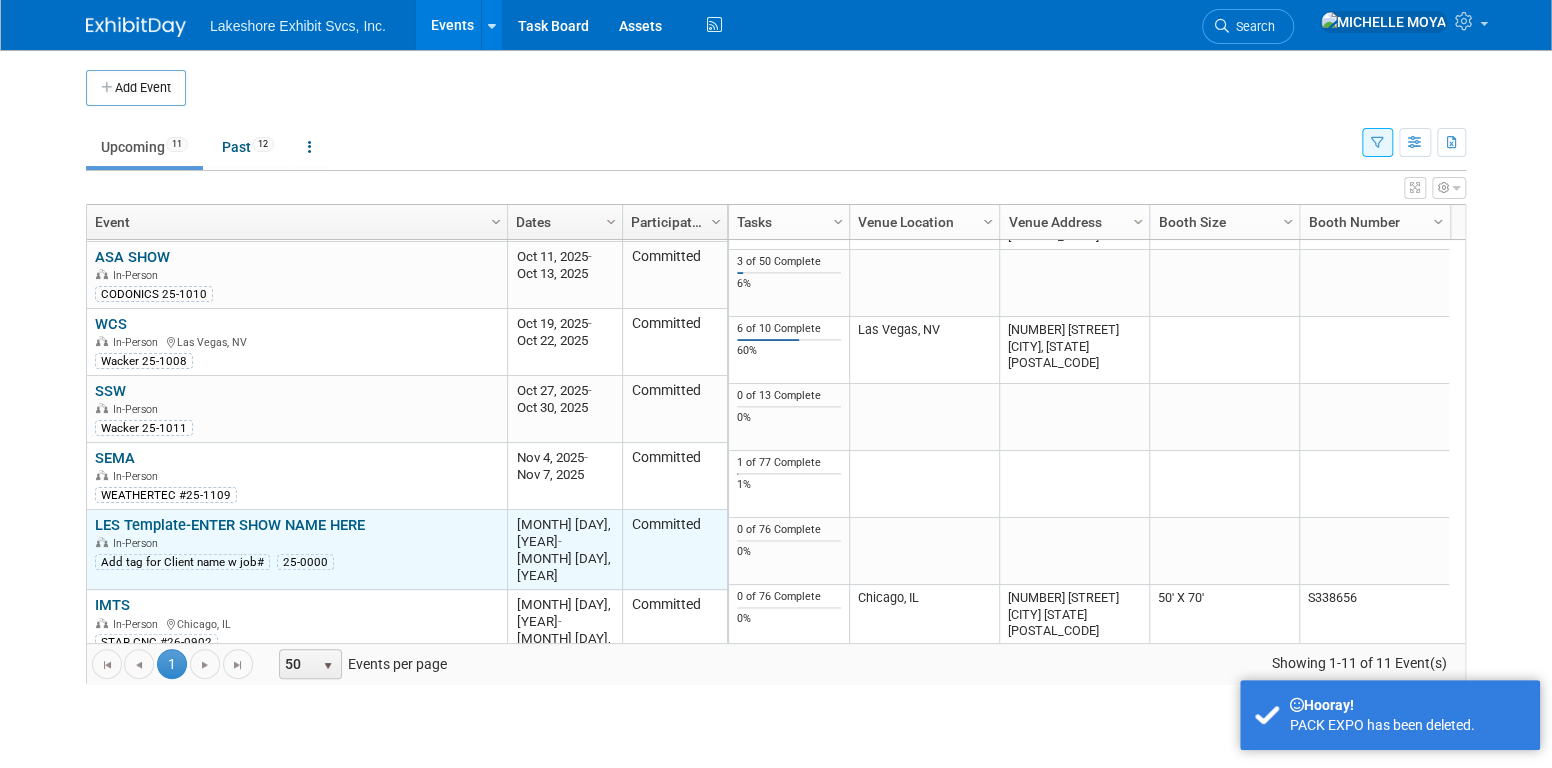 click on "LES Template-ENTER SHOW NAME HERE" at bounding box center (230, 525) 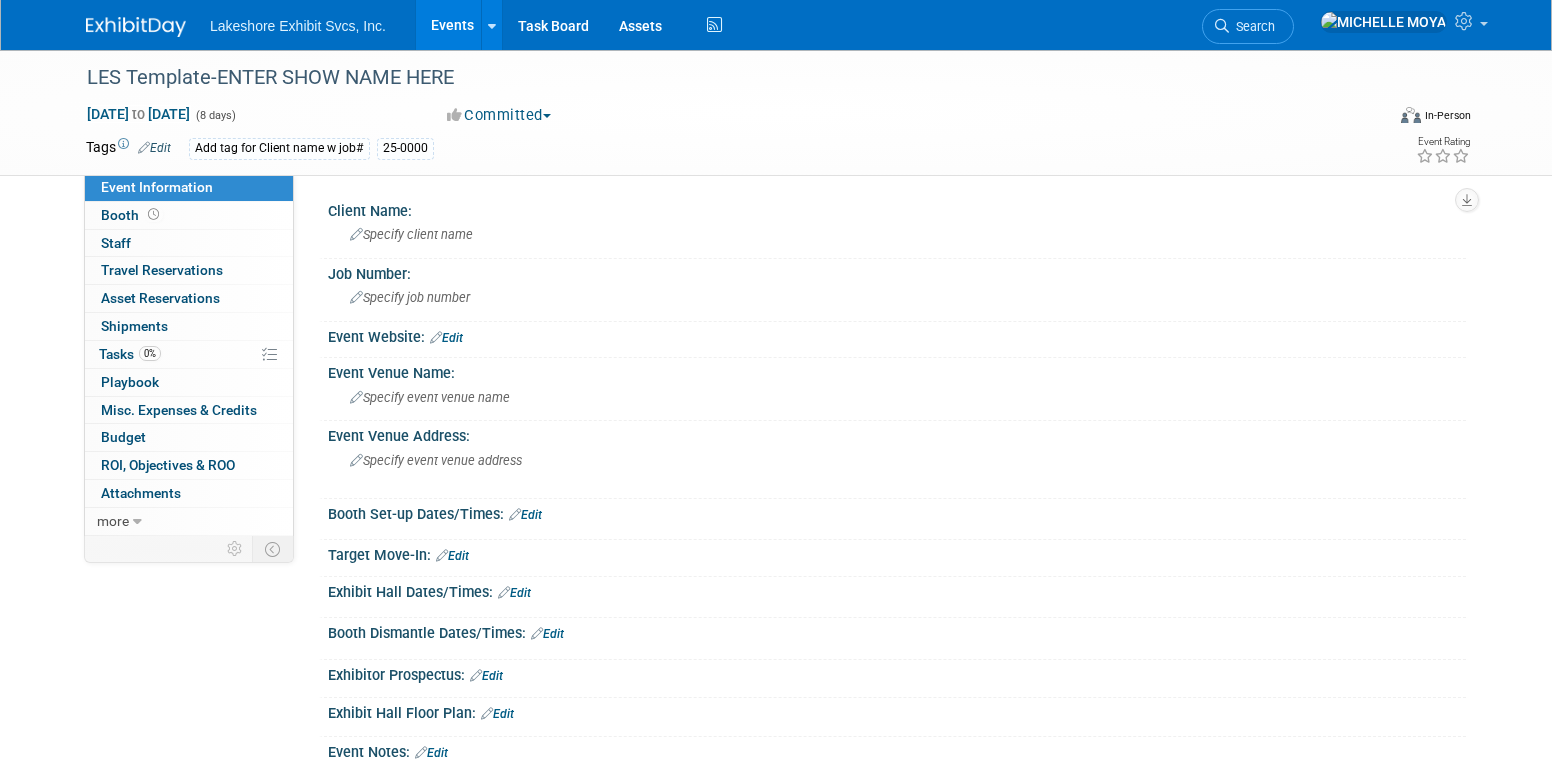 scroll, scrollTop: 0, scrollLeft: 0, axis: both 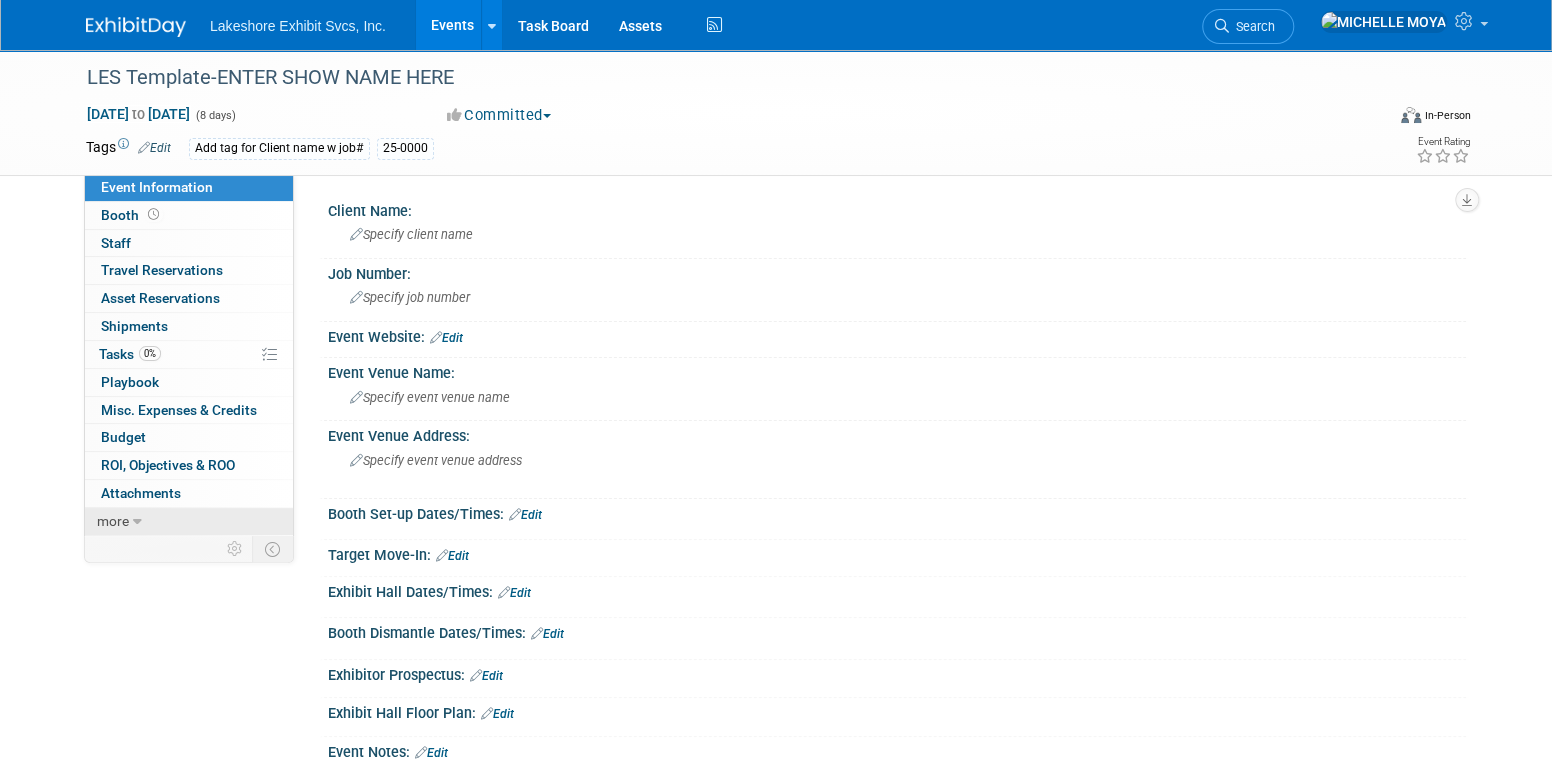 click at bounding box center (137, 522) 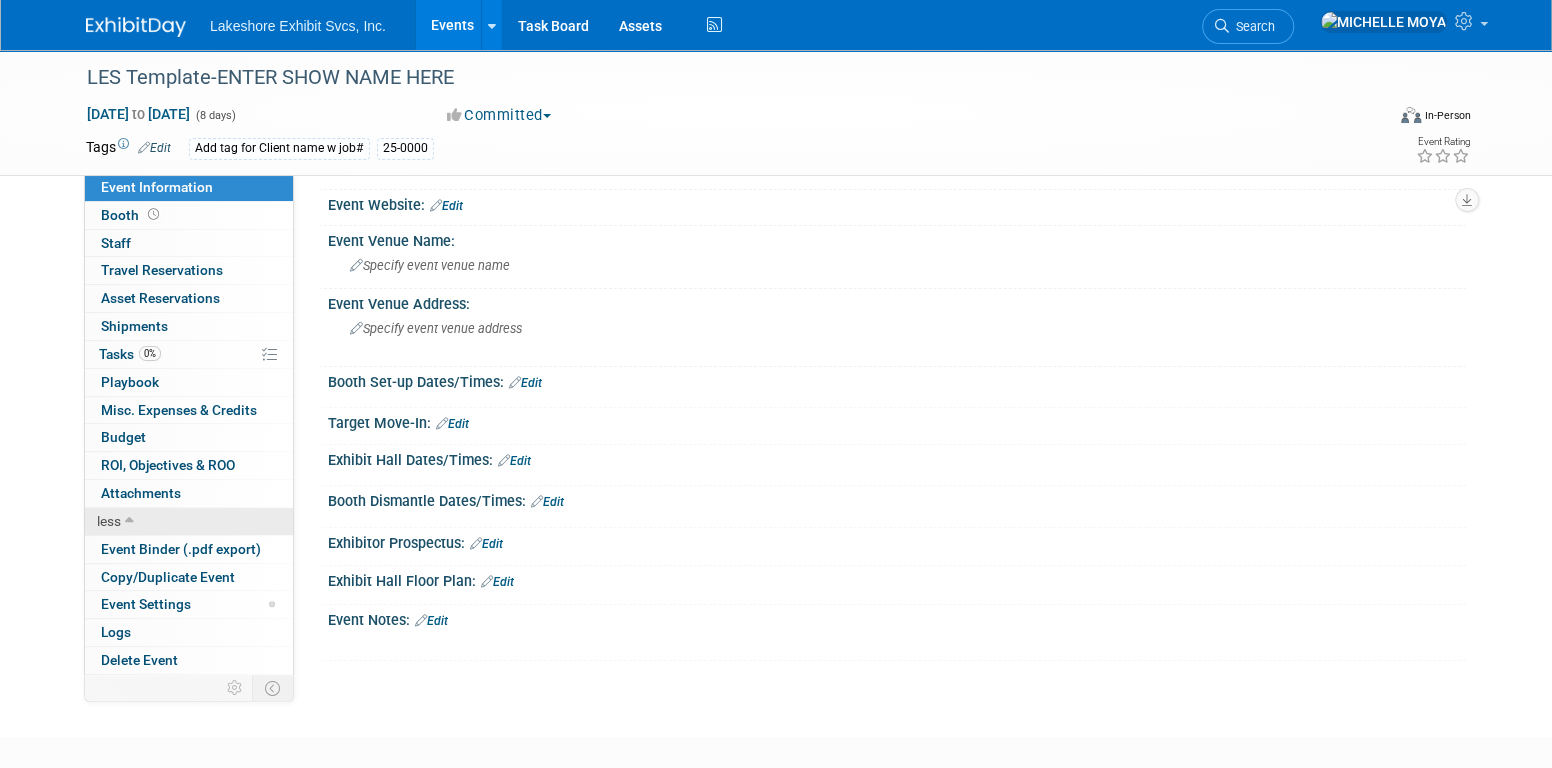 scroll, scrollTop: 200, scrollLeft: 0, axis: vertical 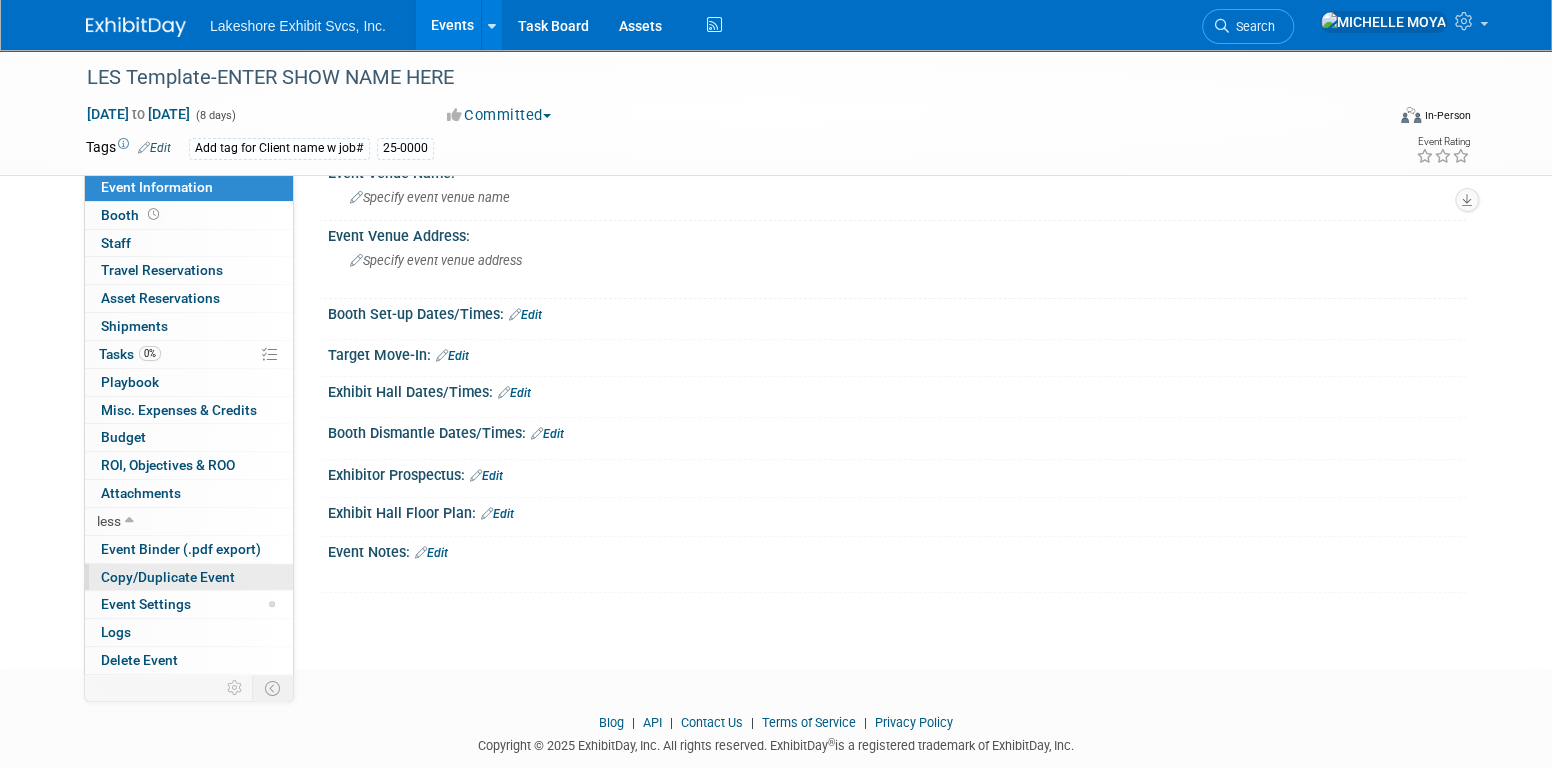 click on "Copy/Duplicate Event" at bounding box center [168, 577] 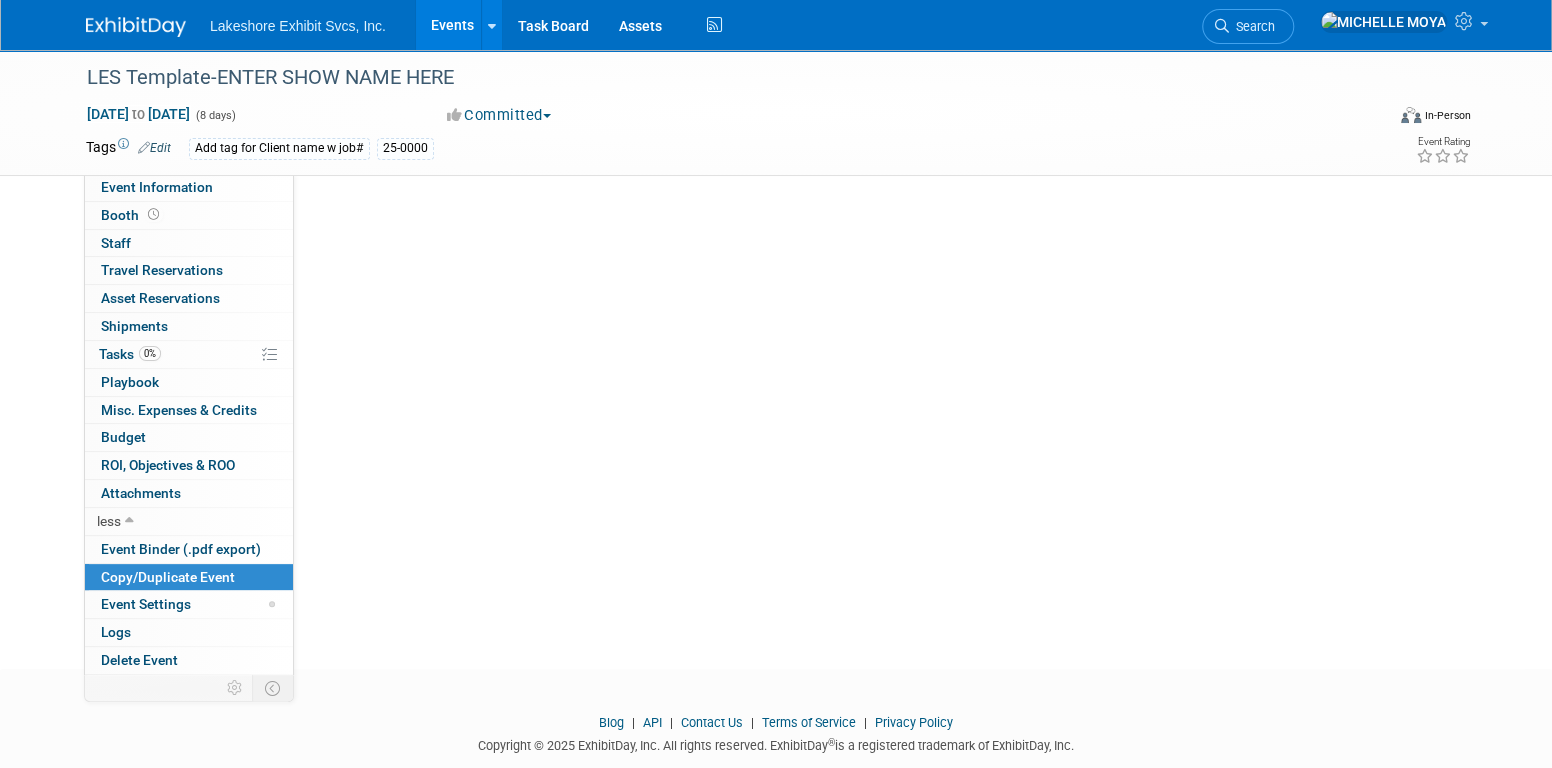 scroll, scrollTop: 0, scrollLeft: 0, axis: both 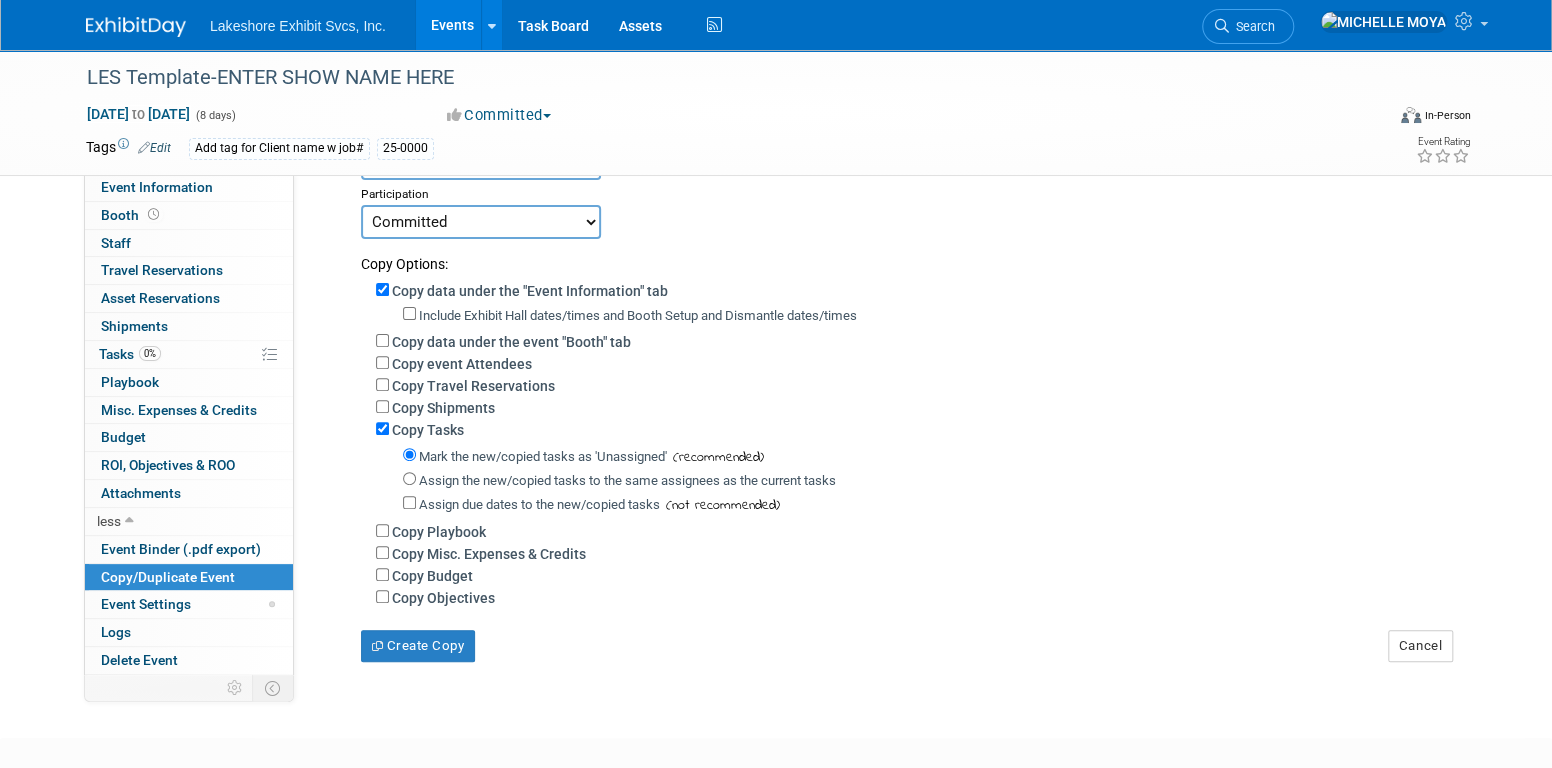 drag, startPoint x: 372, startPoint y: 285, endPoint x: 384, endPoint y: 287, distance: 12.165525 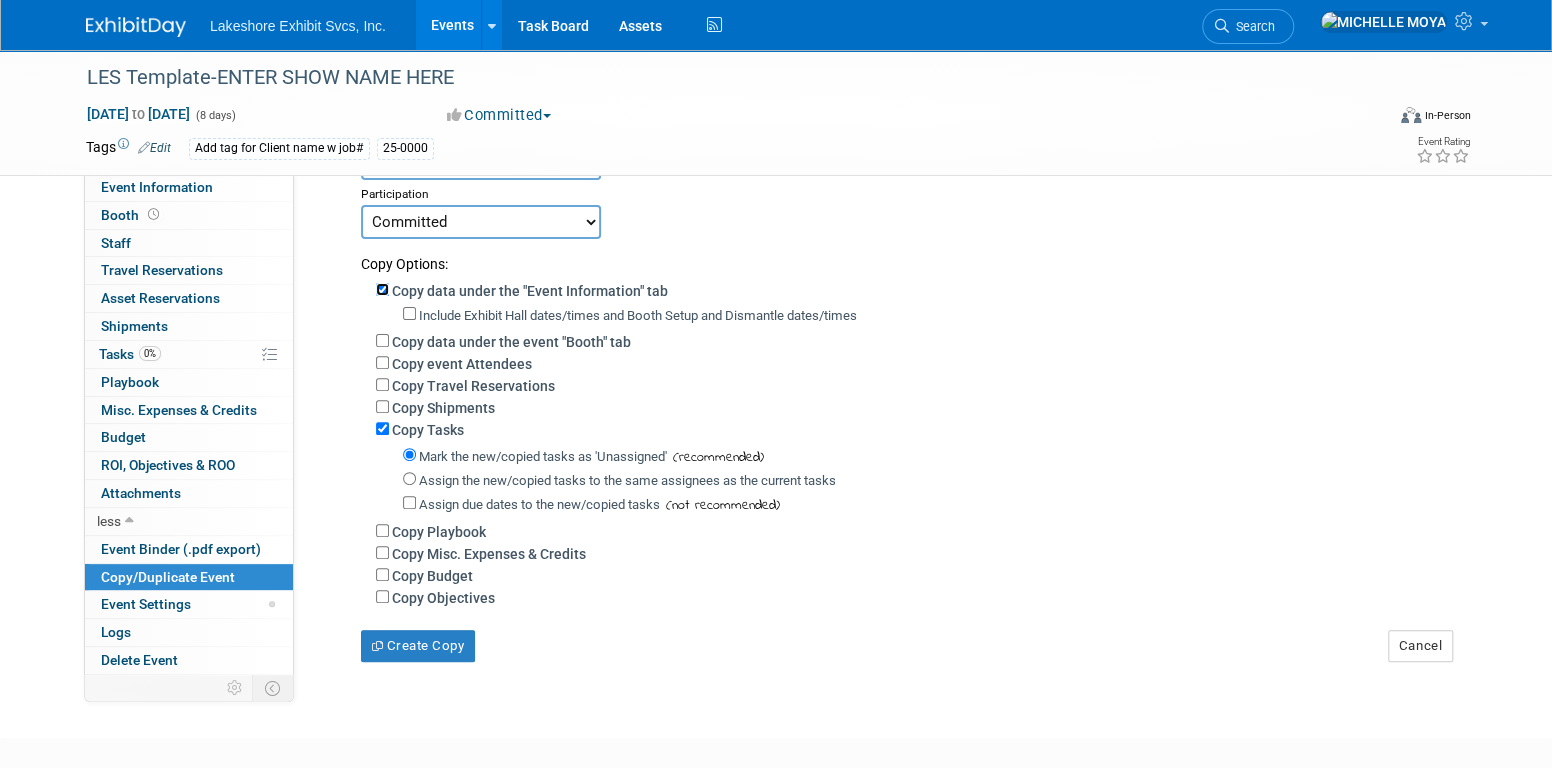 click on "Copy data under the "Event Information" tab" at bounding box center [382, 289] 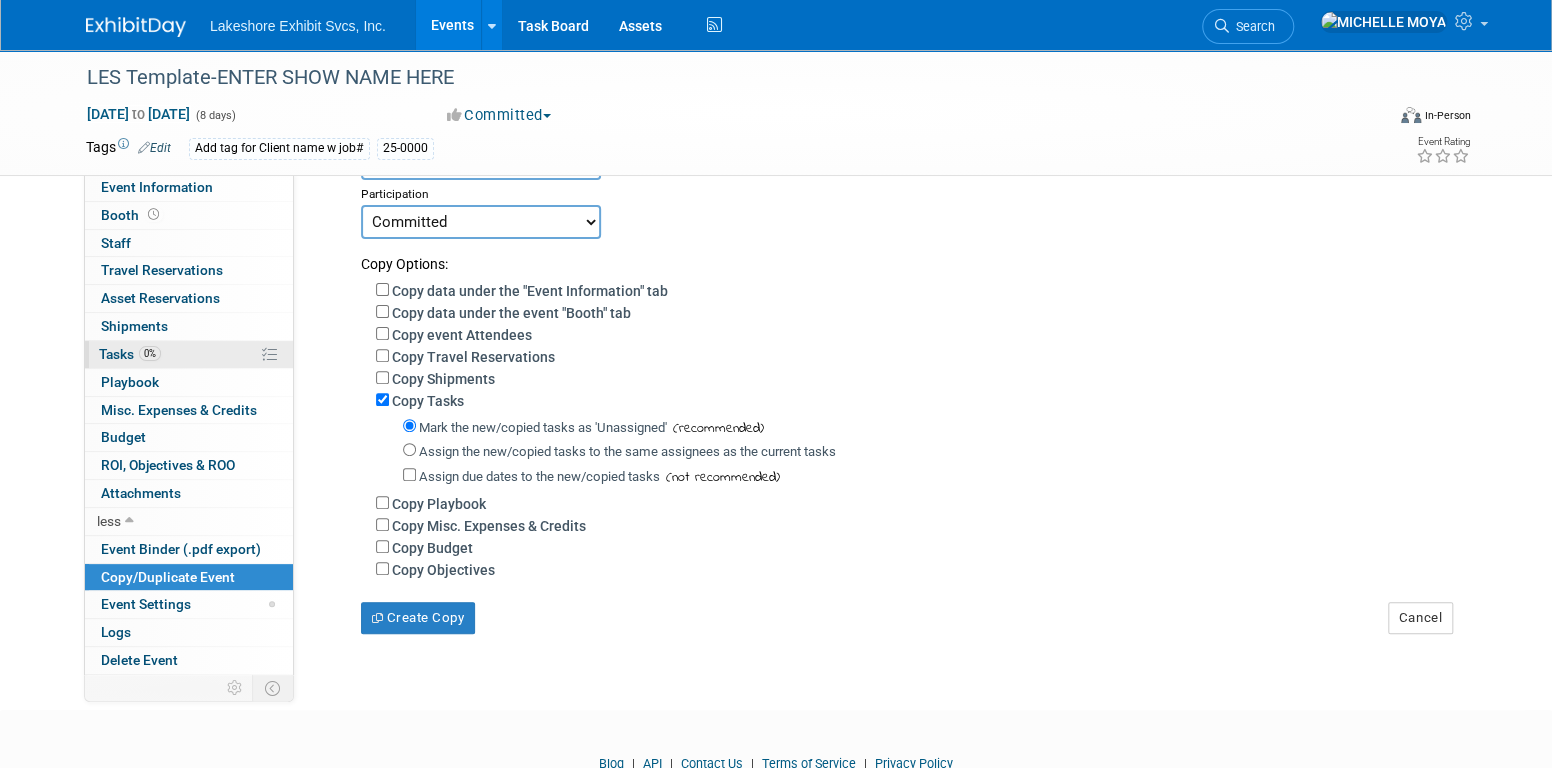 click on "0%
Tasks 0%" at bounding box center [189, 354] 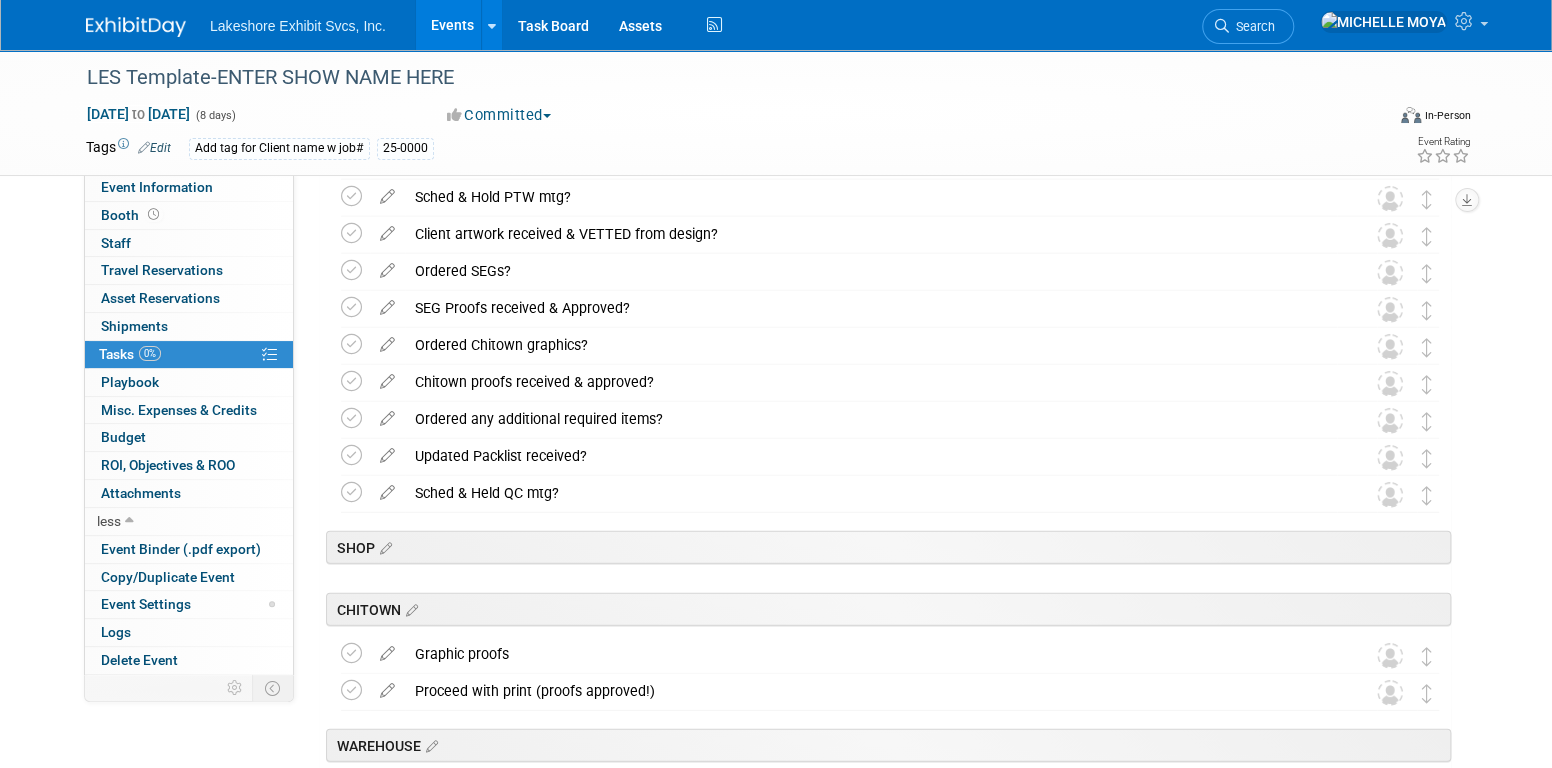 scroll, scrollTop: 2900, scrollLeft: 0, axis: vertical 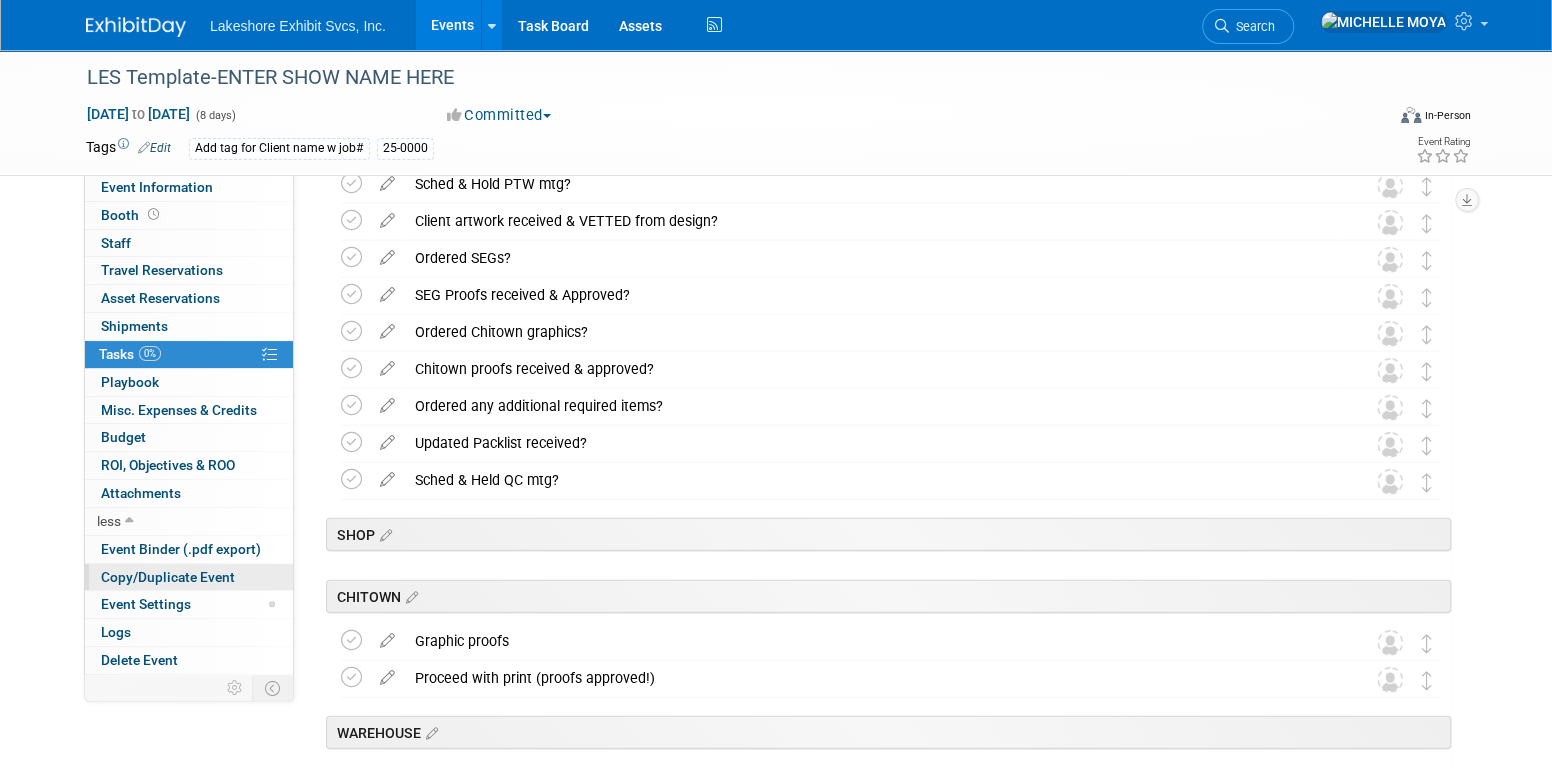 click on "Copy/Duplicate Event" at bounding box center (168, 577) 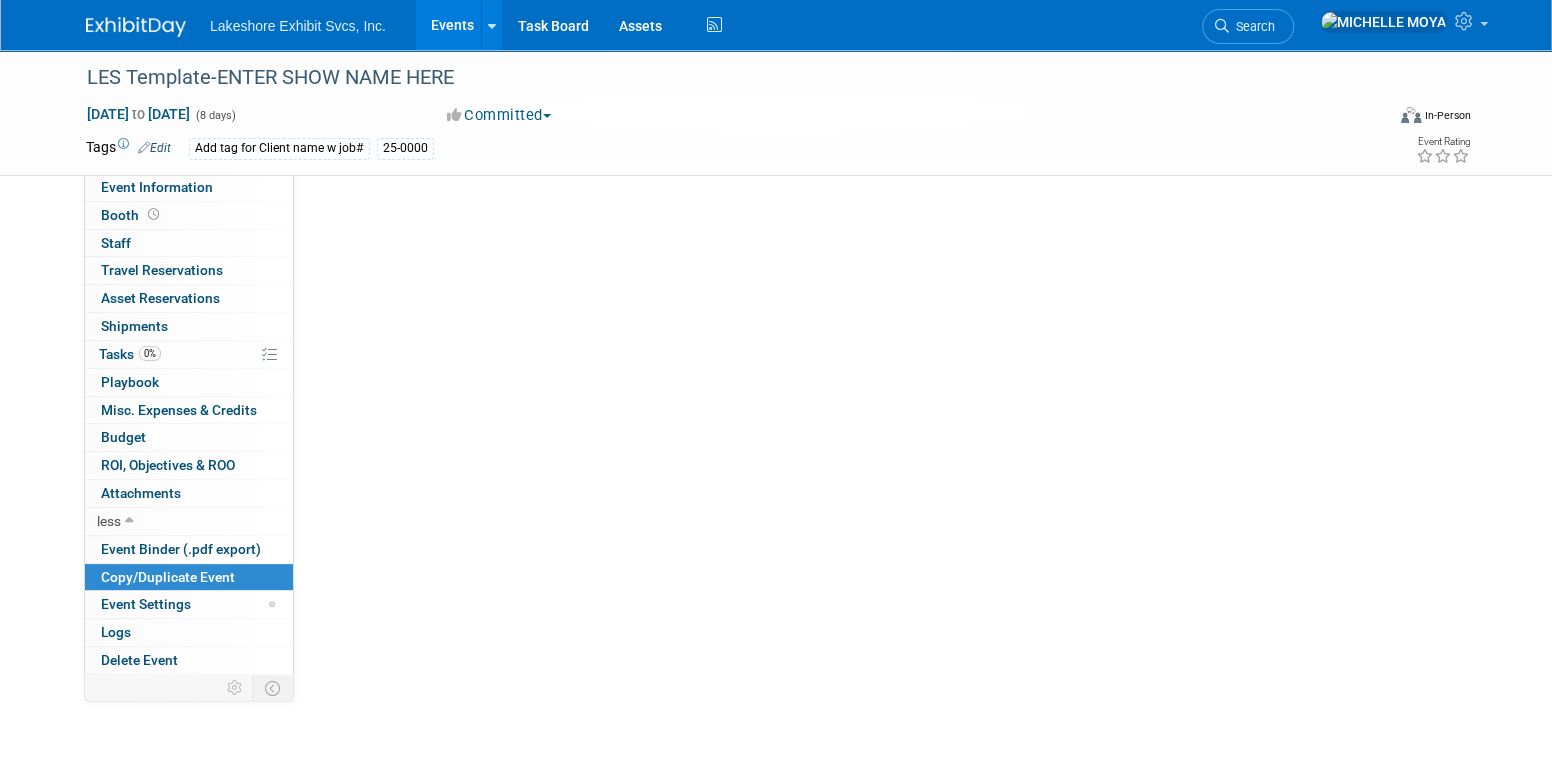 scroll, scrollTop: 0, scrollLeft: 0, axis: both 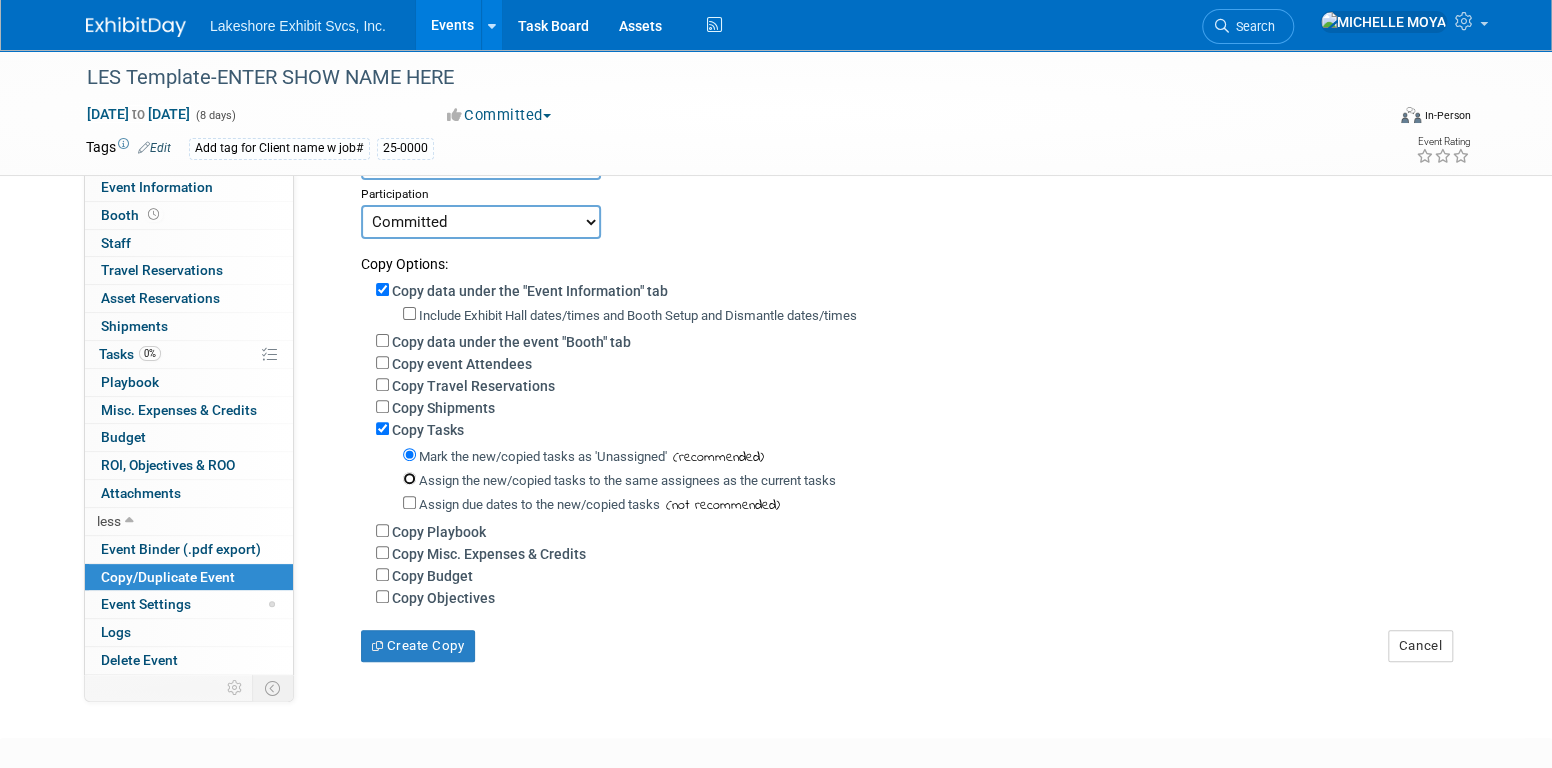 click on "Assign the new/copied tasks to the same assignees as the current tasks" at bounding box center [409, 478] 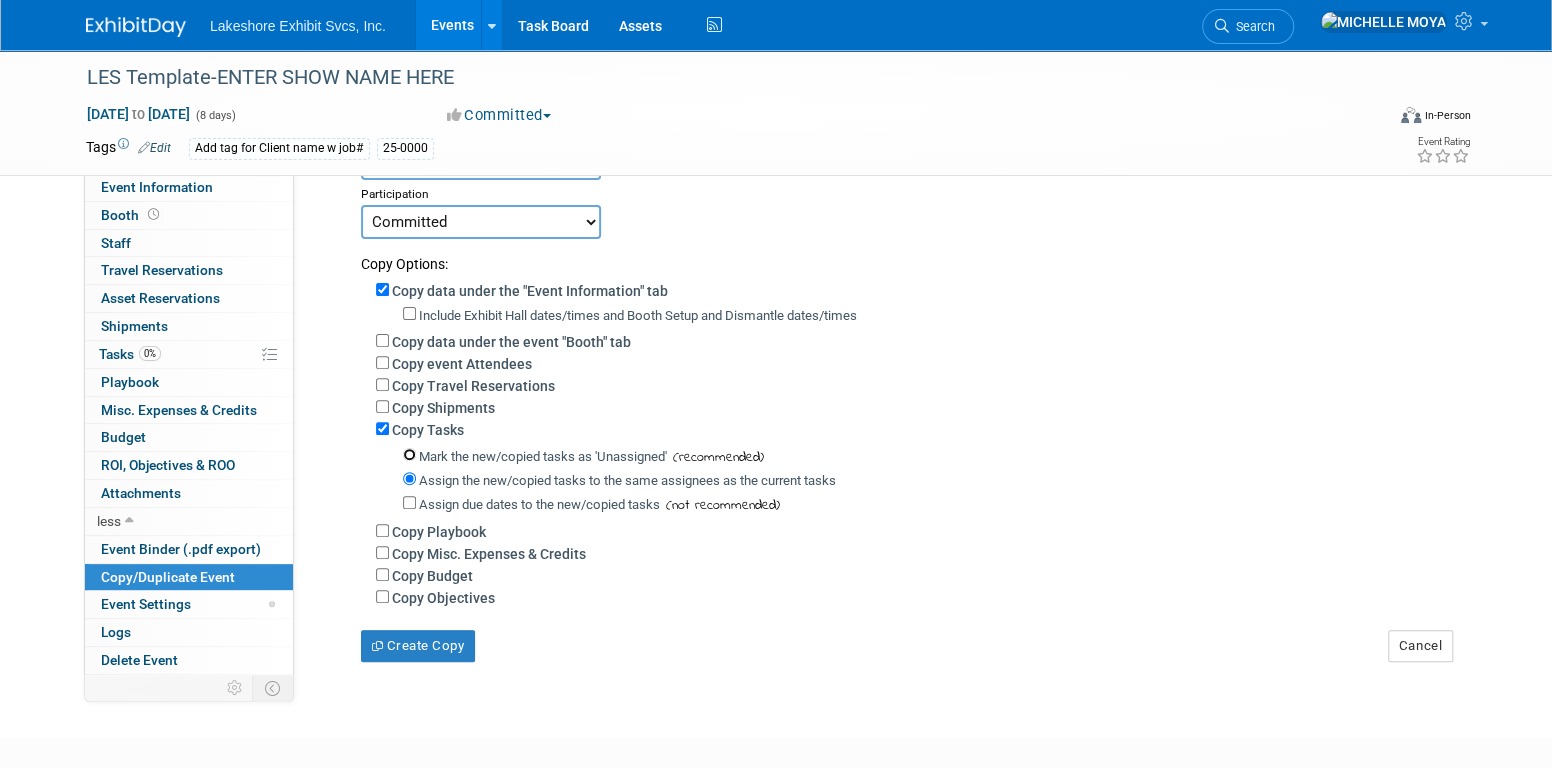 click on "Mark the new/copied tasks as 'Unassigned'" at bounding box center [409, 454] 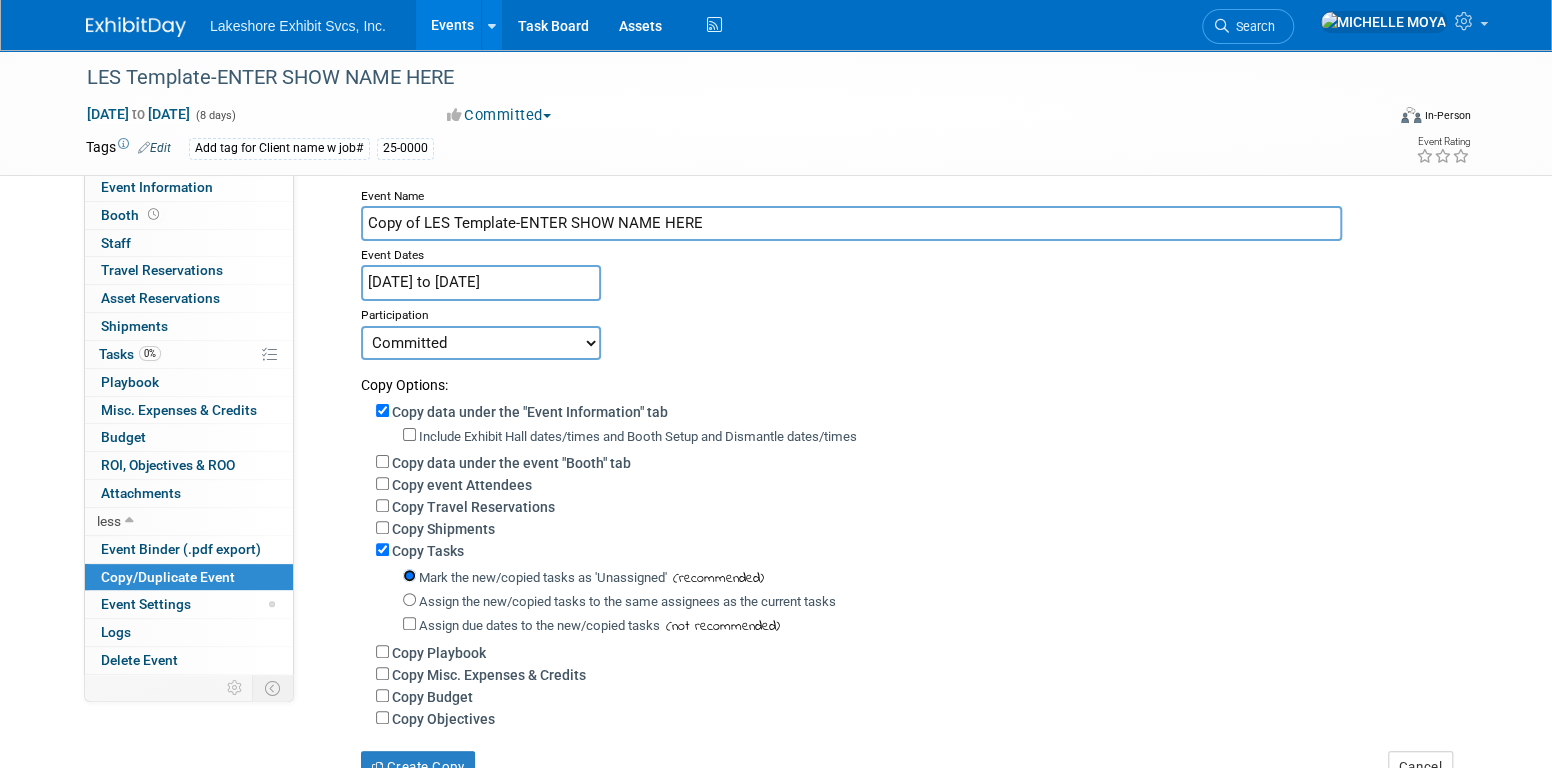 scroll, scrollTop: 0, scrollLeft: 0, axis: both 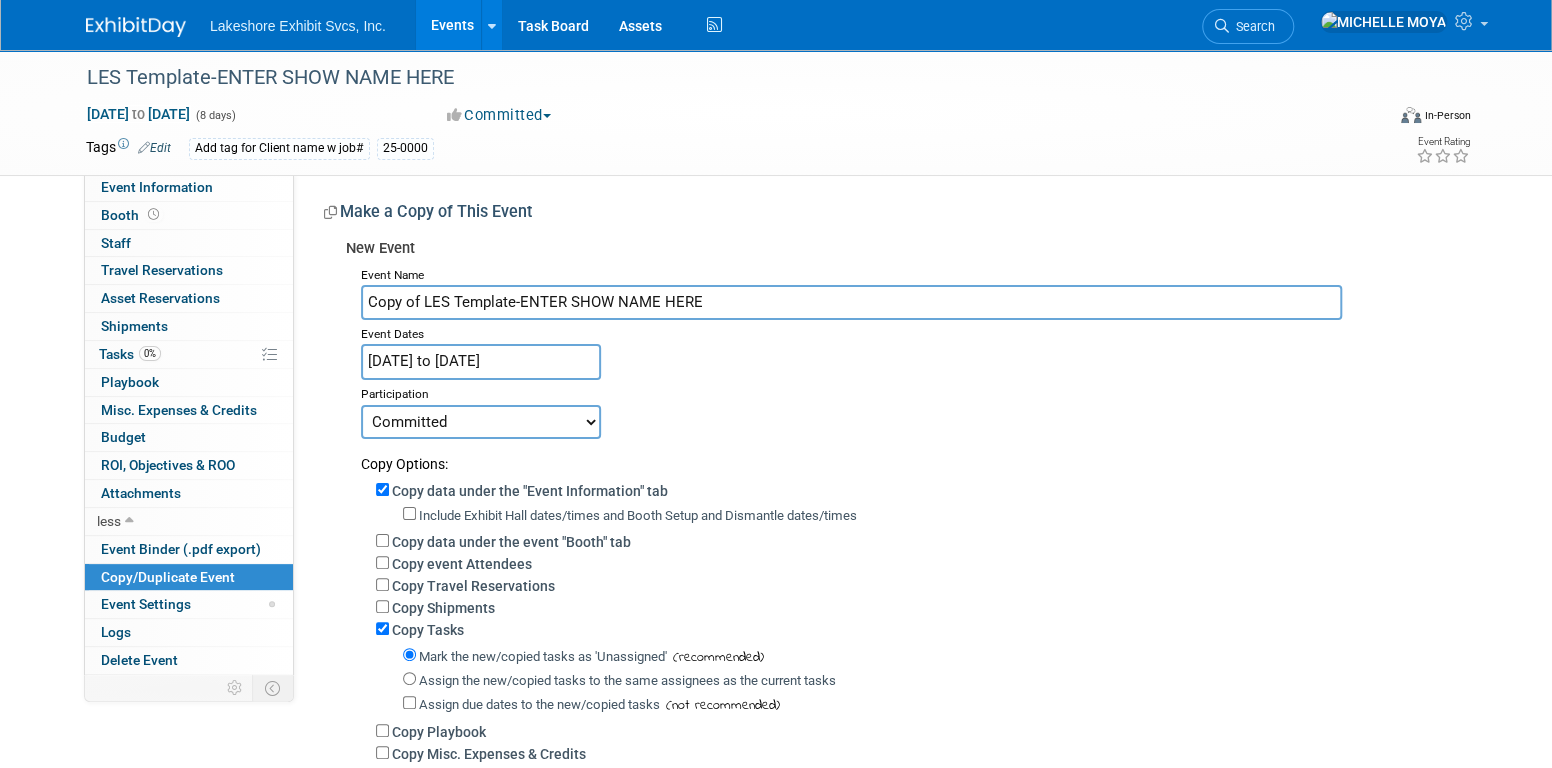 drag, startPoint x: 671, startPoint y: 307, endPoint x: 327, endPoint y: 330, distance: 344.76804 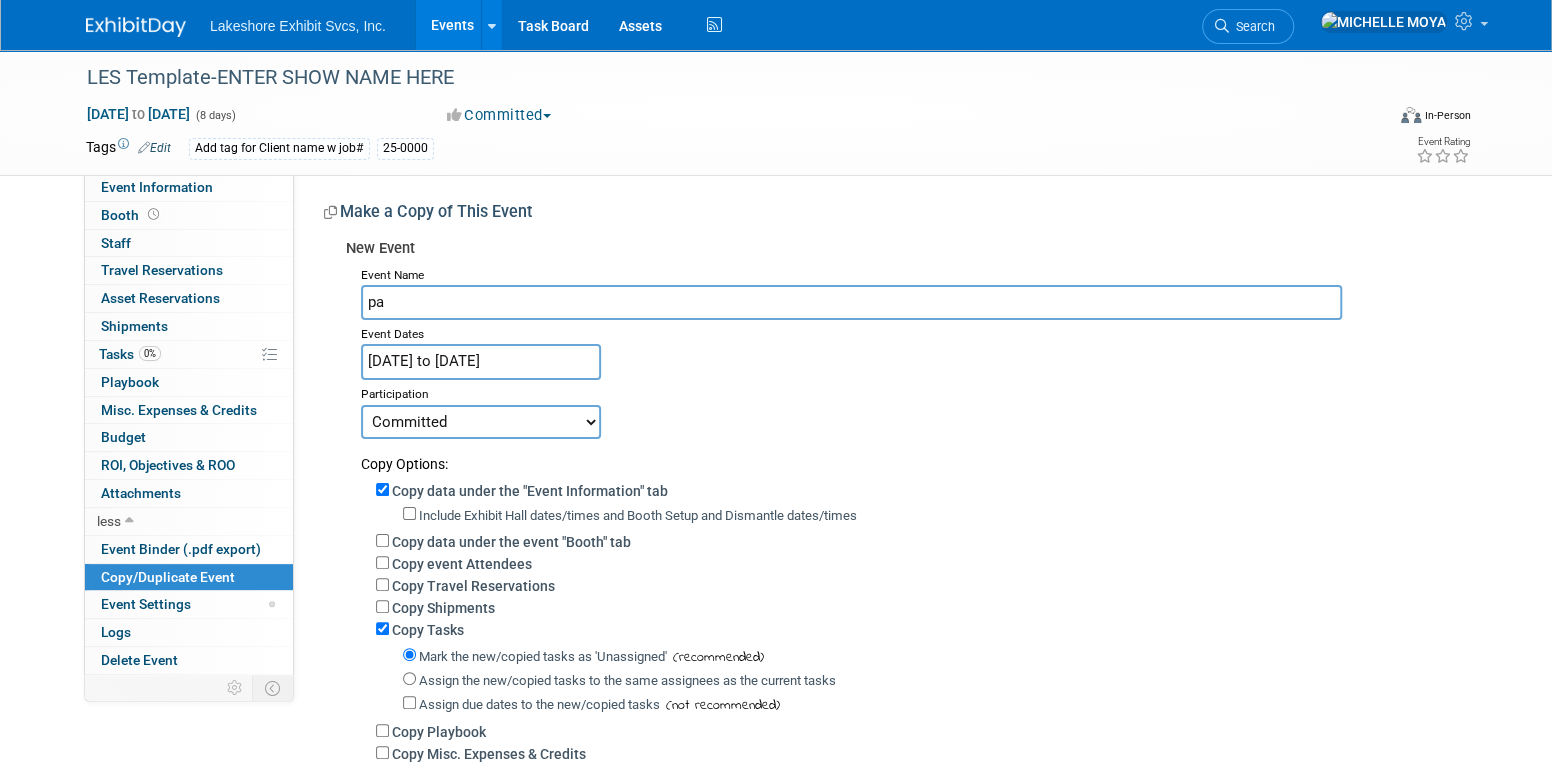 type on "p" 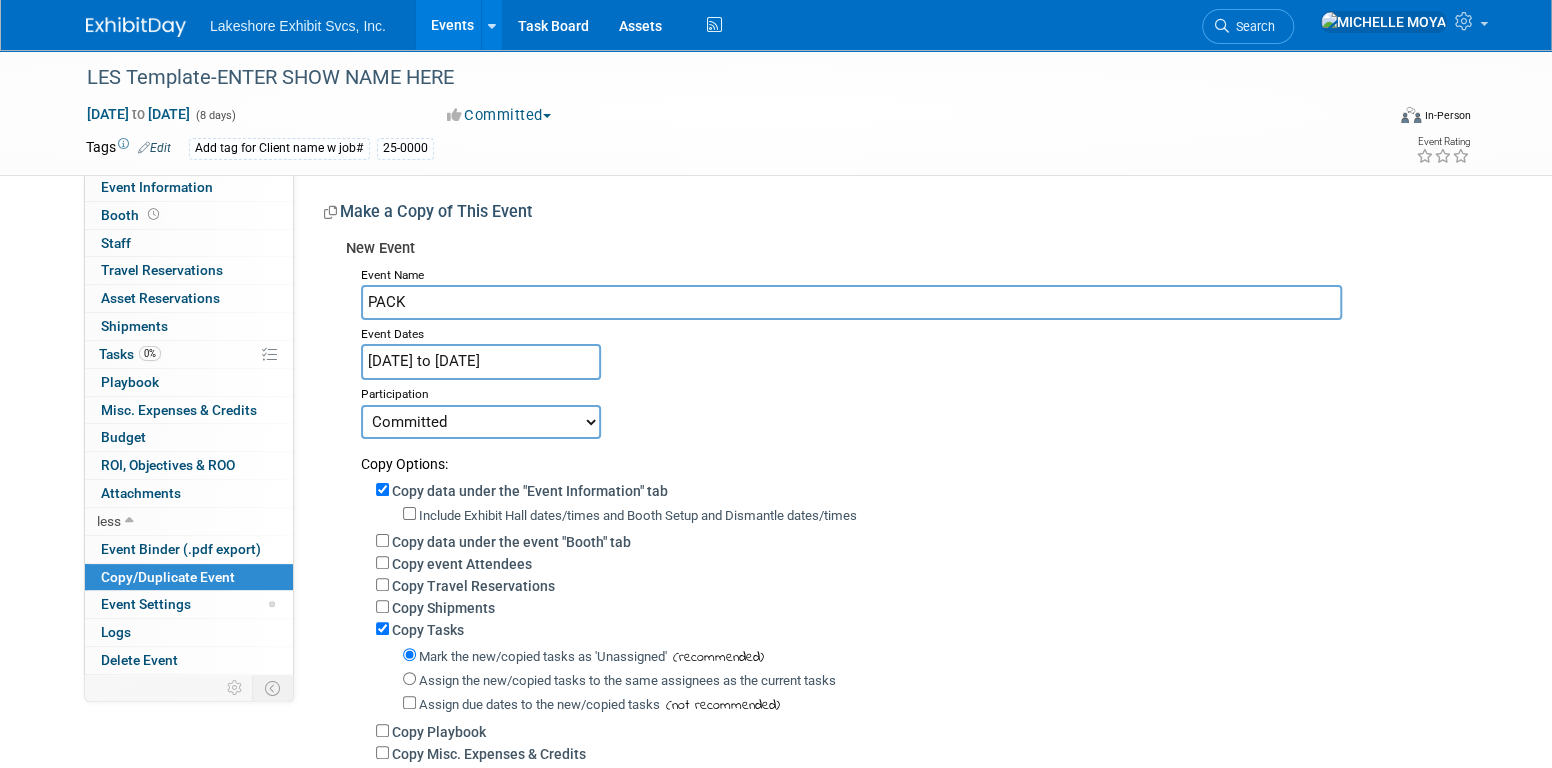 type on "PACK EXPO" 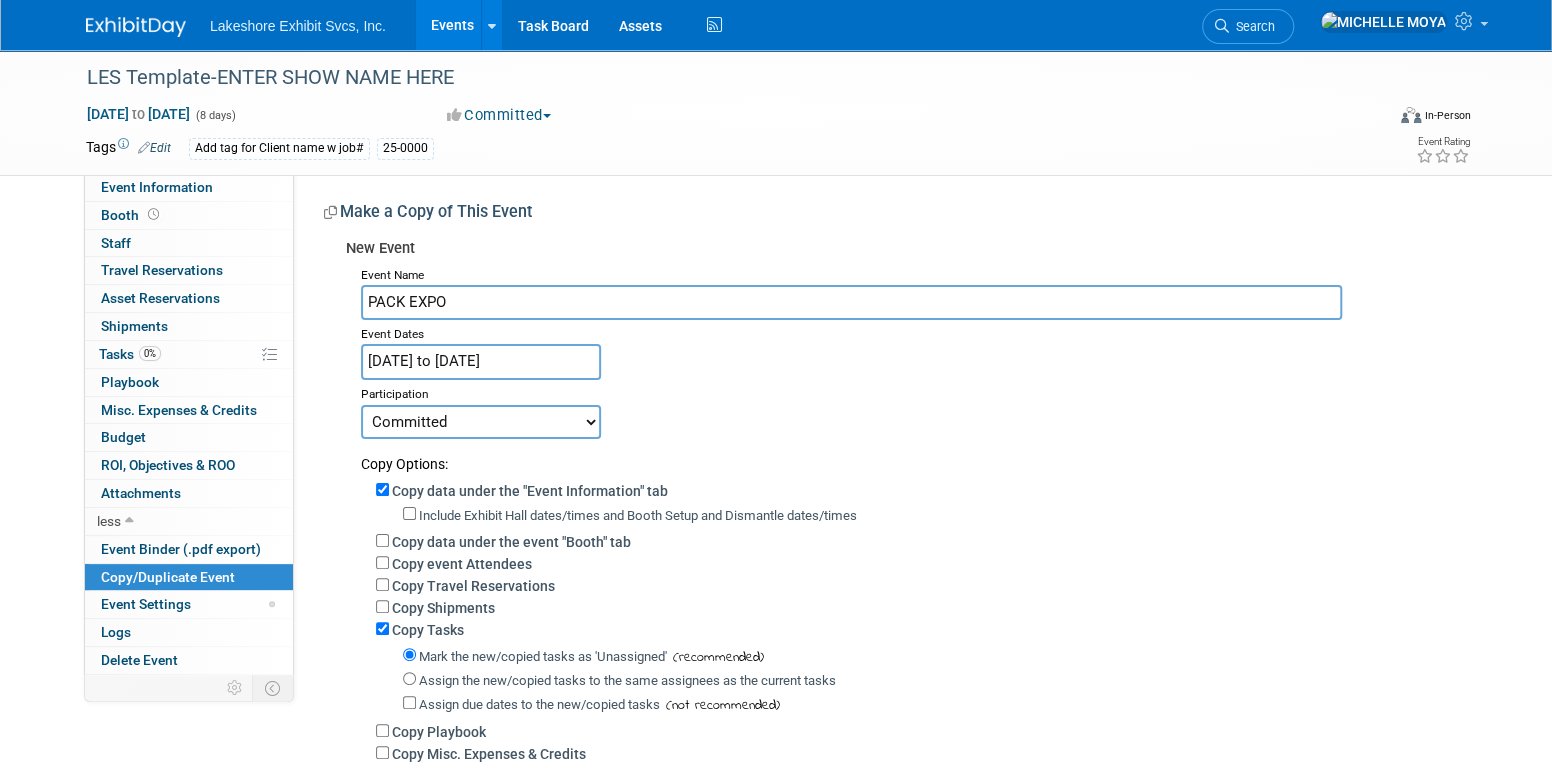 click on "Dec 31, 2025 to Jan 7, 2026" at bounding box center [481, 361] 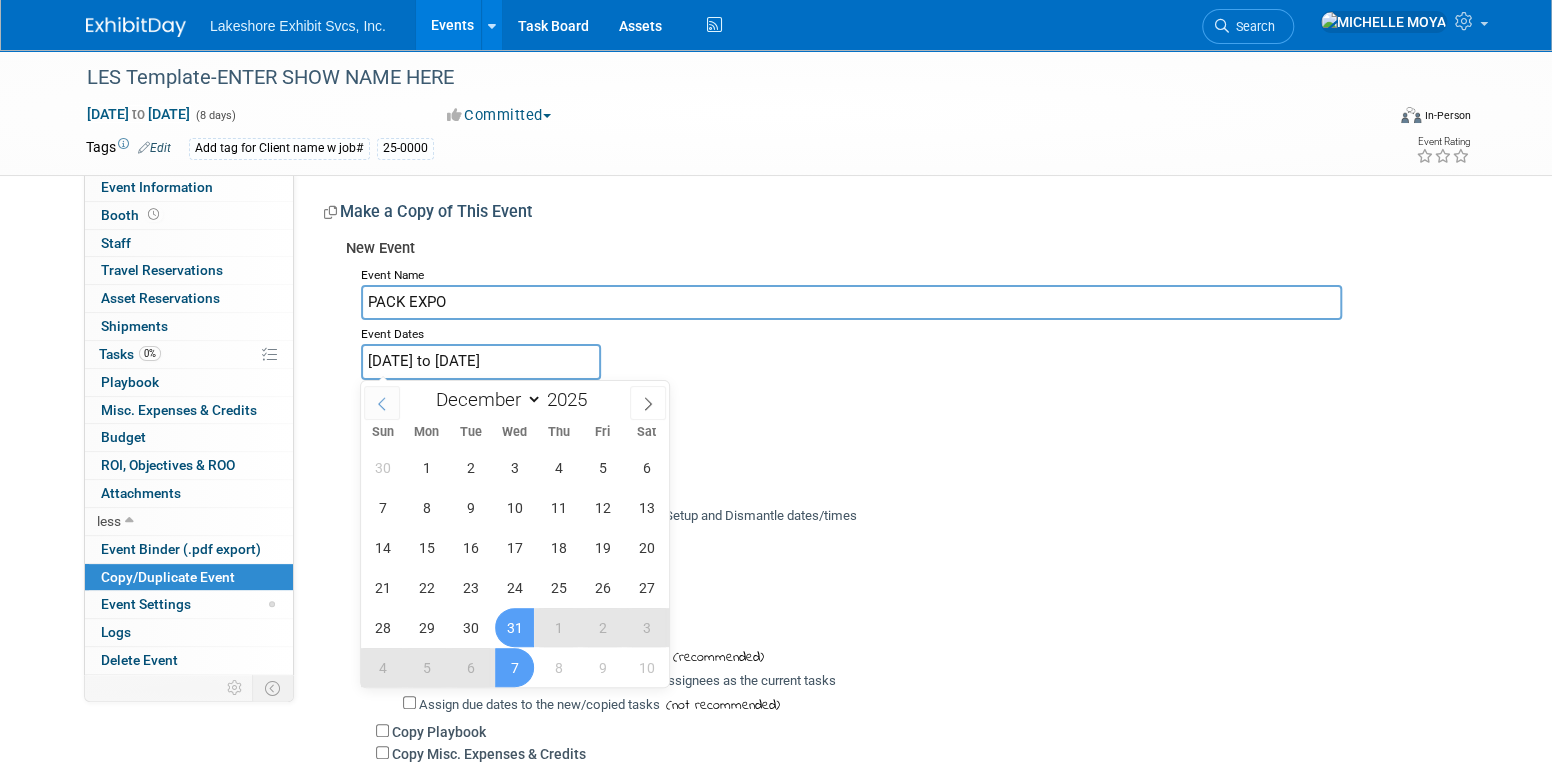 click 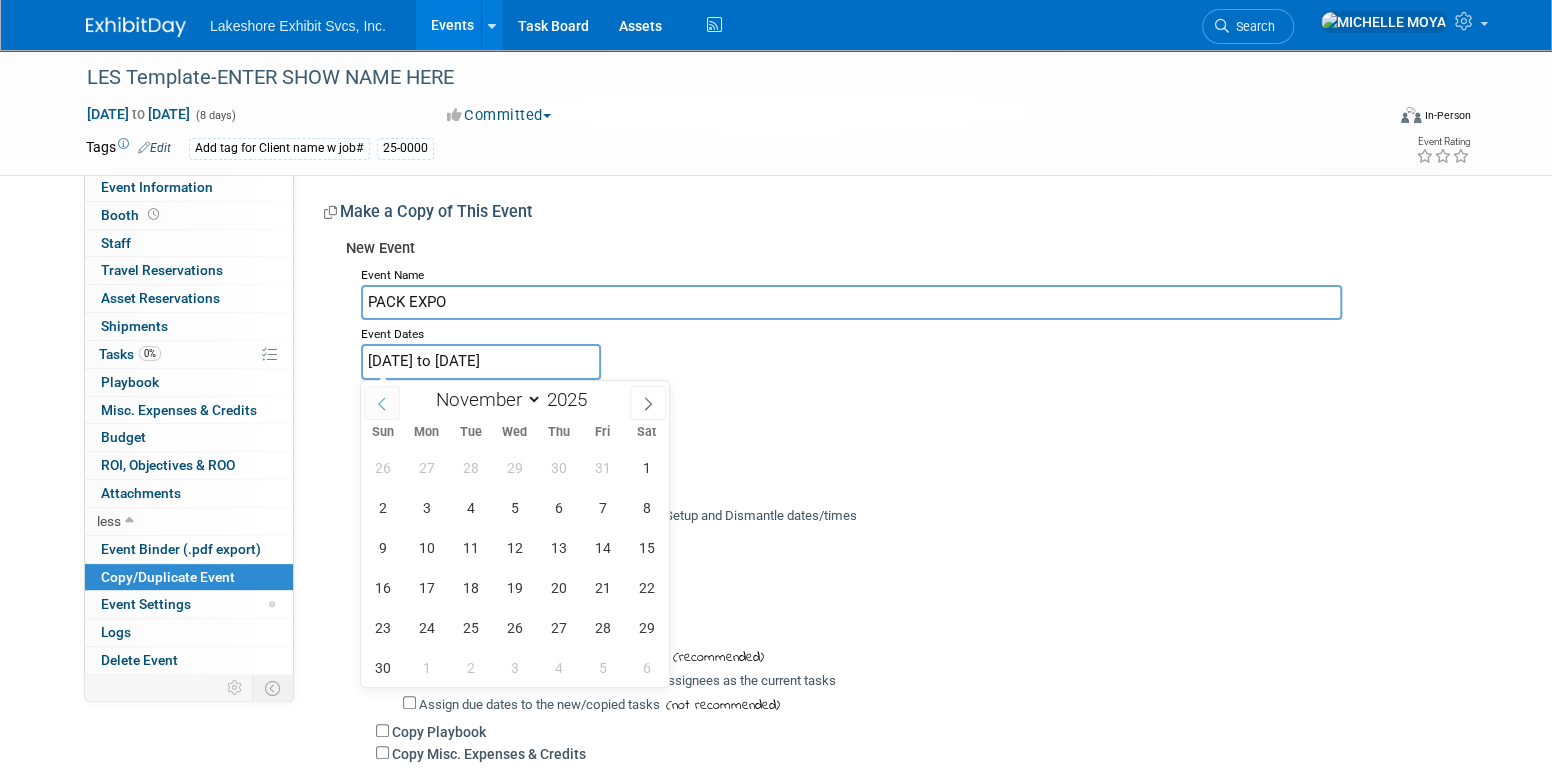 click 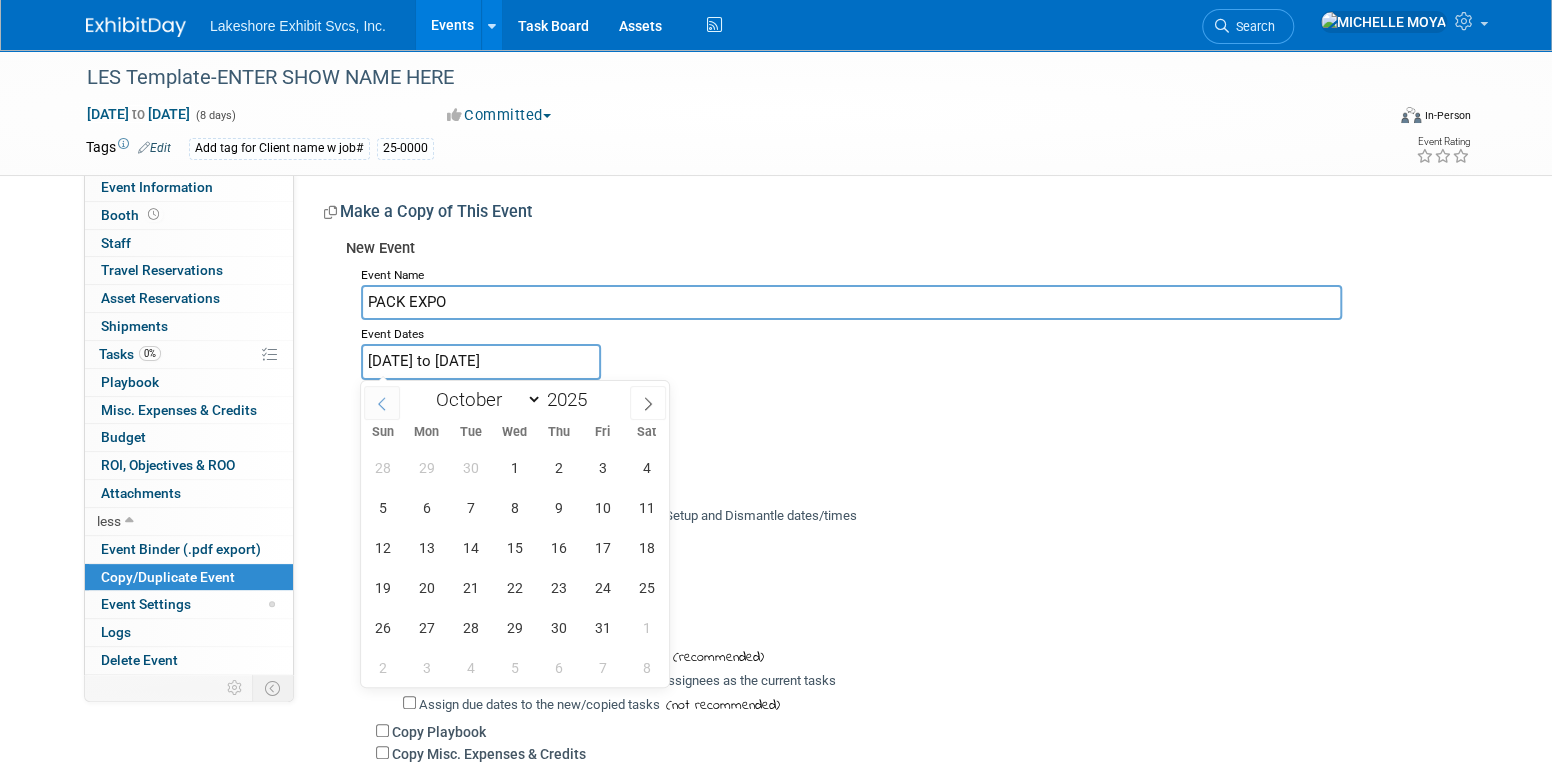 click 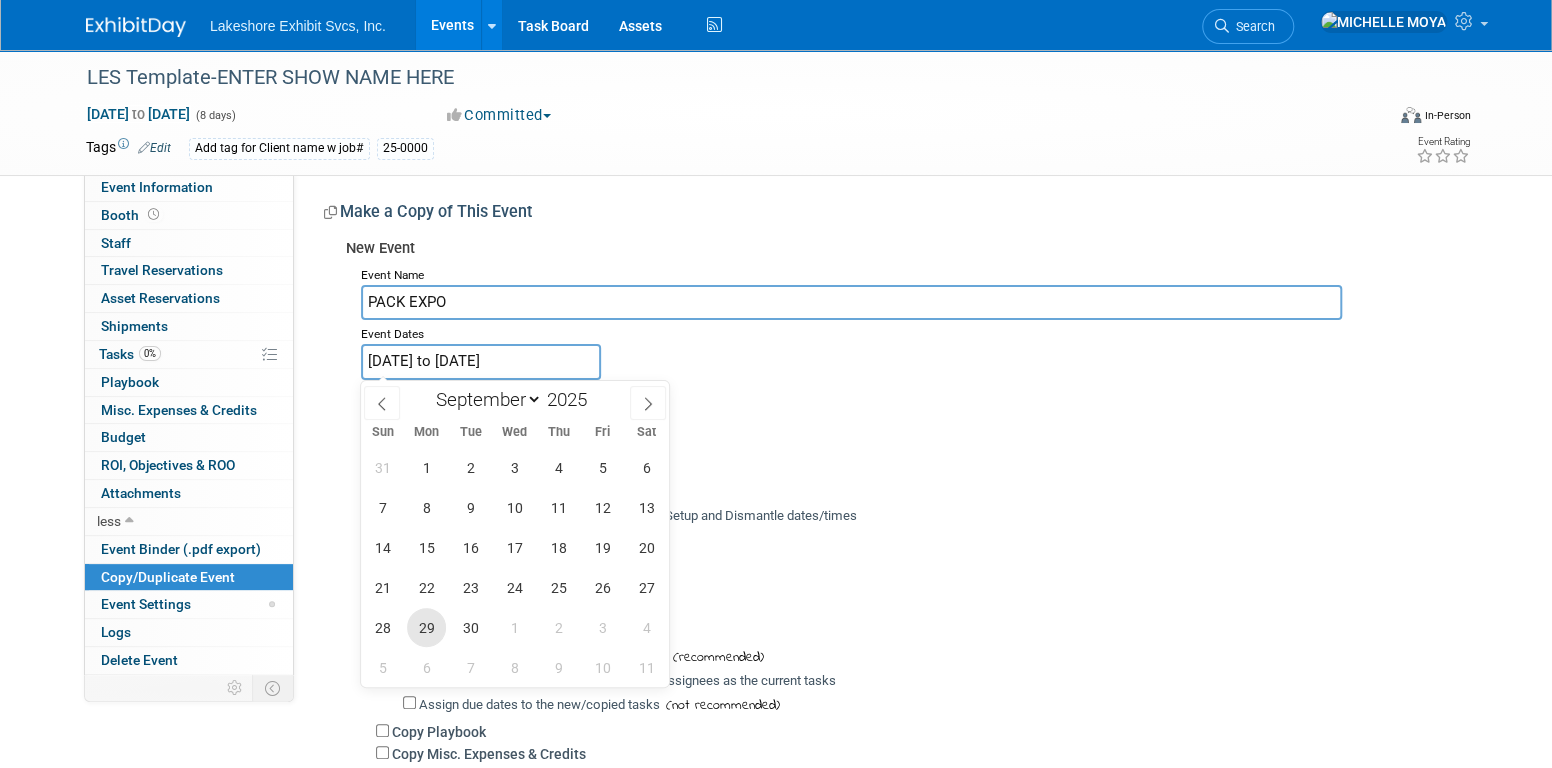 click on "29" at bounding box center (426, 627) 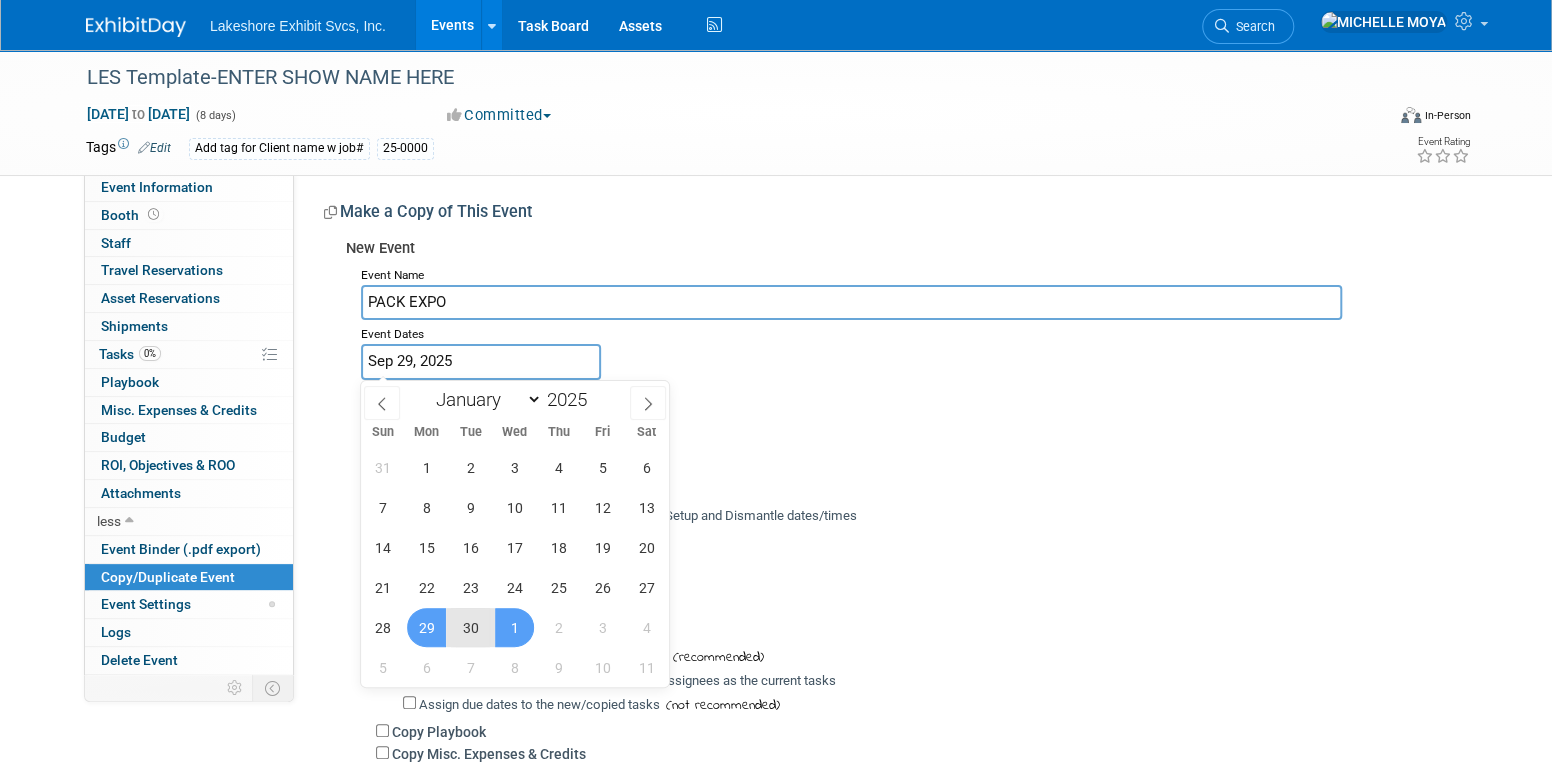 click on "1" at bounding box center (514, 627) 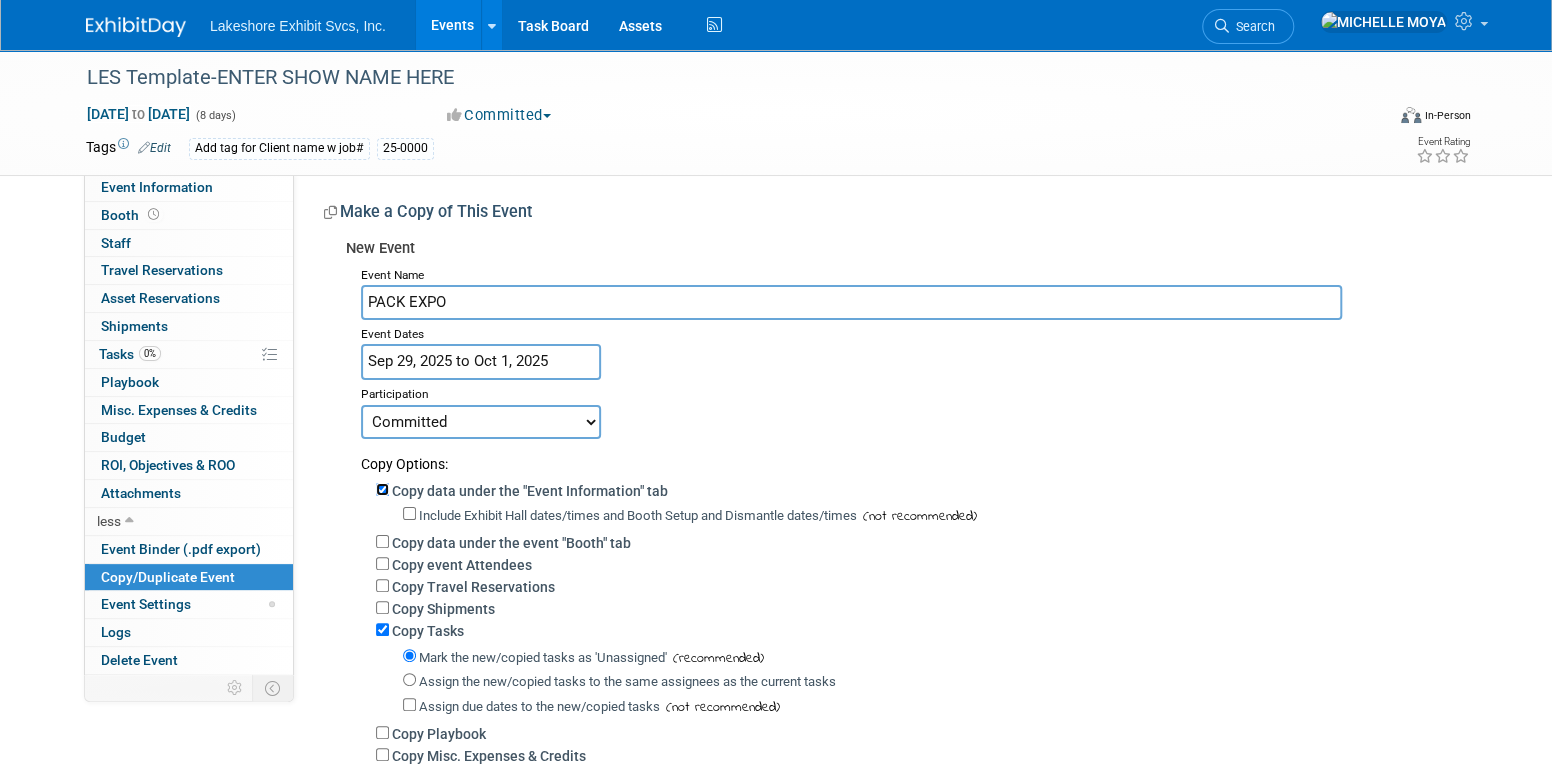 click on "Copy data under the "Event Information" tab" at bounding box center (382, 489) 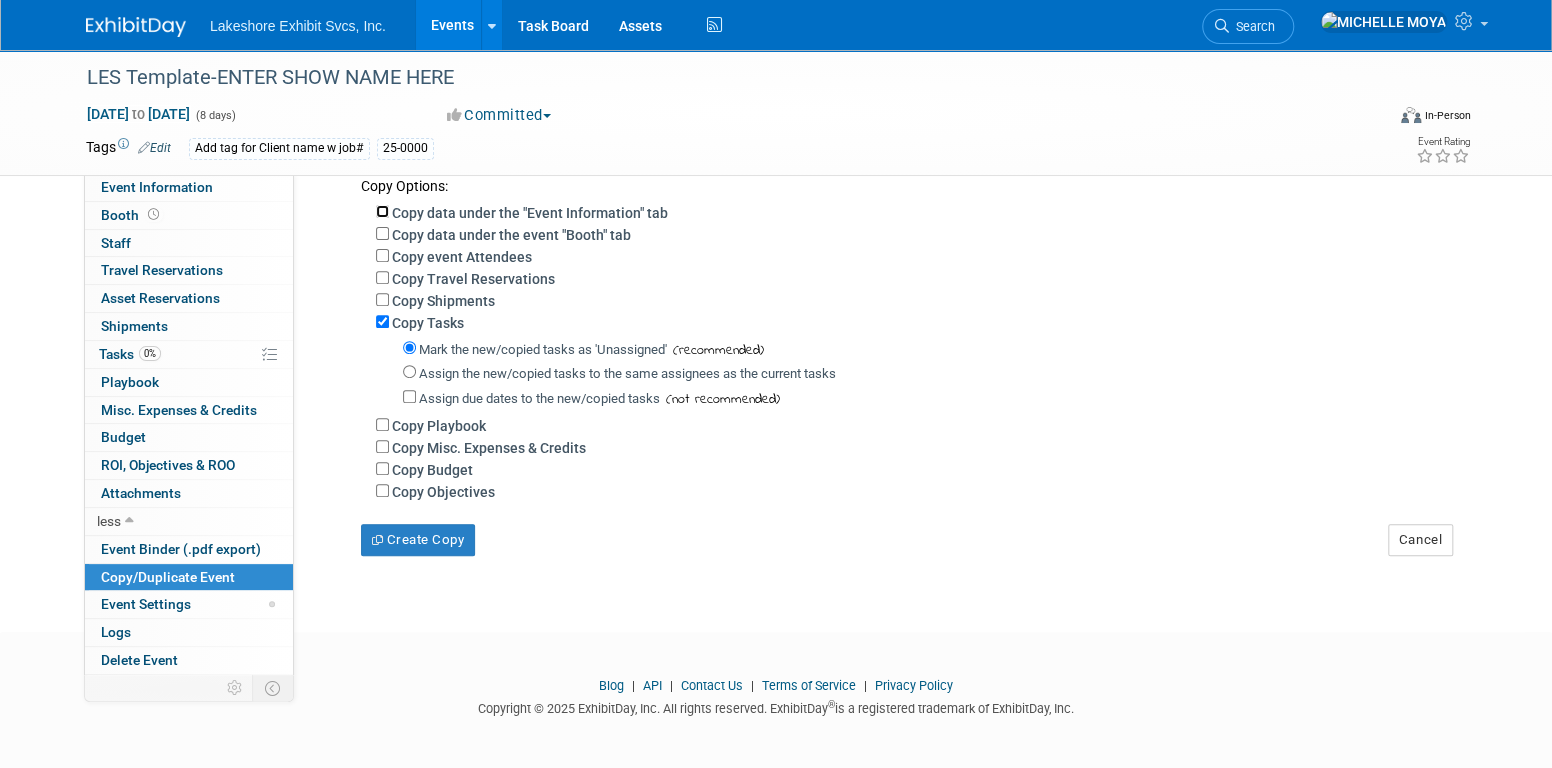 scroll, scrollTop: 280, scrollLeft: 0, axis: vertical 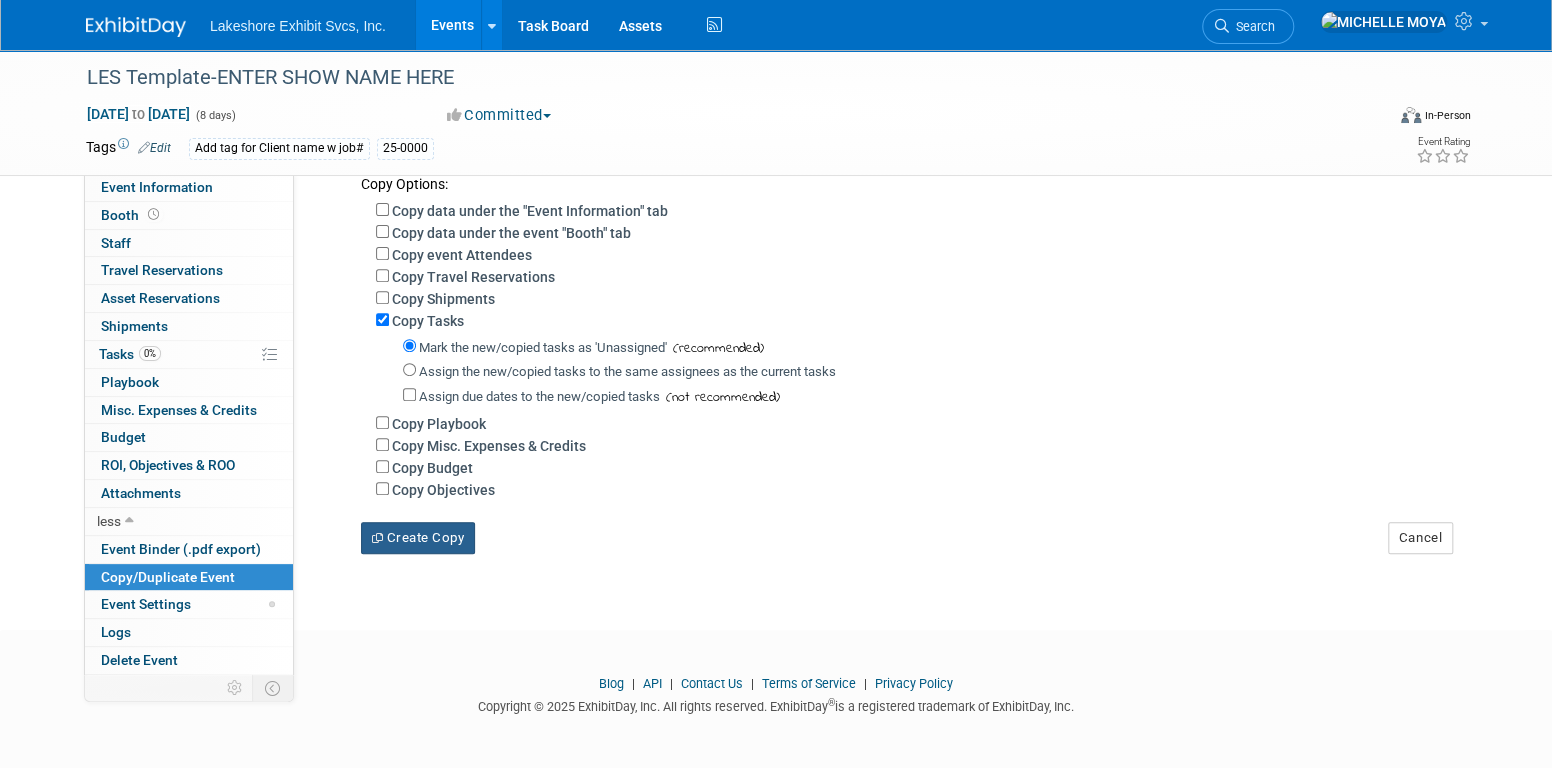 click on "Create Copy" at bounding box center [418, 538] 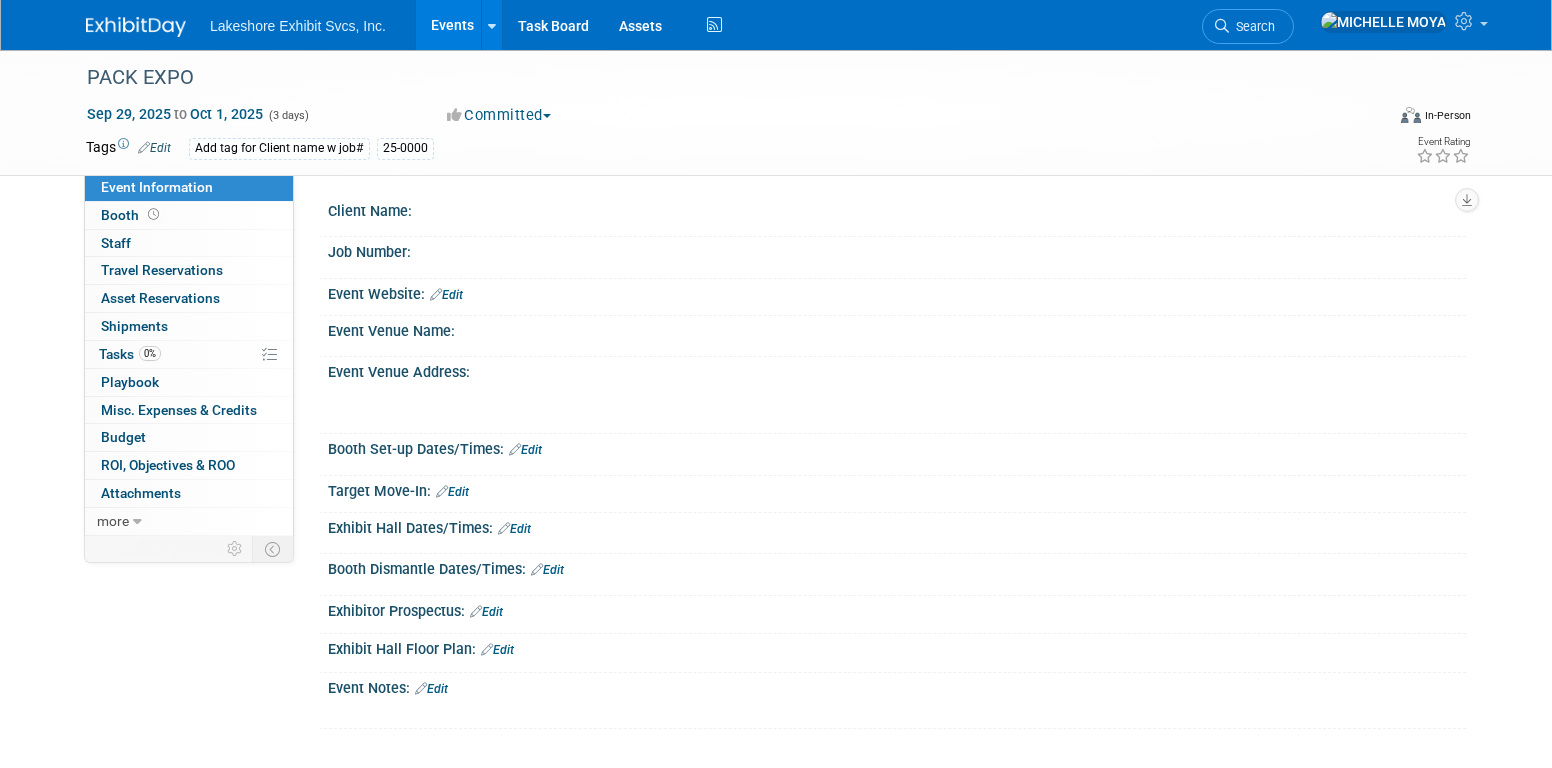 scroll, scrollTop: 0, scrollLeft: 0, axis: both 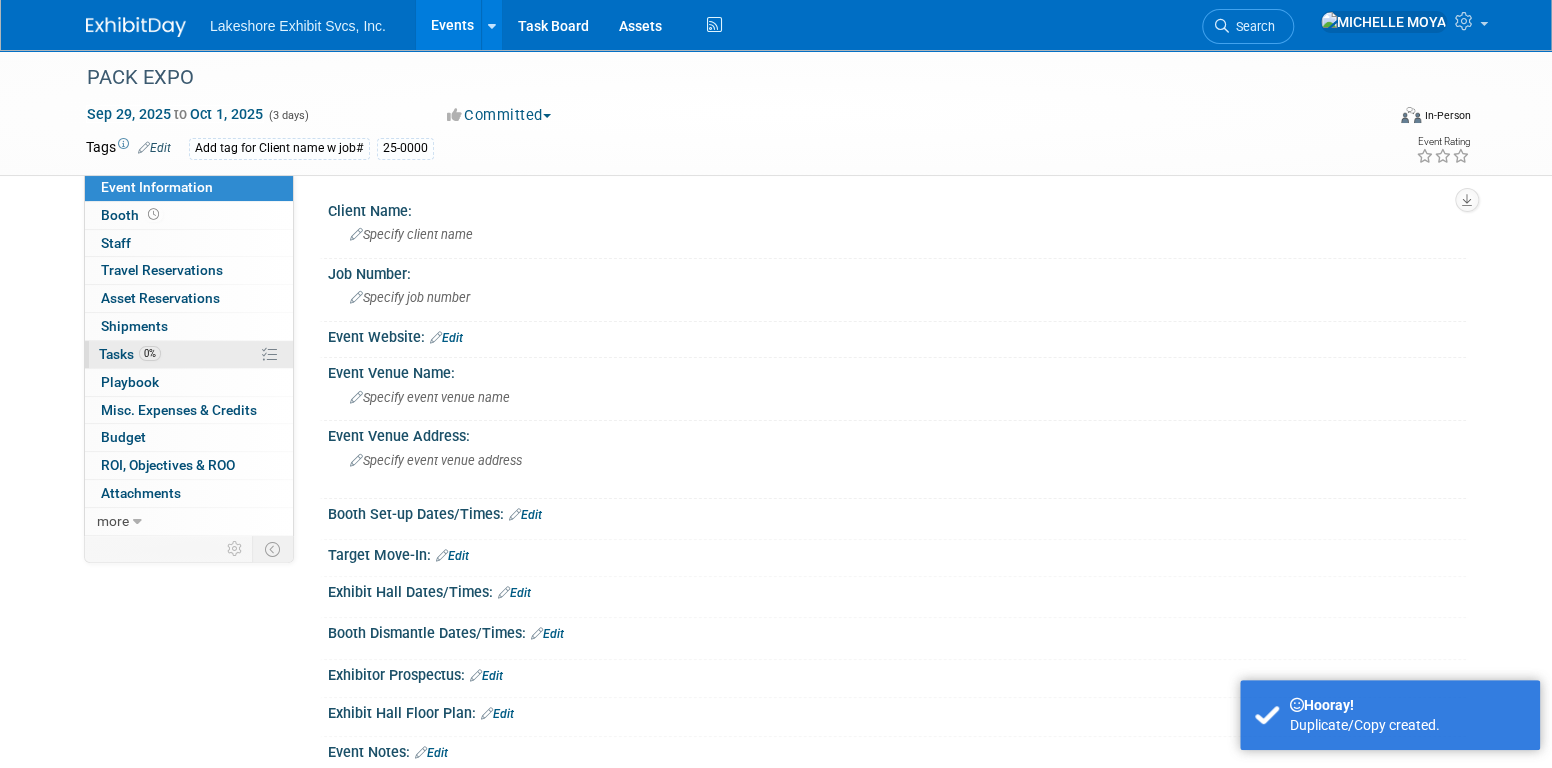 click on "0%
Tasks 0%" at bounding box center (189, 354) 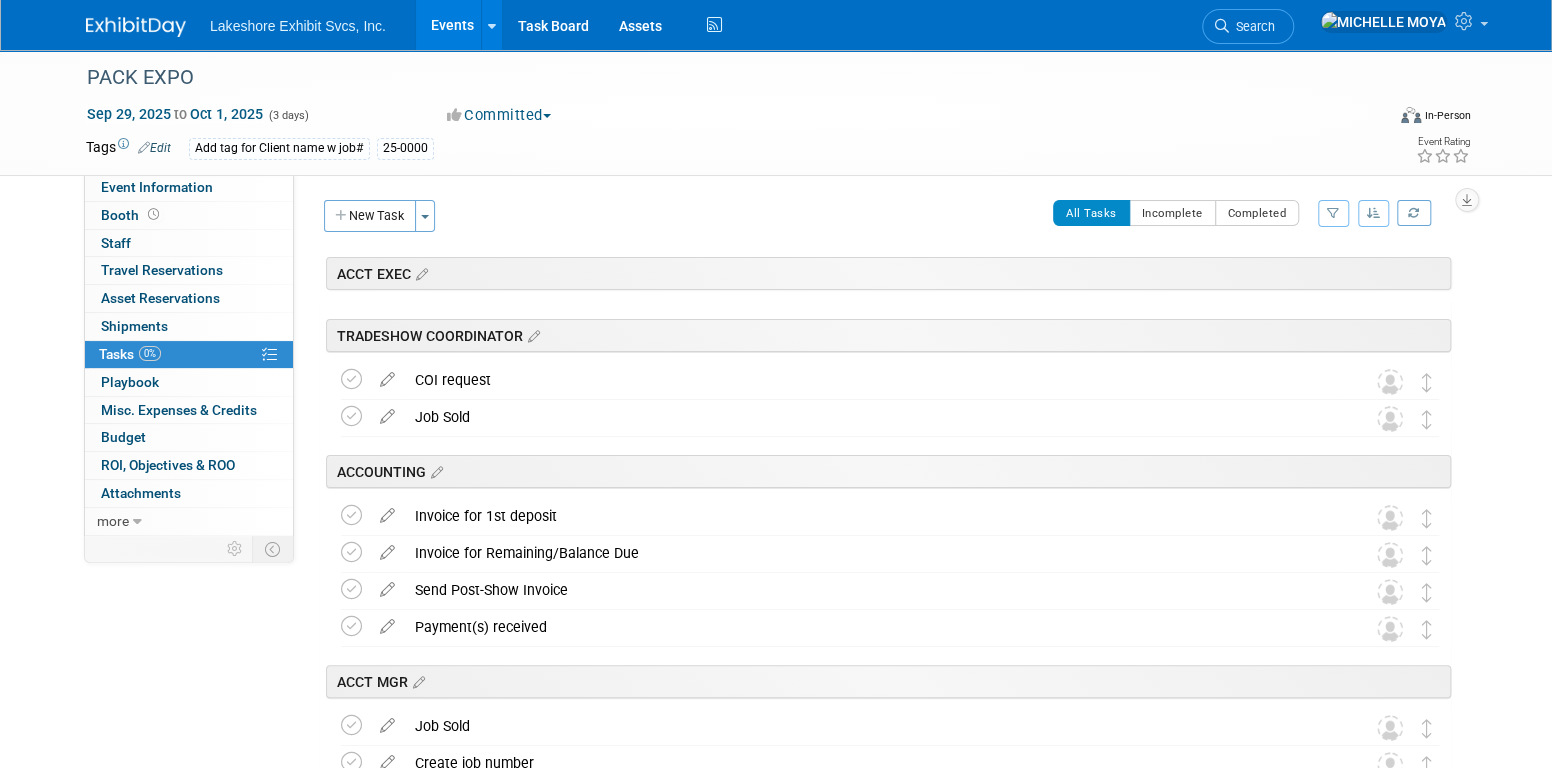 scroll, scrollTop: 0, scrollLeft: 0, axis: both 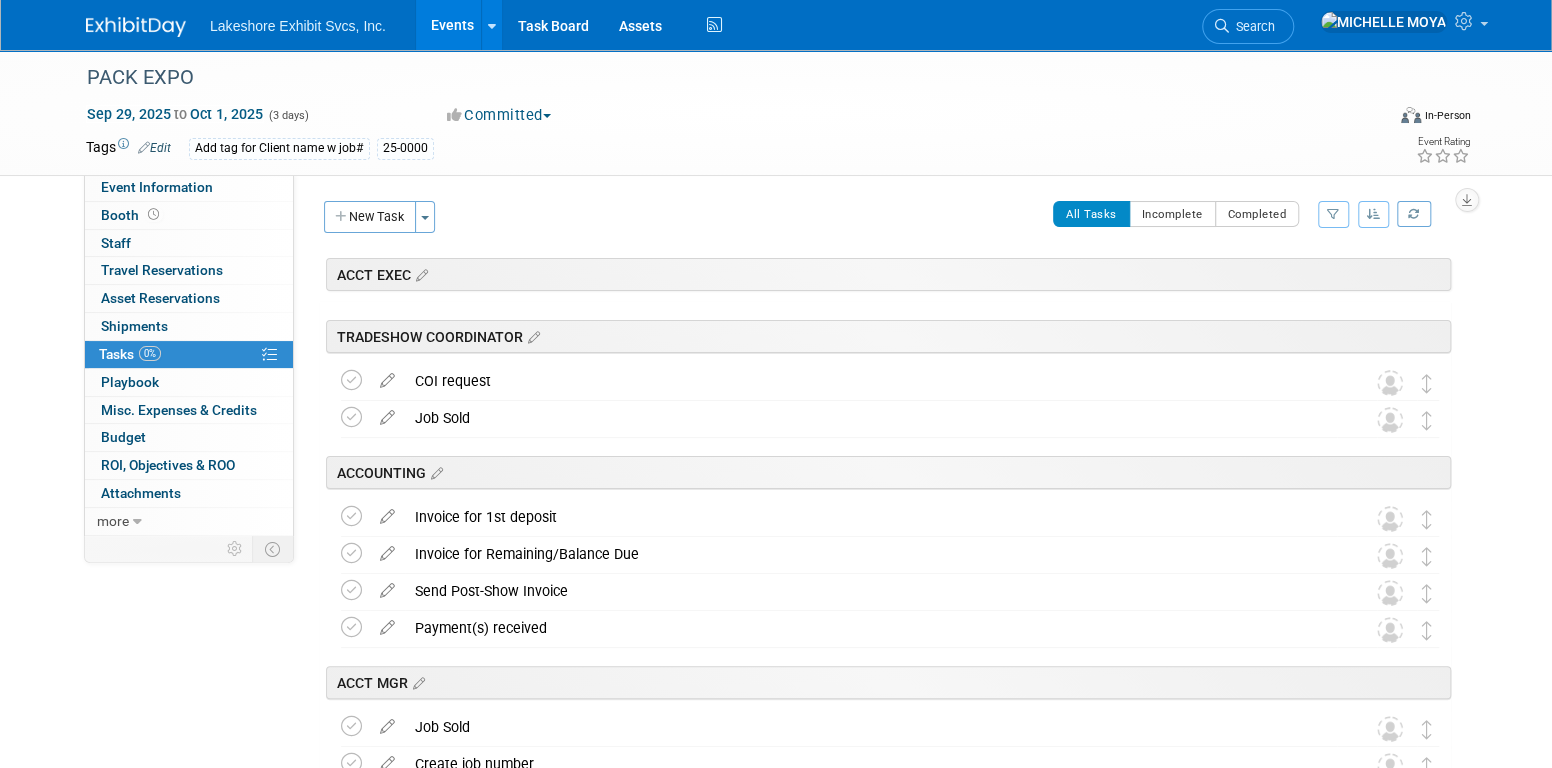 click on "Events" at bounding box center (452, 25) 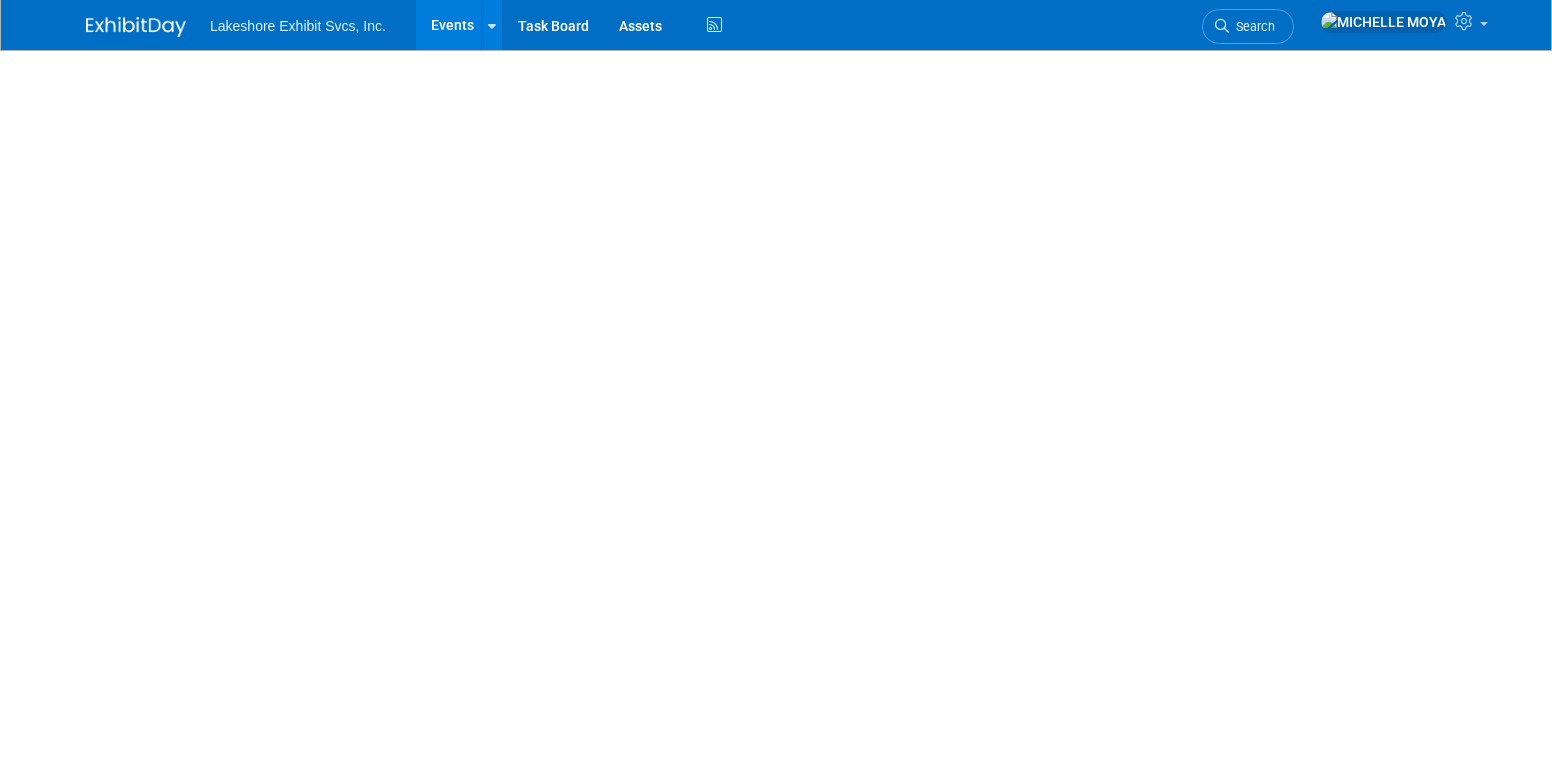 scroll, scrollTop: 0, scrollLeft: 0, axis: both 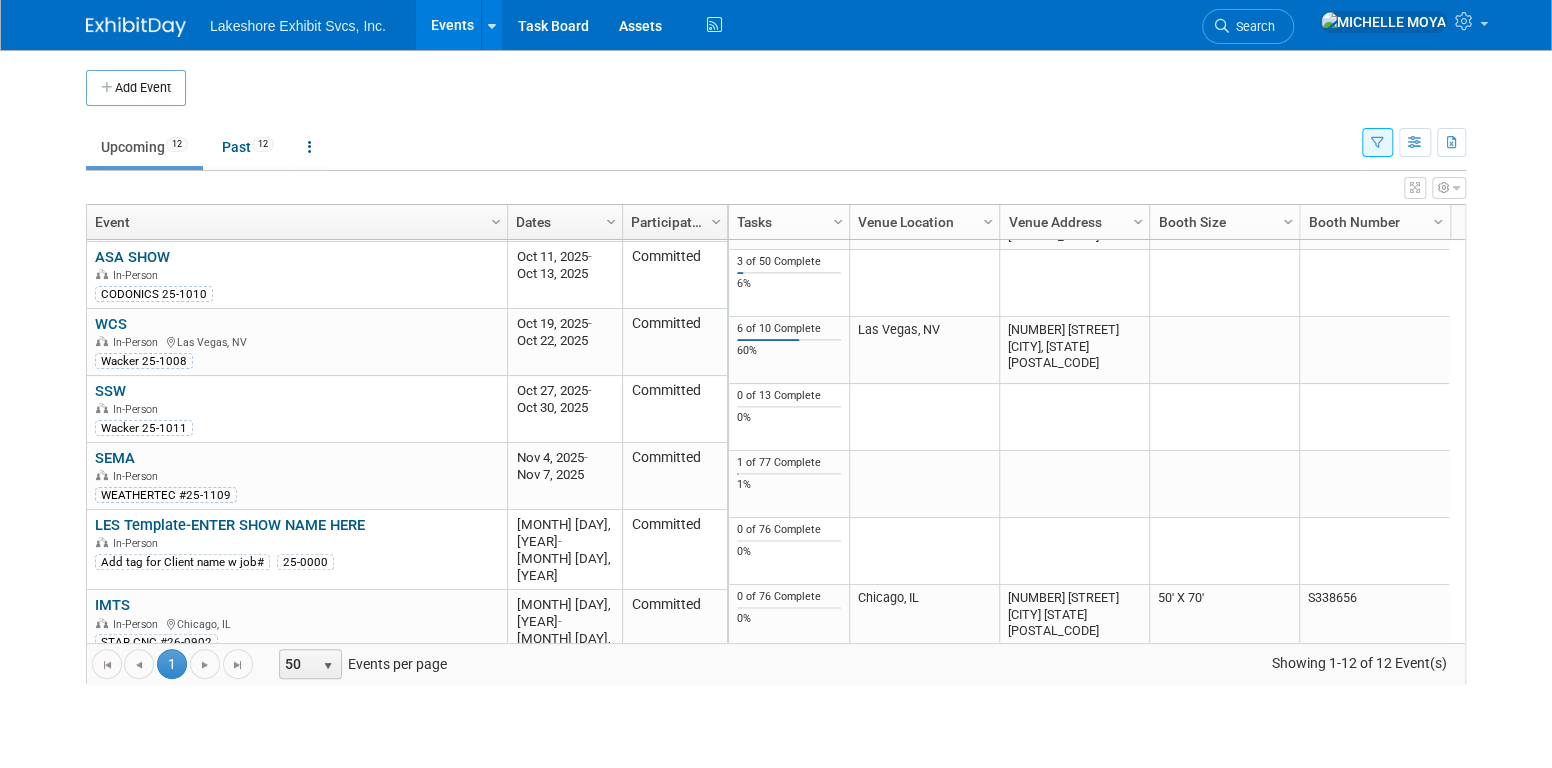 click on "LES Template-ENTER SHOW NAME HERE" at bounding box center (230, 525) 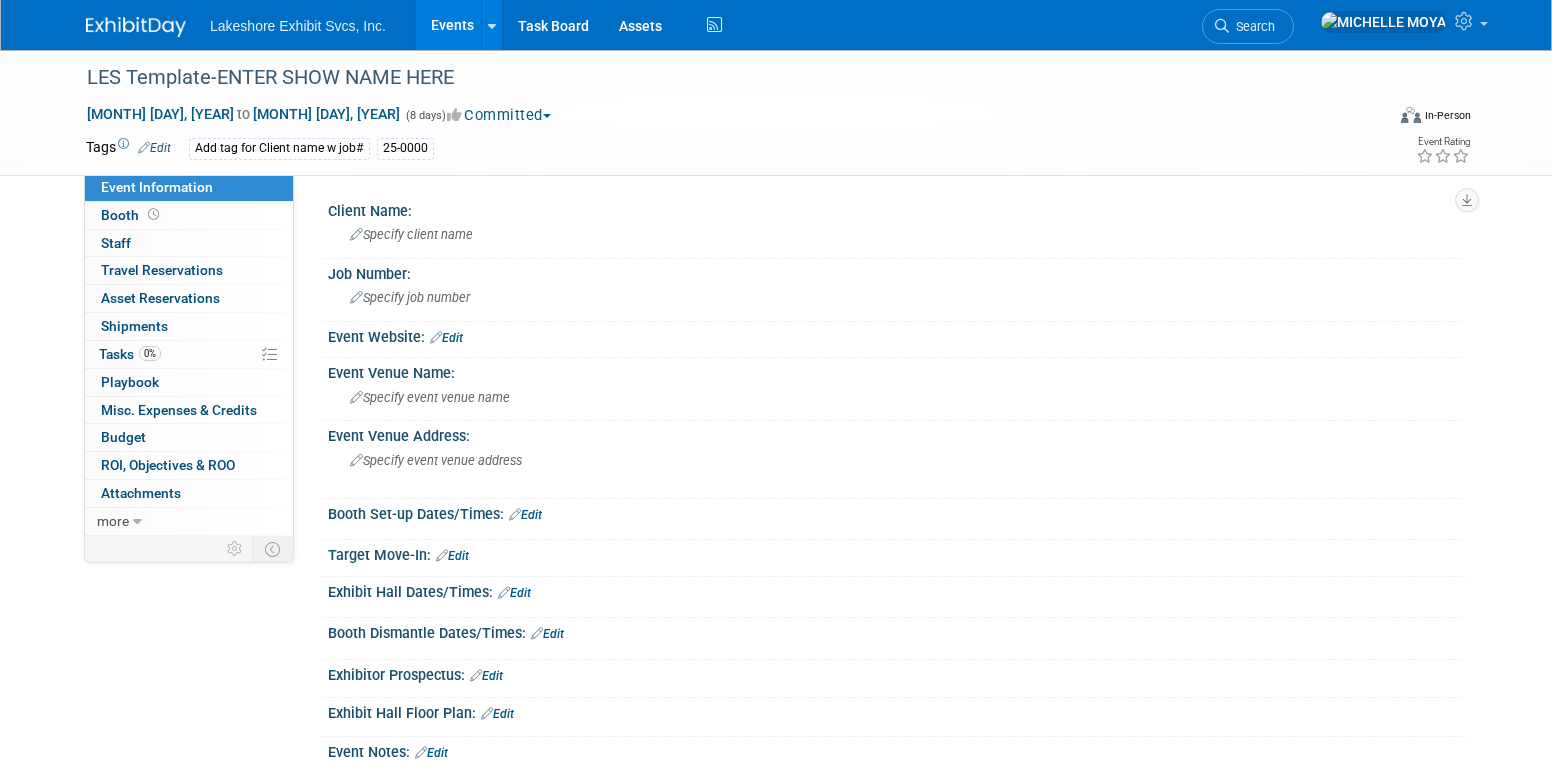scroll, scrollTop: 0, scrollLeft: 0, axis: both 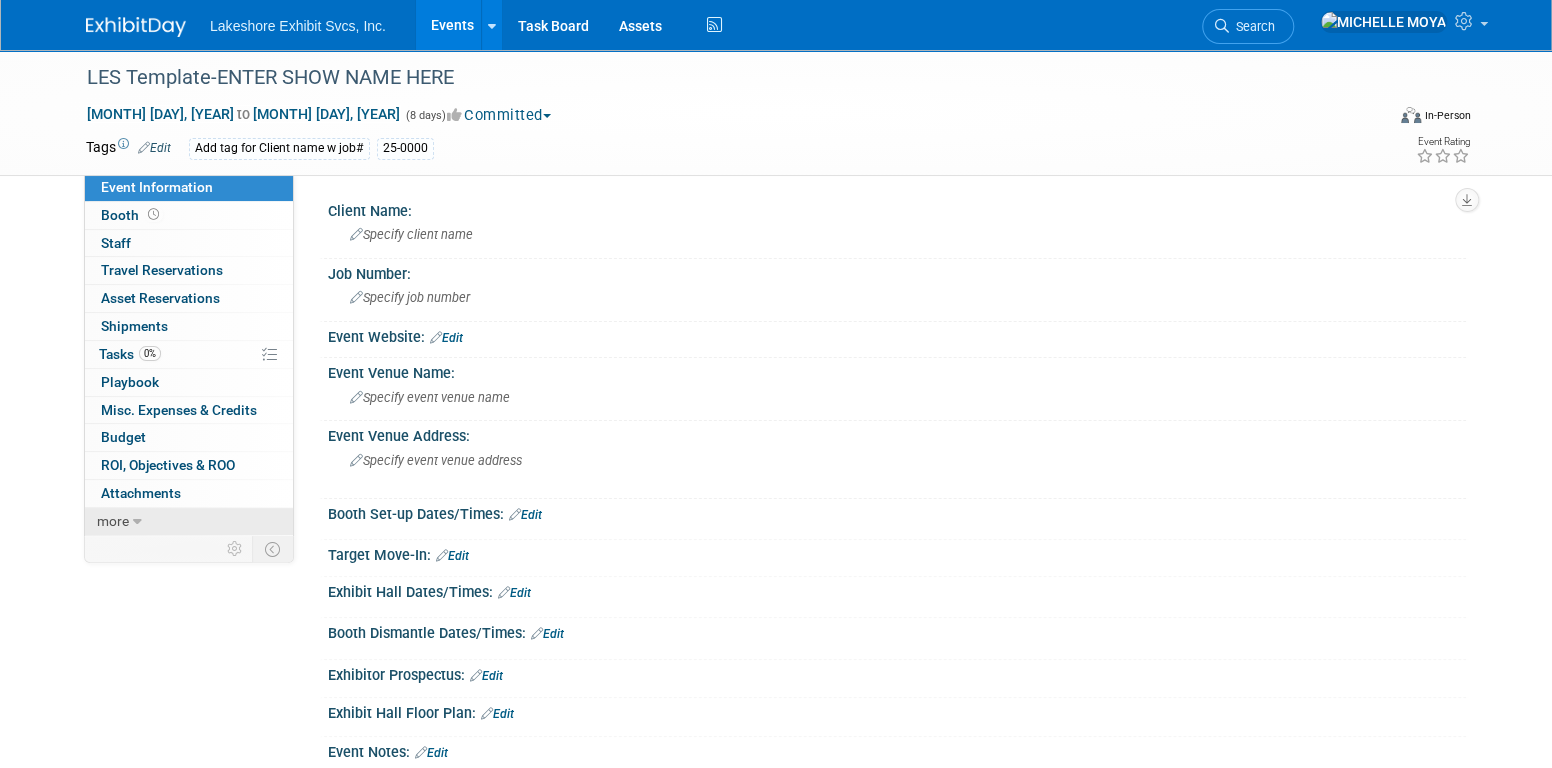 click on "more" at bounding box center [189, 521] 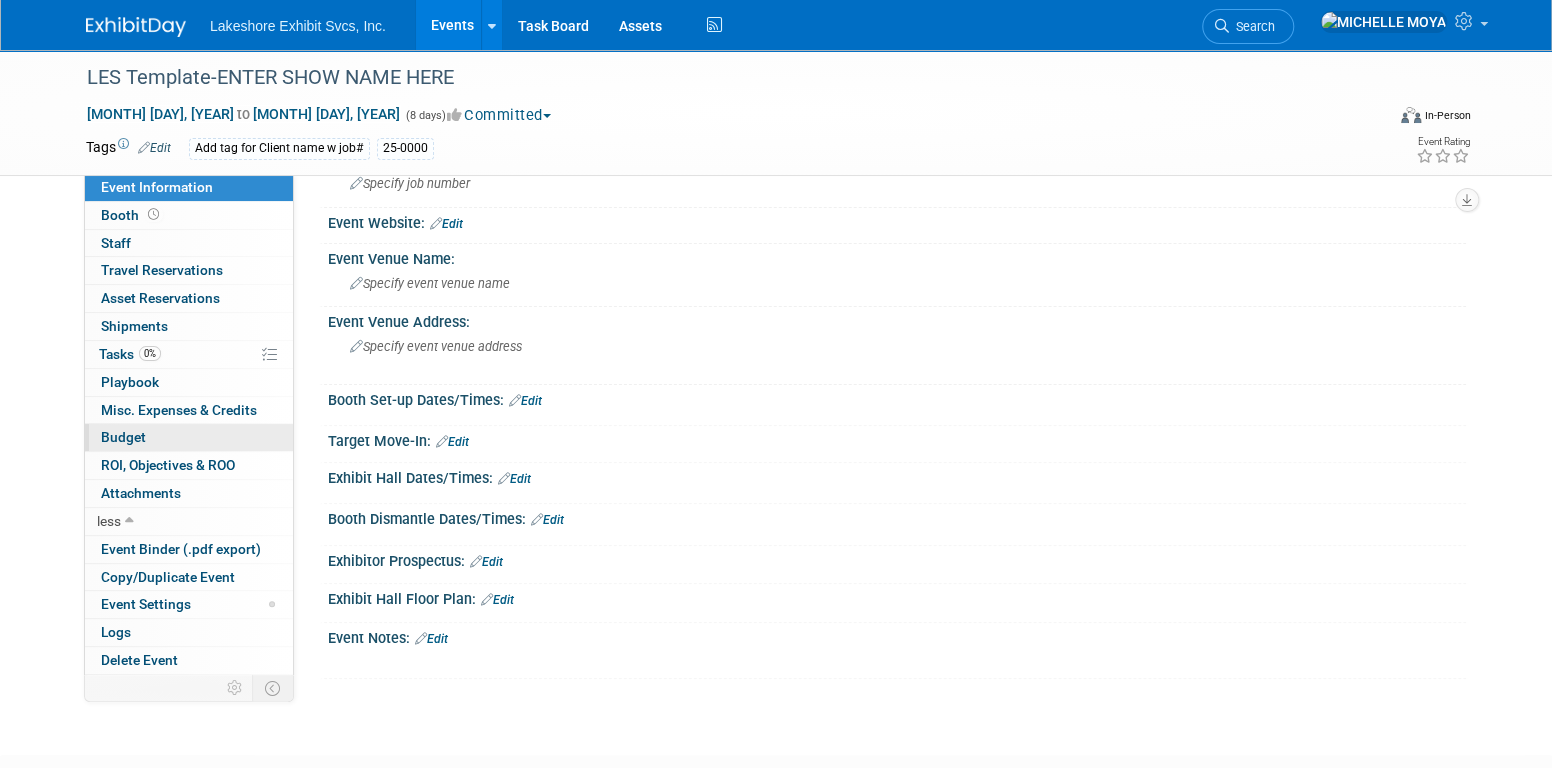 scroll, scrollTop: 236, scrollLeft: 0, axis: vertical 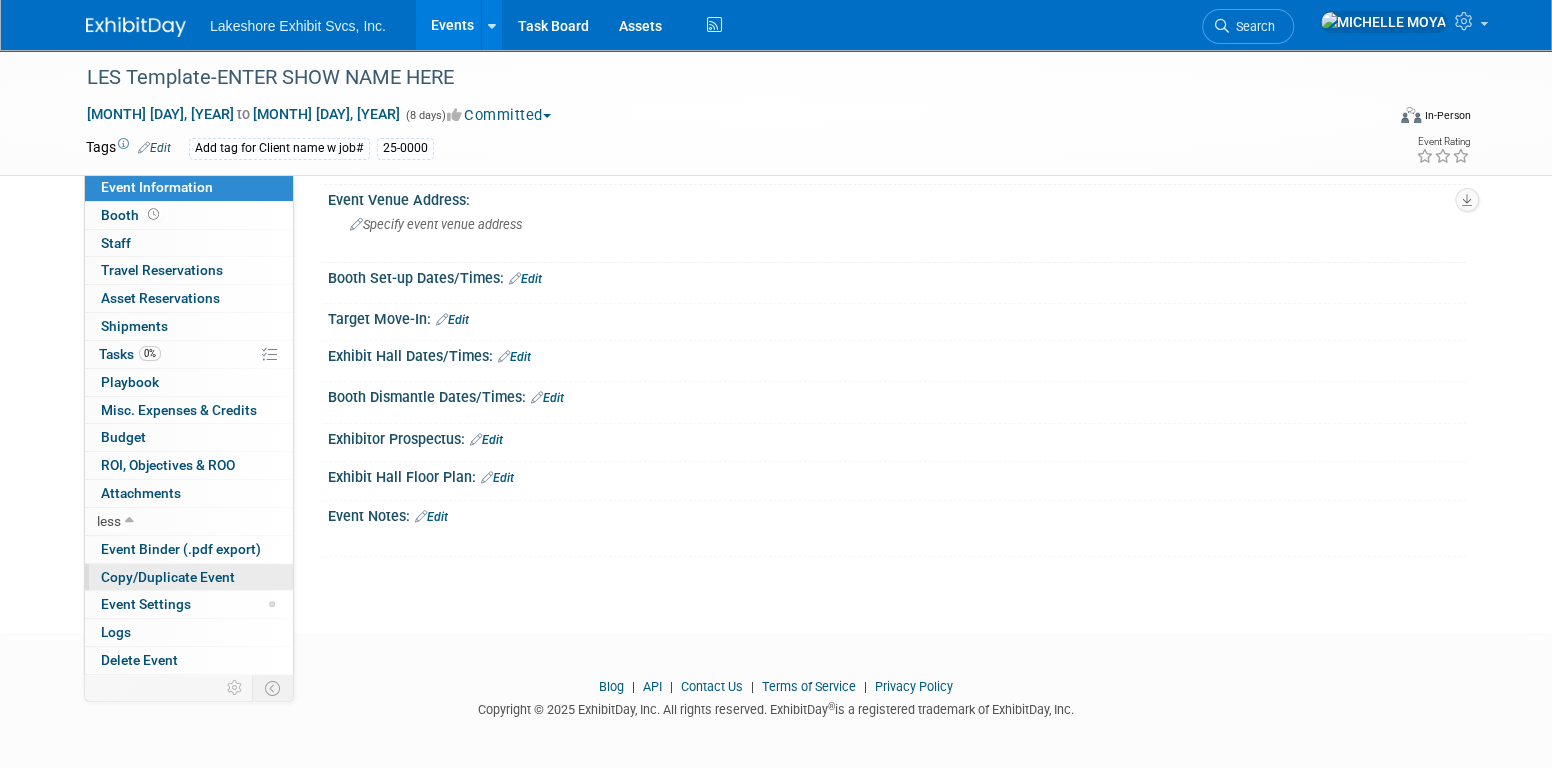 click on "Copy/Duplicate Event" at bounding box center (168, 577) 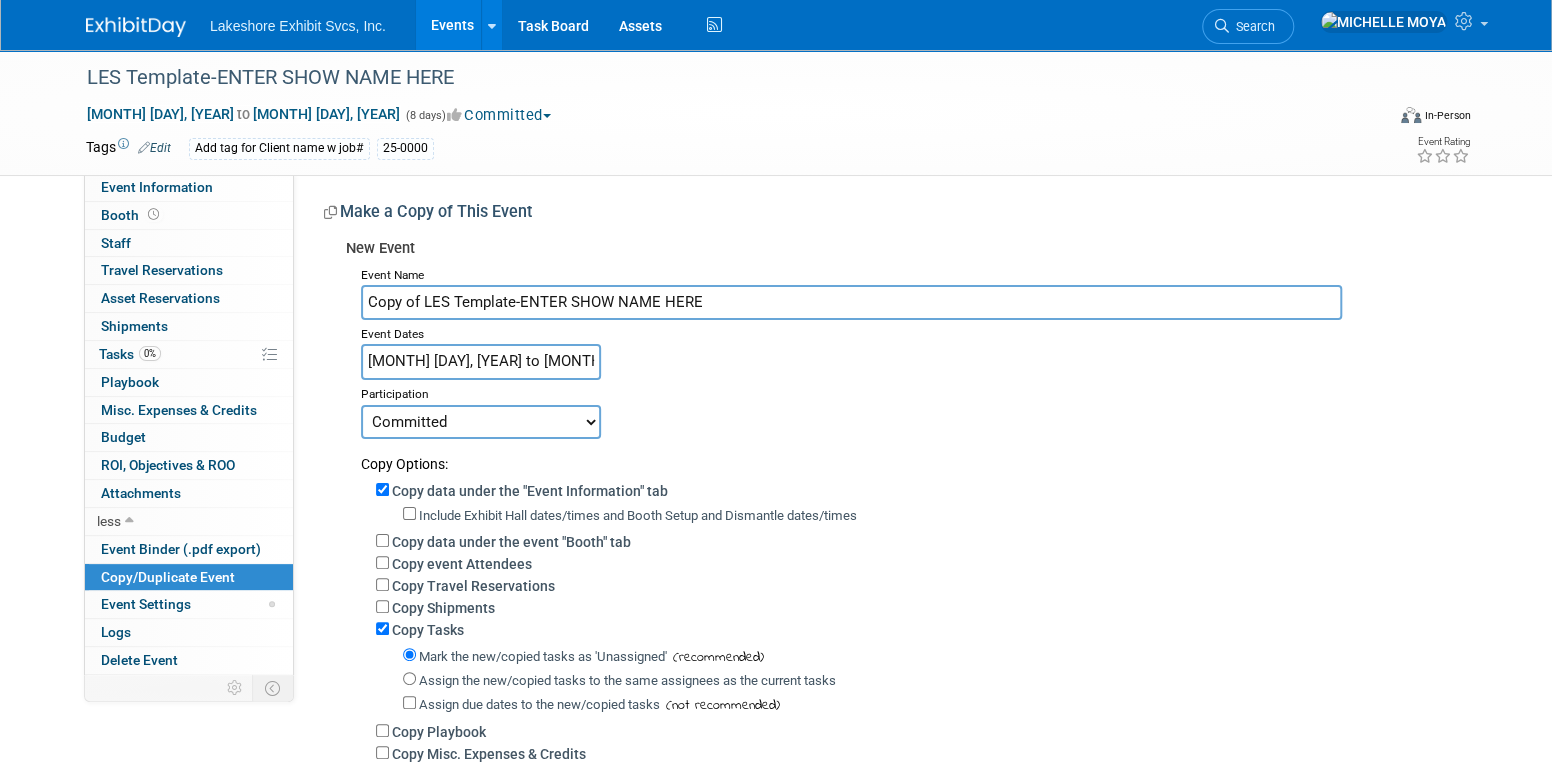 drag, startPoint x: 718, startPoint y: 307, endPoint x: 364, endPoint y: 255, distance: 357.79883 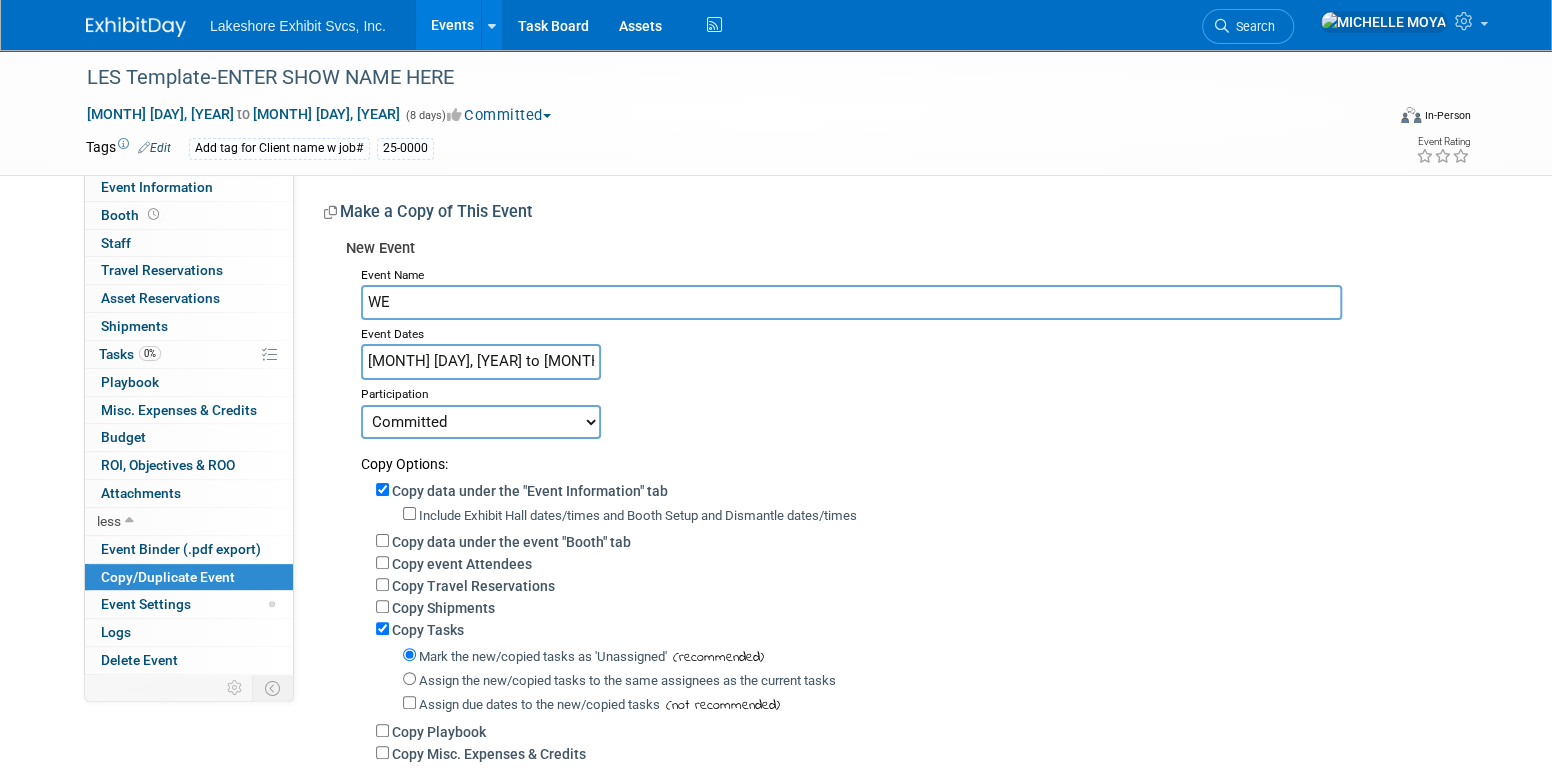 type on "W" 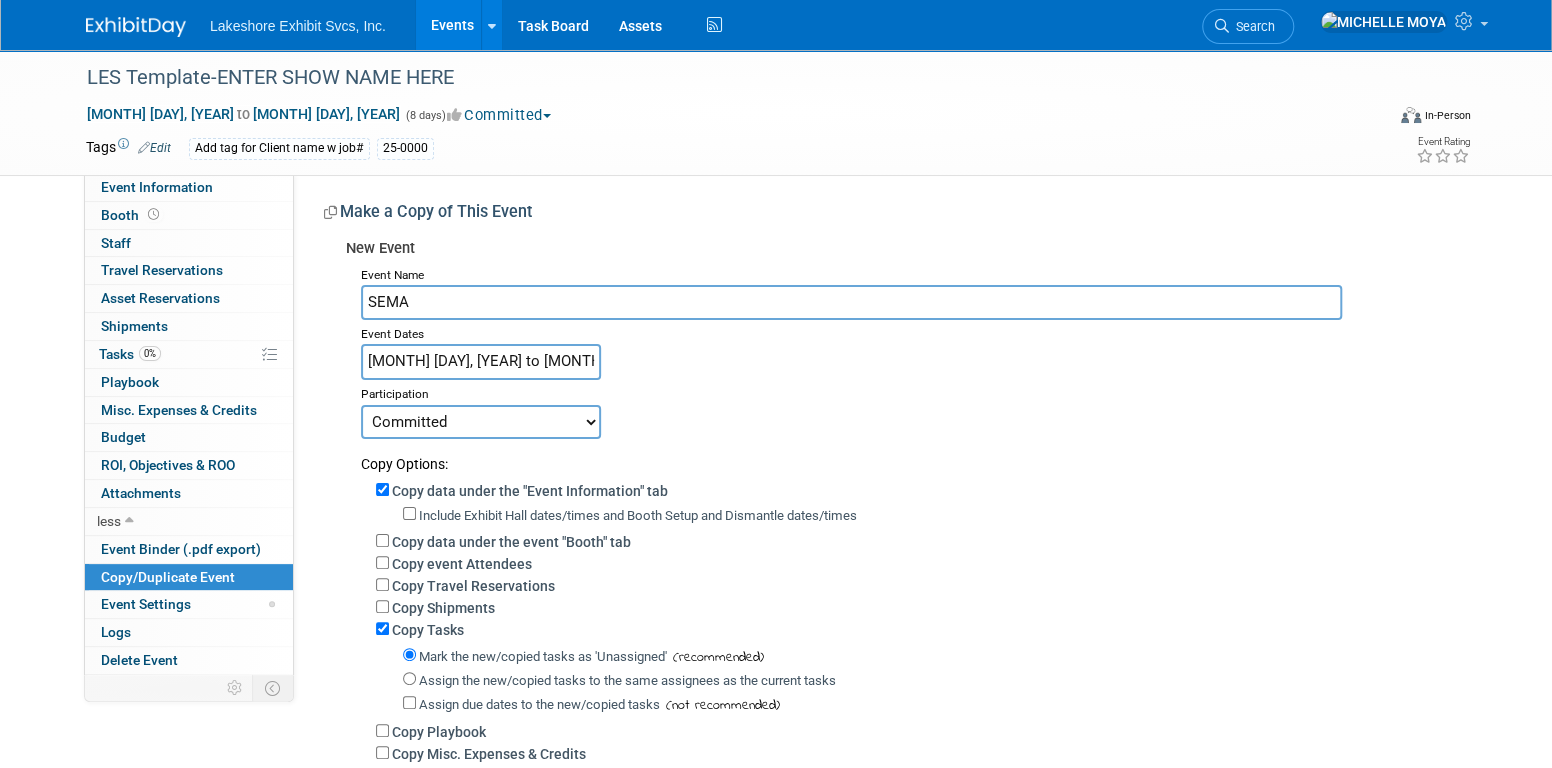 type on "SEMA" 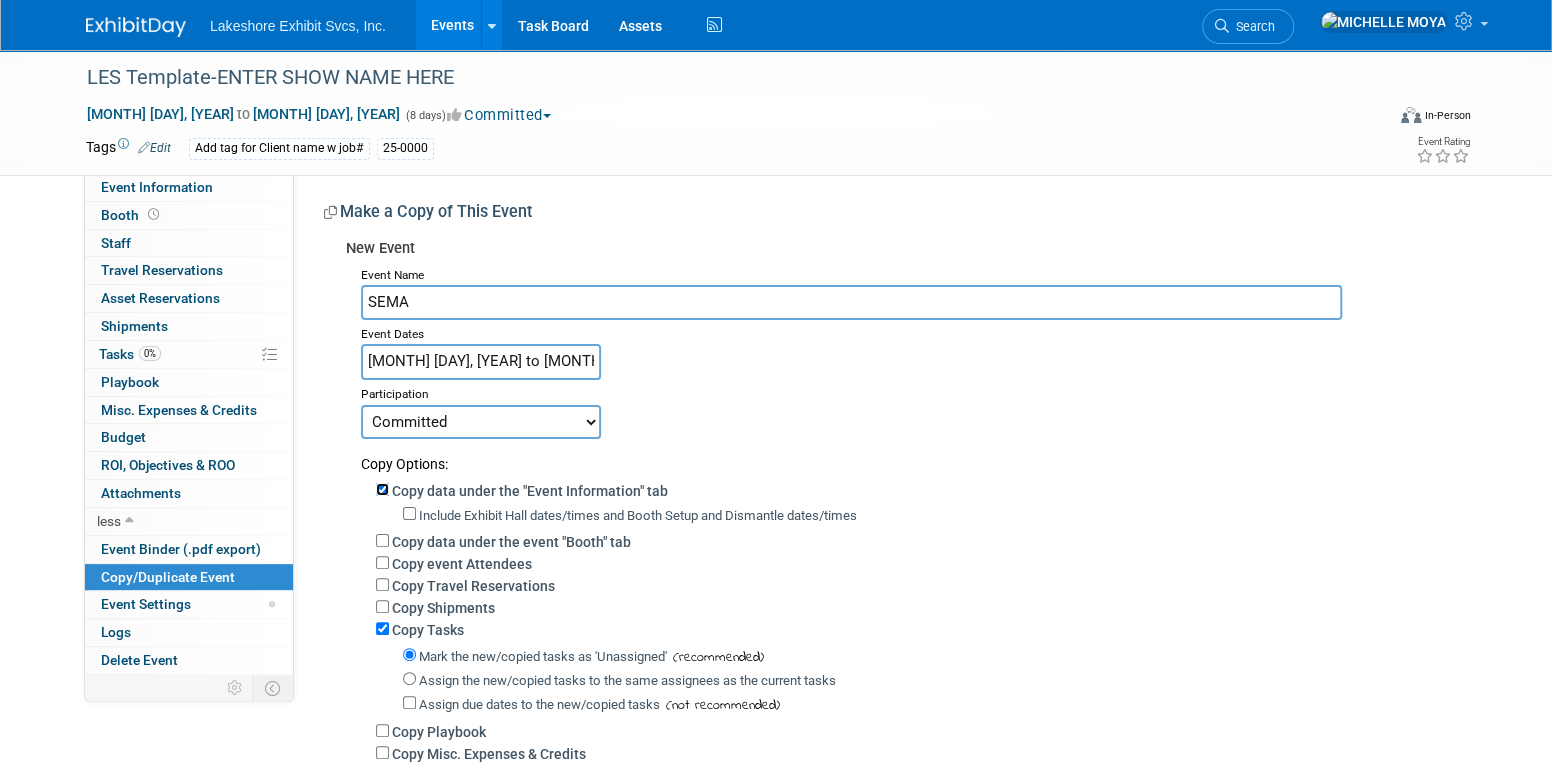 click on "Copy data under the "Event Information" tab" at bounding box center [382, 489] 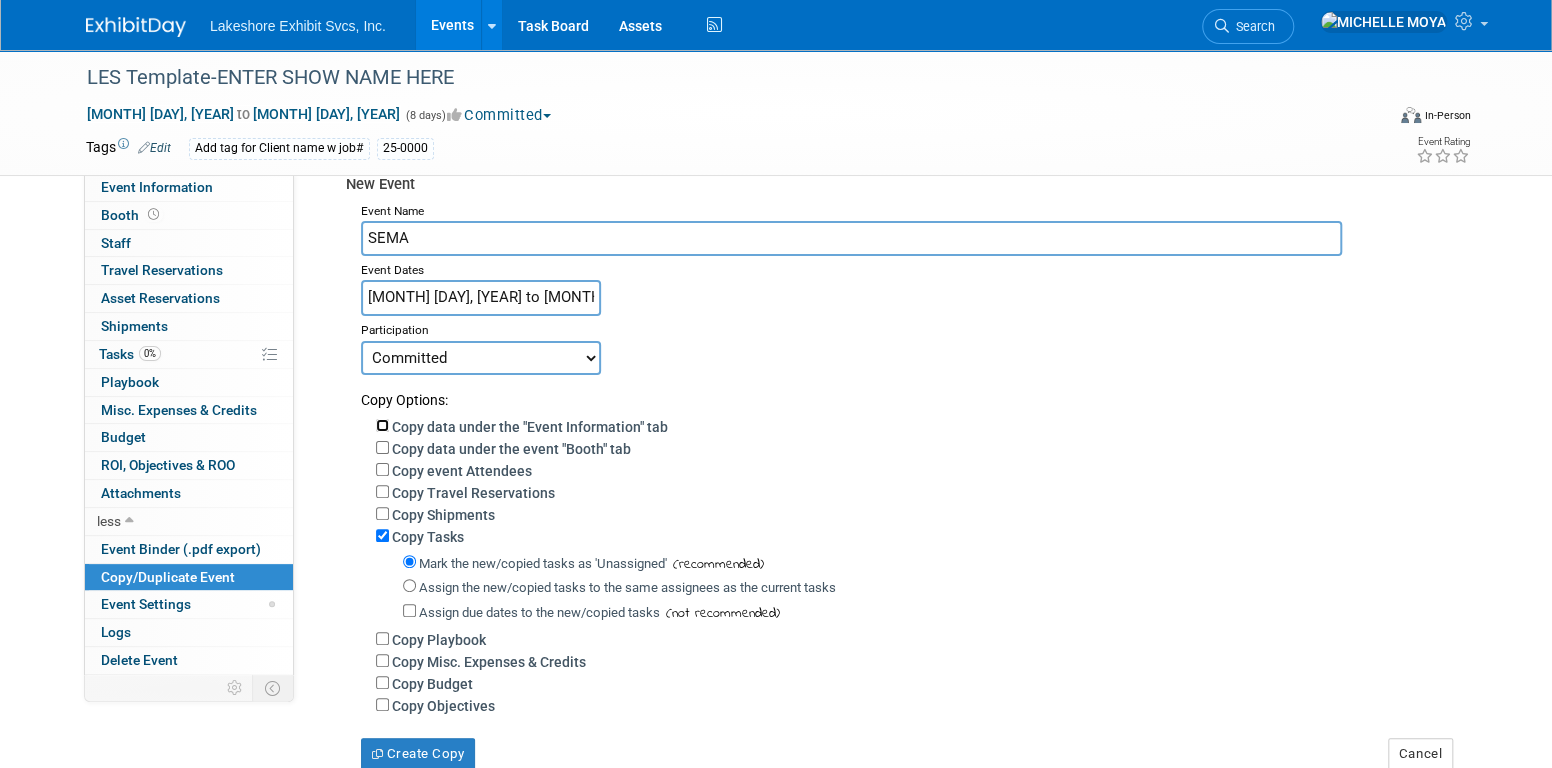 scroll, scrollTop: 100, scrollLeft: 0, axis: vertical 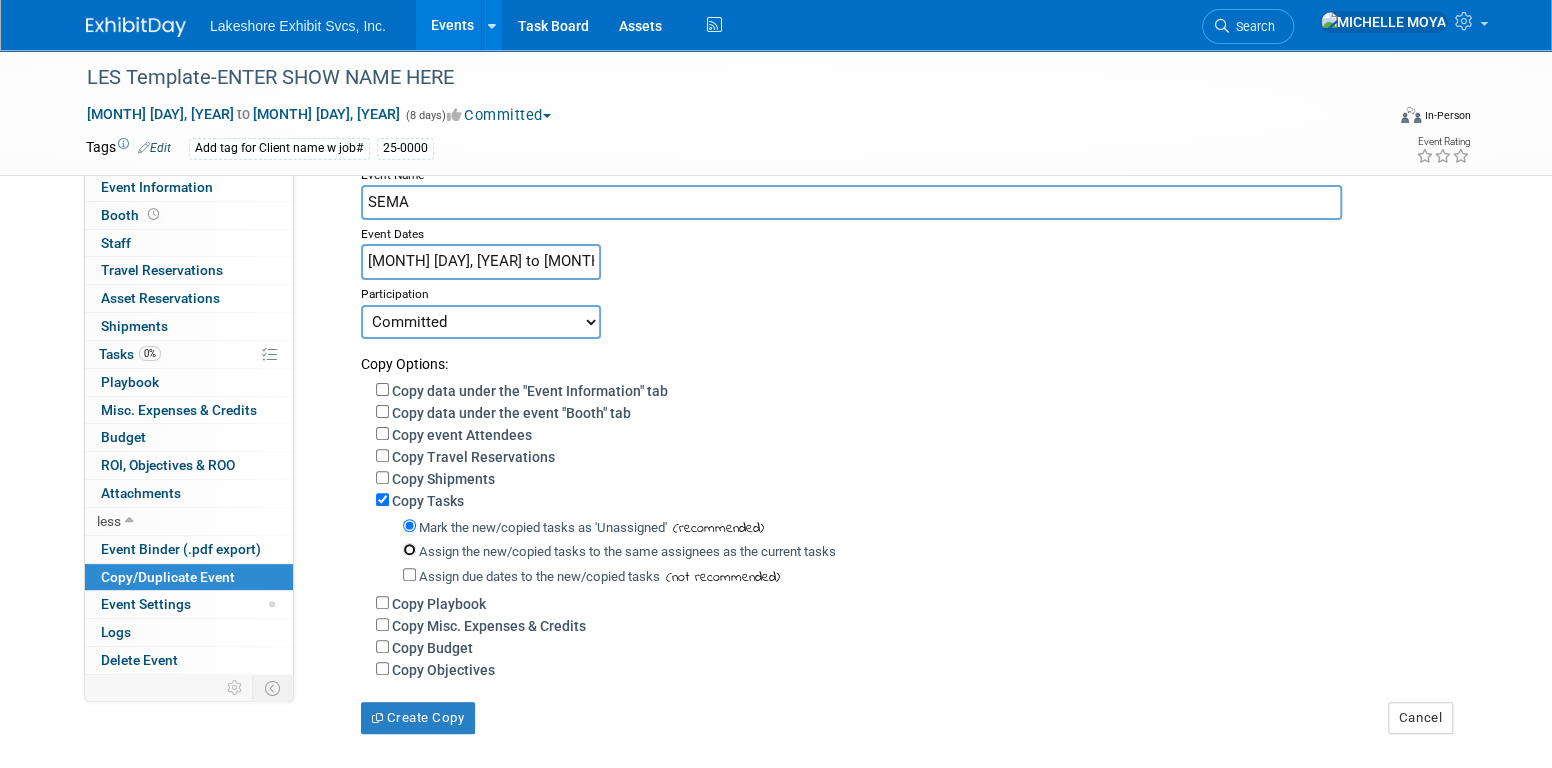 click on "Assign the new/copied tasks to the same assignees as the current tasks" at bounding box center (409, 549) 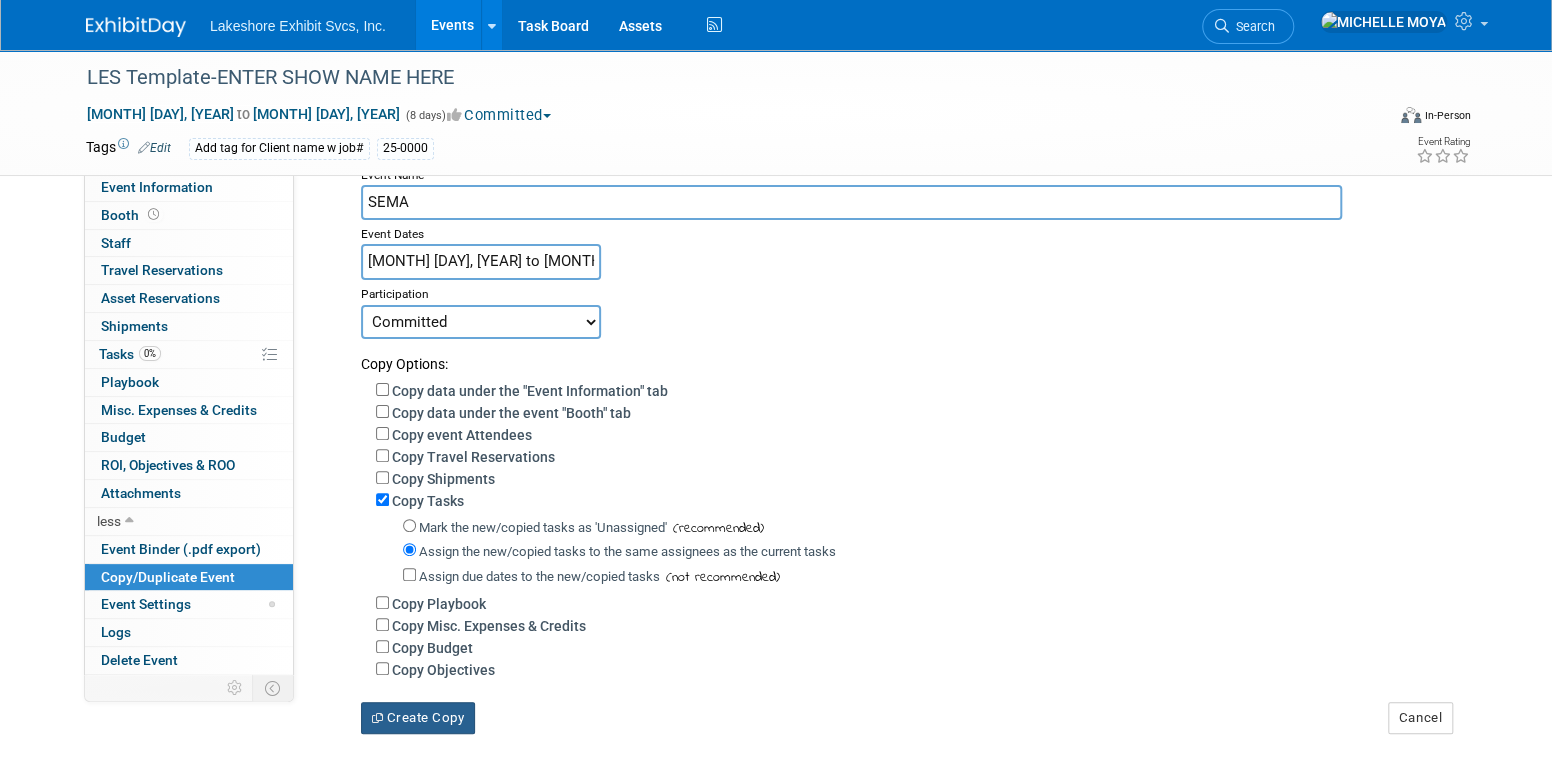 click on "Create Copy" at bounding box center (418, 718) 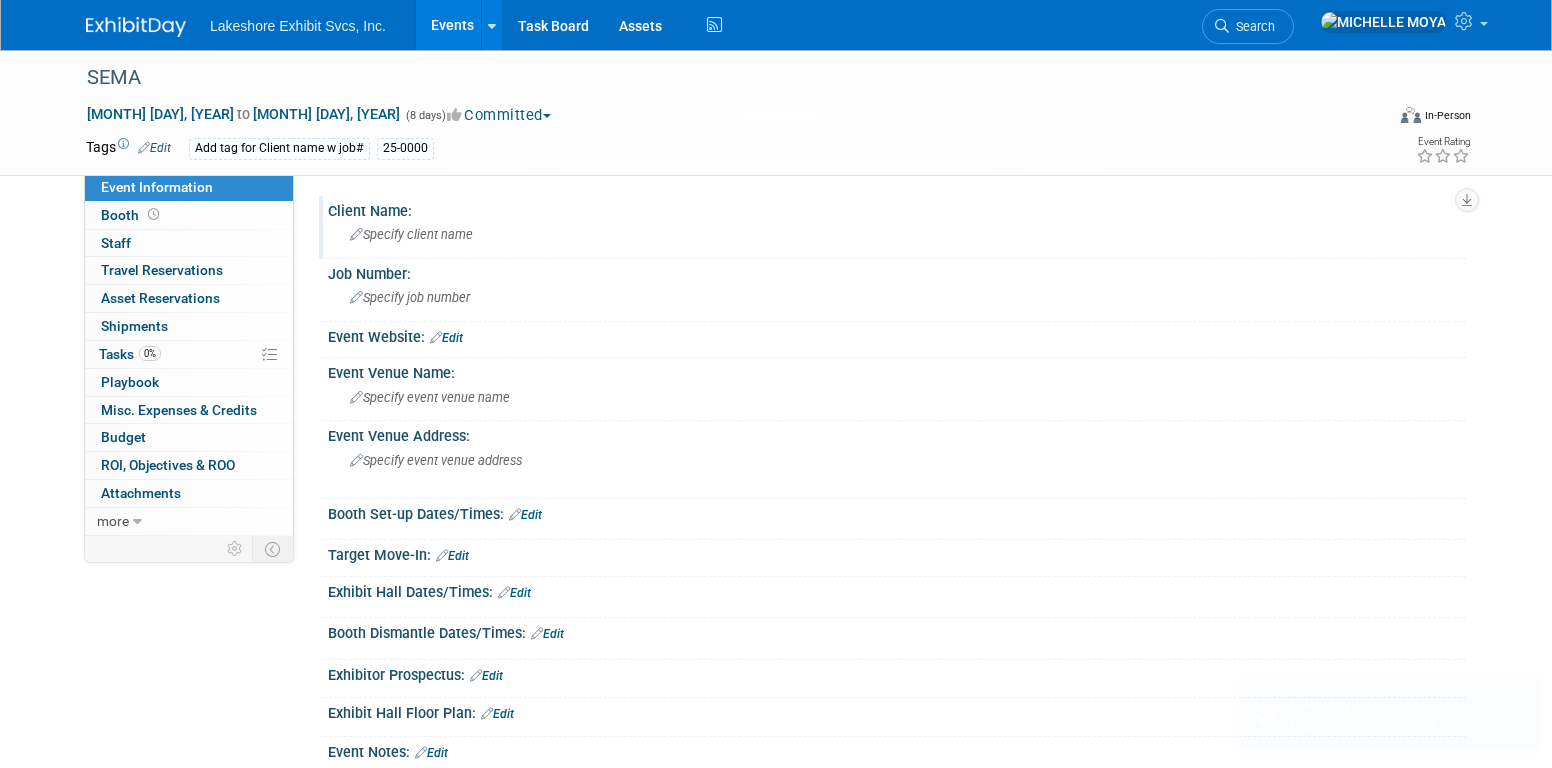 scroll, scrollTop: 0, scrollLeft: 0, axis: both 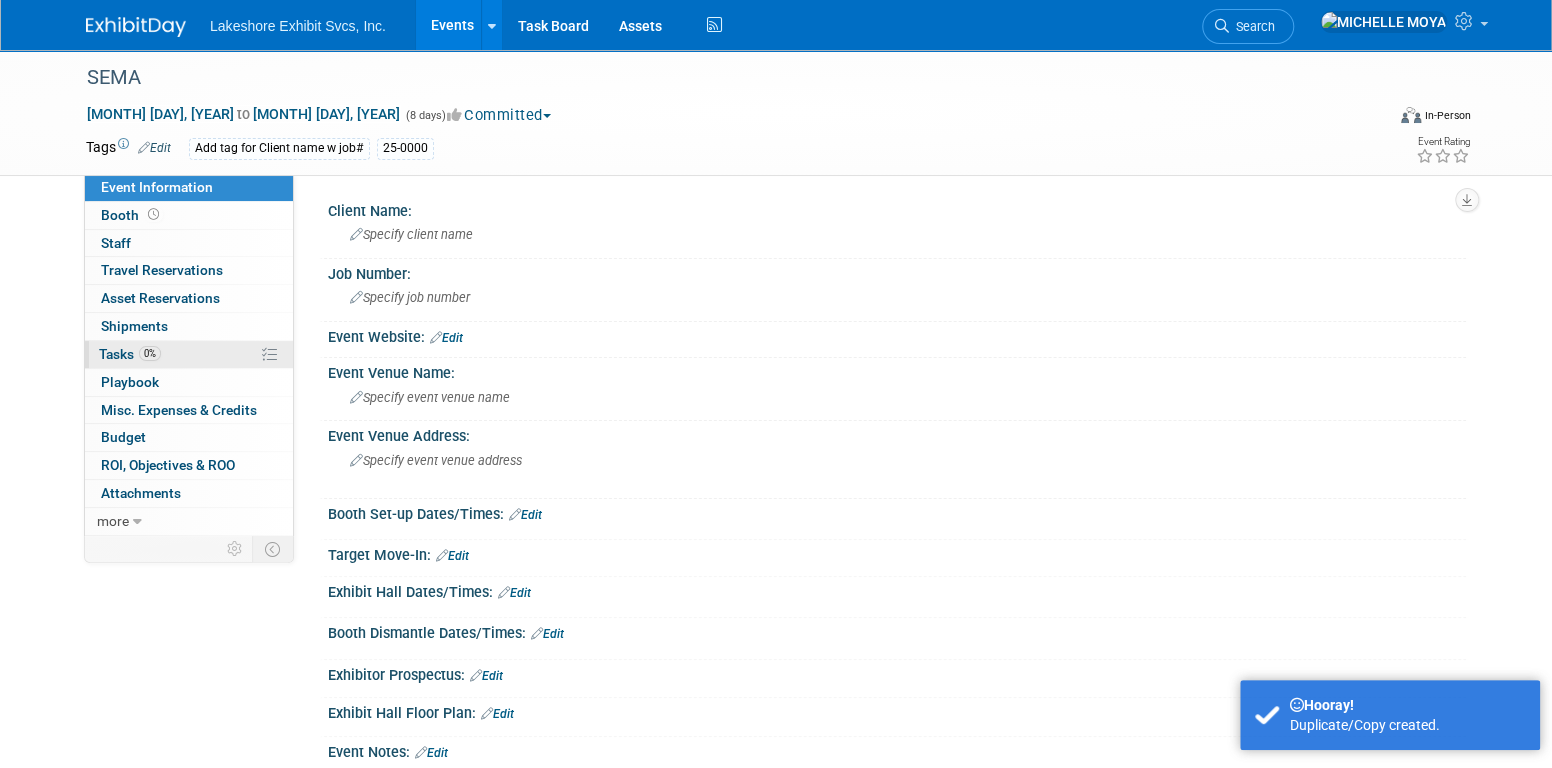 click on "0%" at bounding box center (150, 353) 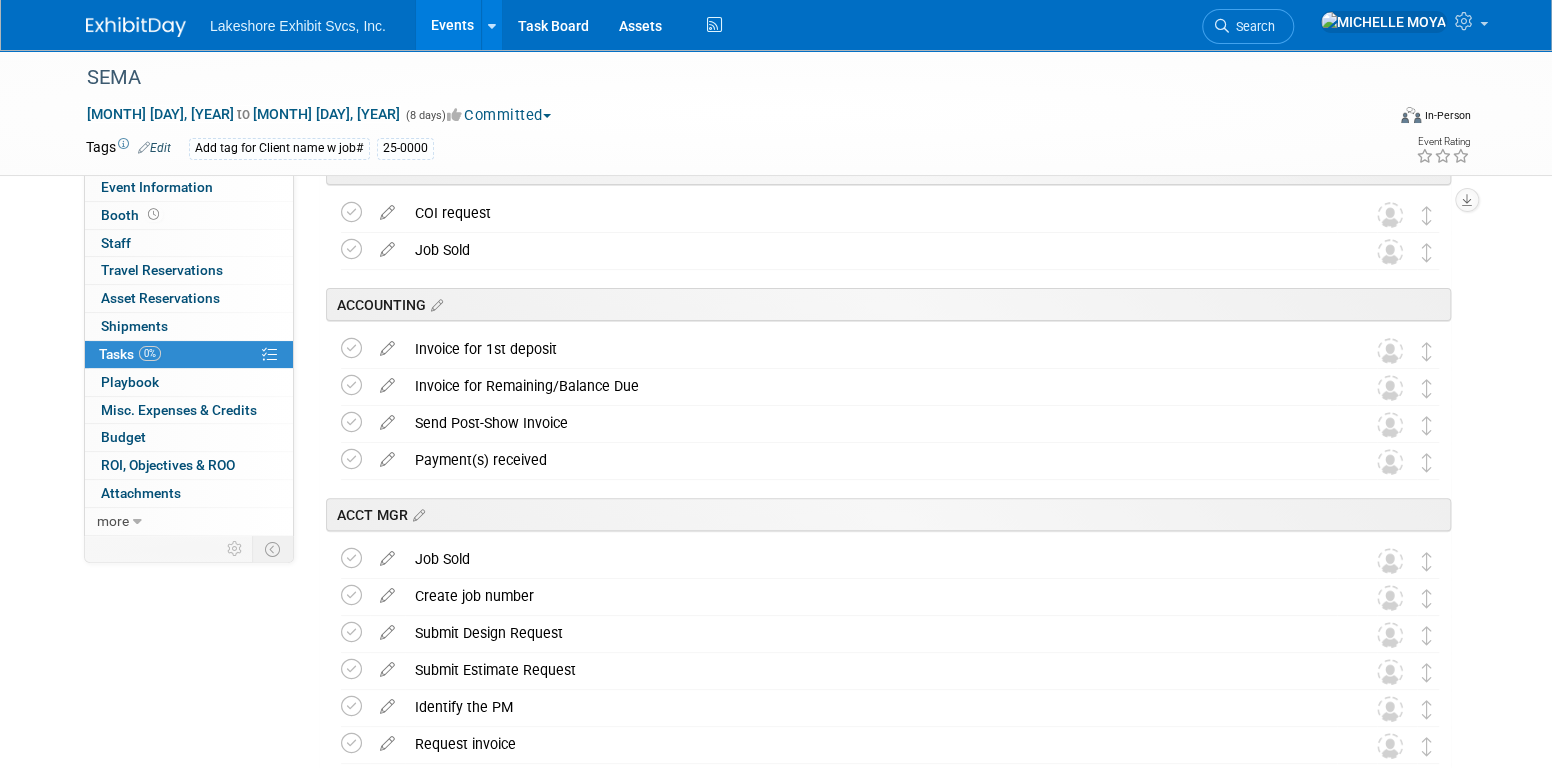 scroll, scrollTop: 0, scrollLeft: 0, axis: both 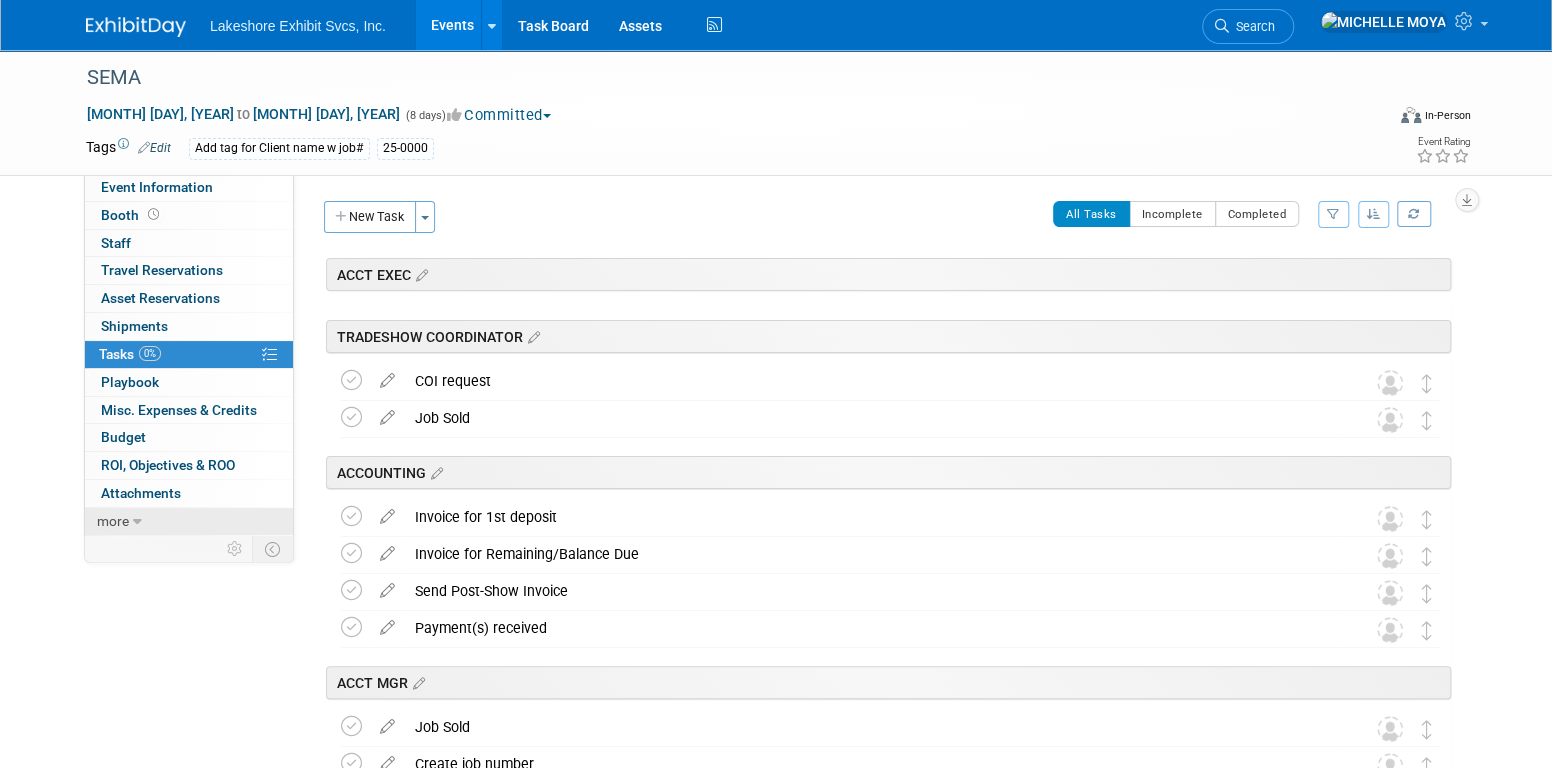 click at bounding box center (137, 522) 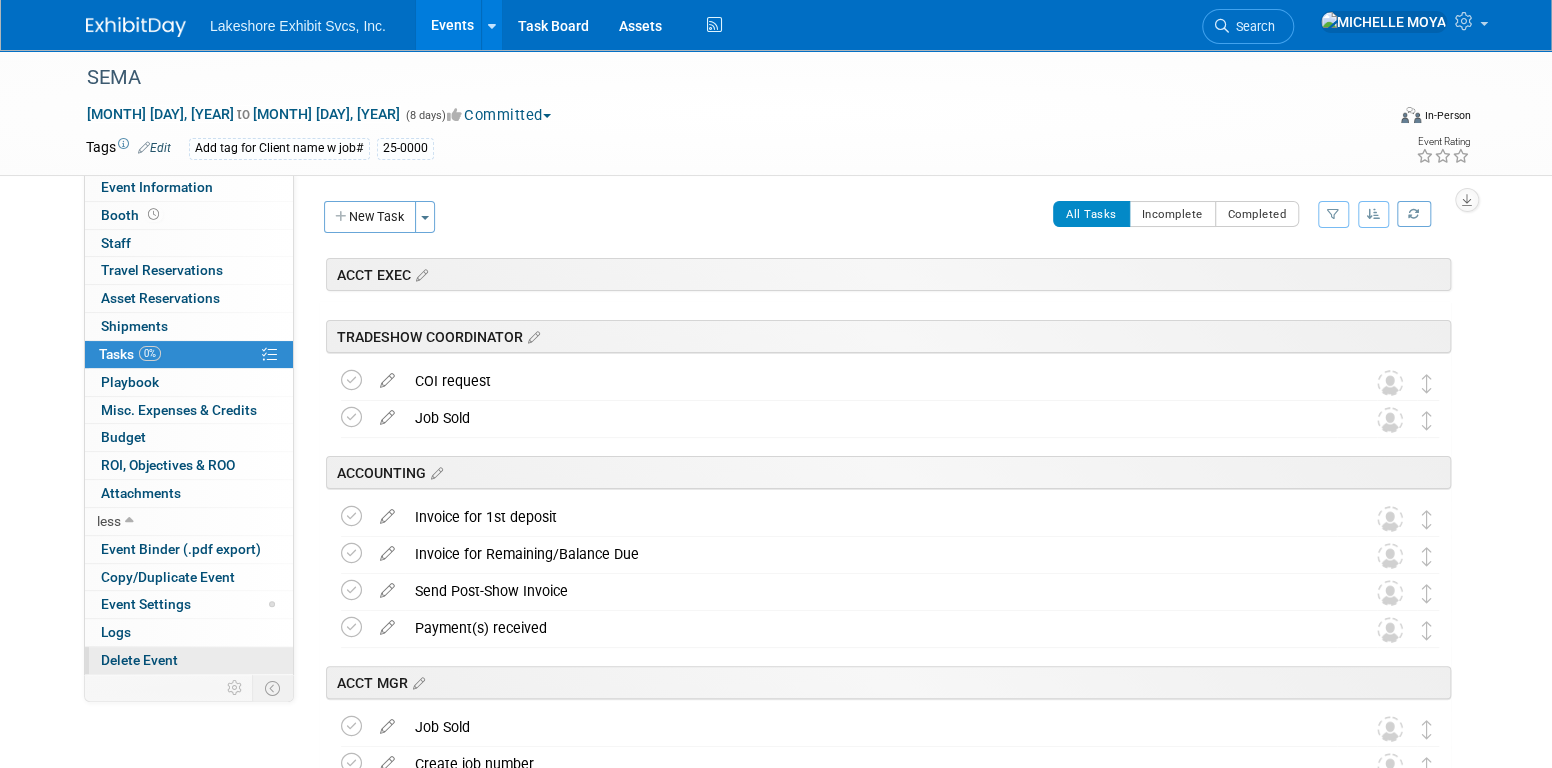 click on "Delete Event" at bounding box center (139, 660) 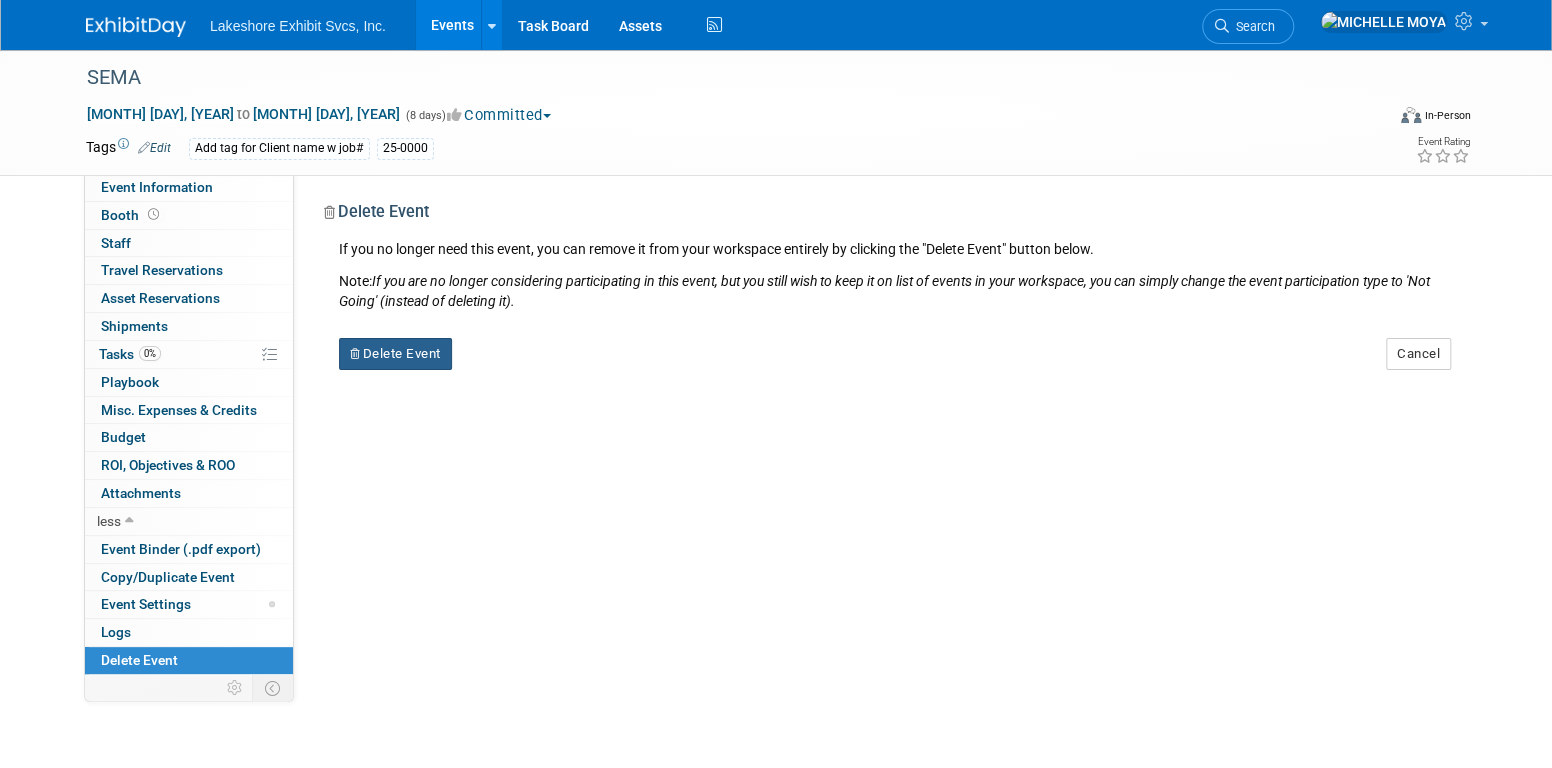 click on "Delete Event" at bounding box center (395, 354) 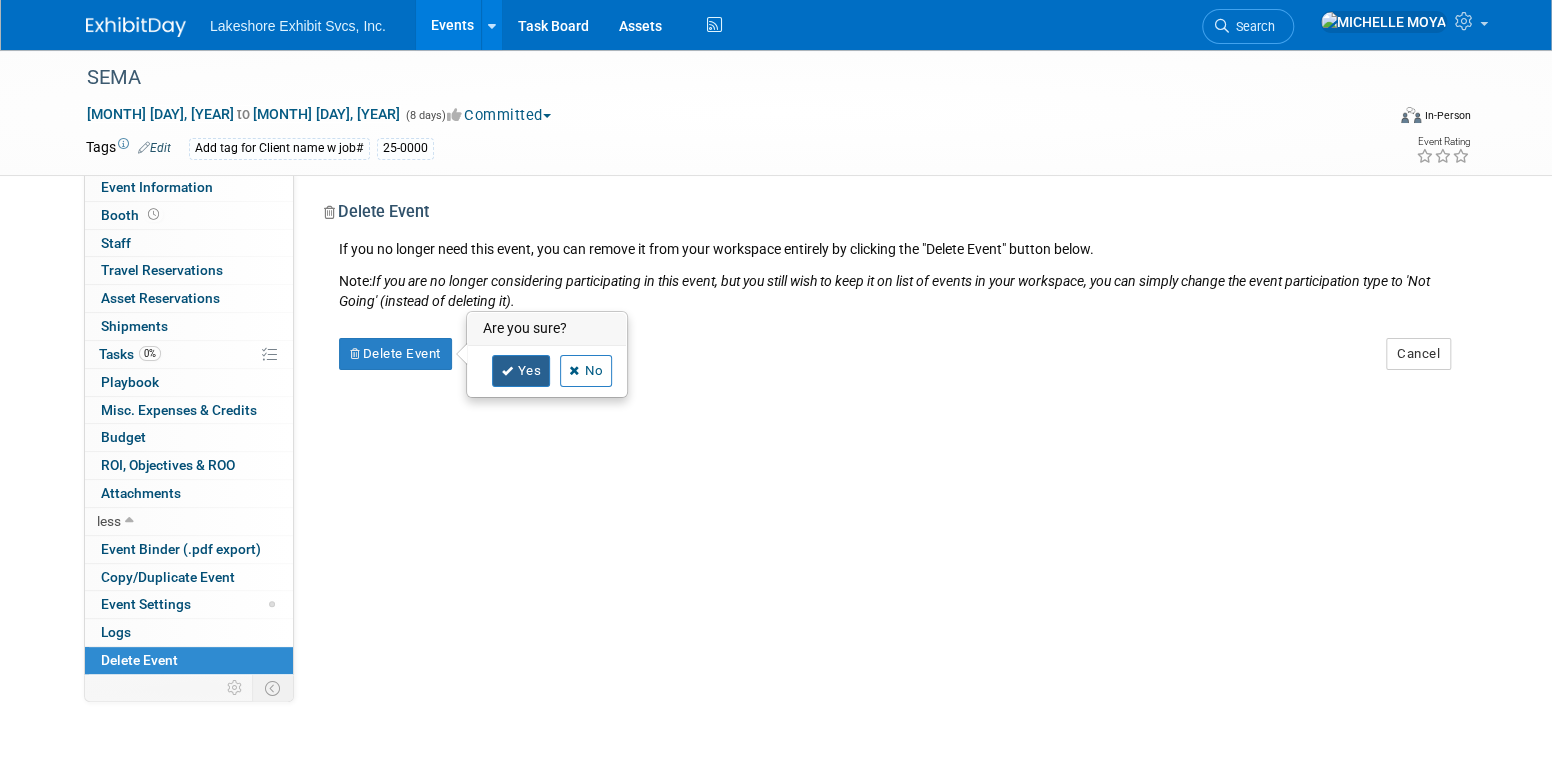 click on "Yes" at bounding box center [521, 371] 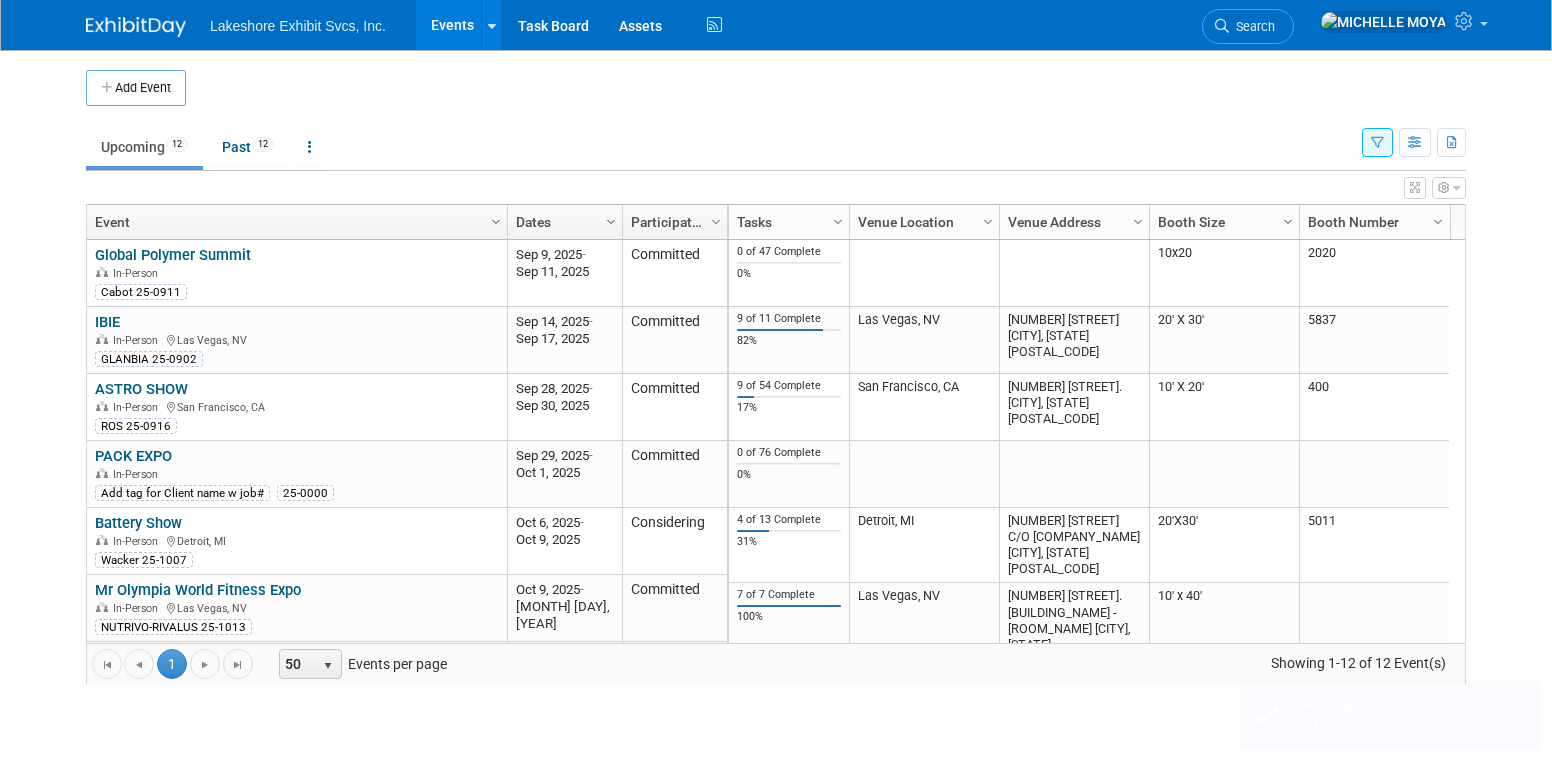 scroll, scrollTop: 0, scrollLeft: 0, axis: both 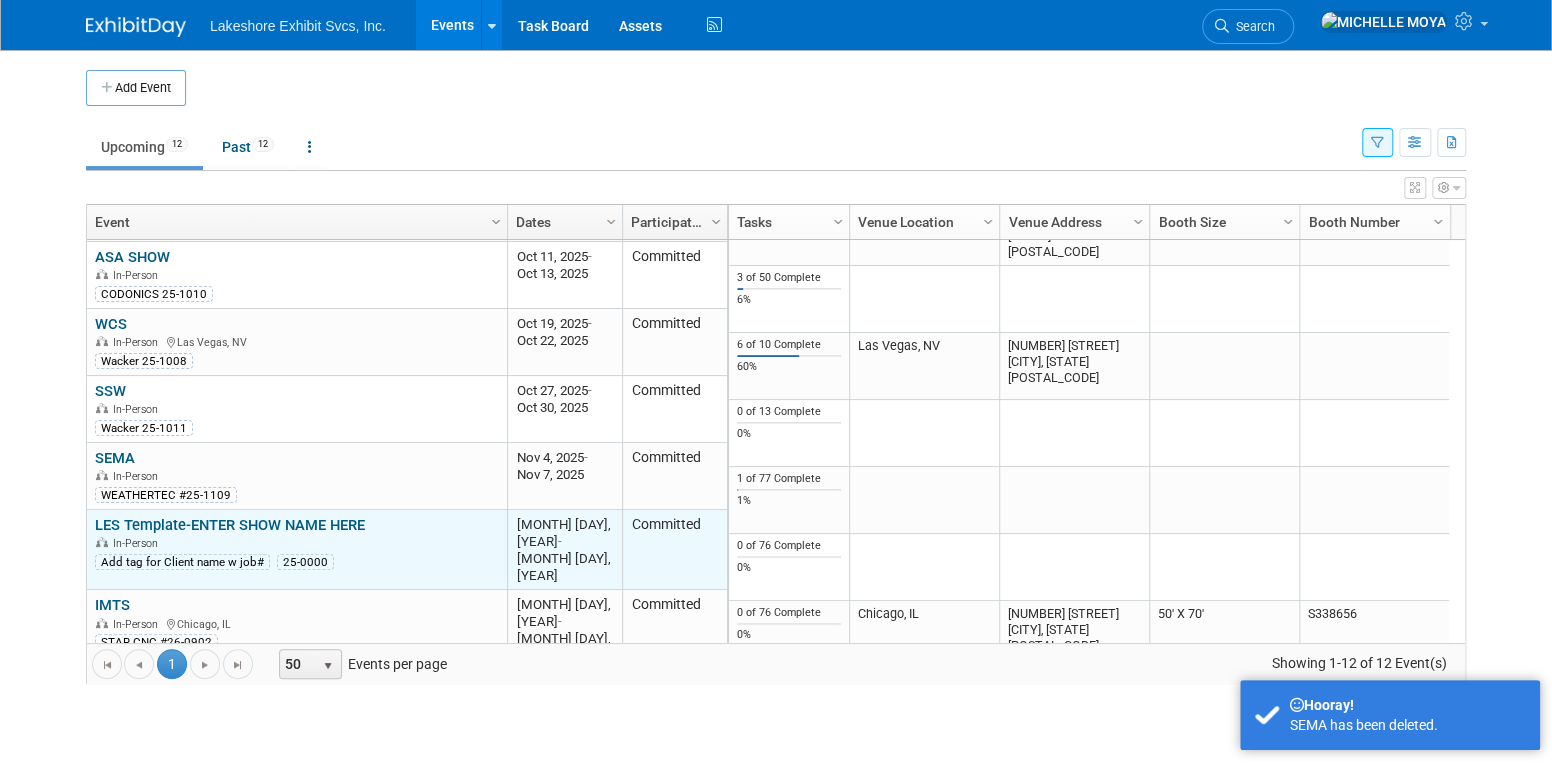 click on "LES Template-ENTER SHOW NAME HERE" at bounding box center (230, 525) 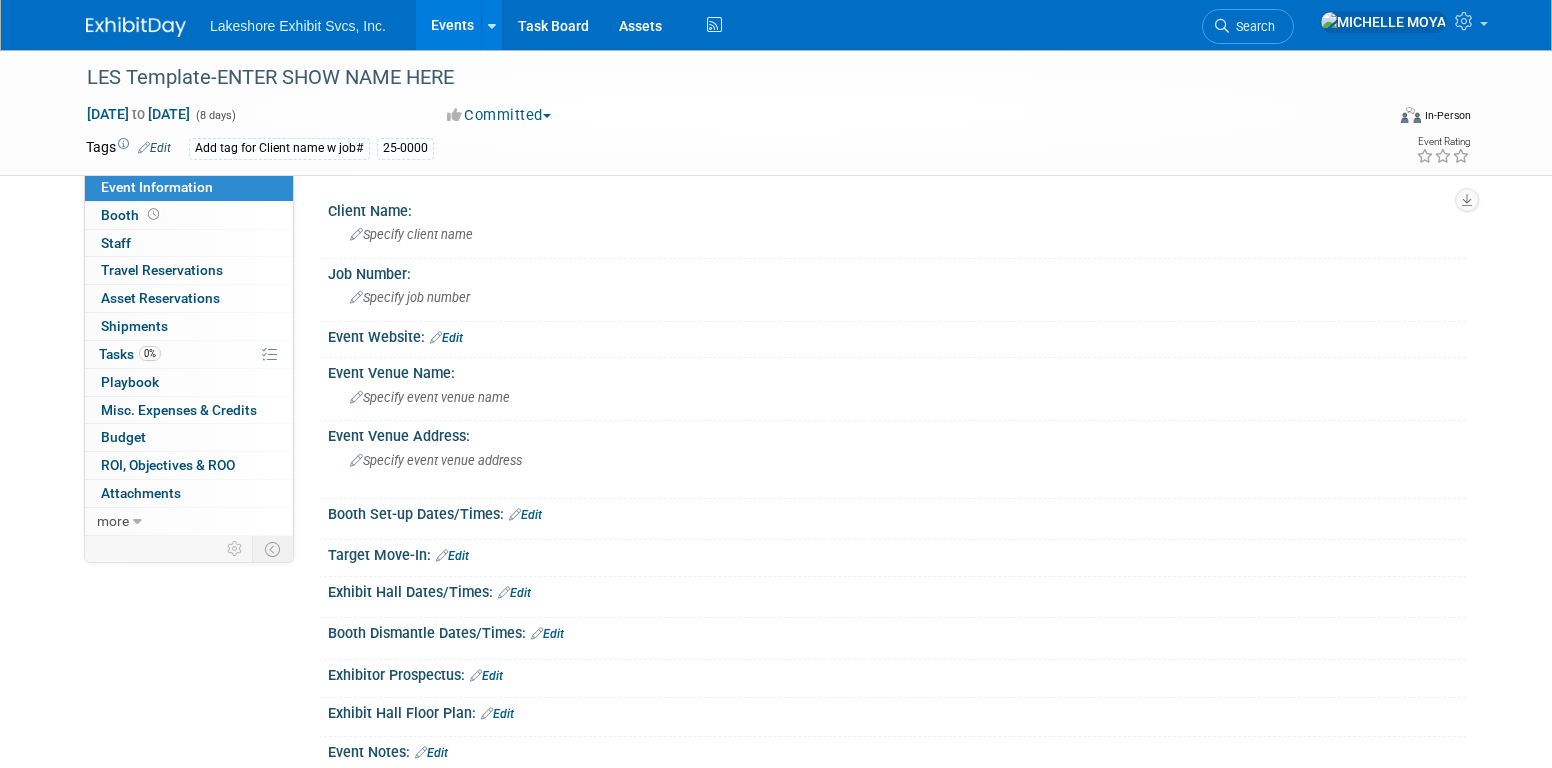 scroll, scrollTop: 0, scrollLeft: 0, axis: both 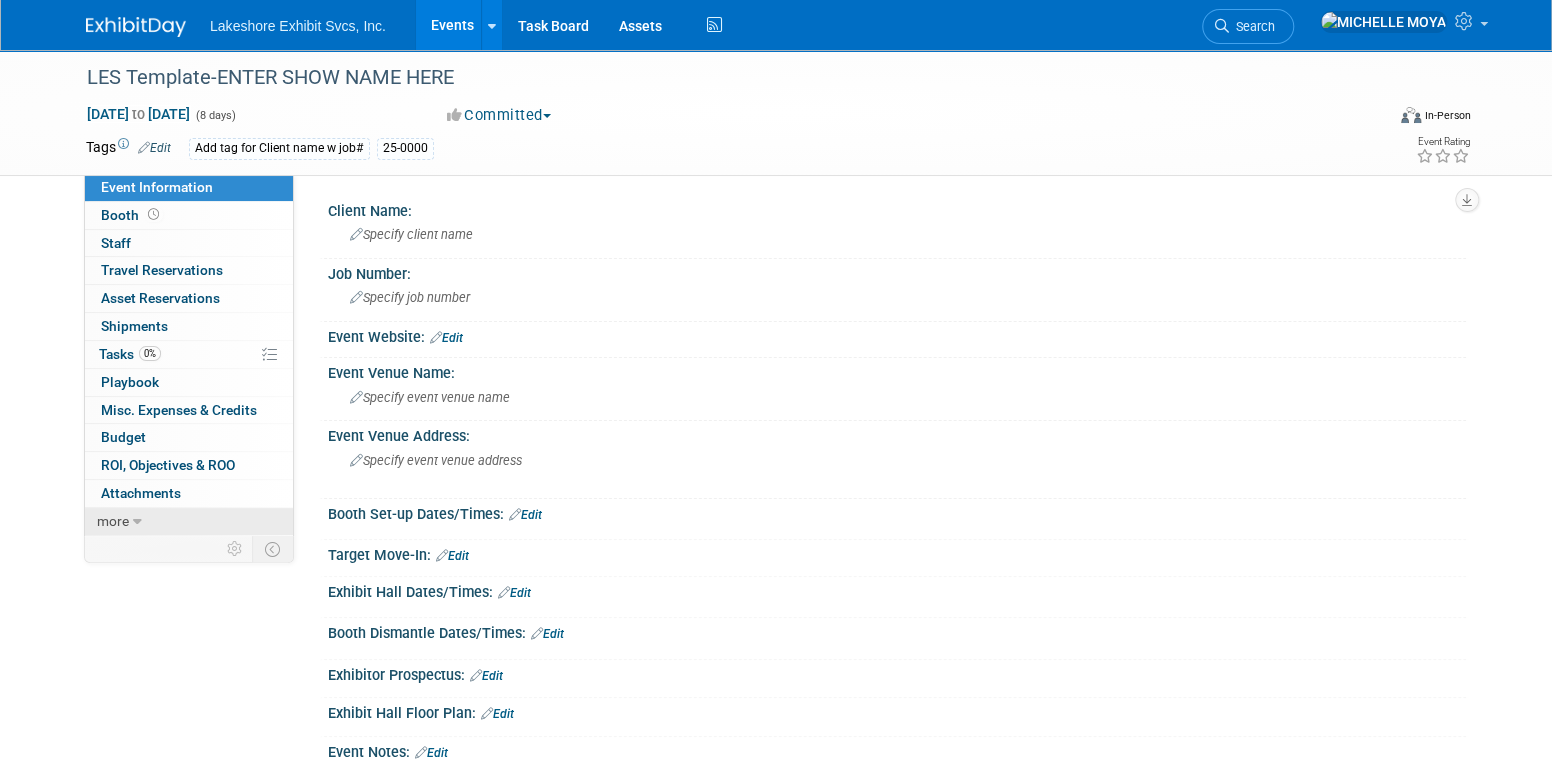 click on "more" at bounding box center [189, 521] 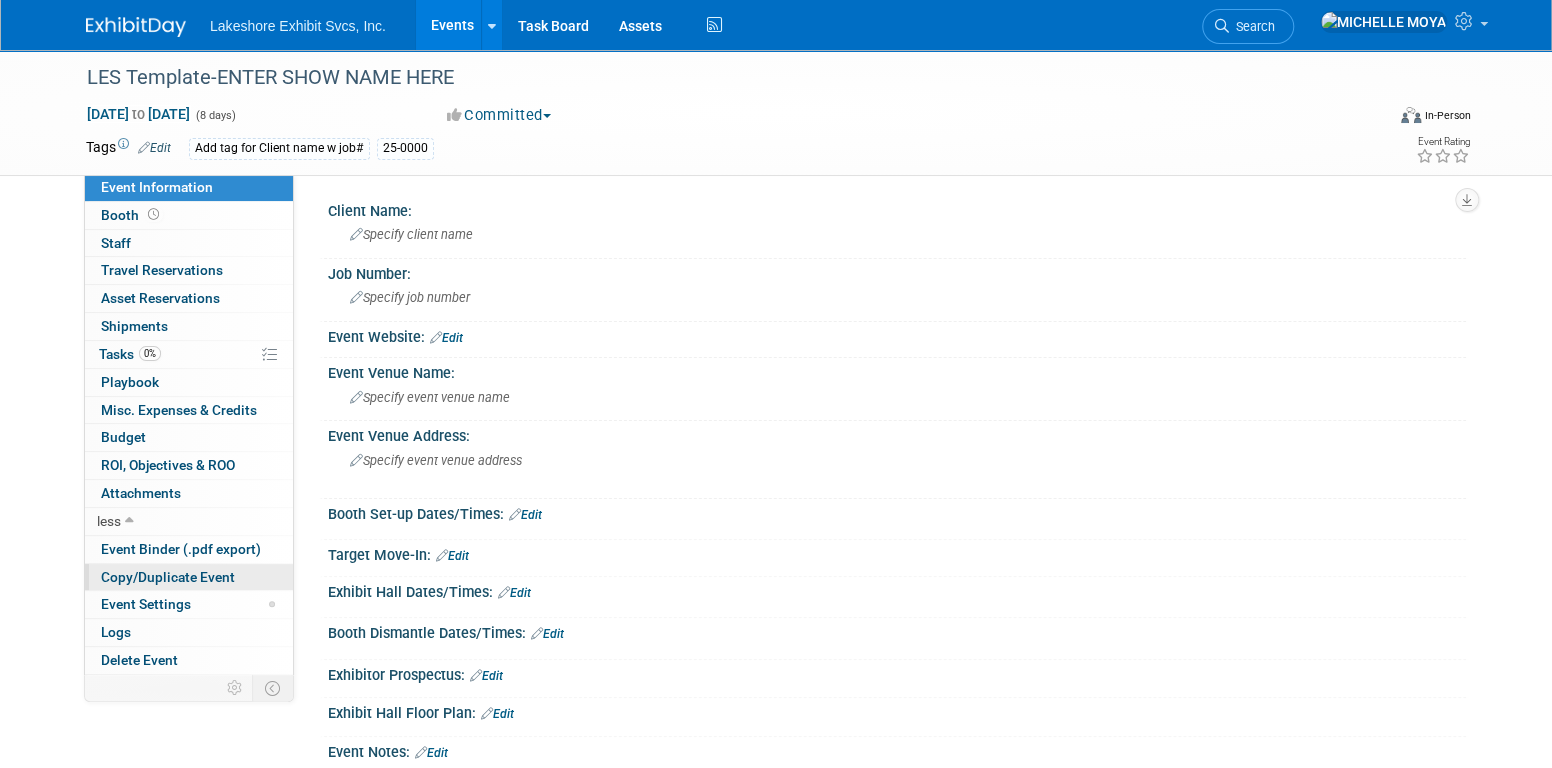 click on "Copy/Duplicate Event" at bounding box center (168, 577) 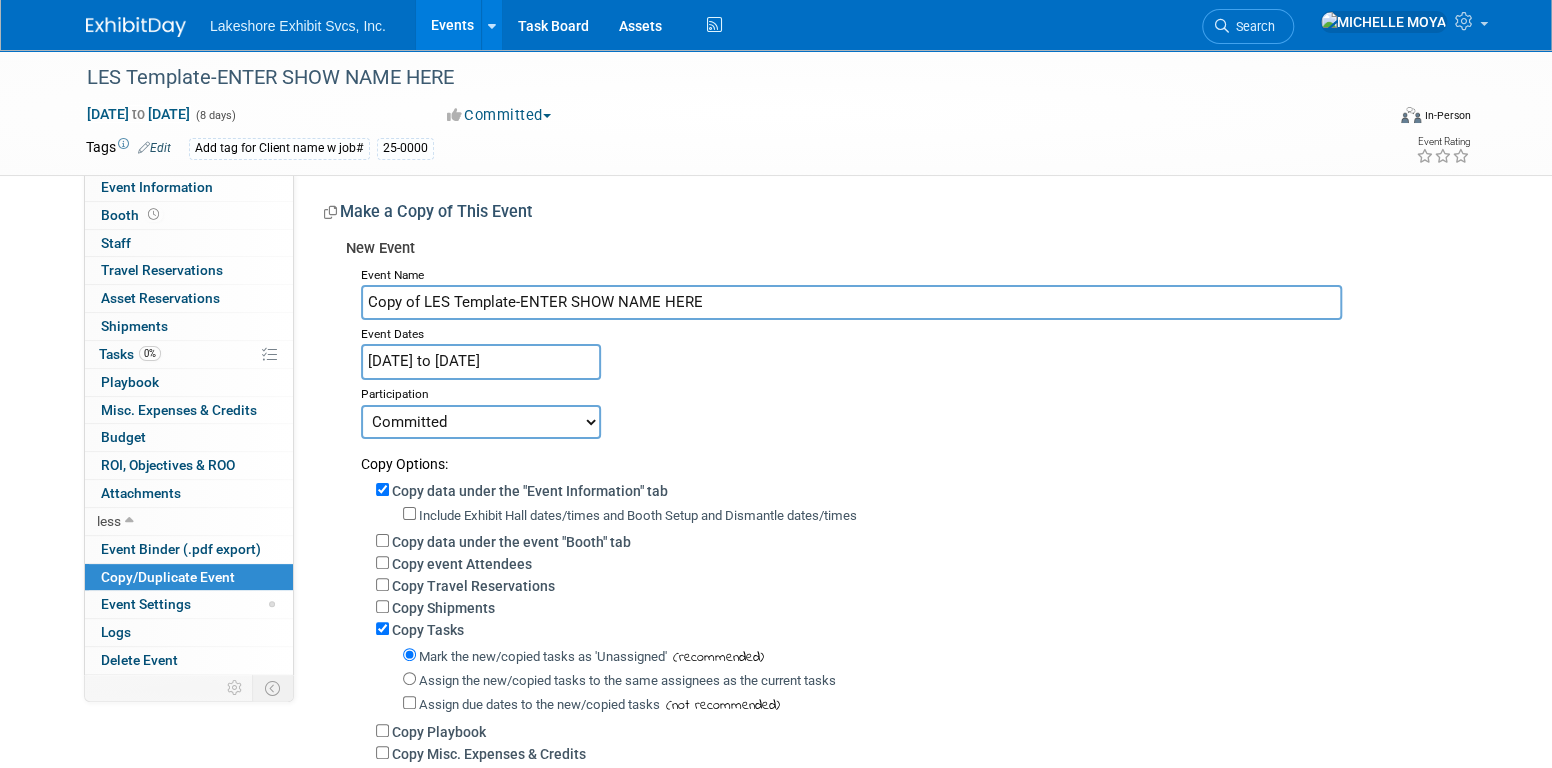 drag, startPoint x: 747, startPoint y: 301, endPoint x: 336, endPoint y: 323, distance: 411.58838 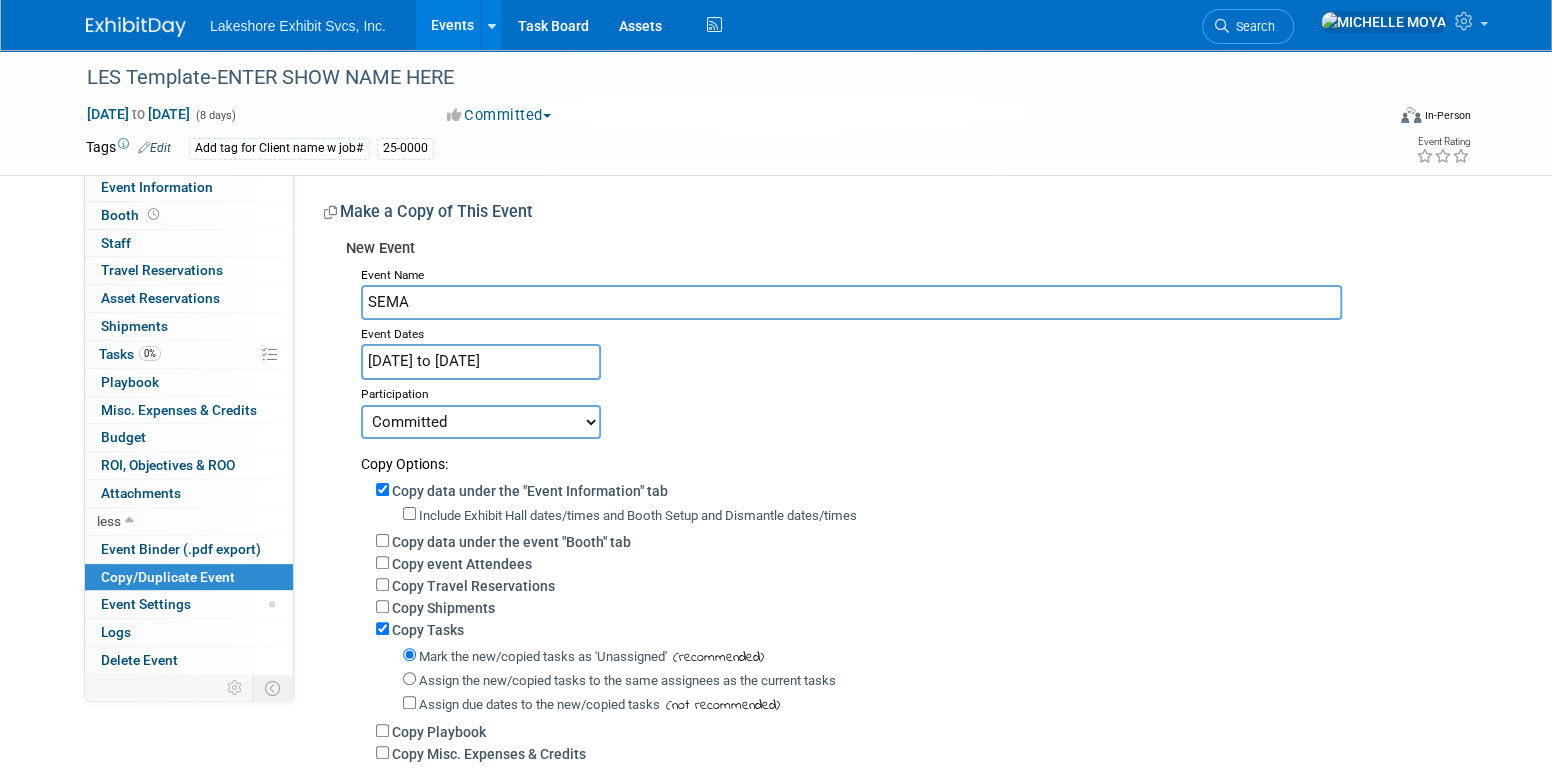 type on "SEMA" 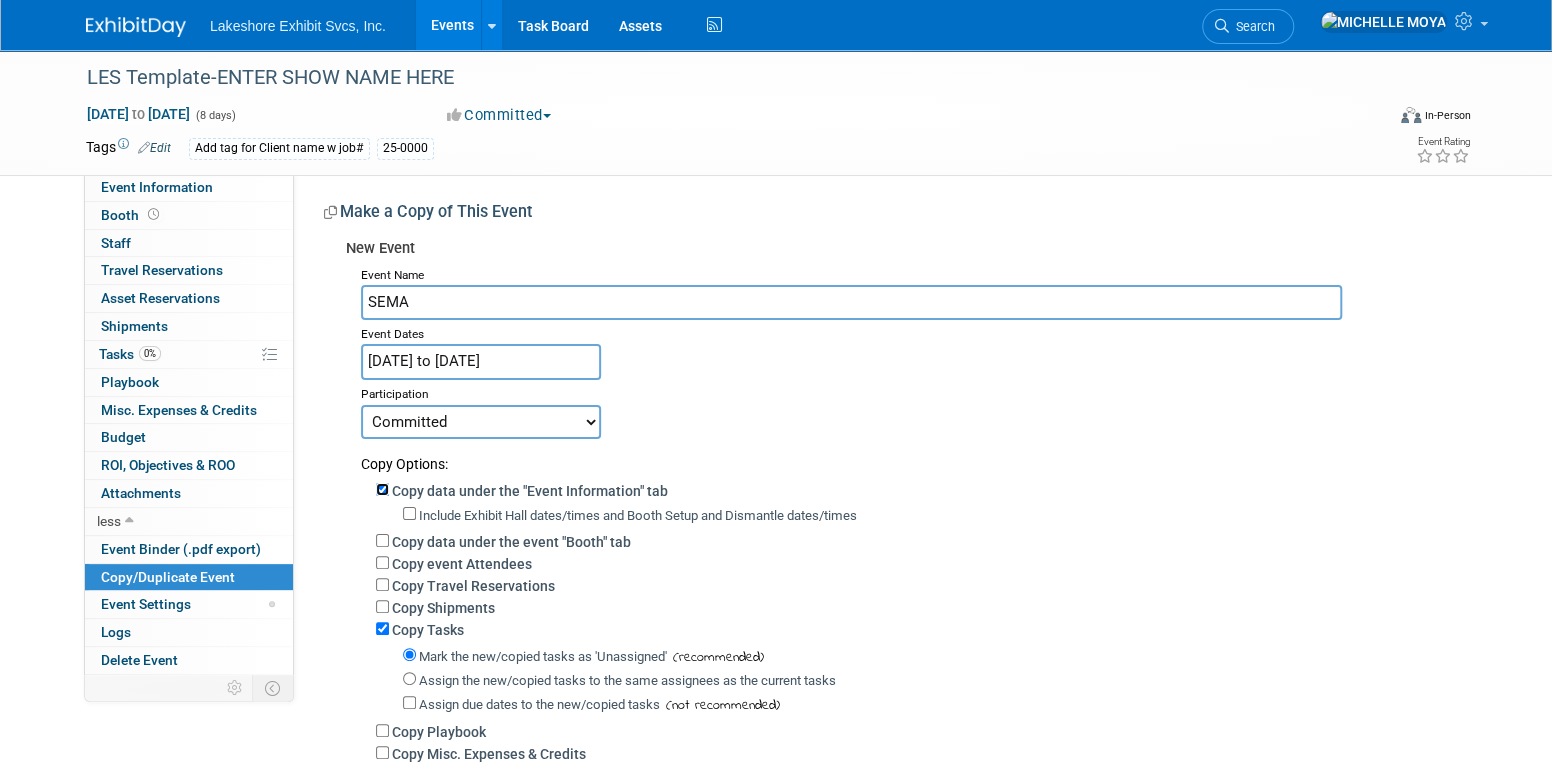 click on "Copy data under the "Event Information" tab" at bounding box center [382, 489] 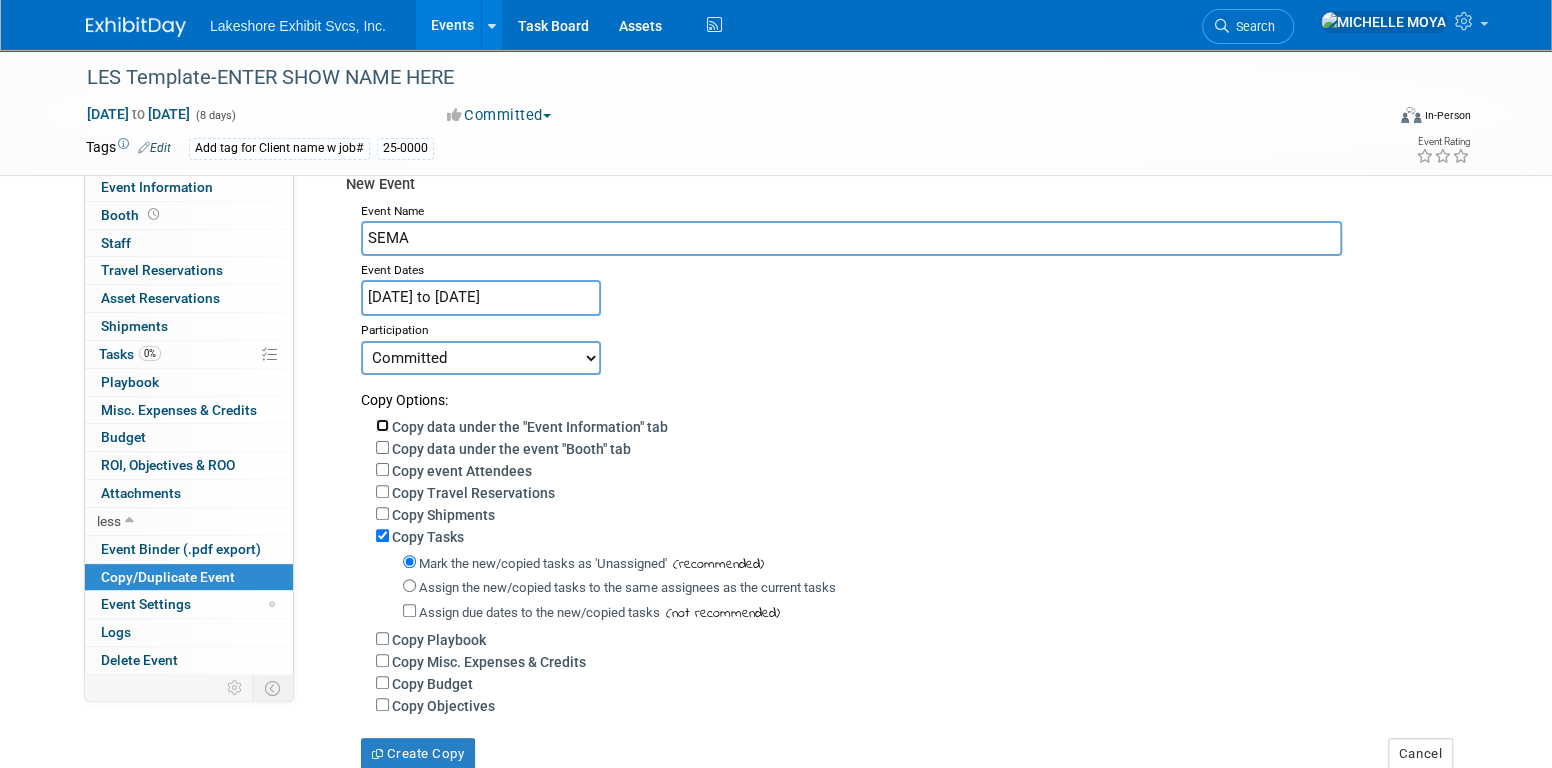 scroll, scrollTop: 100, scrollLeft: 0, axis: vertical 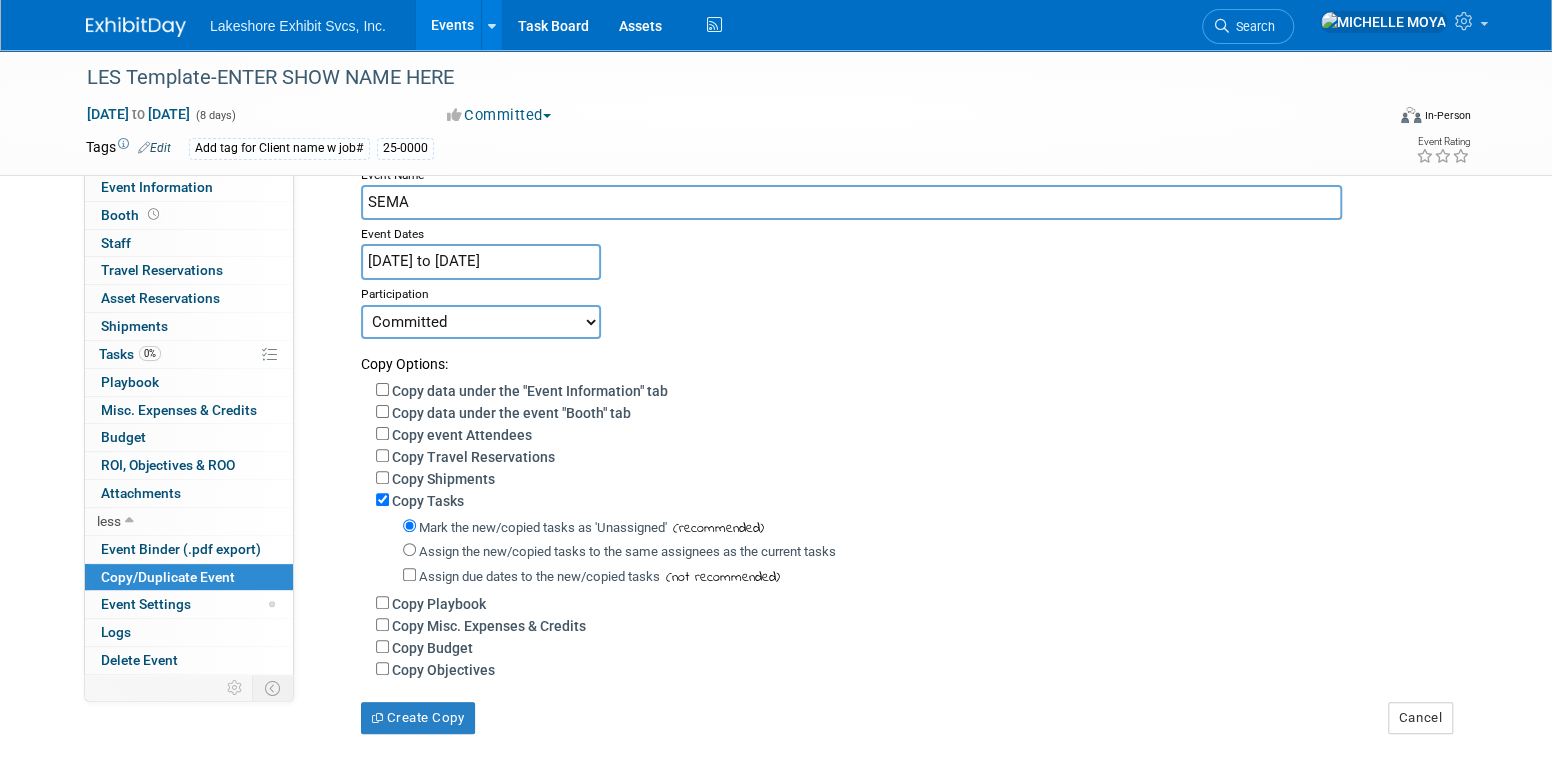 drag, startPoint x: 400, startPoint y: 552, endPoint x: 414, endPoint y: 551, distance: 14.035668 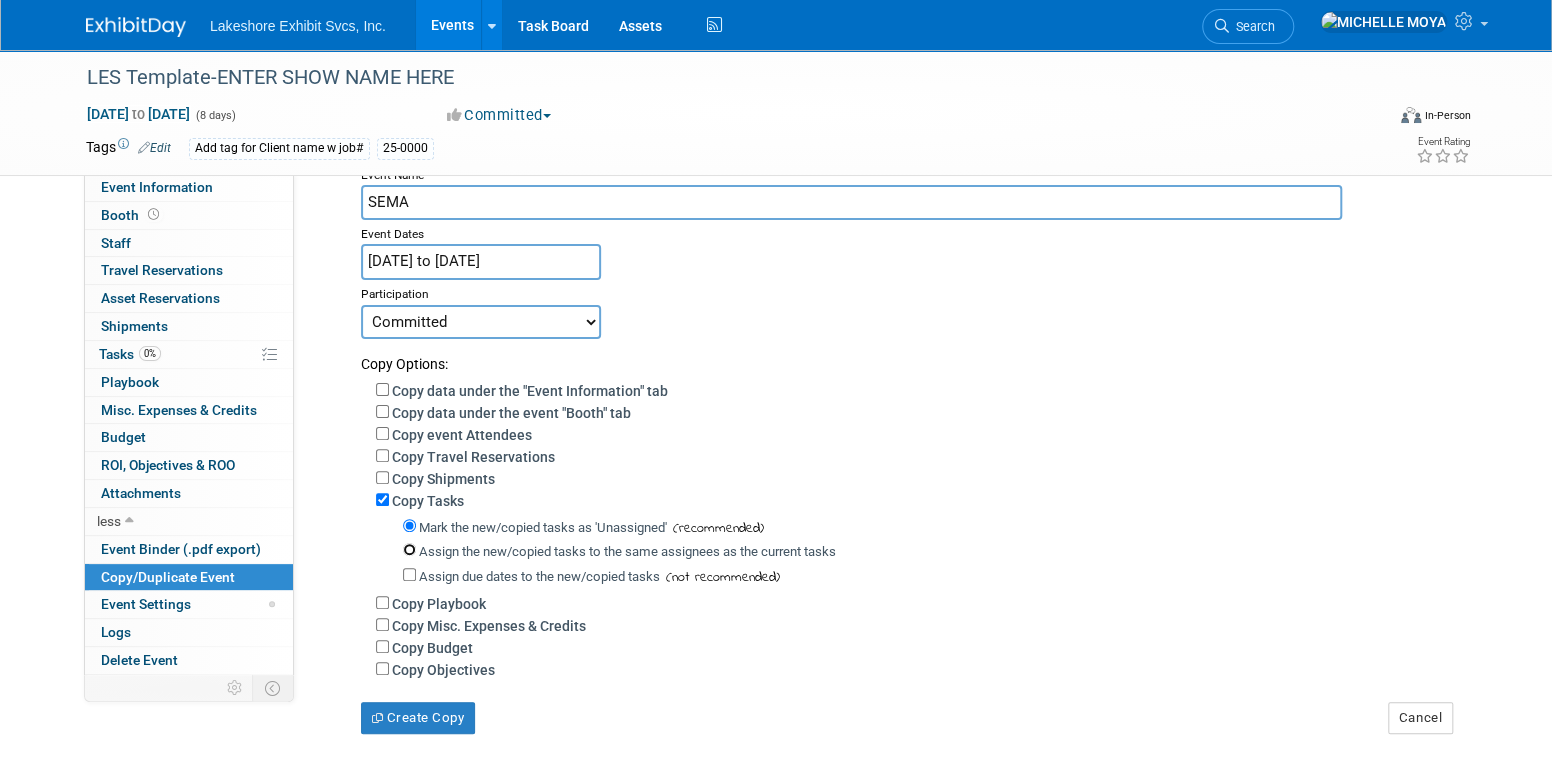 click on "Assign the new/copied tasks to the same assignees as the current tasks" at bounding box center [409, 549] 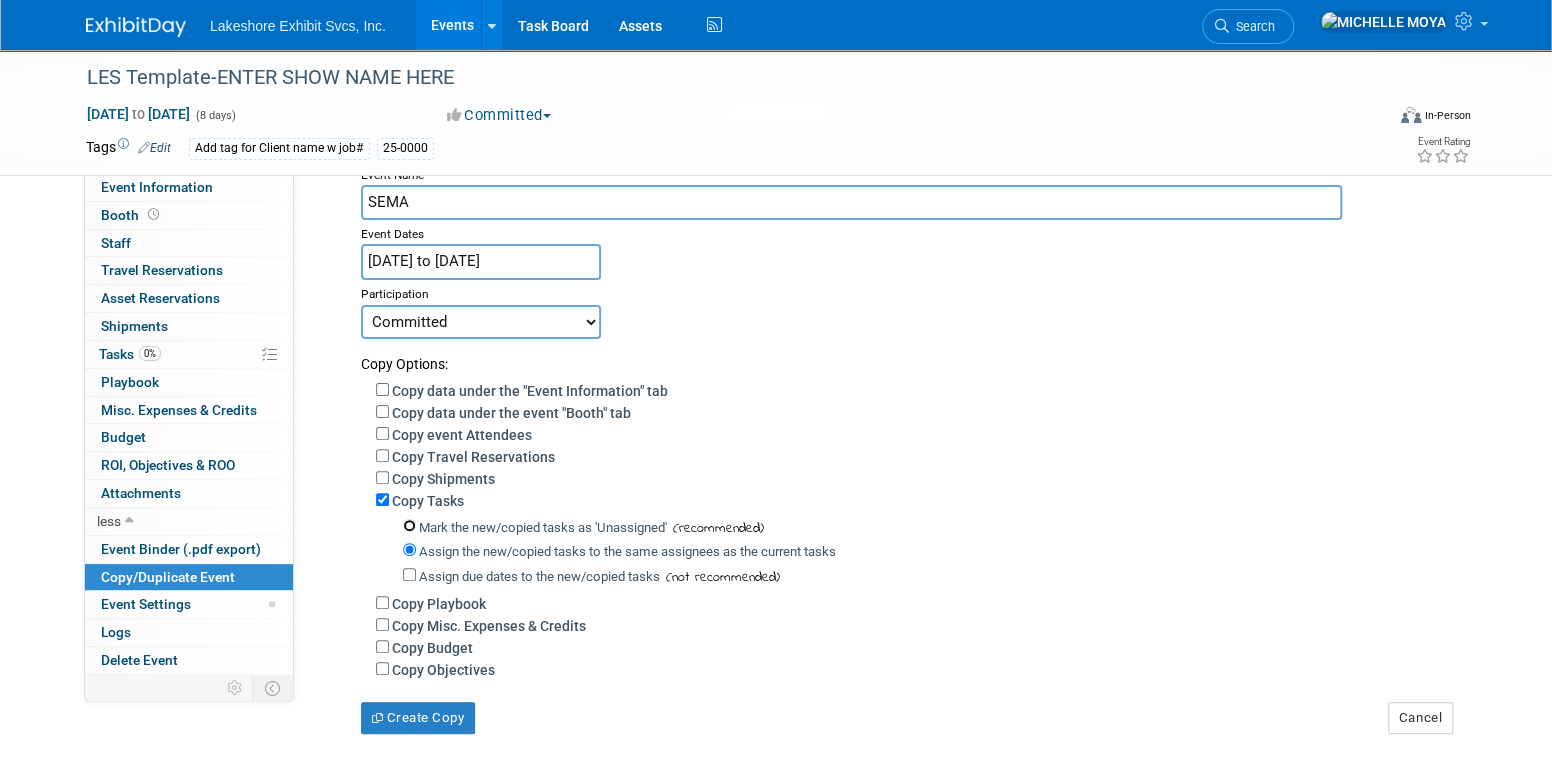 click on "Mark the new/copied tasks as 'Unassigned'" at bounding box center (409, 525) 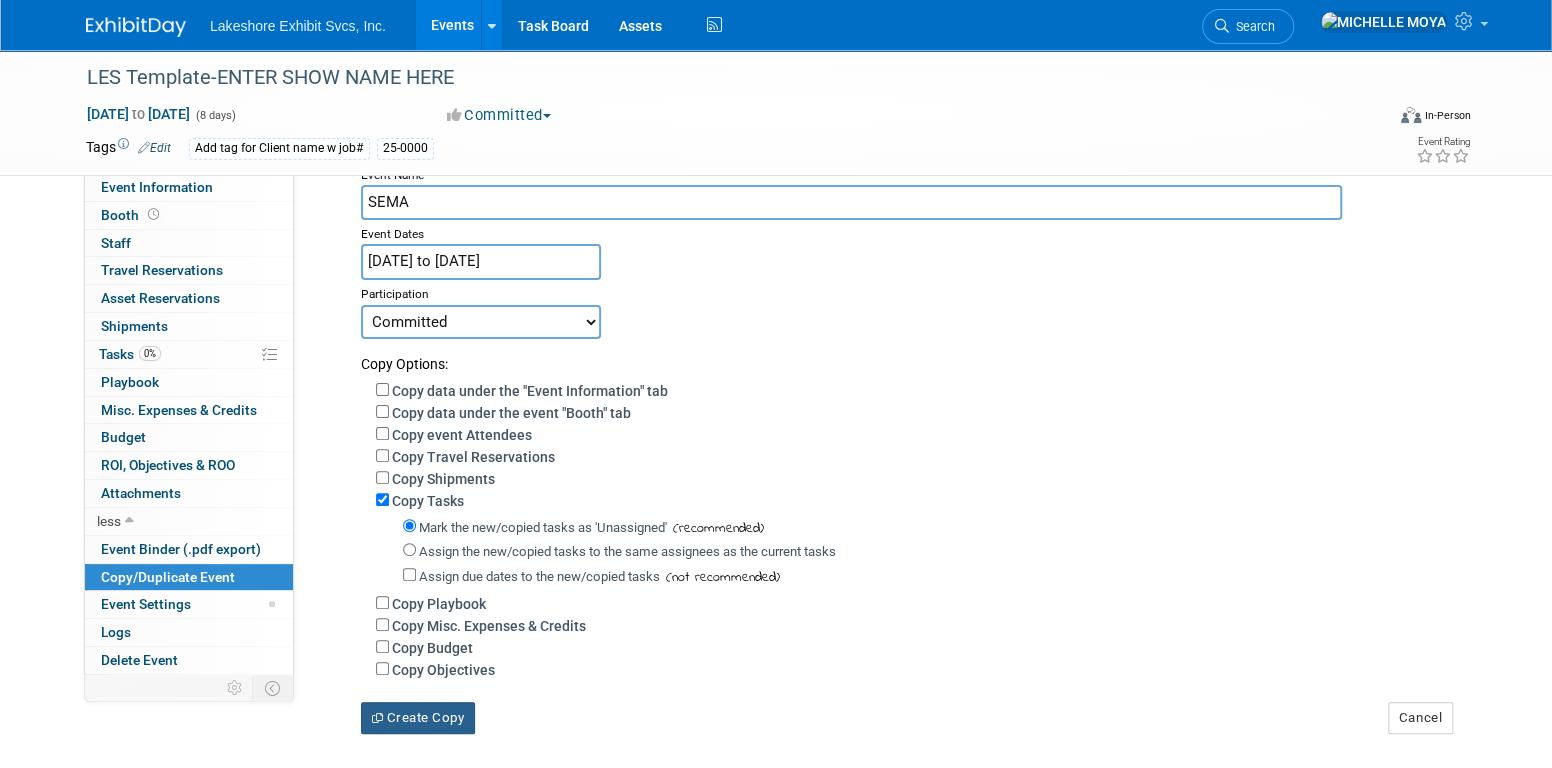 click on "Create Copy" at bounding box center (418, 718) 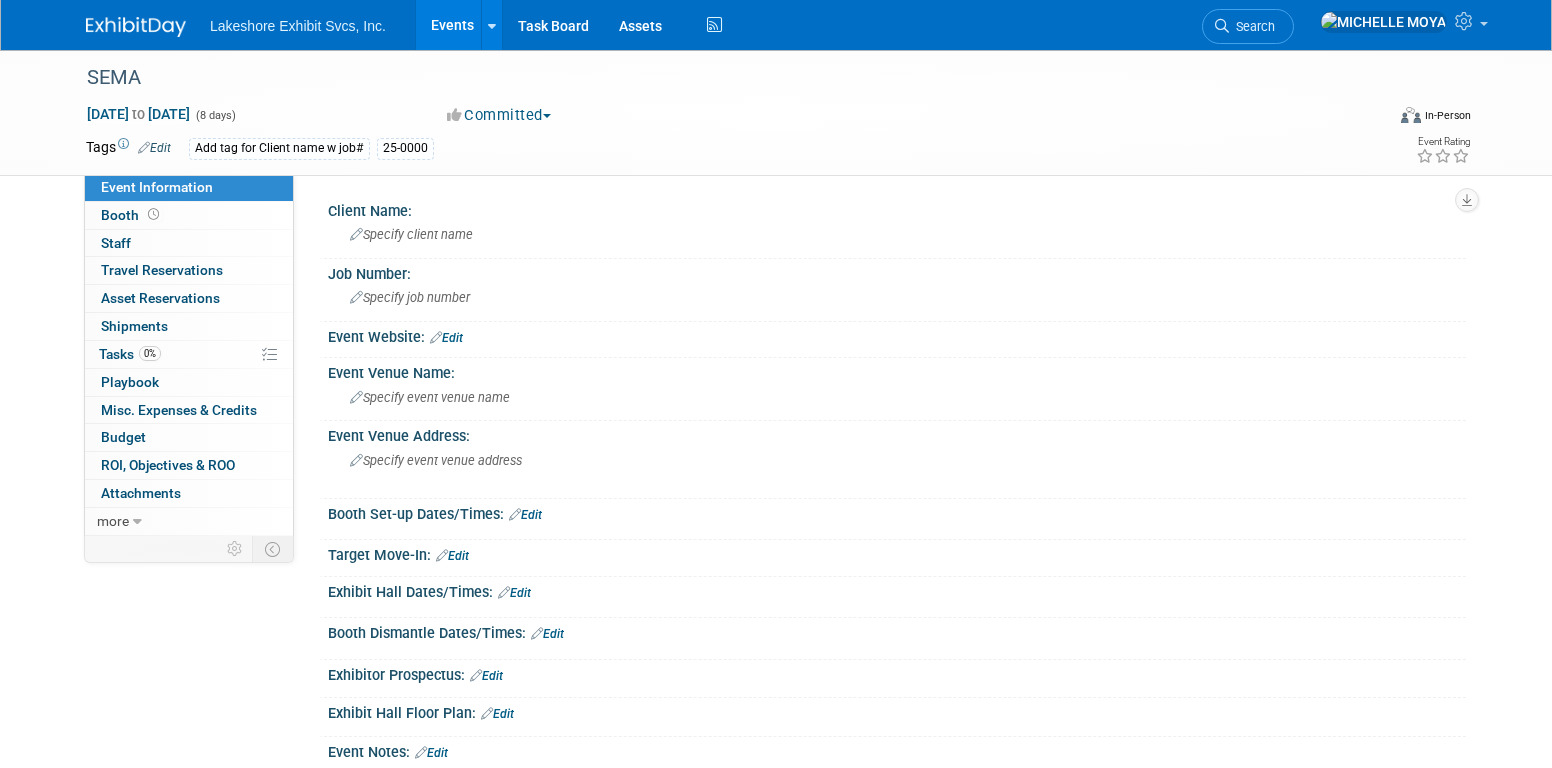 scroll, scrollTop: 0, scrollLeft: 0, axis: both 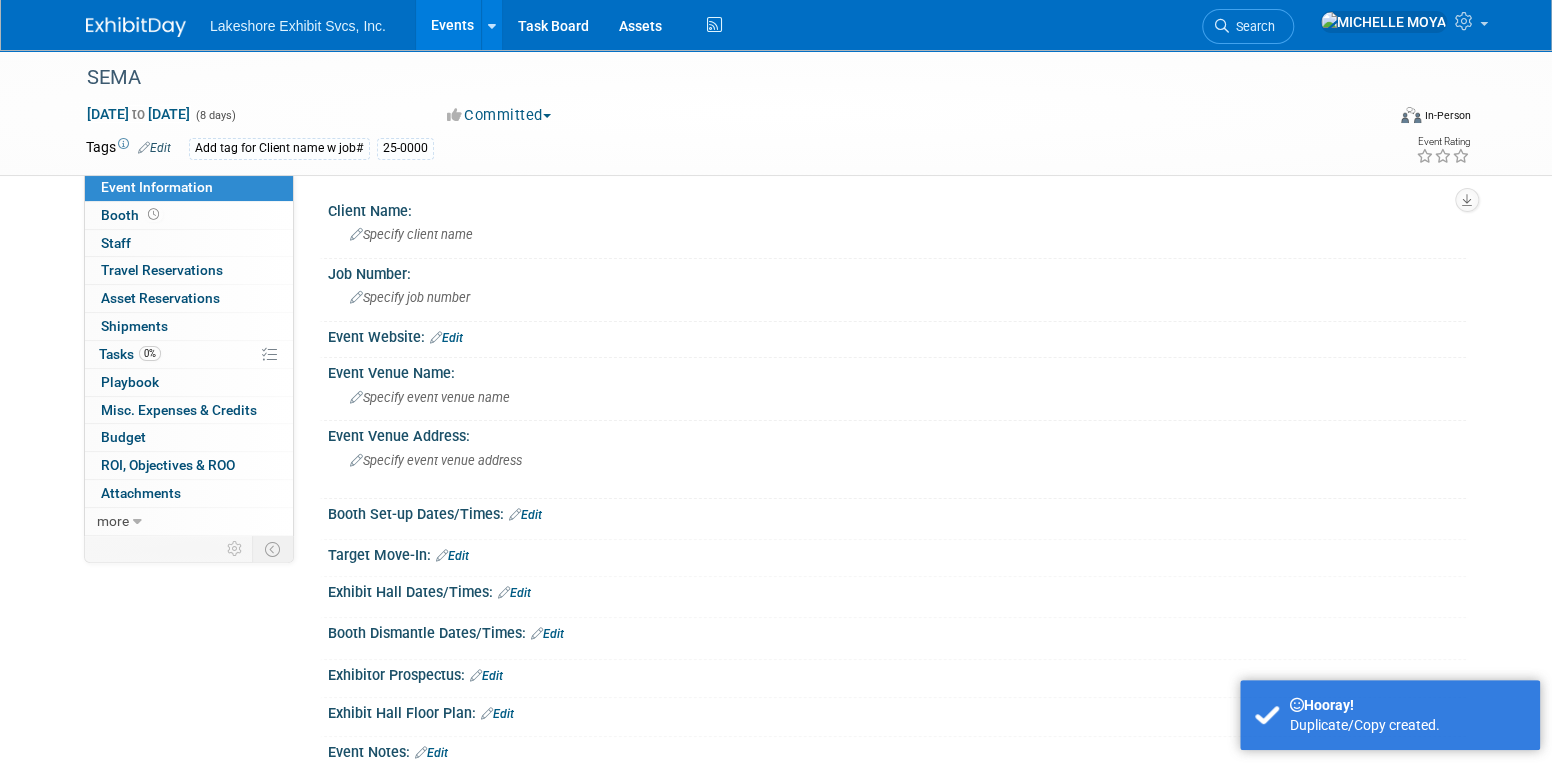 click on "Events" at bounding box center (452, 25) 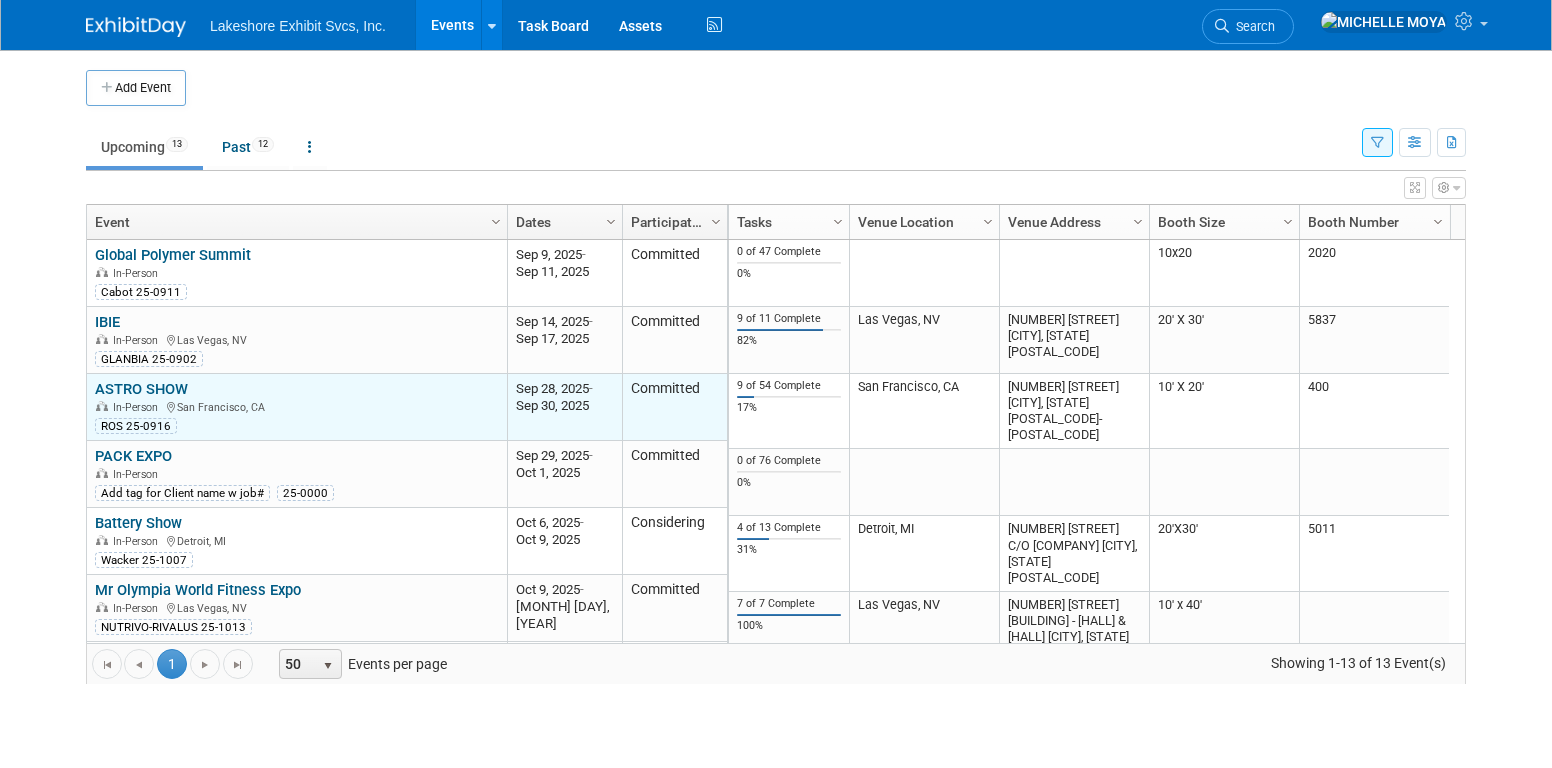 scroll, scrollTop: 0, scrollLeft: 0, axis: both 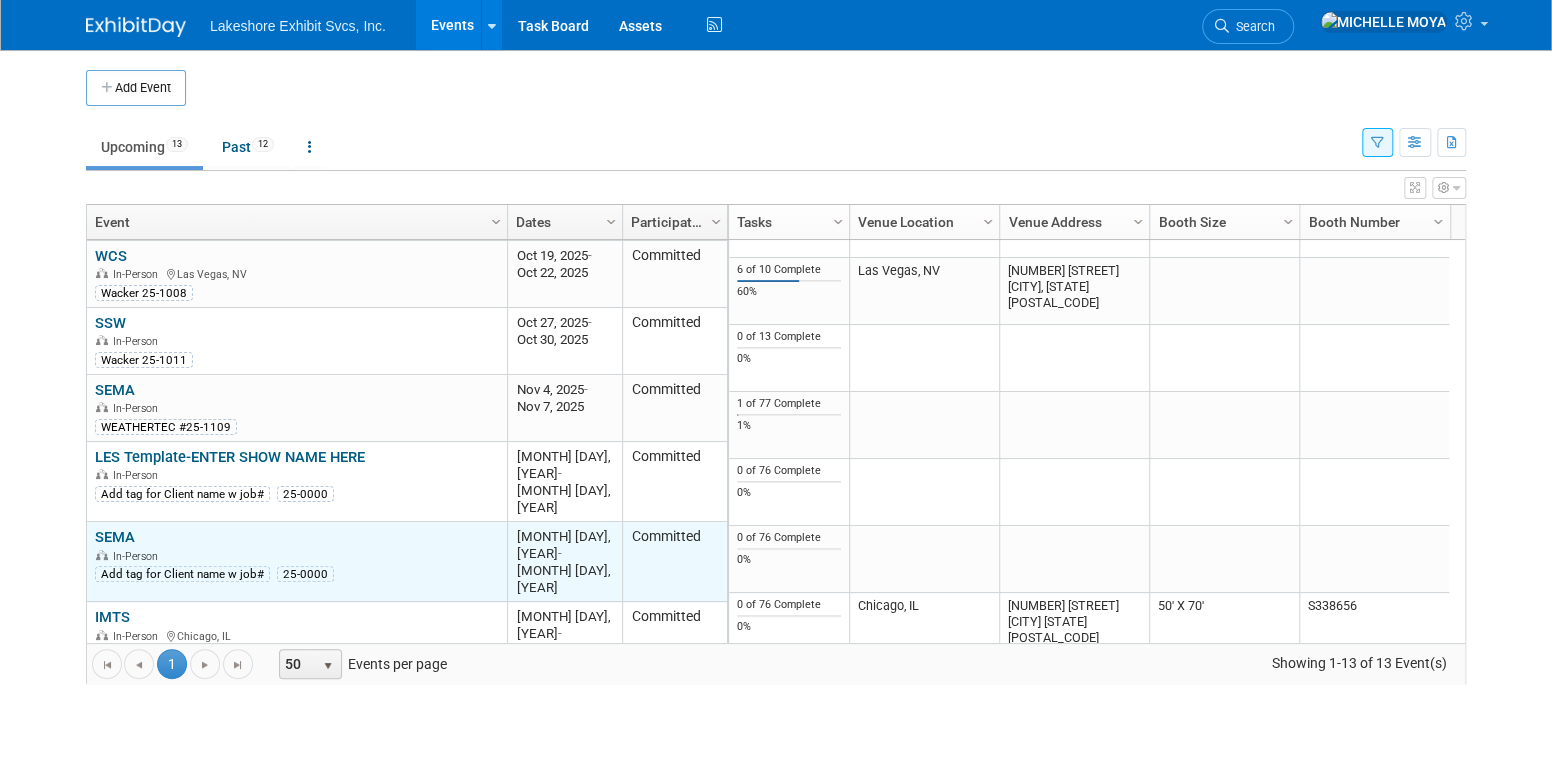 click on "SEMA" at bounding box center [115, 537] 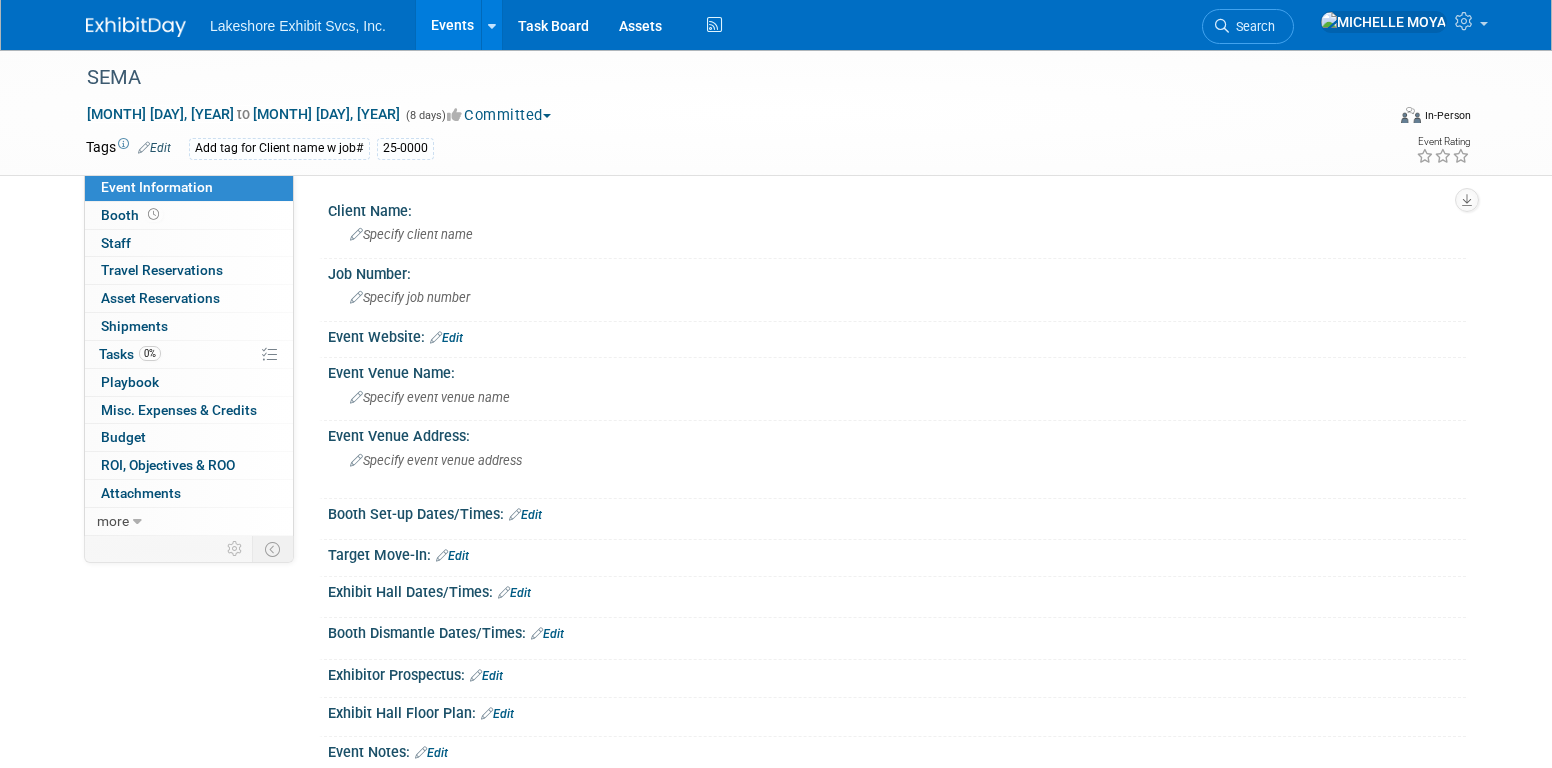 scroll, scrollTop: 0, scrollLeft: 0, axis: both 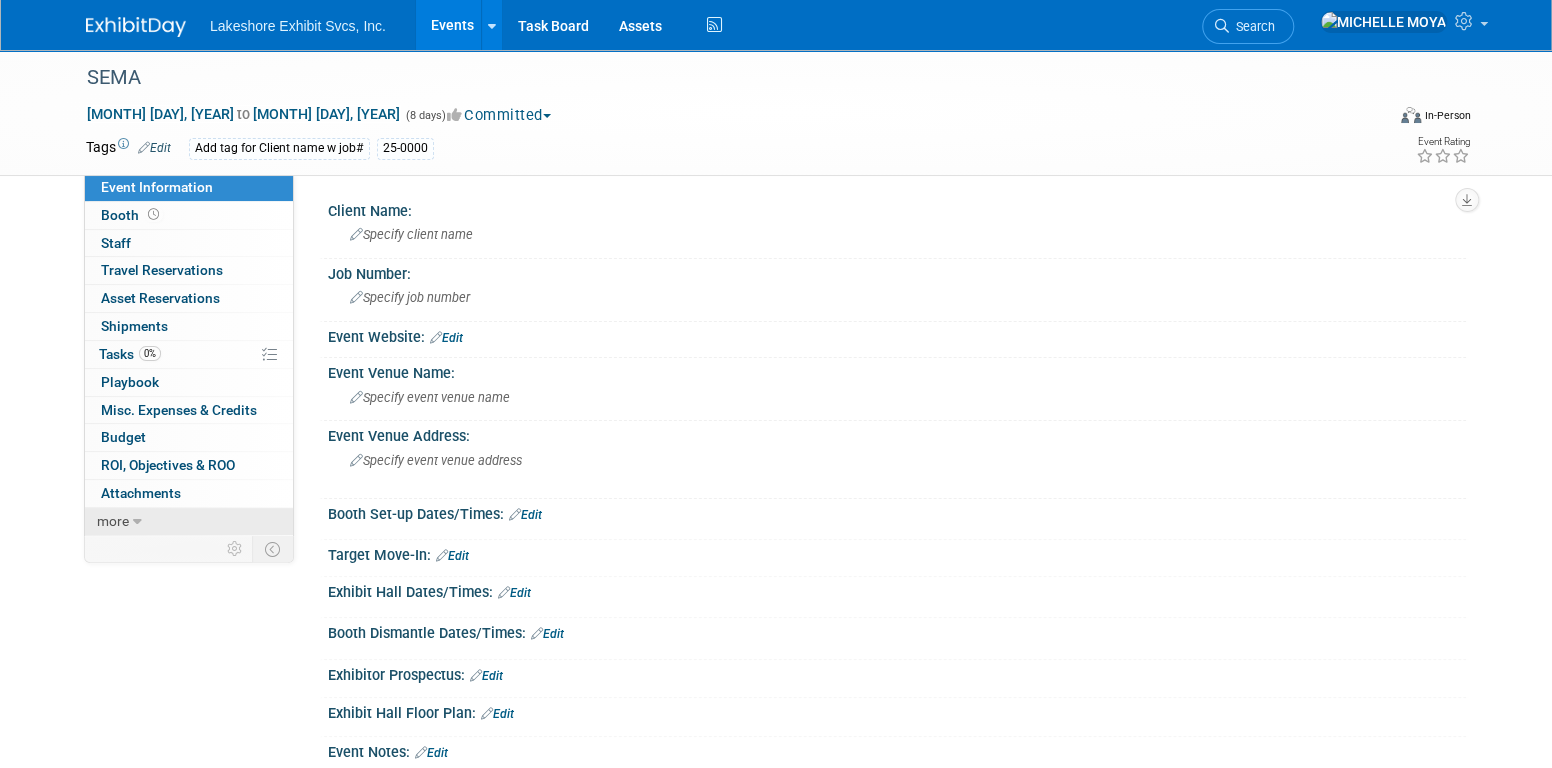 click at bounding box center (137, 522) 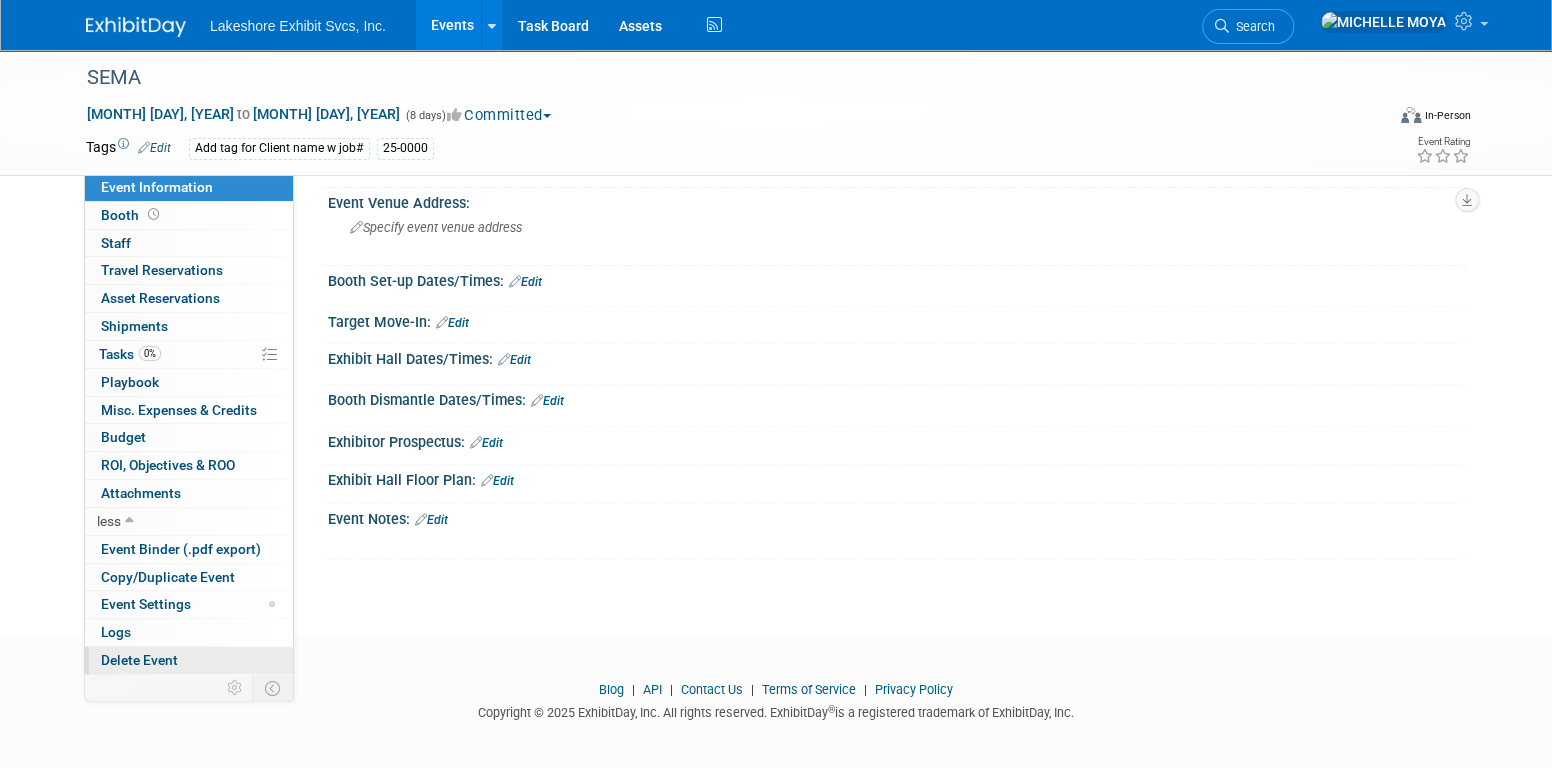 scroll, scrollTop: 236, scrollLeft: 0, axis: vertical 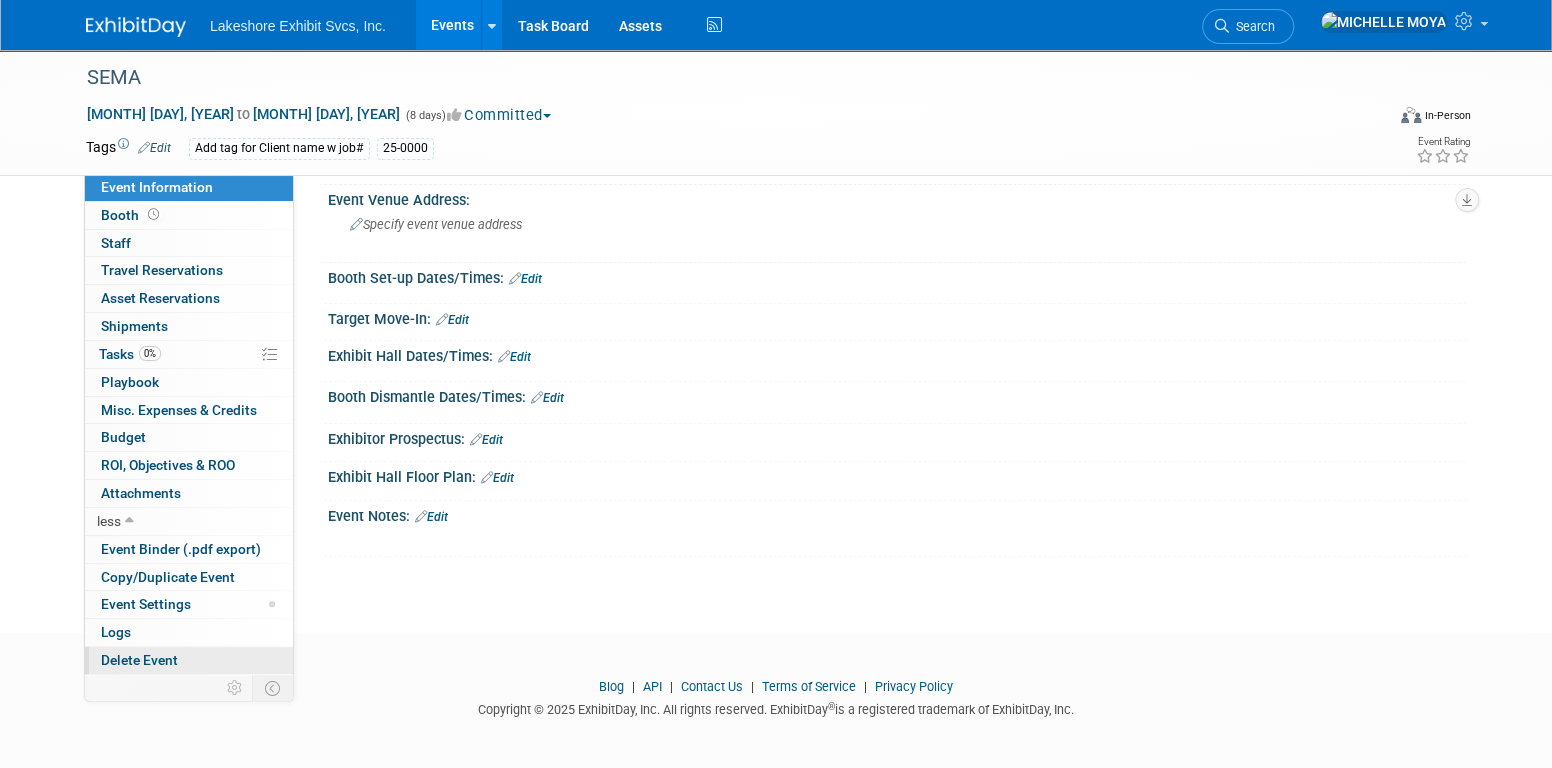 click on "Delete Event" at bounding box center (139, 660) 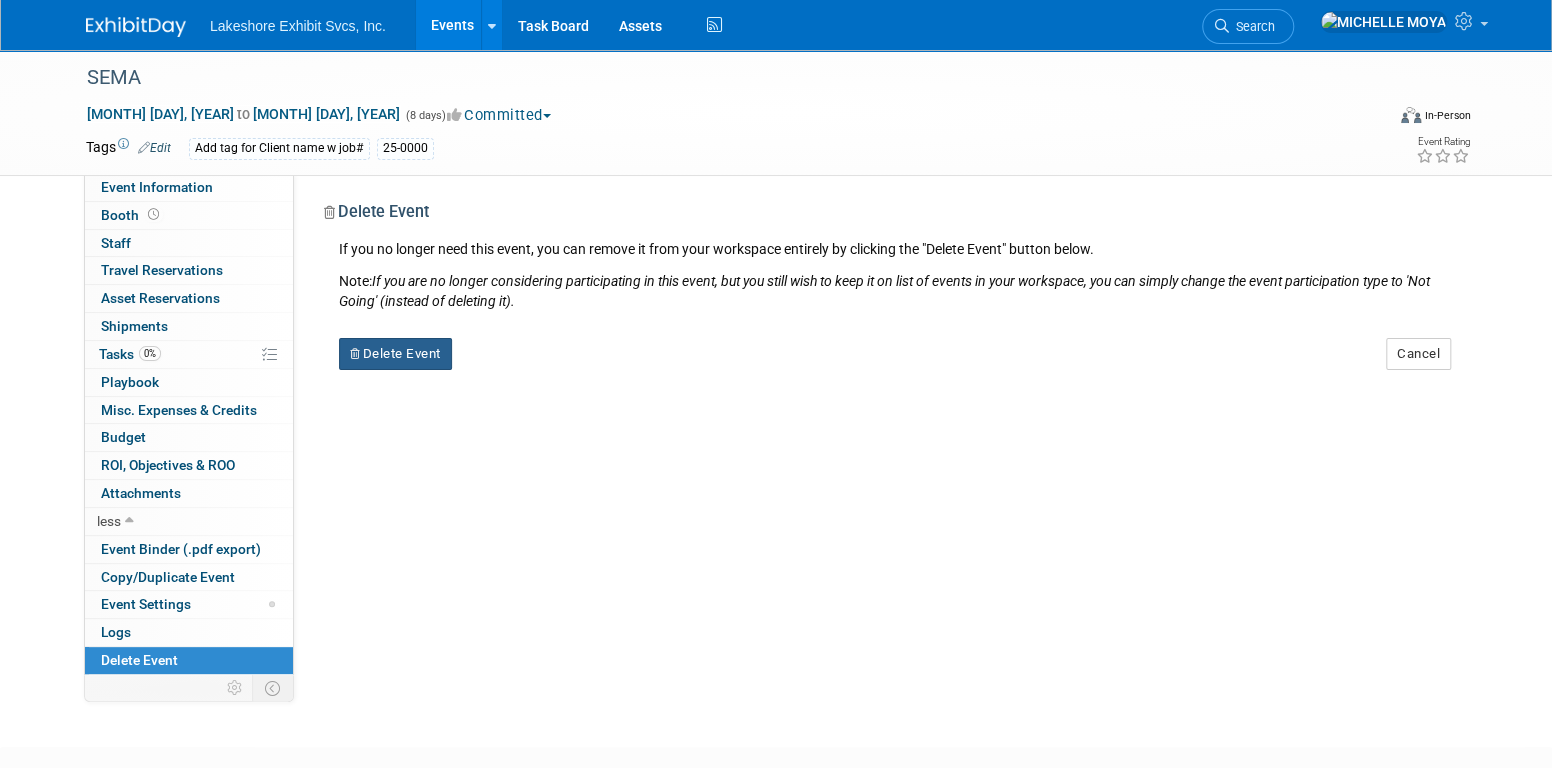 click on "Delete Event" at bounding box center (395, 354) 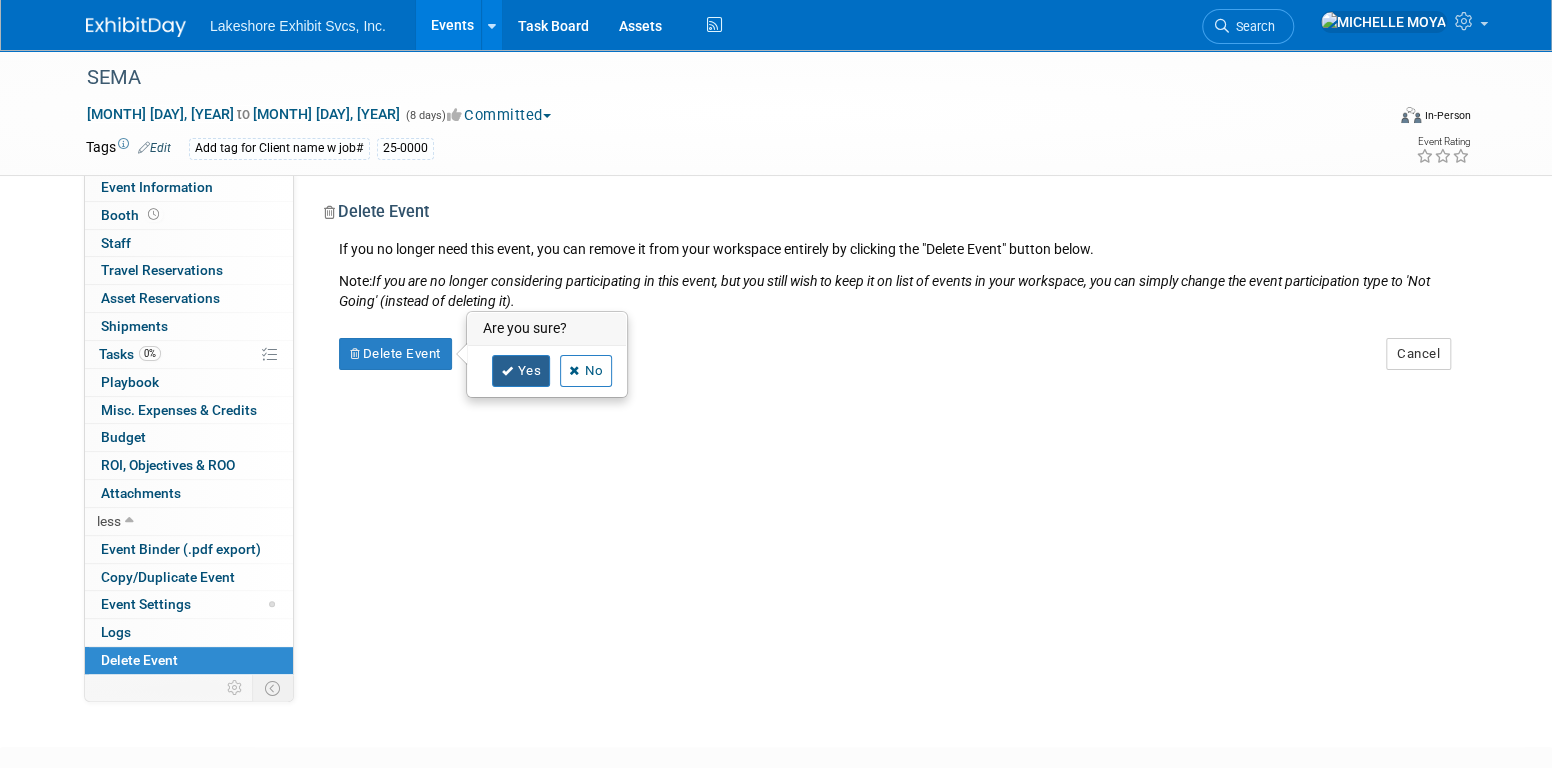 drag, startPoint x: 524, startPoint y: 377, endPoint x: 505, endPoint y: 327, distance: 53.488316 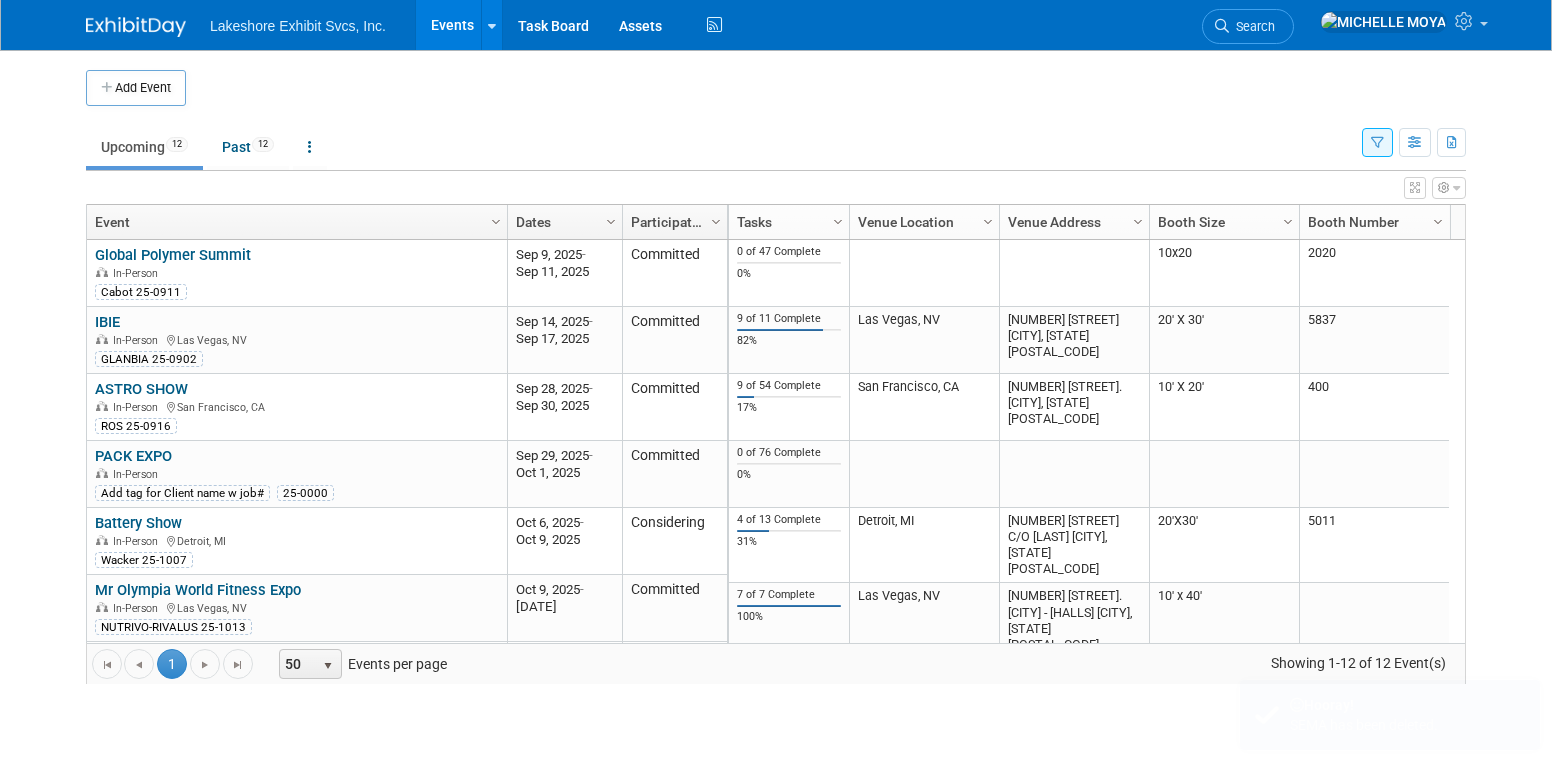 scroll, scrollTop: 0, scrollLeft: 0, axis: both 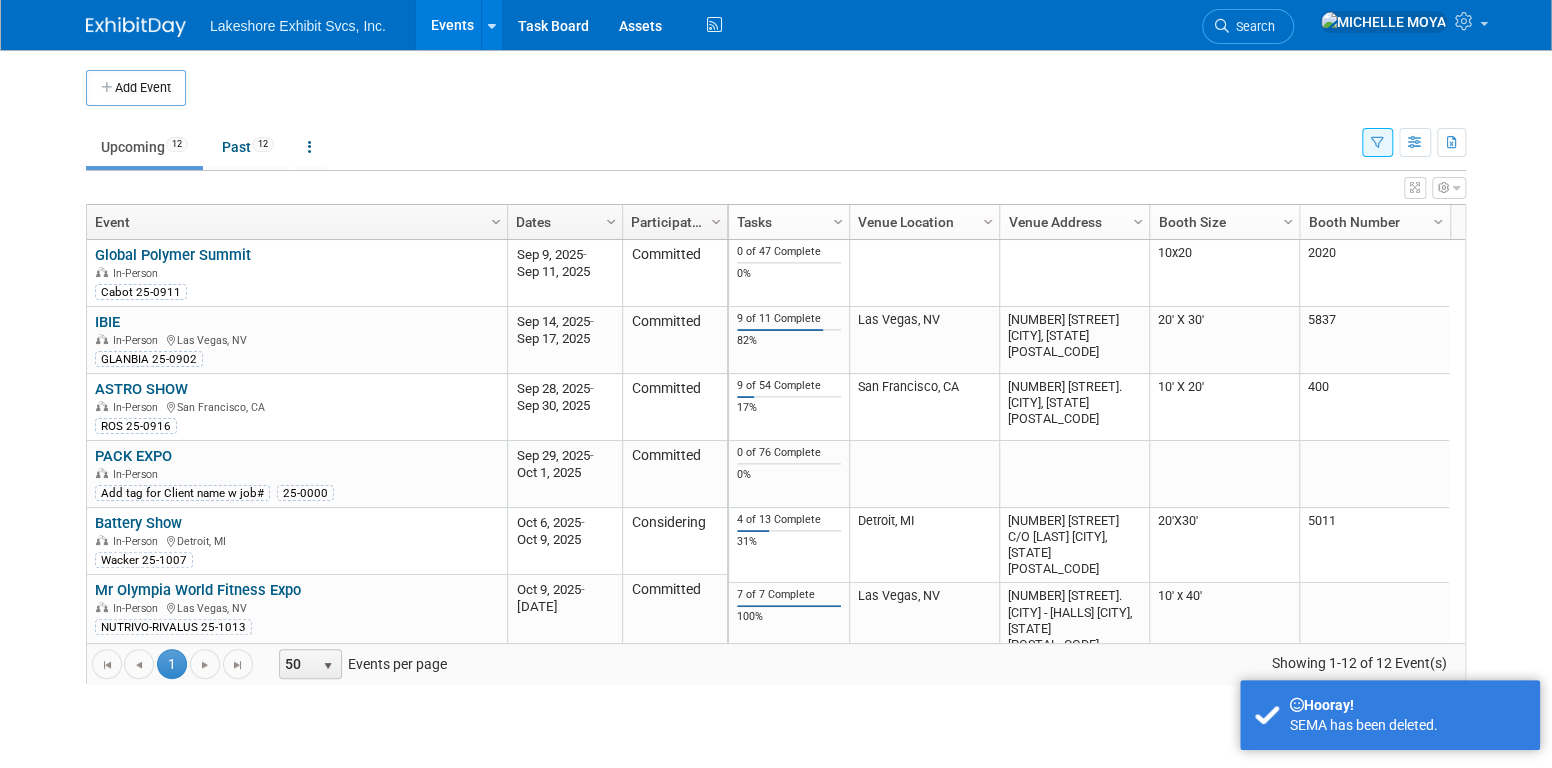 click on "Events" at bounding box center [452, 25] 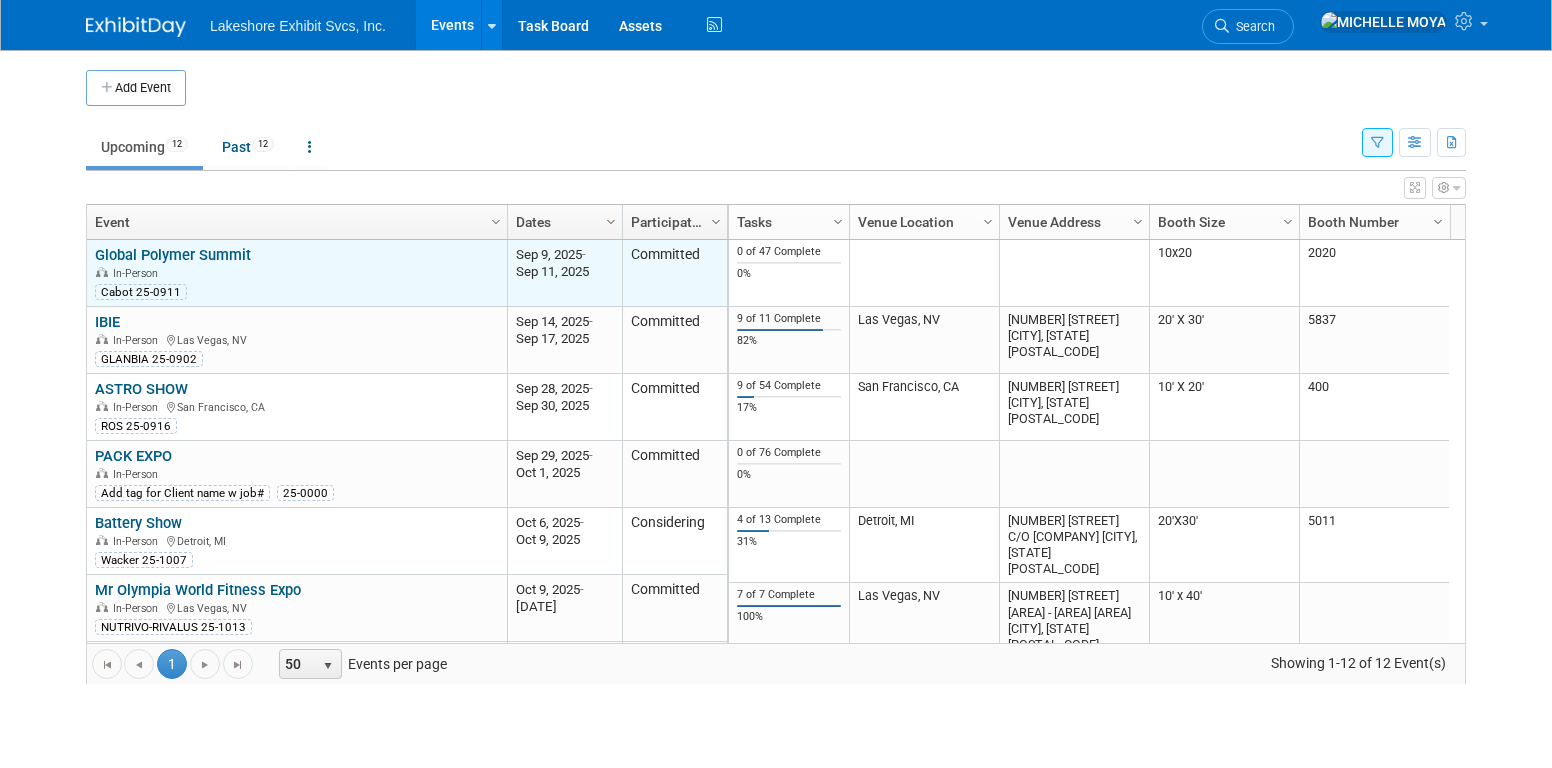 scroll, scrollTop: 0, scrollLeft: 0, axis: both 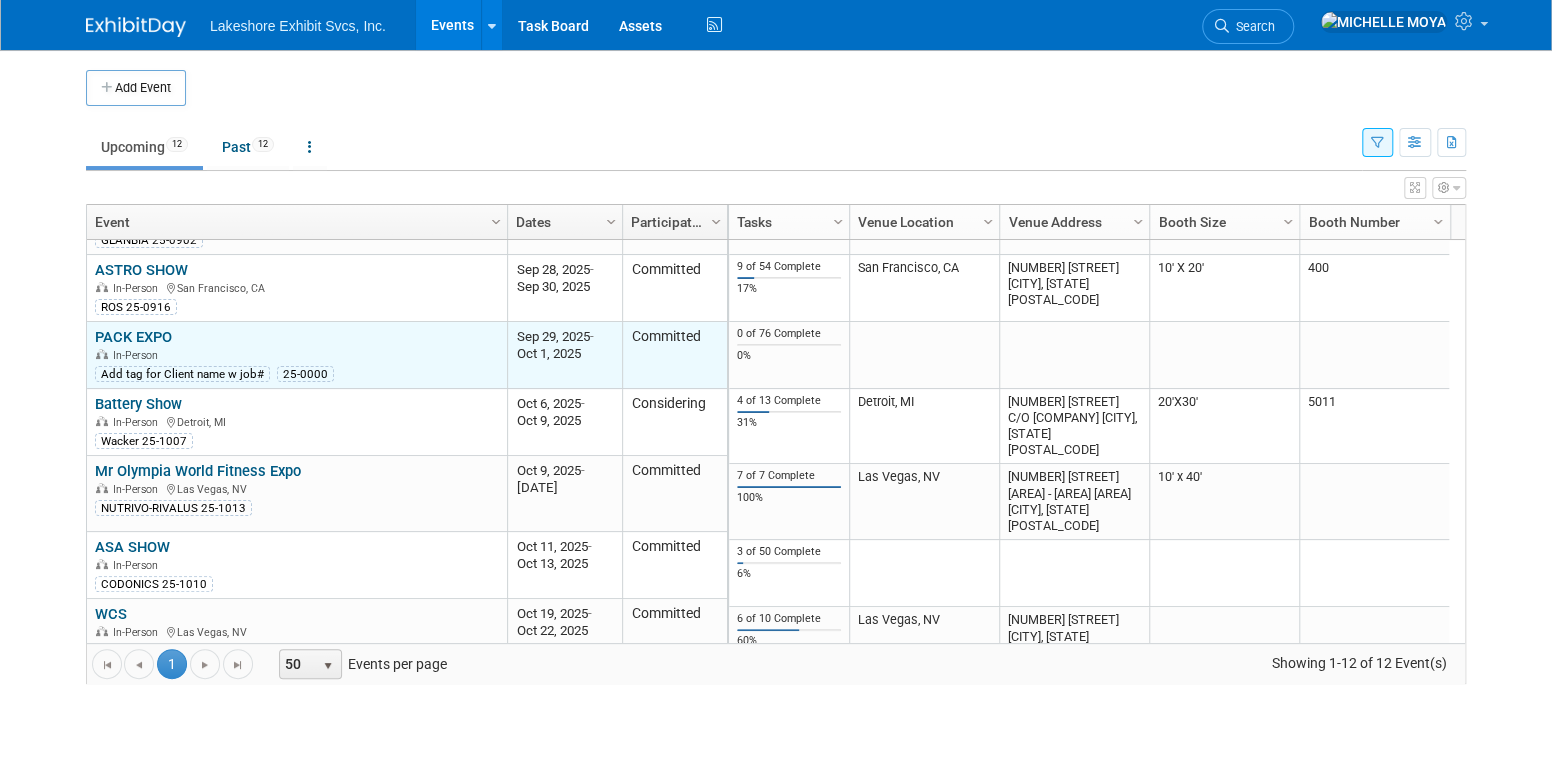 click on "PACK EXPO" at bounding box center [133, 337] 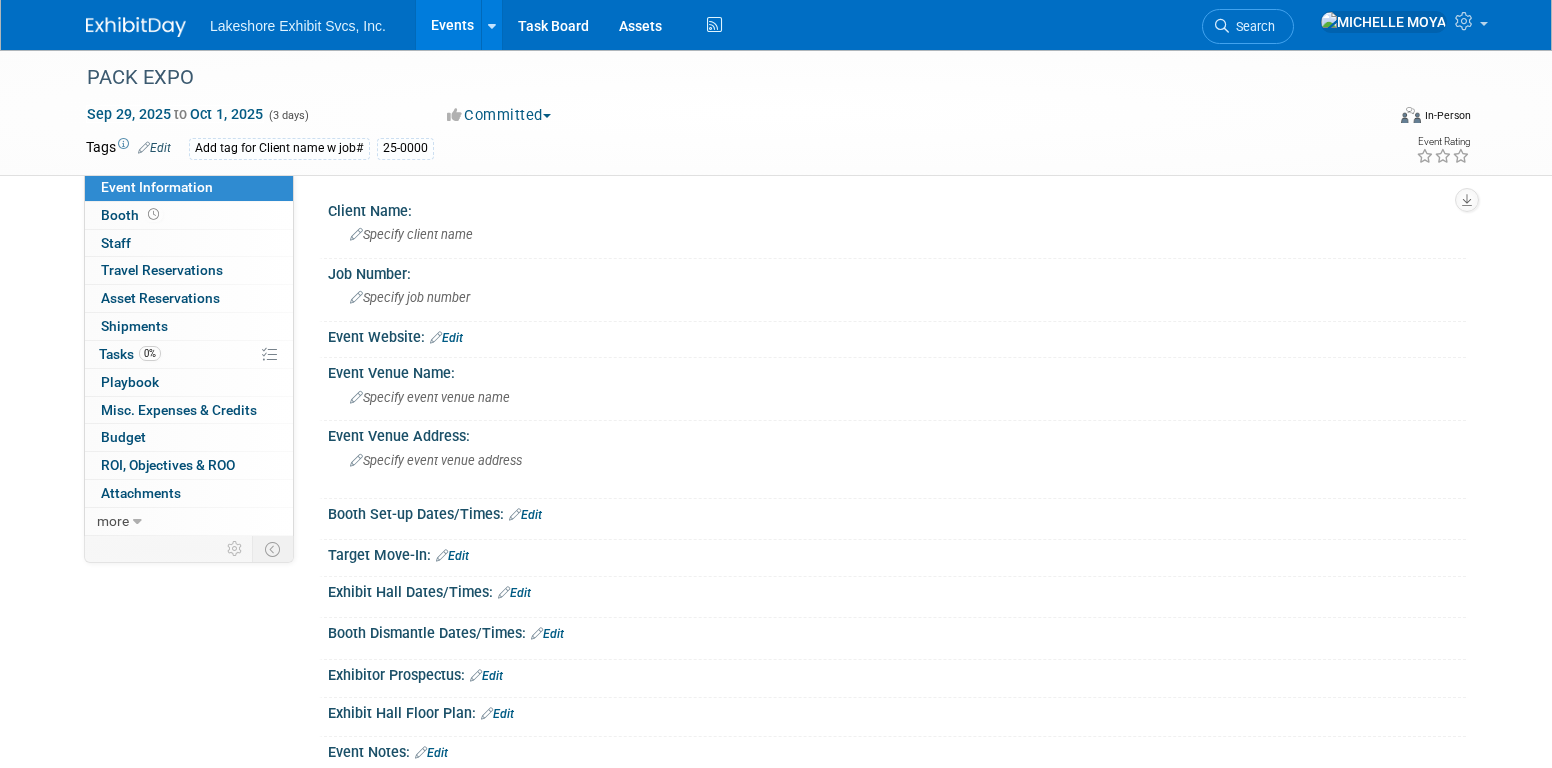 scroll, scrollTop: 0, scrollLeft: 0, axis: both 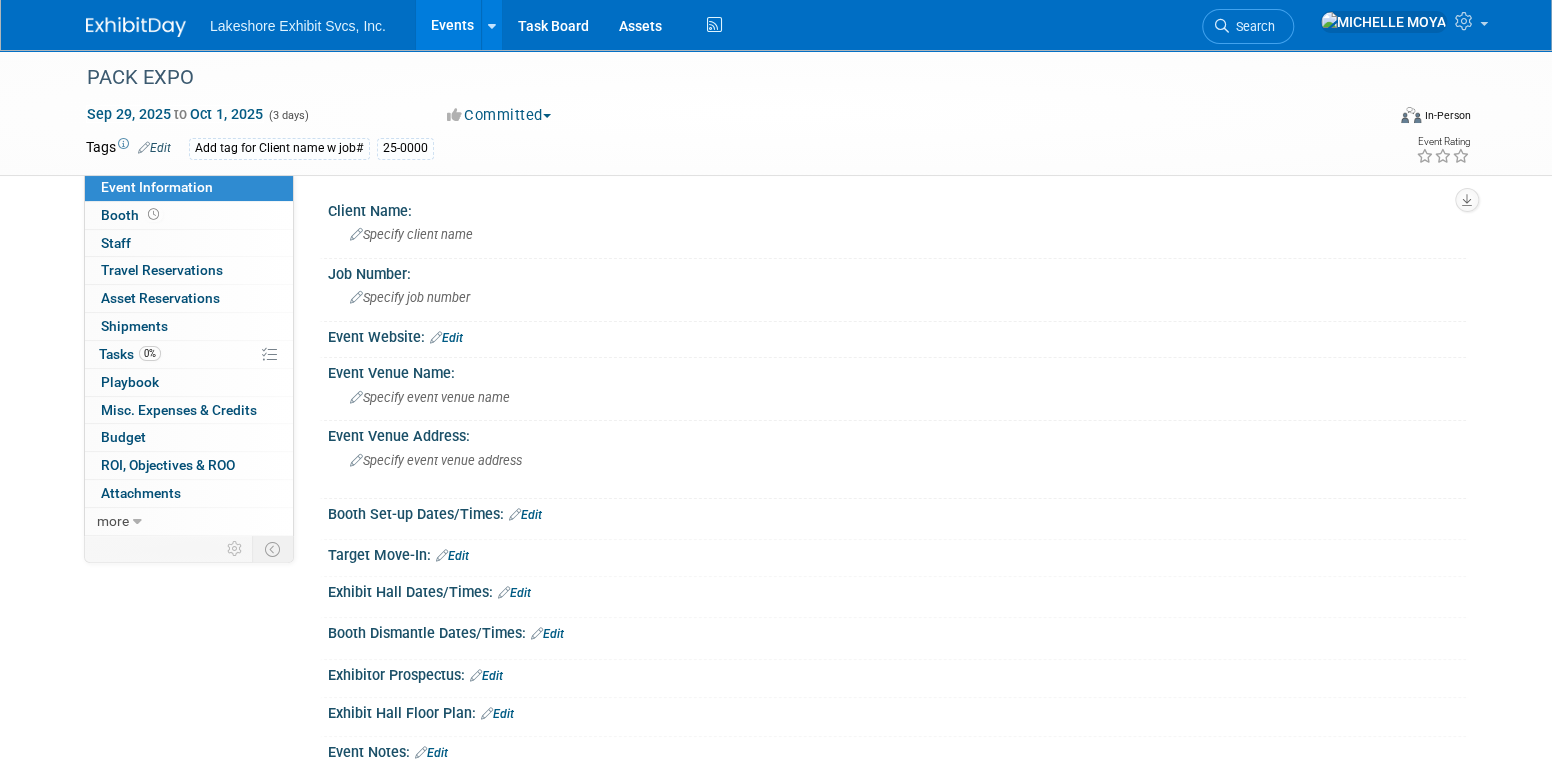 click on "Add tag for Client name w job#" at bounding box center [279, 148] 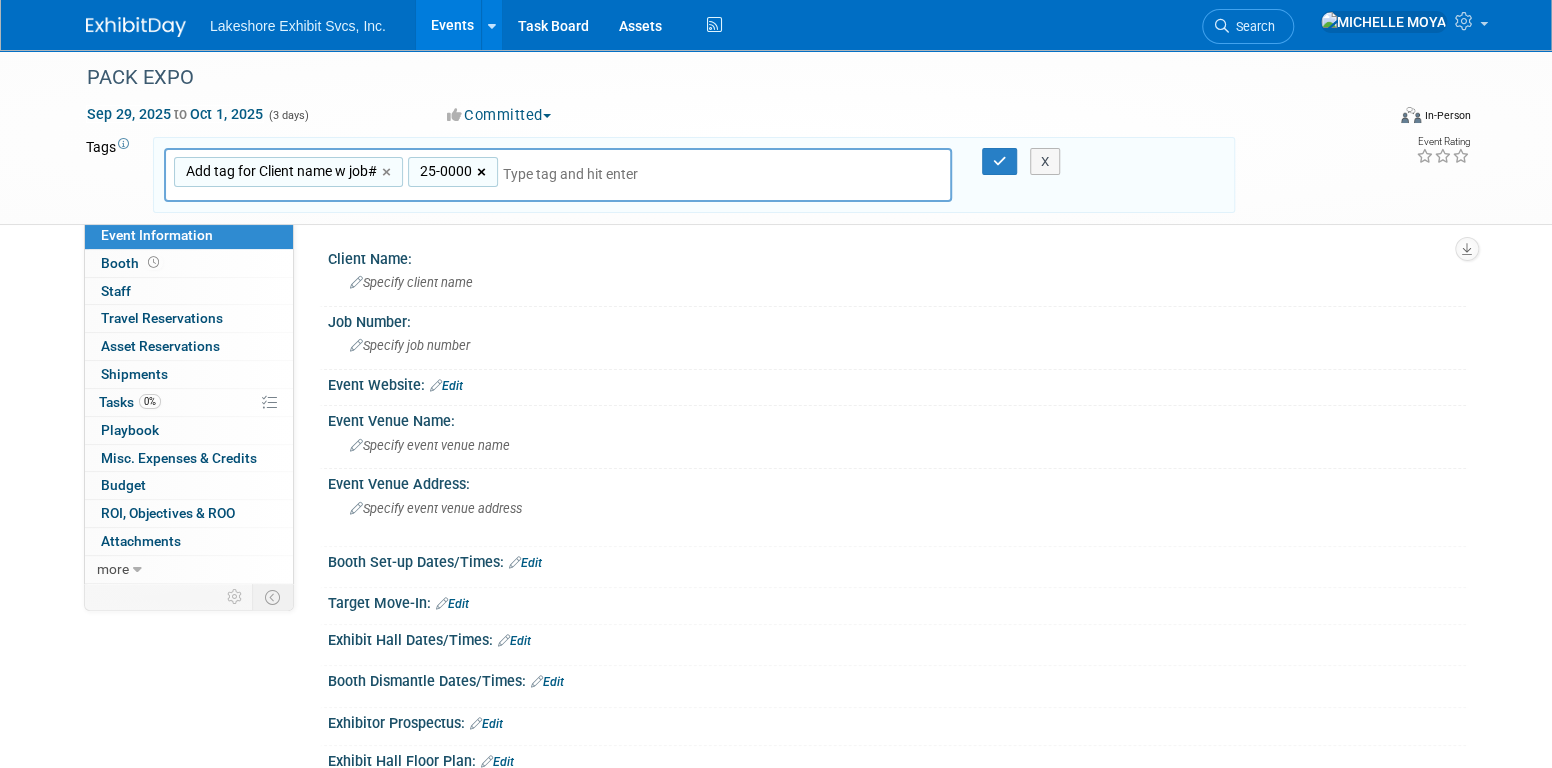 click on "×" at bounding box center (483, 172) 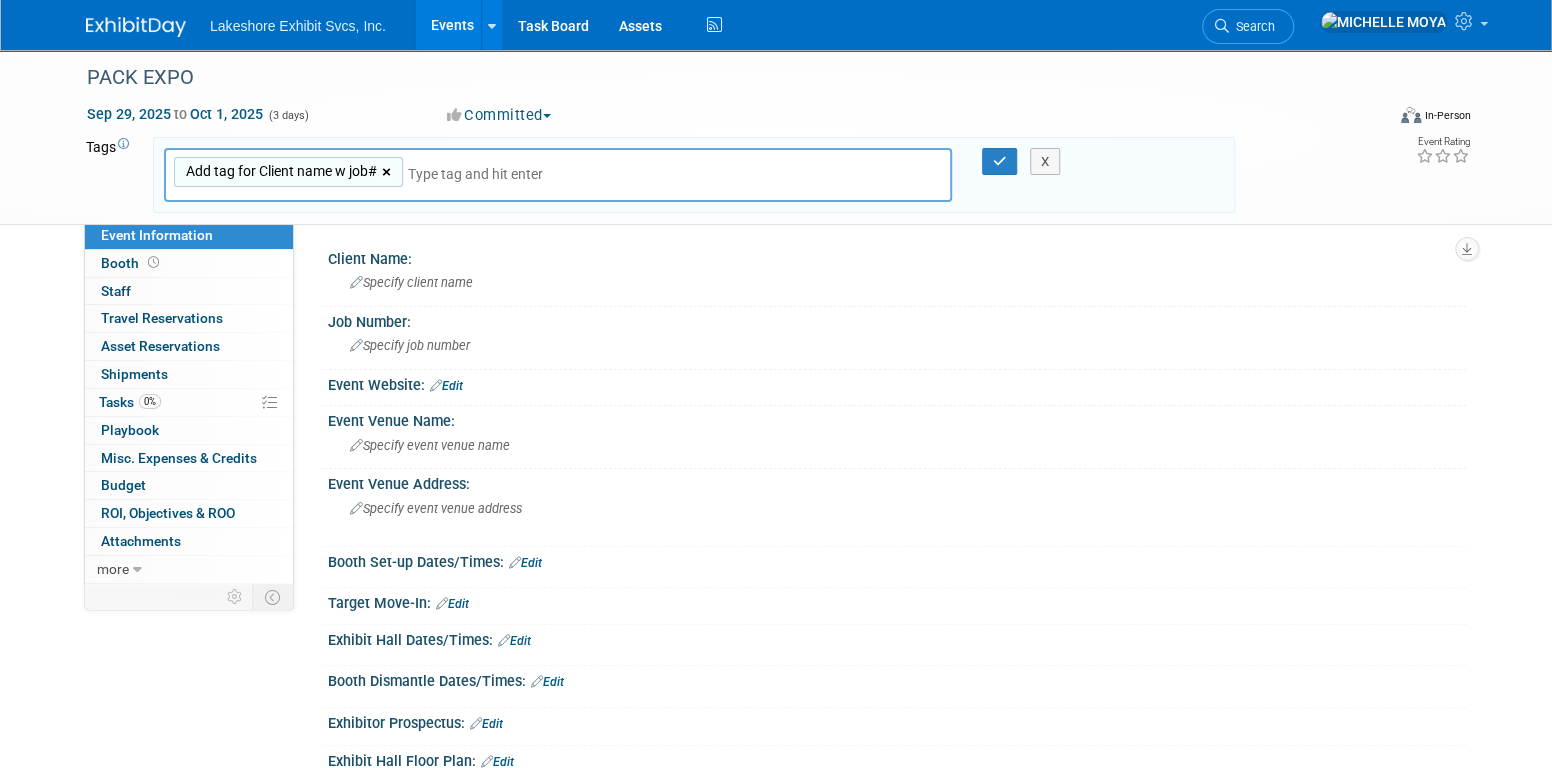 click on "×" at bounding box center (388, 172) 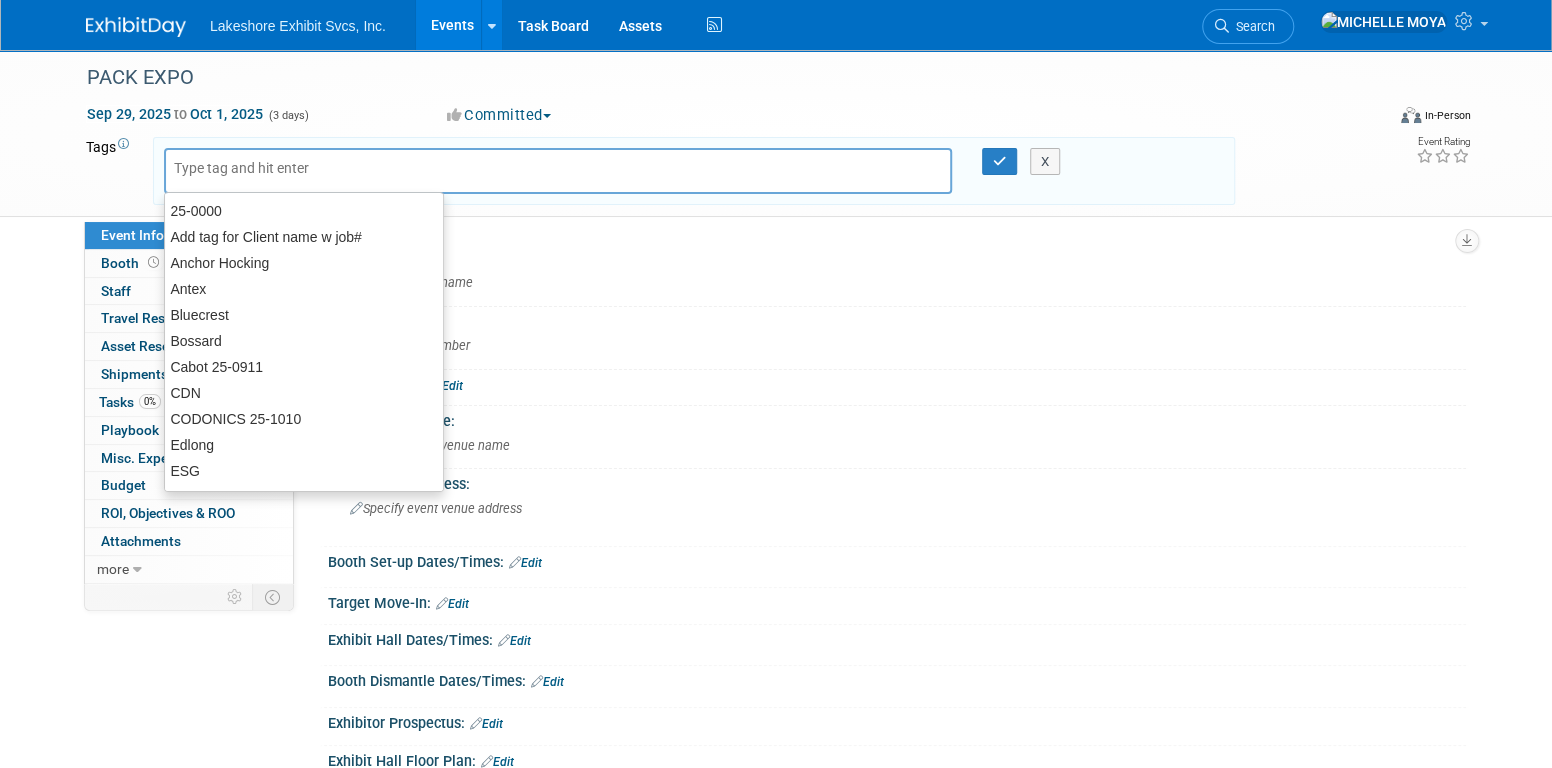 click at bounding box center (314, 168) 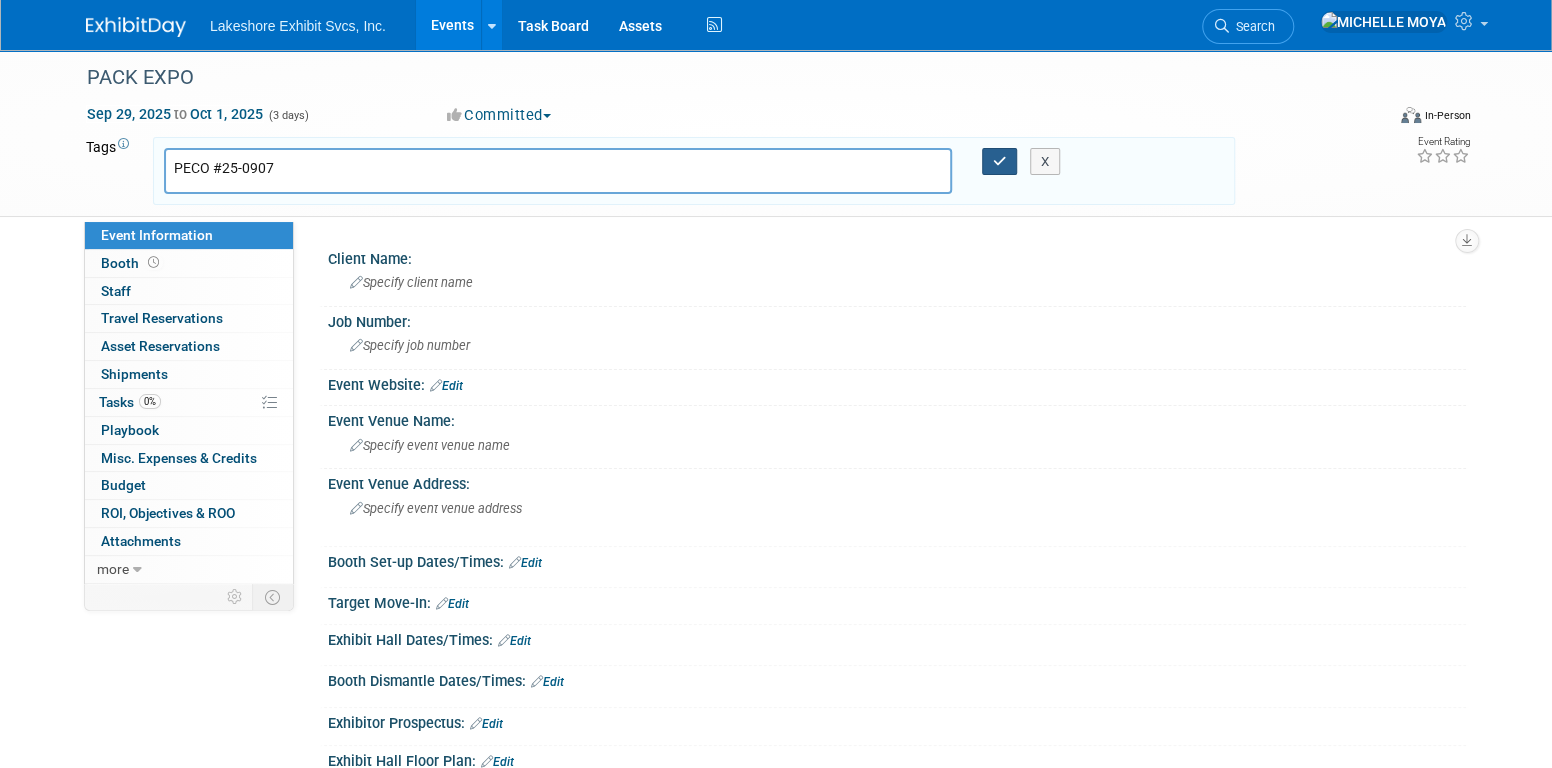 type on "PECO #25-0907" 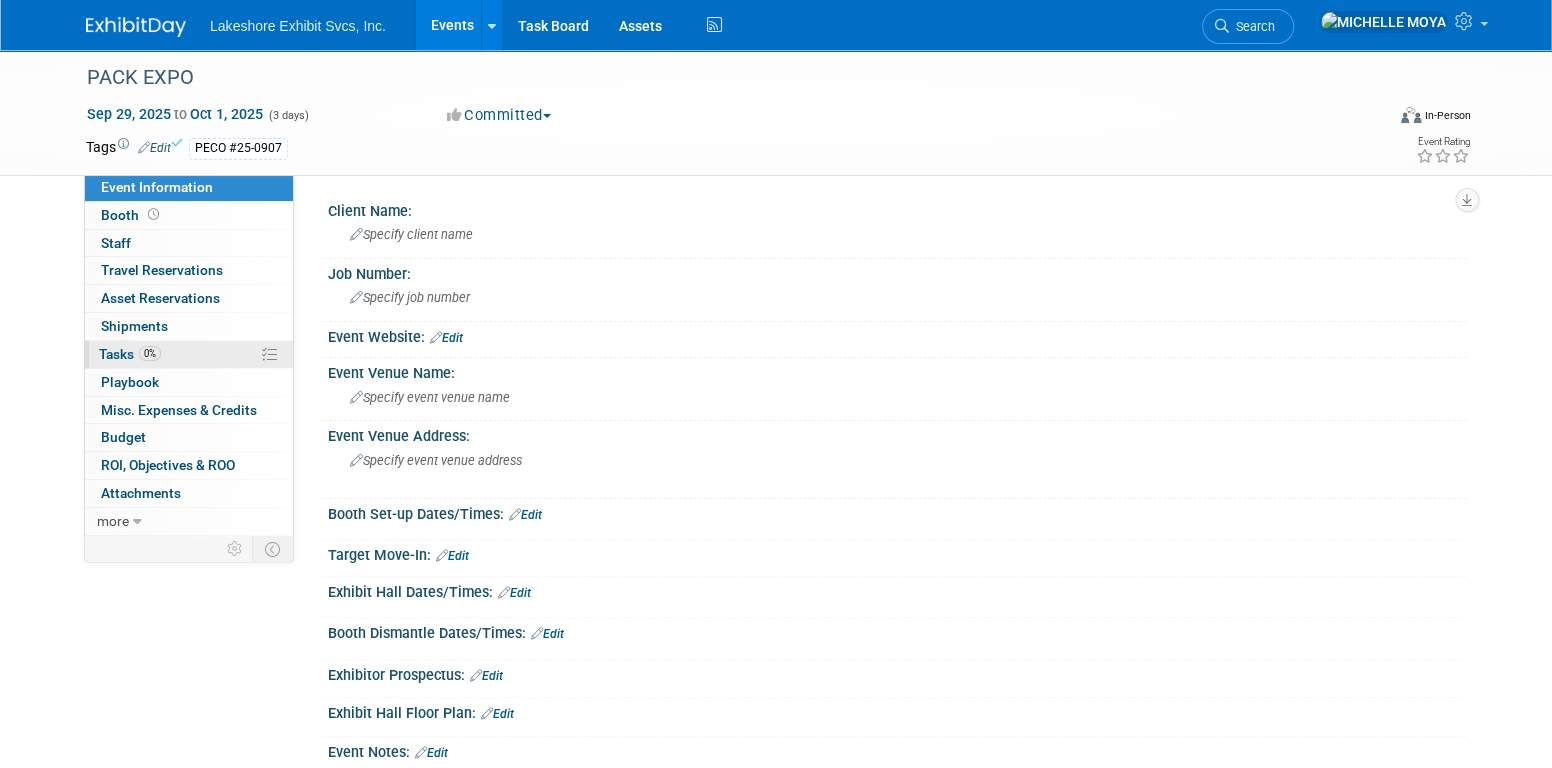 click on "0%
Tasks 0%" at bounding box center (189, 354) 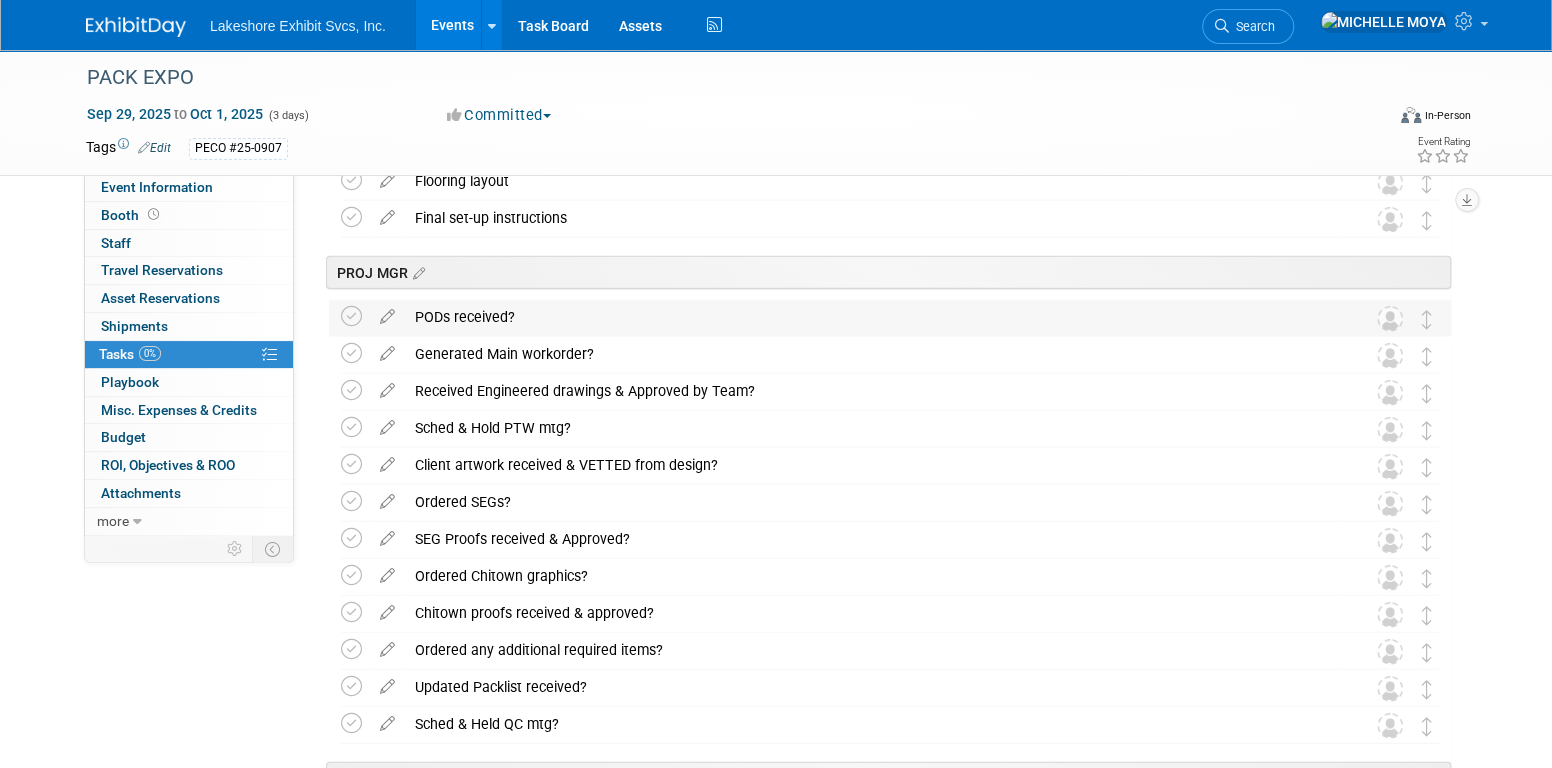 scroll, scrollTop: 2700, scrollLeft: 0, axis: vertical 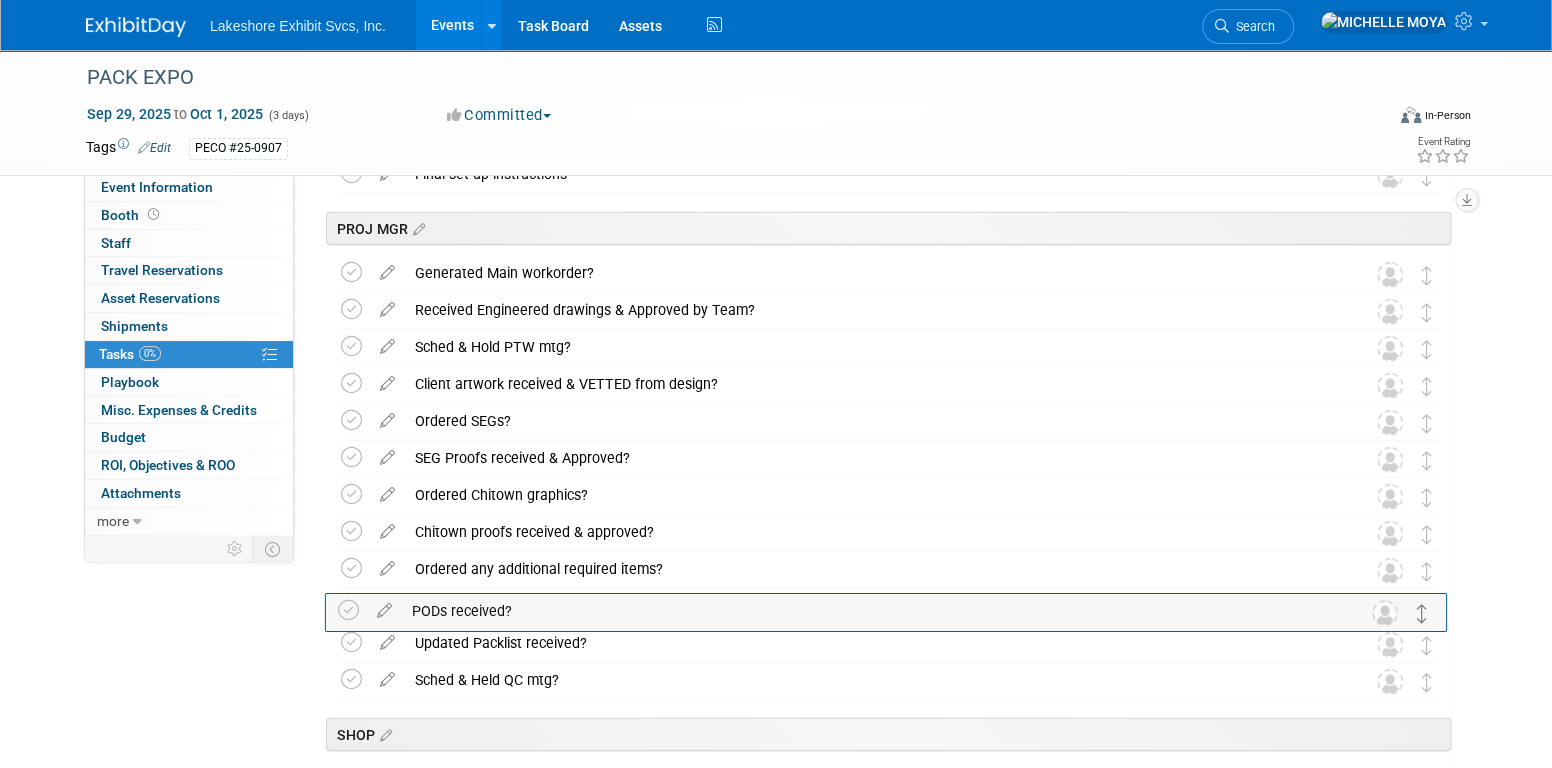 drag, startPoint x: 1427, startPoint y: 280, endPoint x: 1423, endPoint y: 614, distance: 334.02396 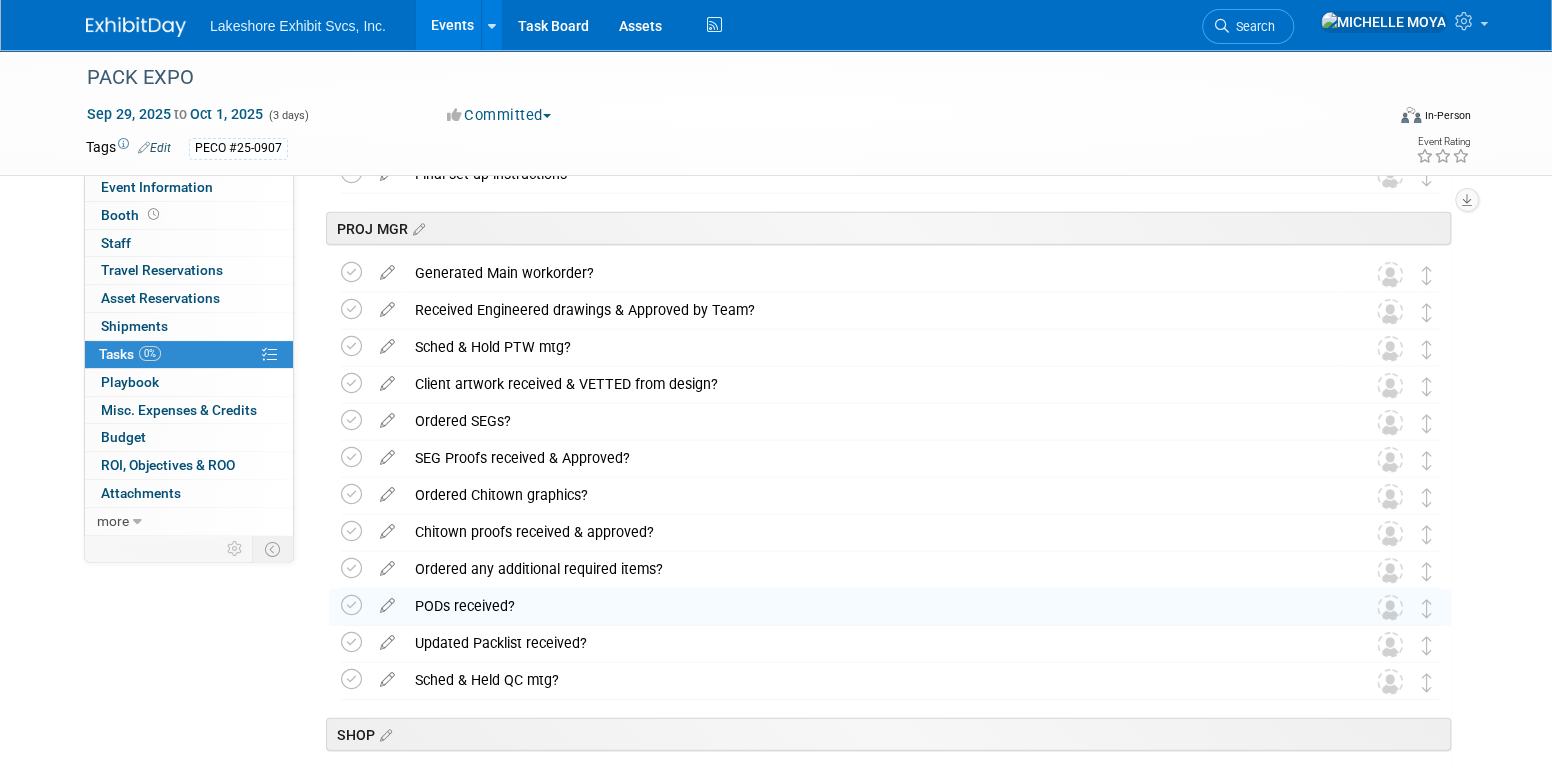 click at bounding box center (387, 268) 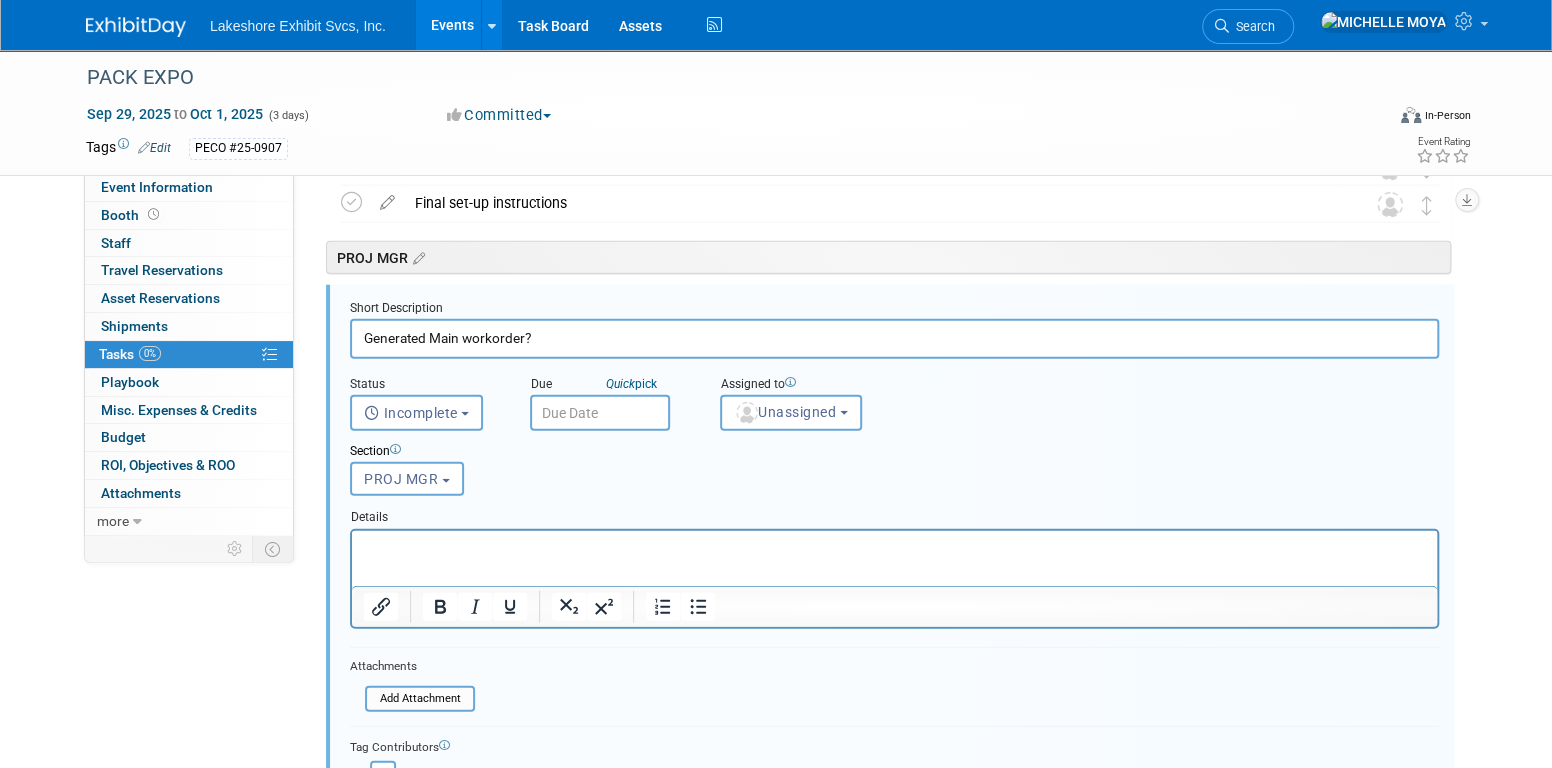 scroll, scrollTop: 2663, scrollLeft: 0, axis: vertical 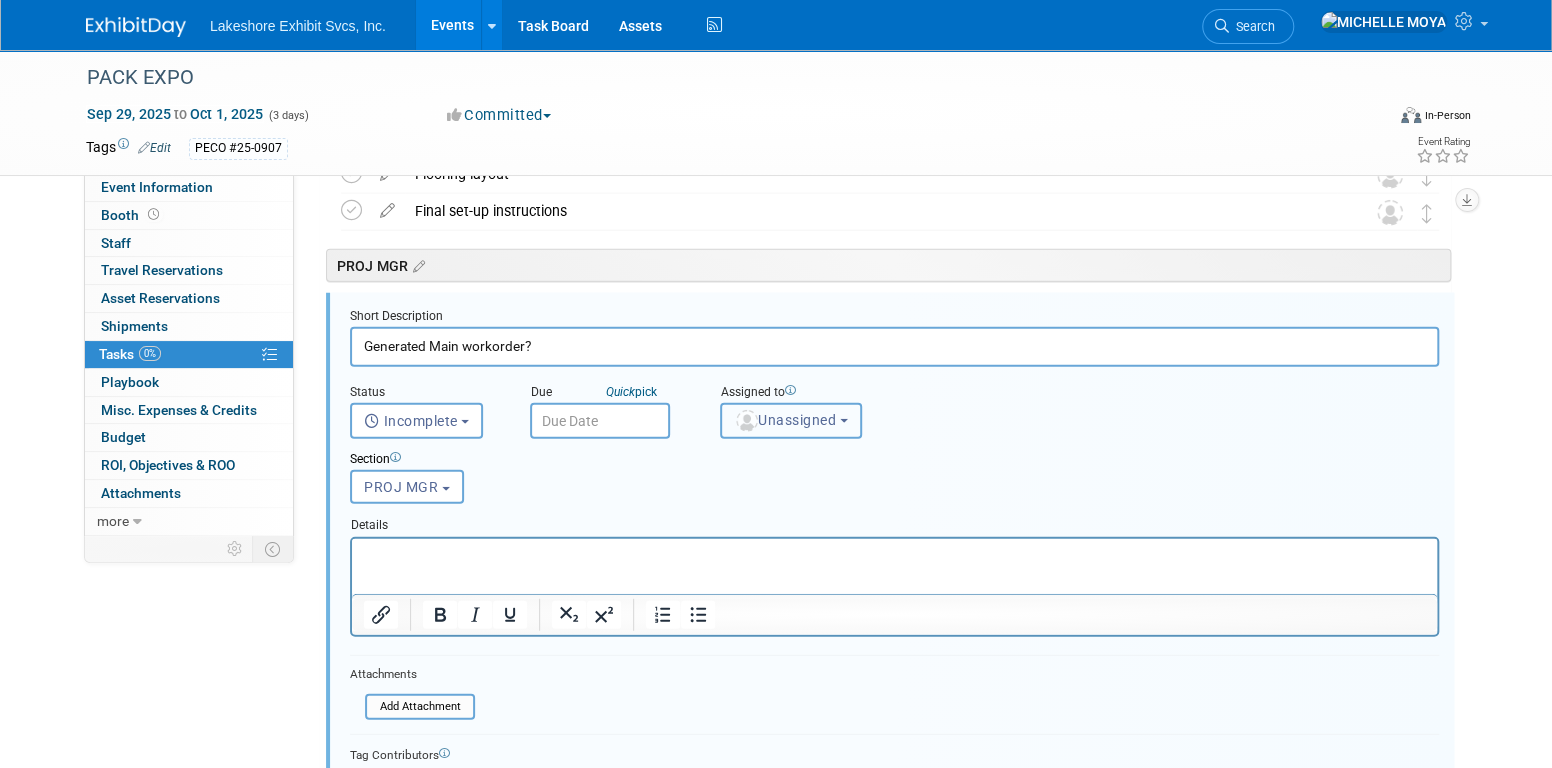drag, startPoint x: 786, startPoint y: 425, endPoint x: 796, endPoint y: 426, distance: 10.049875 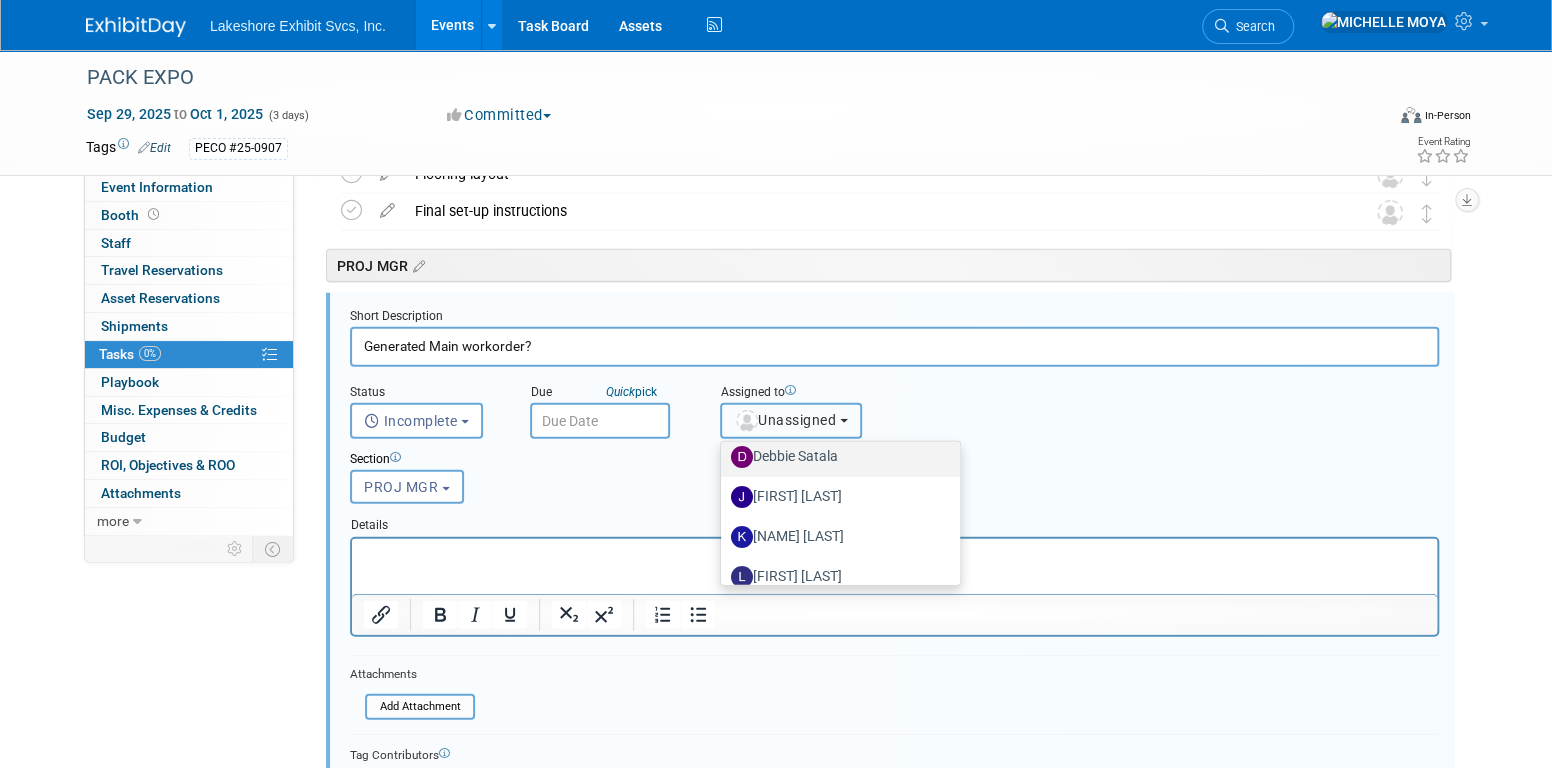 scroll, scrollTop: 350, scrollLeft: 0, axis: vertical 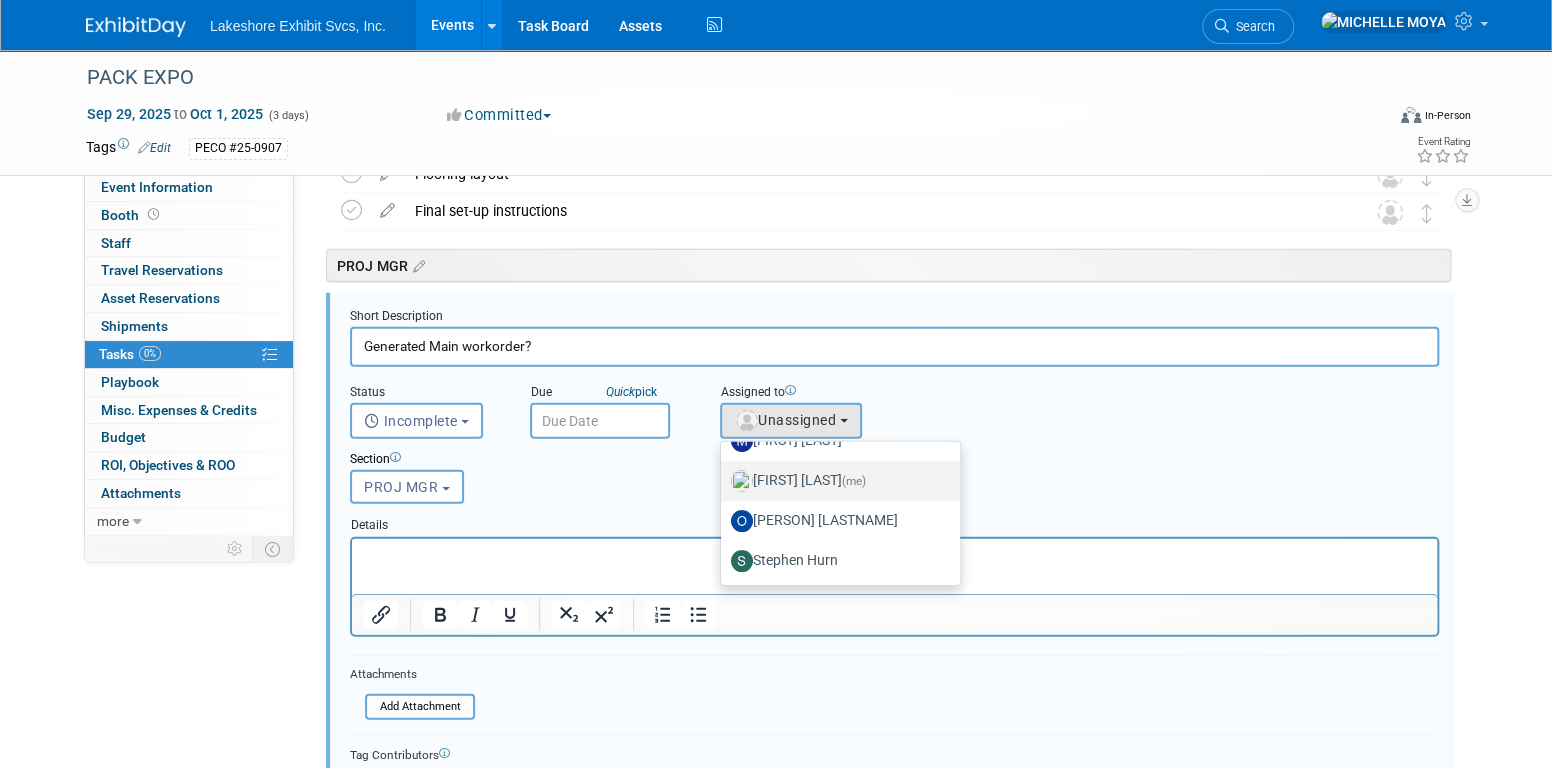 click on "MICHELLE MOYA
(me)" at bounding box center [835, 481] 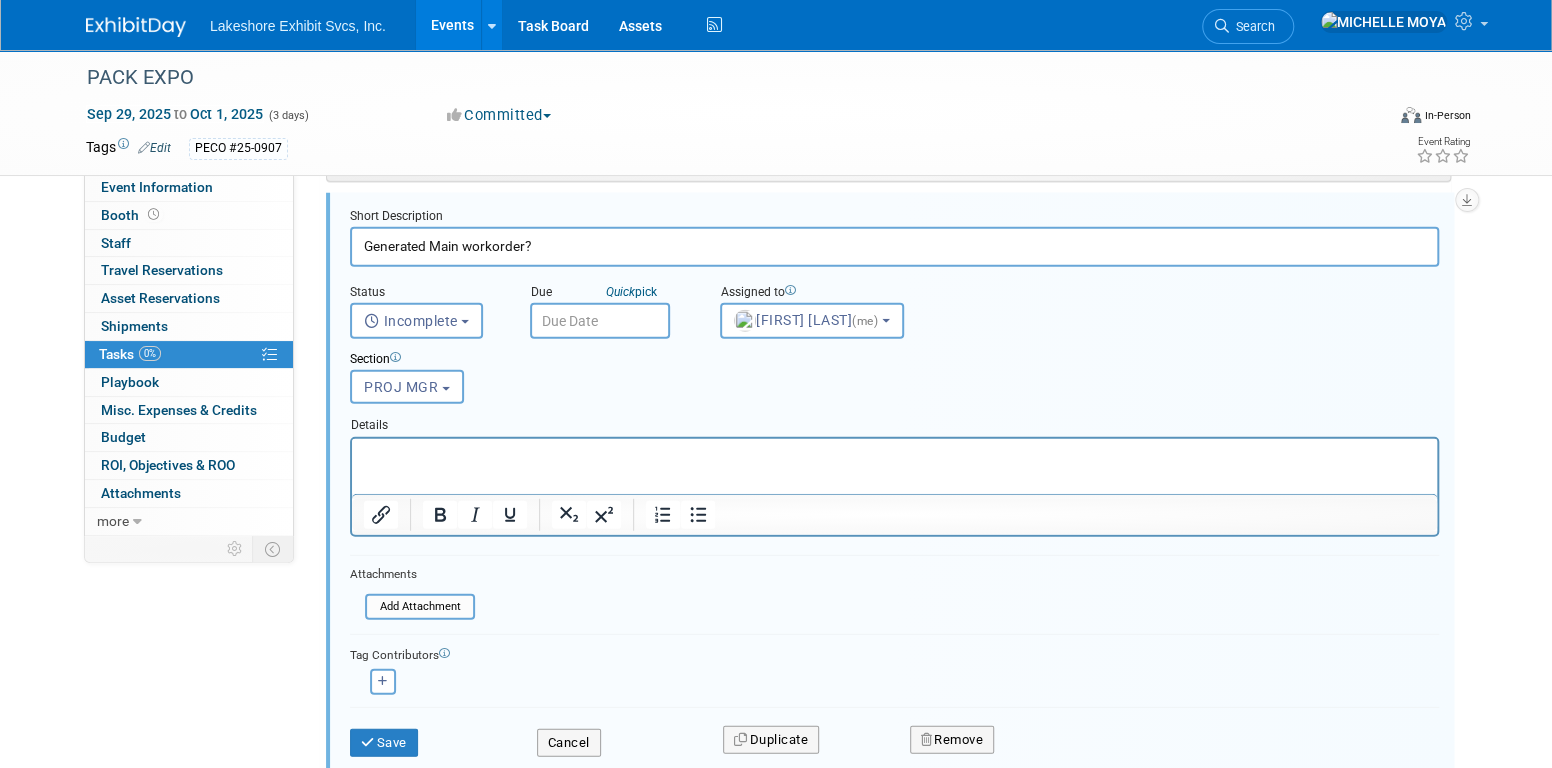 scroll, scrollTop: 2863, scrollLeft: 0, axis: vertical 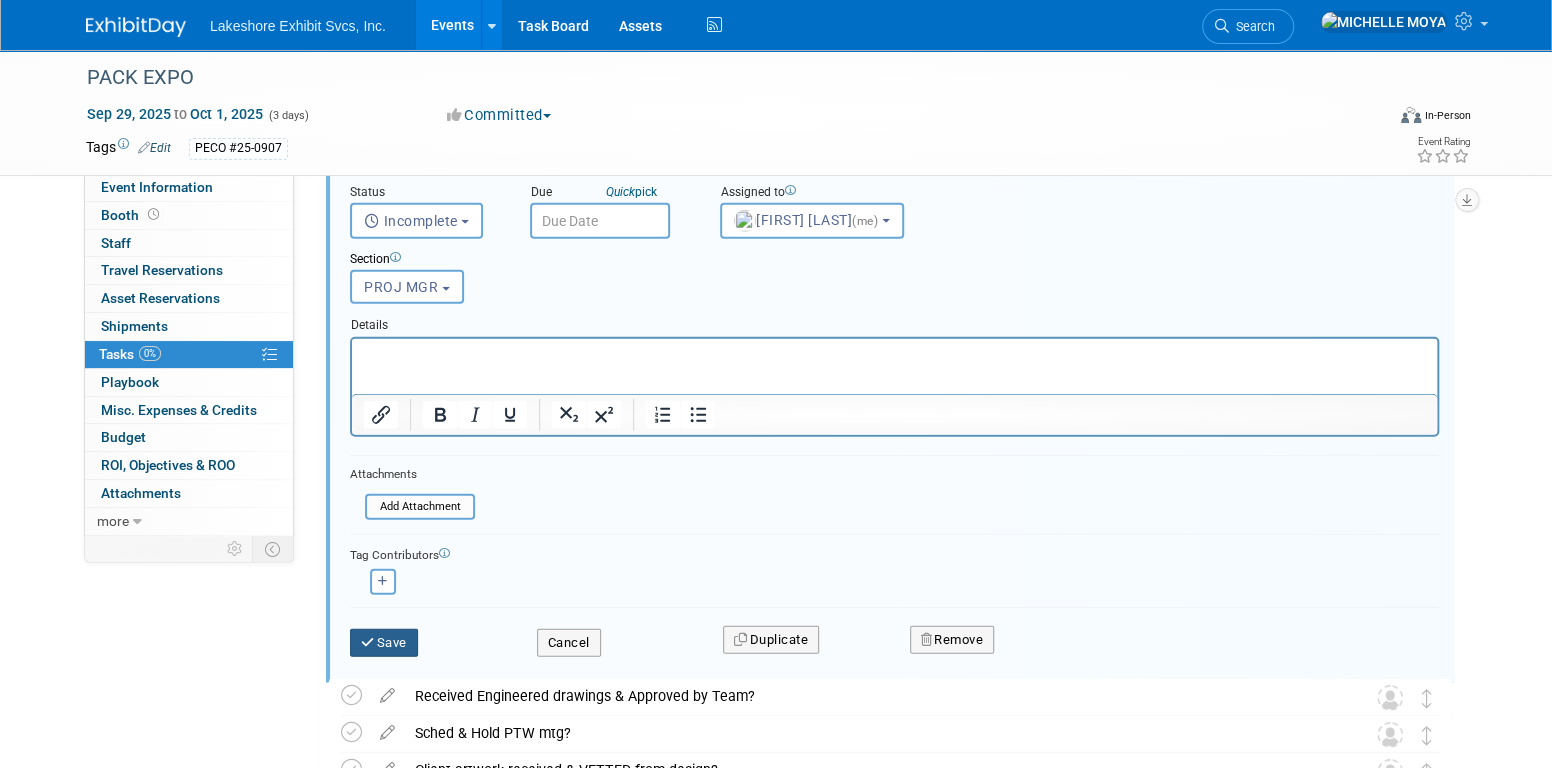 click on "Save" at bounding box center [384, 643] 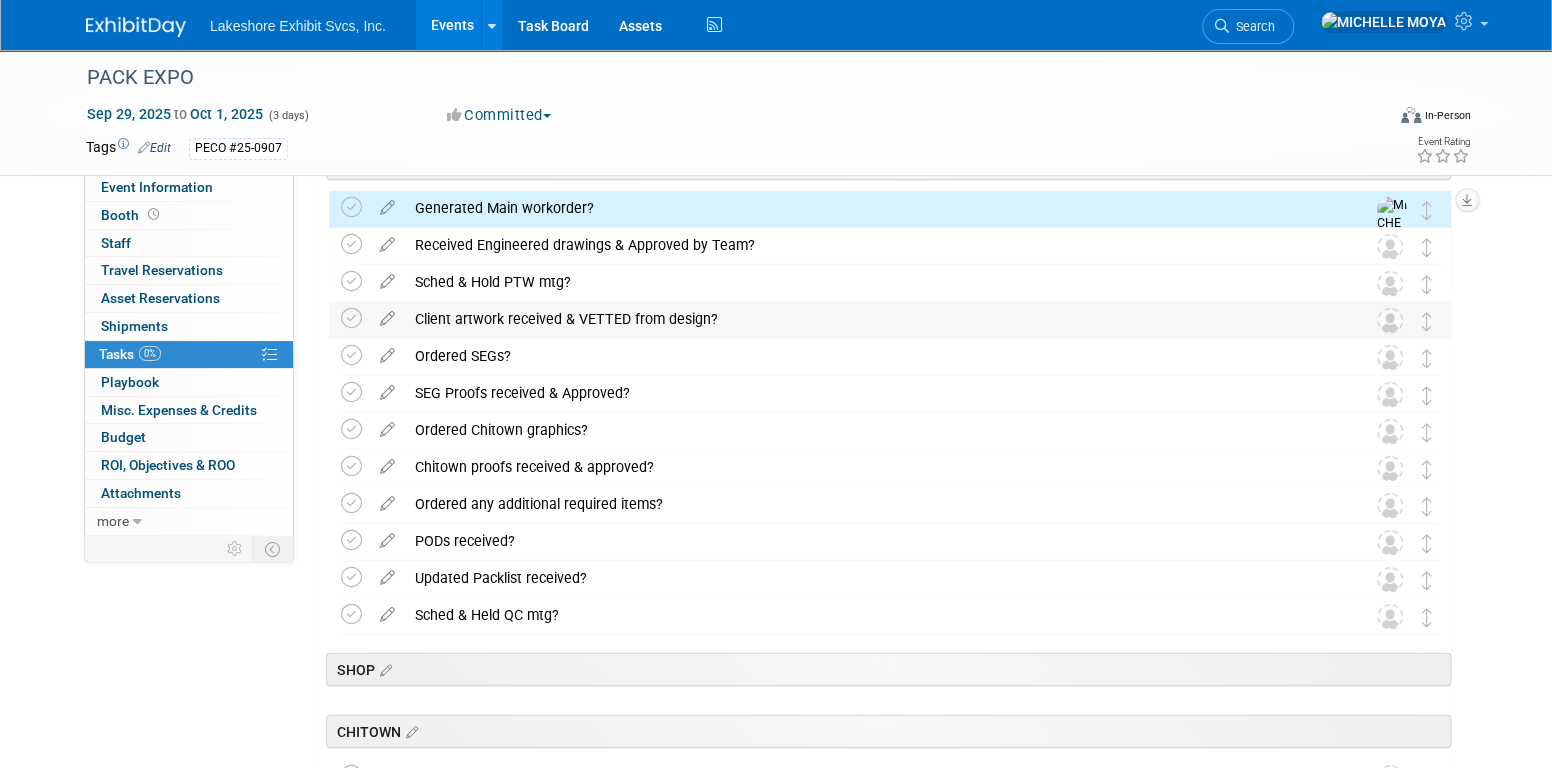 scroll, scrollTop: 2663, scrollLeft: 0, axis: vertical 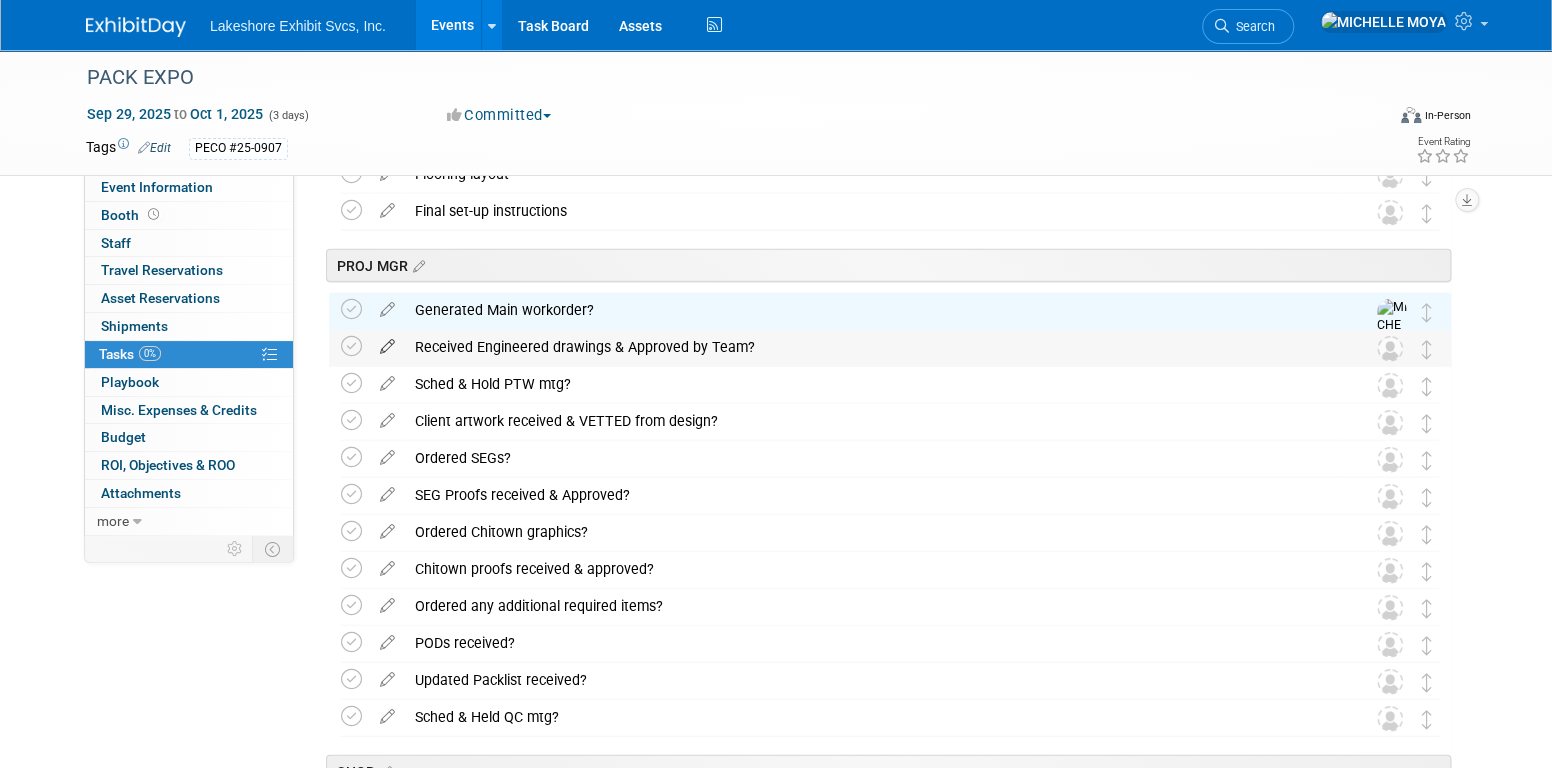 click at bounding box center [387, 342] 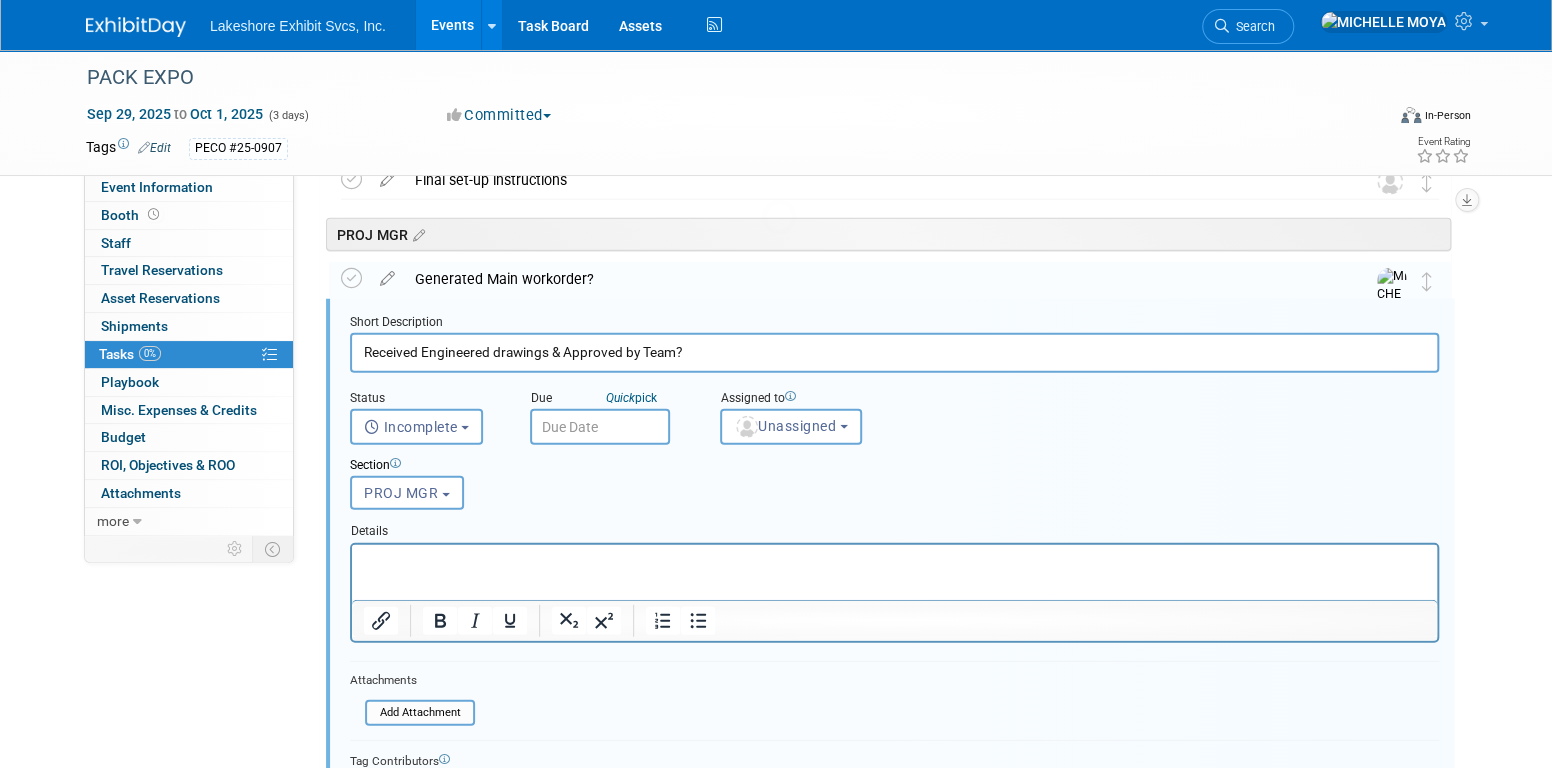 scroll, scrollTop: 2700, scrollLeft: 0, axis: vertical 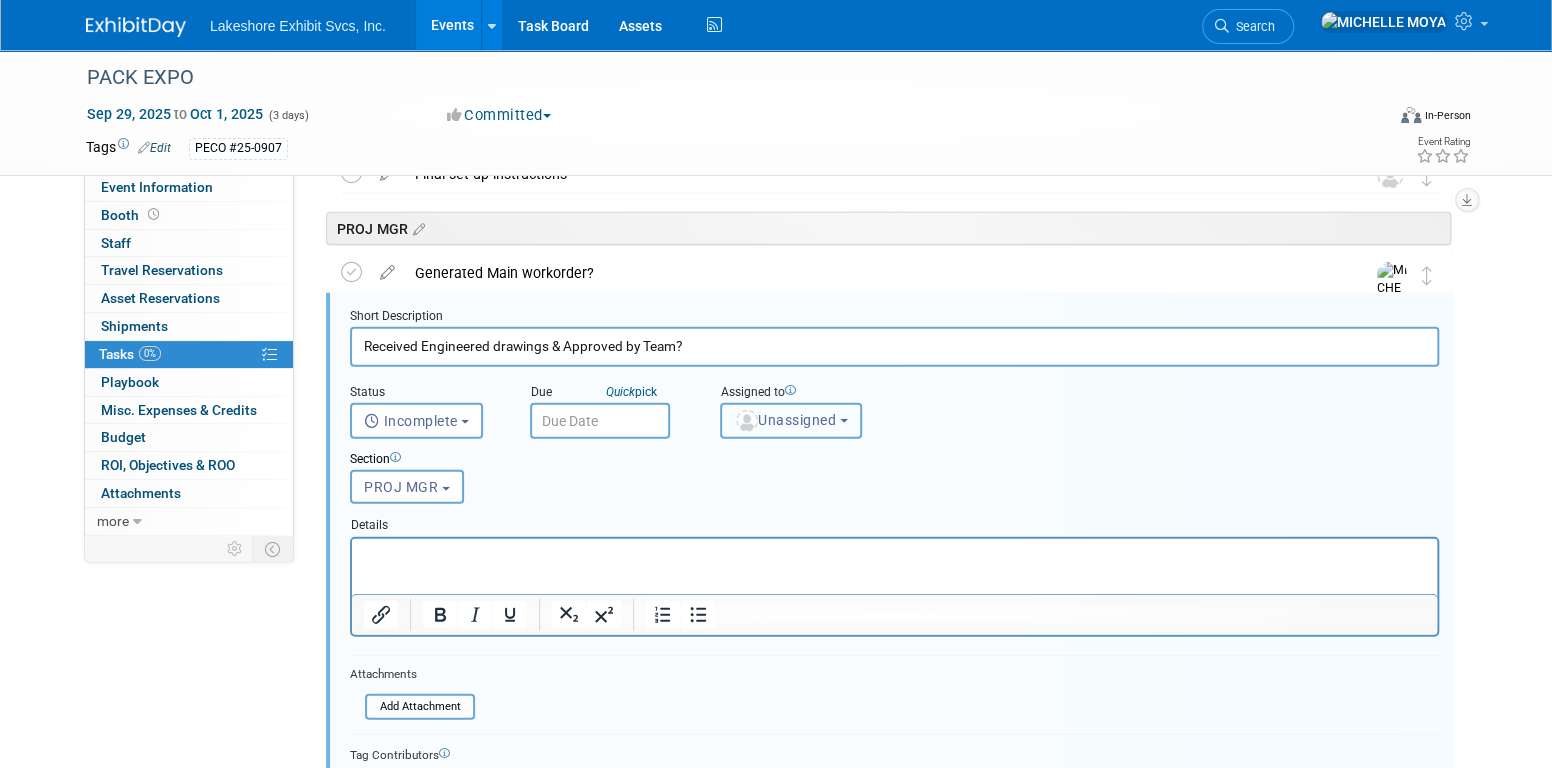 drag, startPoint x: 796, startPoint y: 413, endPoint x: 807, endPoint y: 479, distance: 66.910385 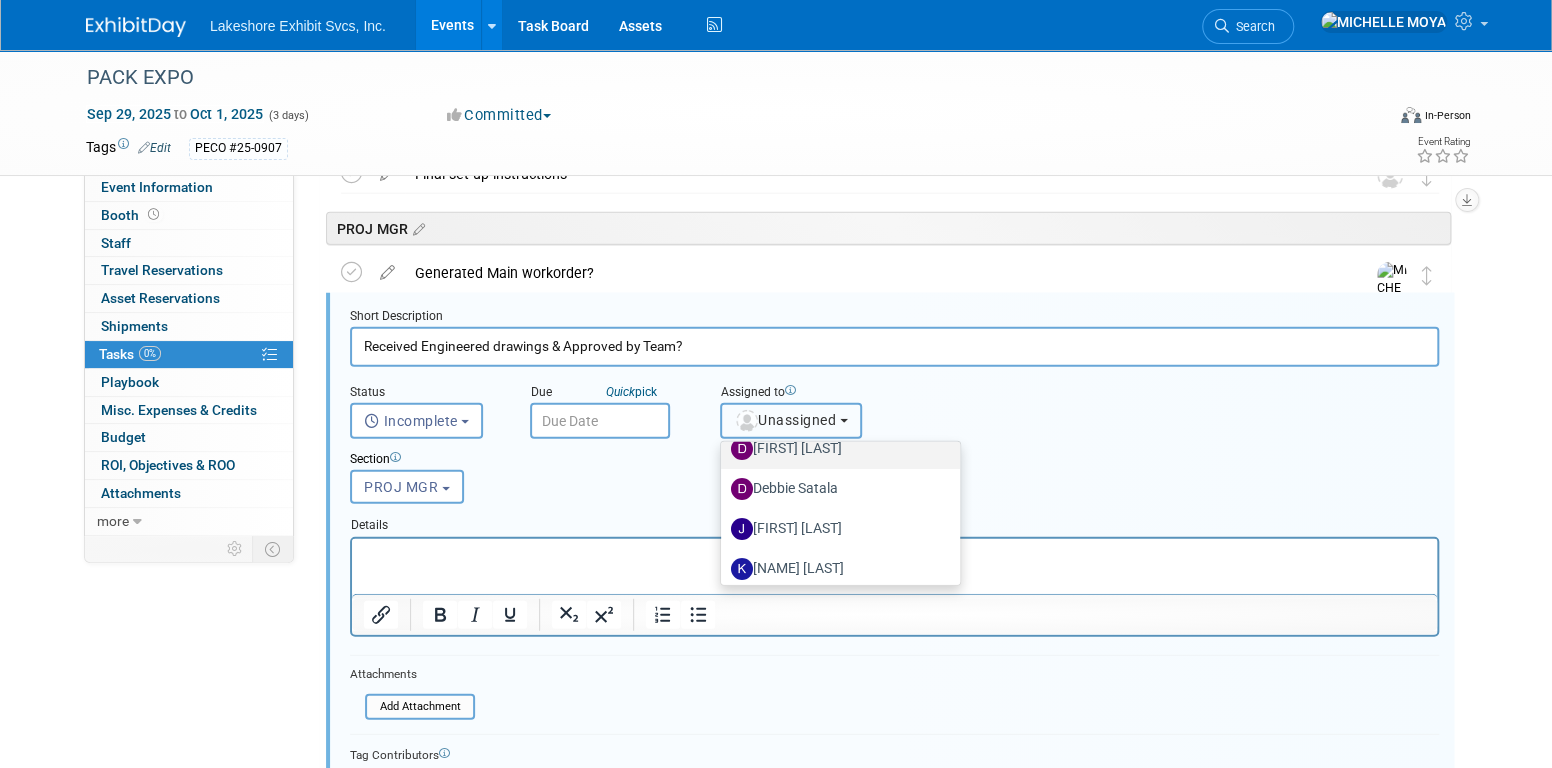 scroll, scrollTop: 350, scrollLeft: 0, axis: vertical 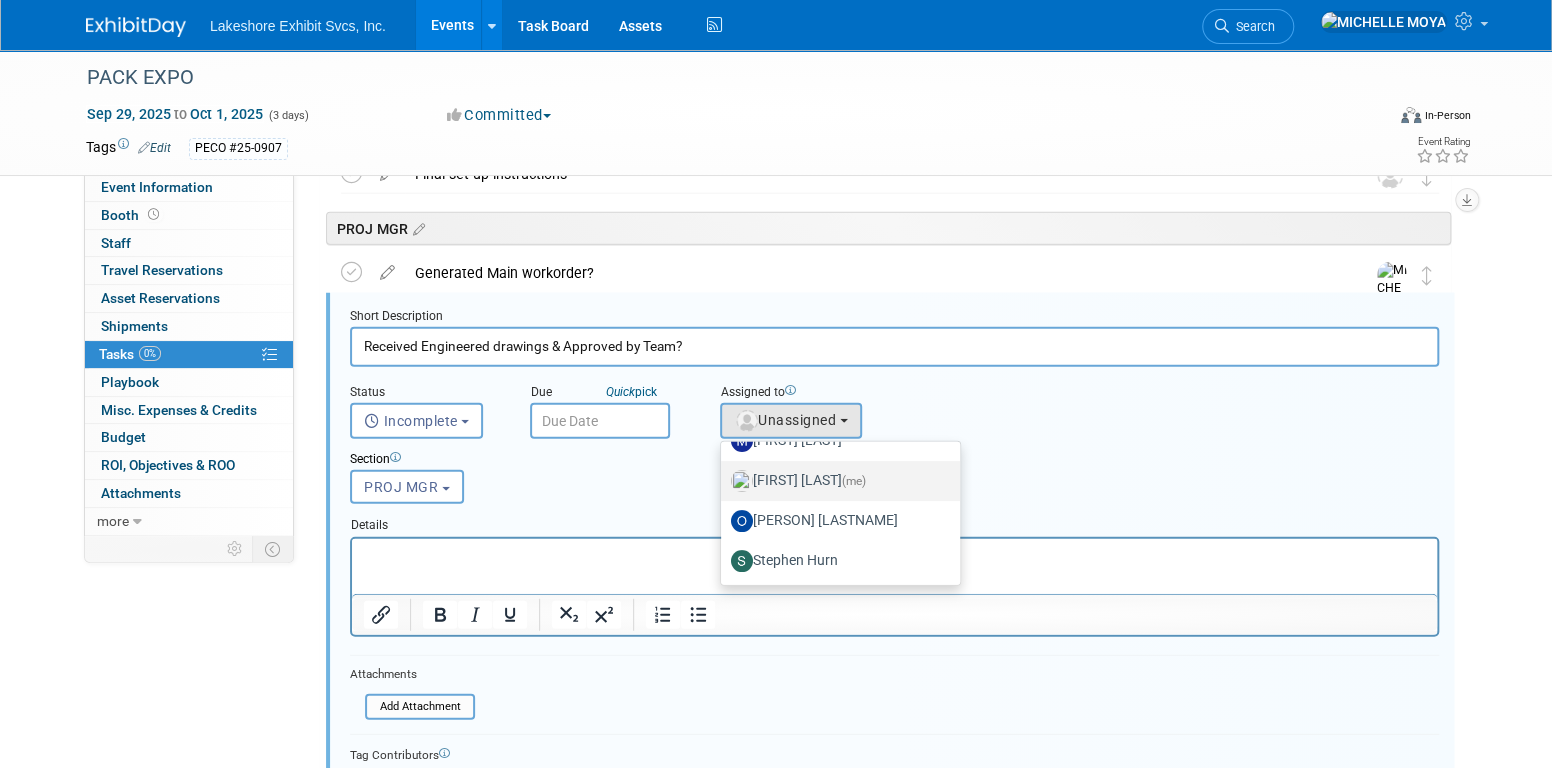 click on "MICHELLE MOYA
(me)" at bounding box center (835, 481) 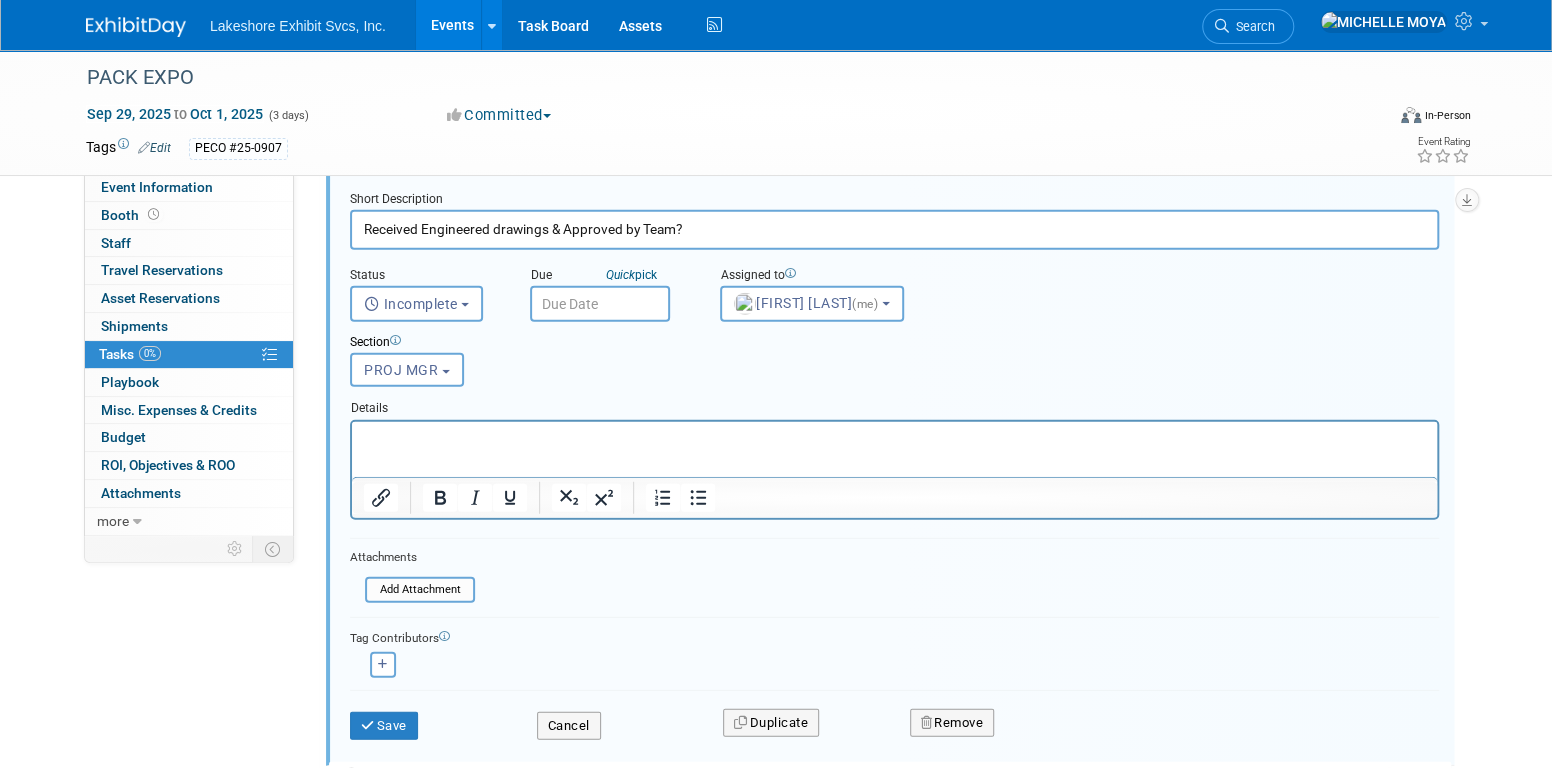 scroll, scrollTop: 3000, scrollLeft: 0, axis: vertical 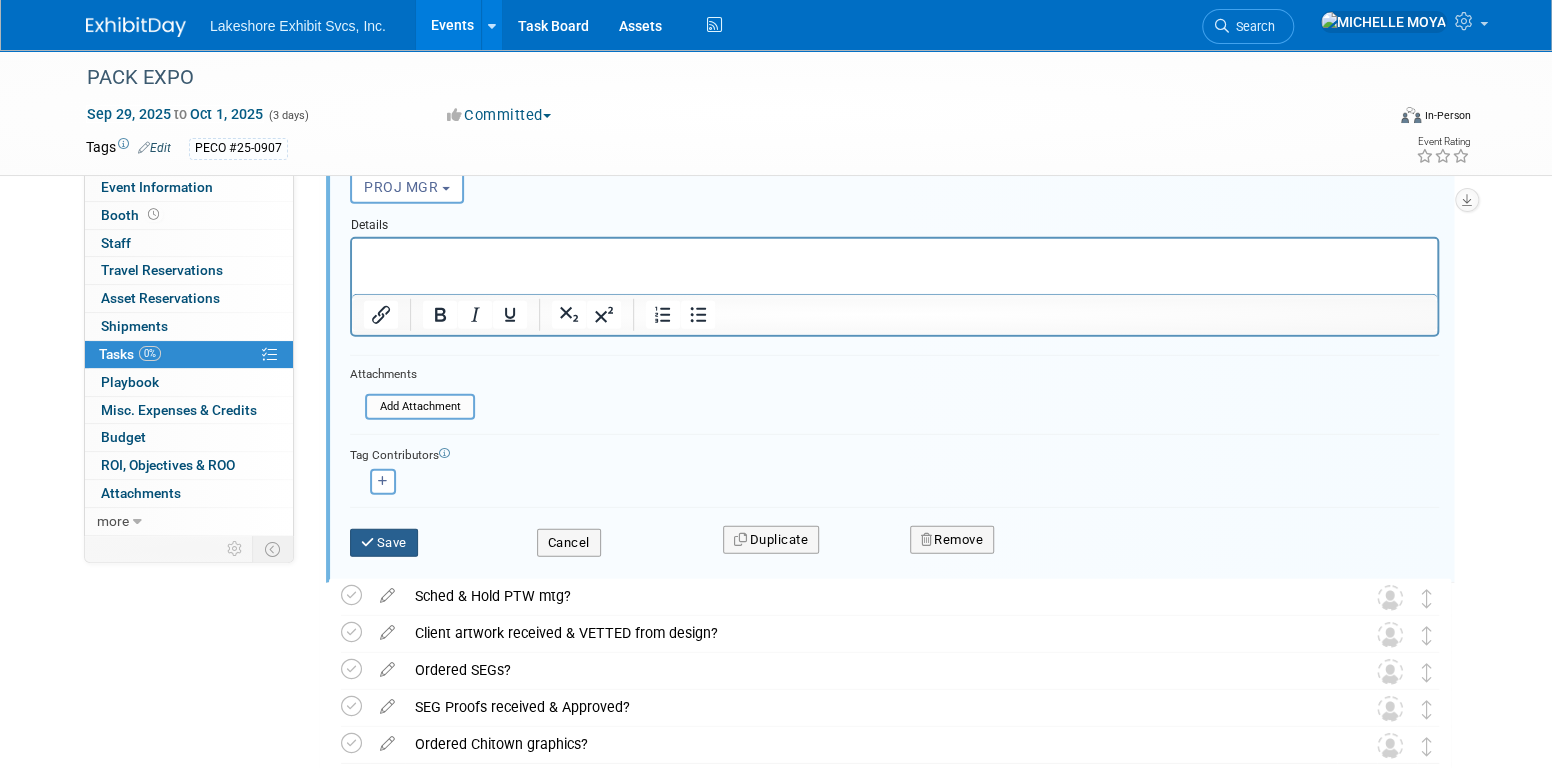 click on "Save" at bounding box center [384, 543] 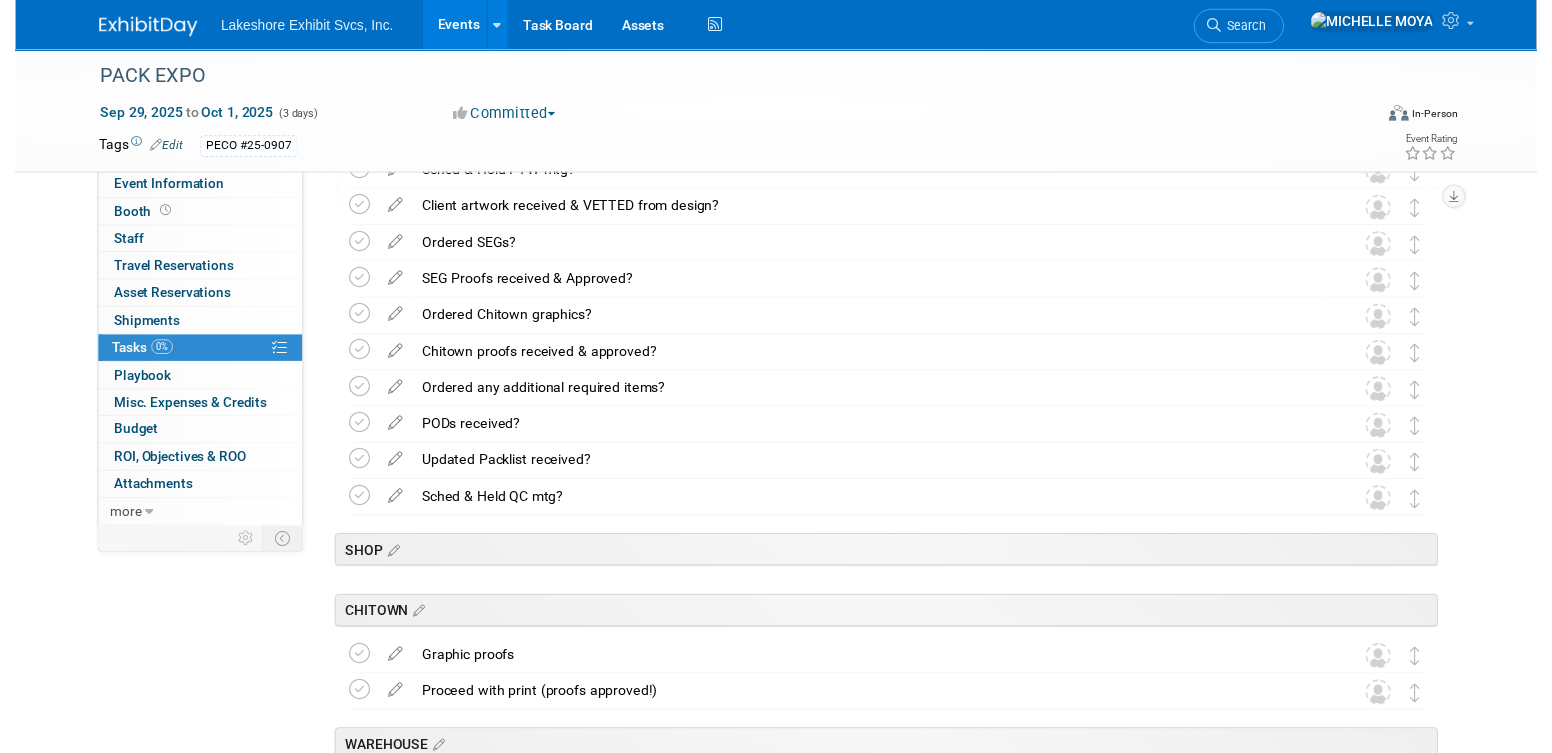 scroll, scrollTop: 2500, scrollLeft: 0, axis: vertical 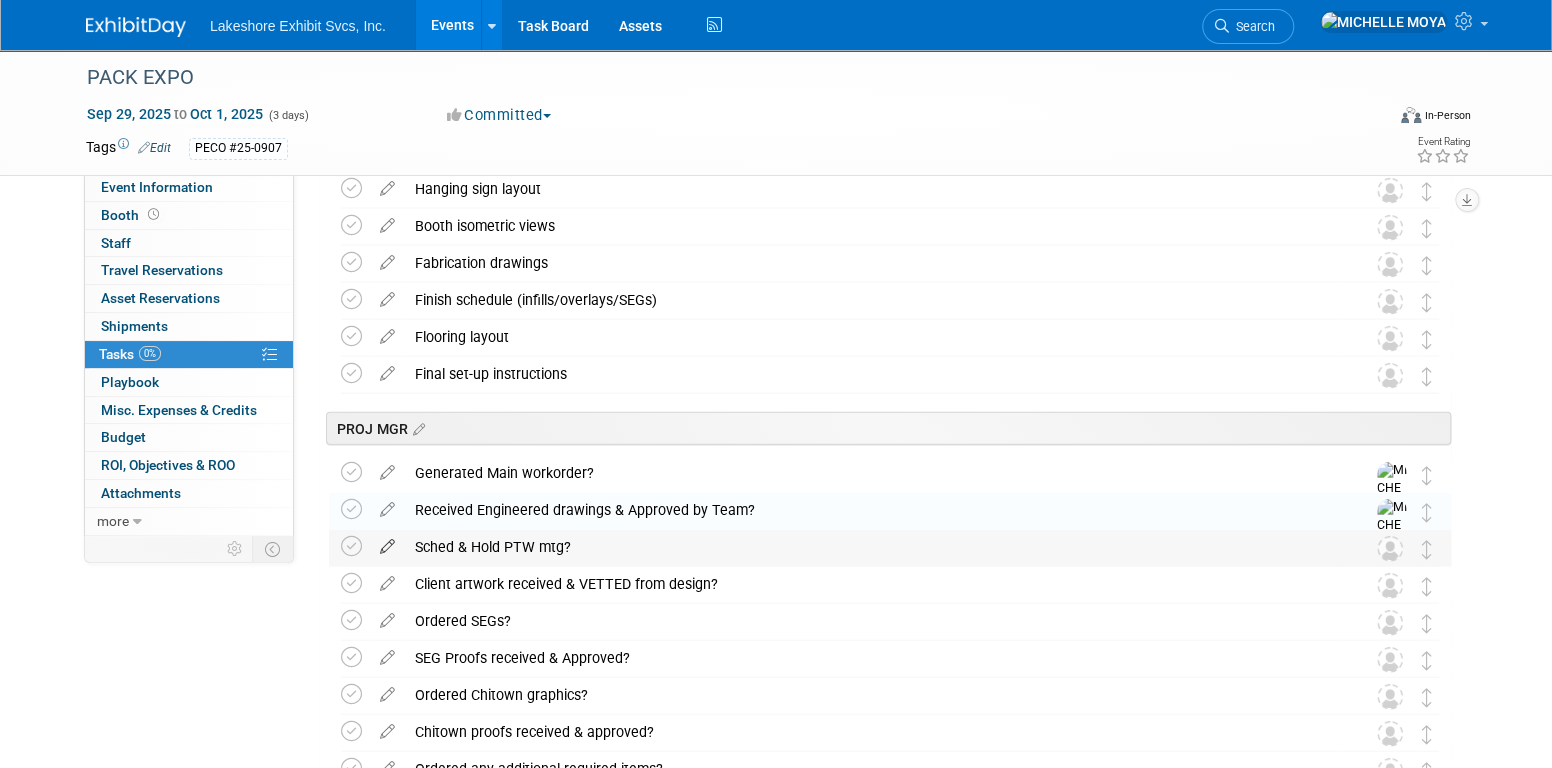 click at bounding box center (387, 542) 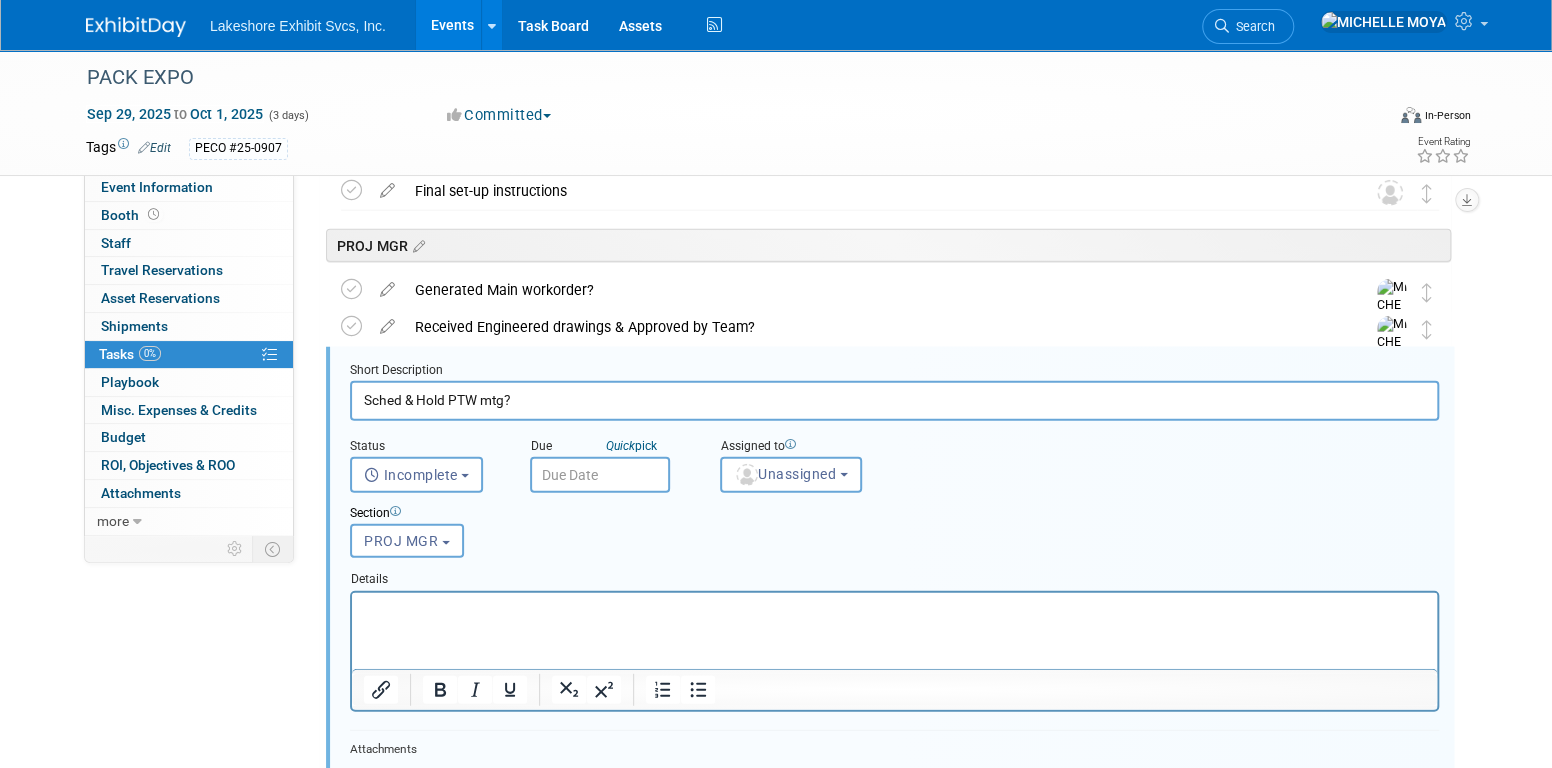 scroll, scrollTop: 2736, scrollLeft: 0, axis: vertical 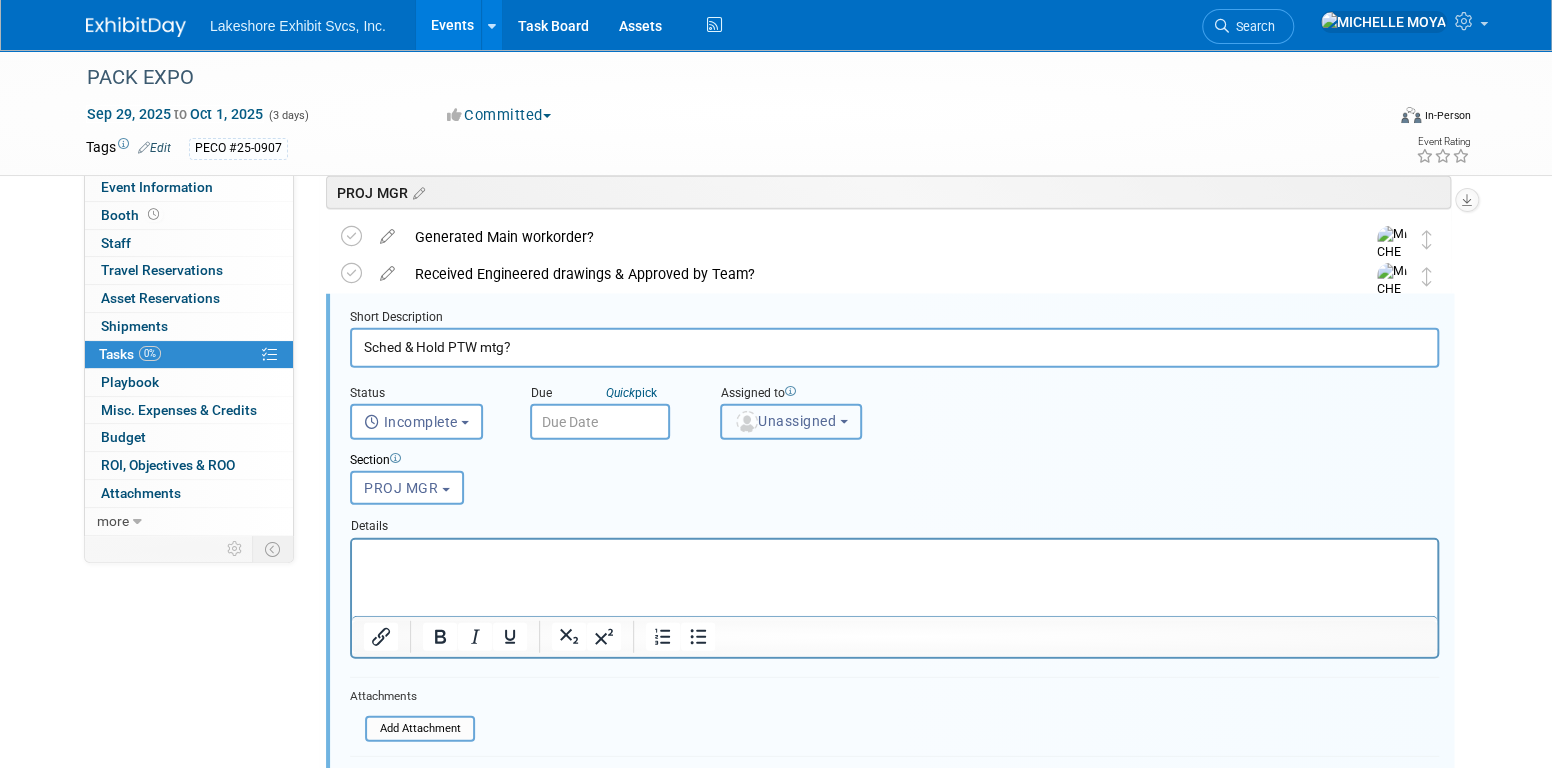 click on "Unassigned" at bounding box center [791, 422] 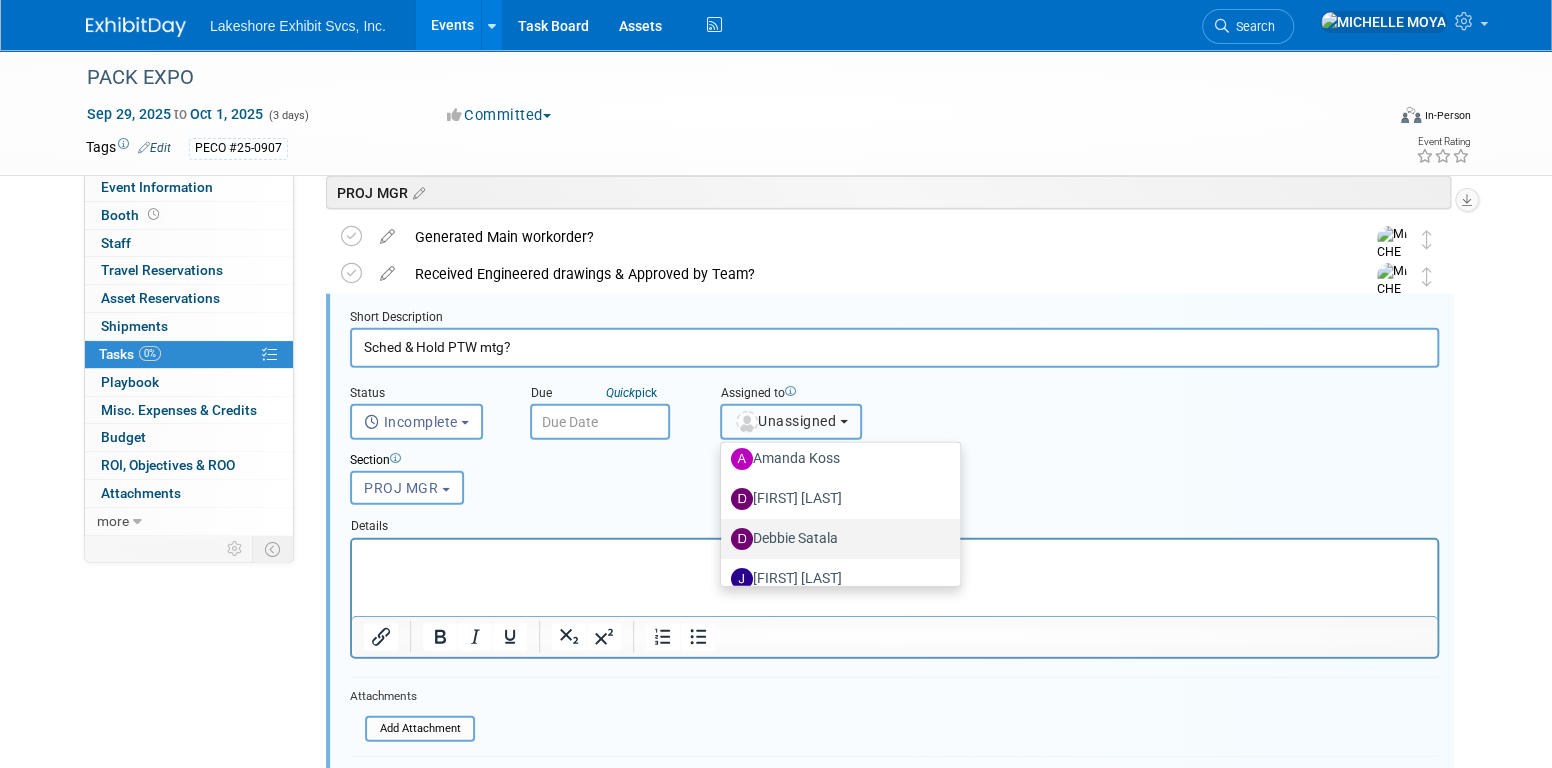 scroll, scrollTop: 300, scrollLeft: 0, axis: vertical 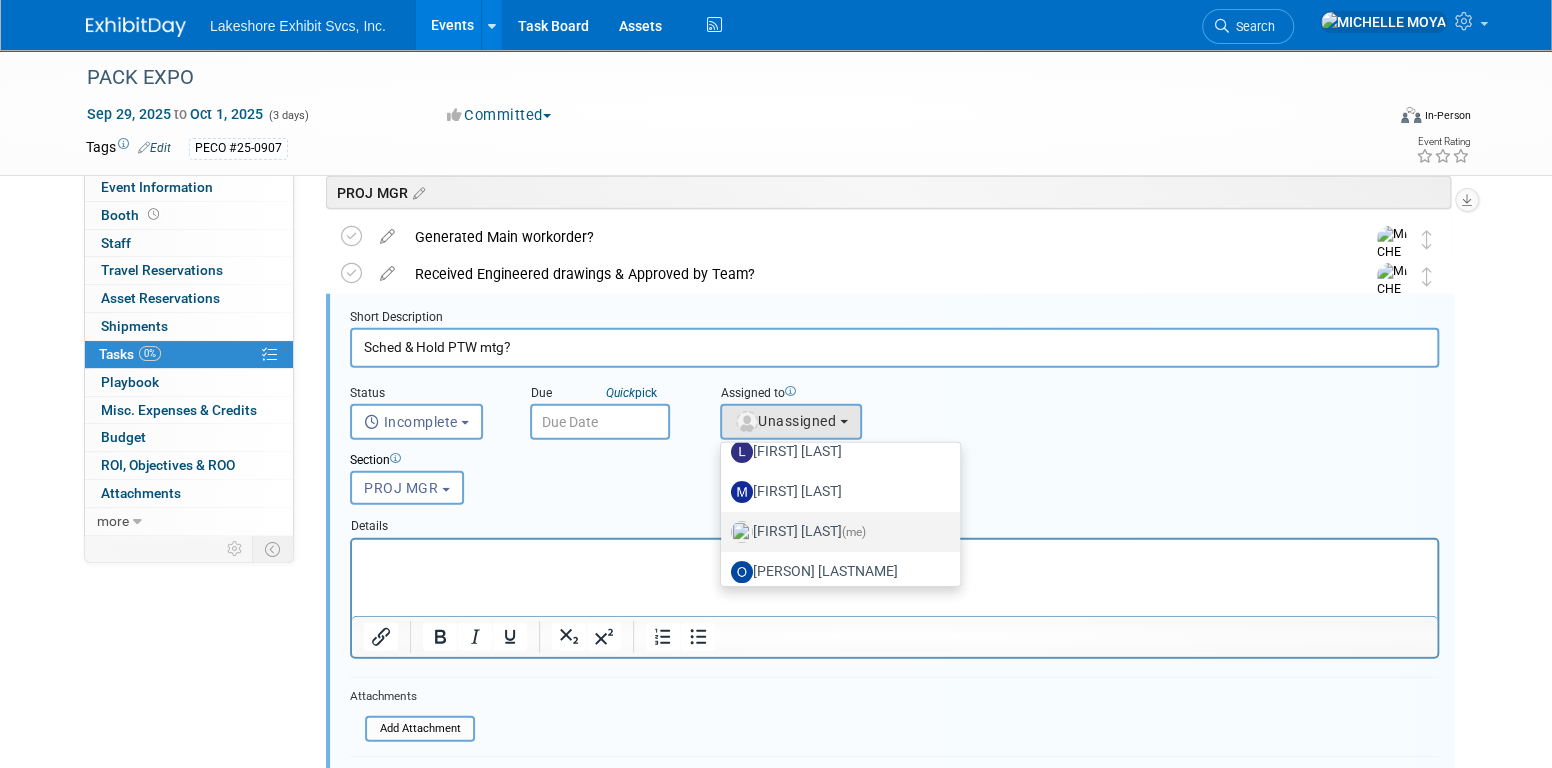 click on "MICHELLE MOYA
(me)" at bounding box center [835, 532] 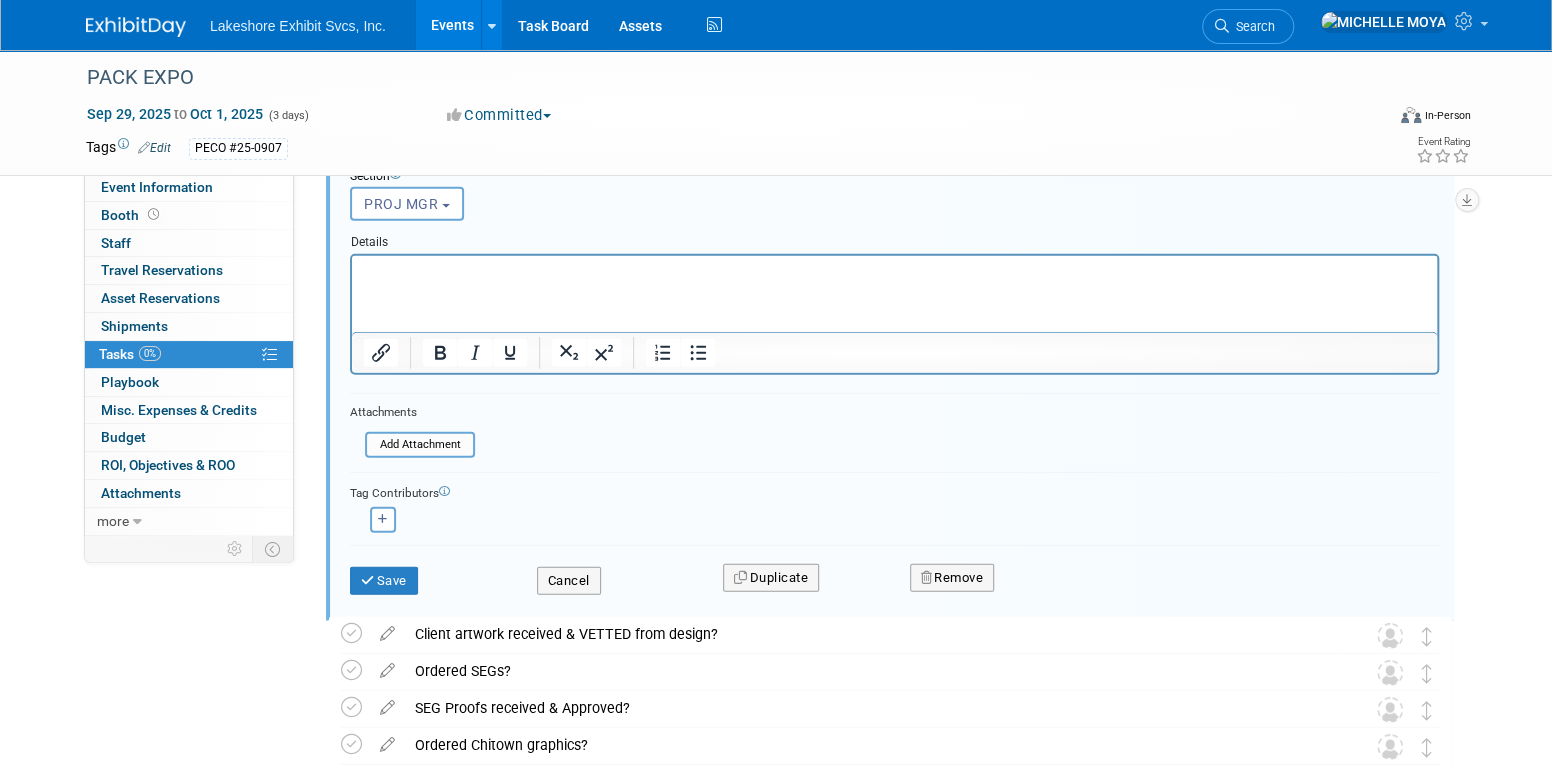 scroll, scrollTop: 3036, scrollLeft: 0, axis: vertical 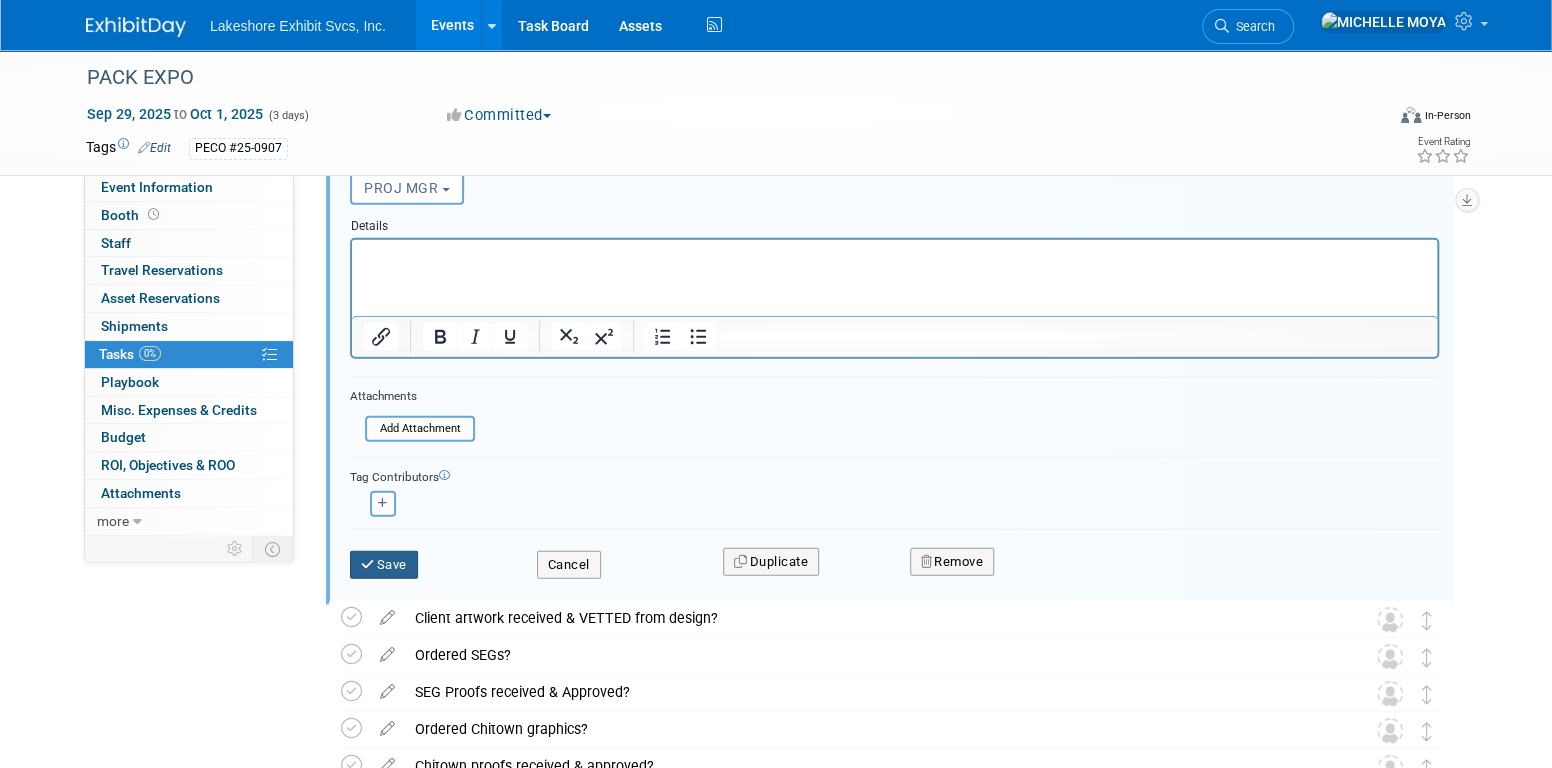 click on "Save" at bounding box center (384, 565) 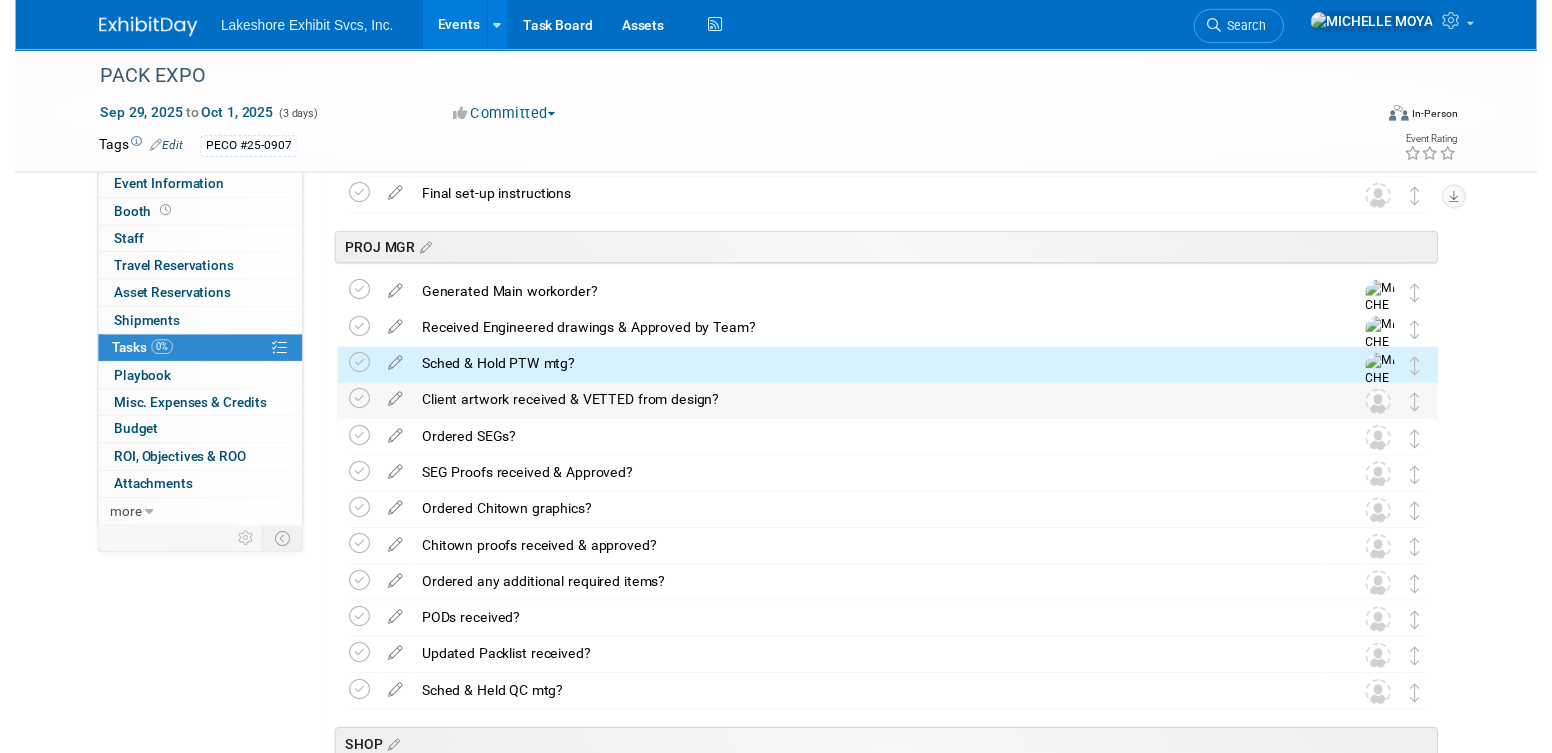 scroll, scrollTop: 2636, scrollLeft: 0, axis: vertical 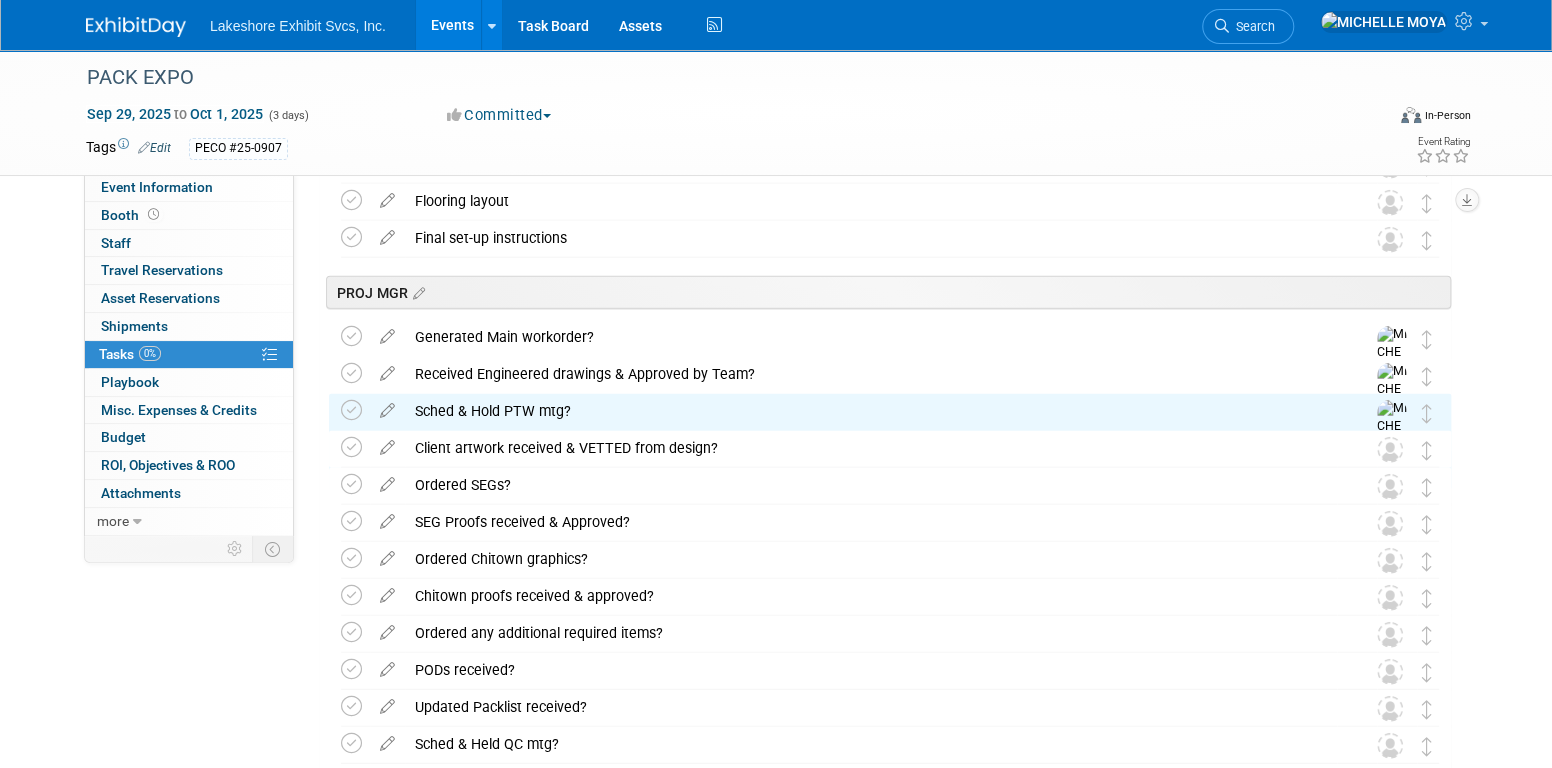 click at bounding box center (387, 443) 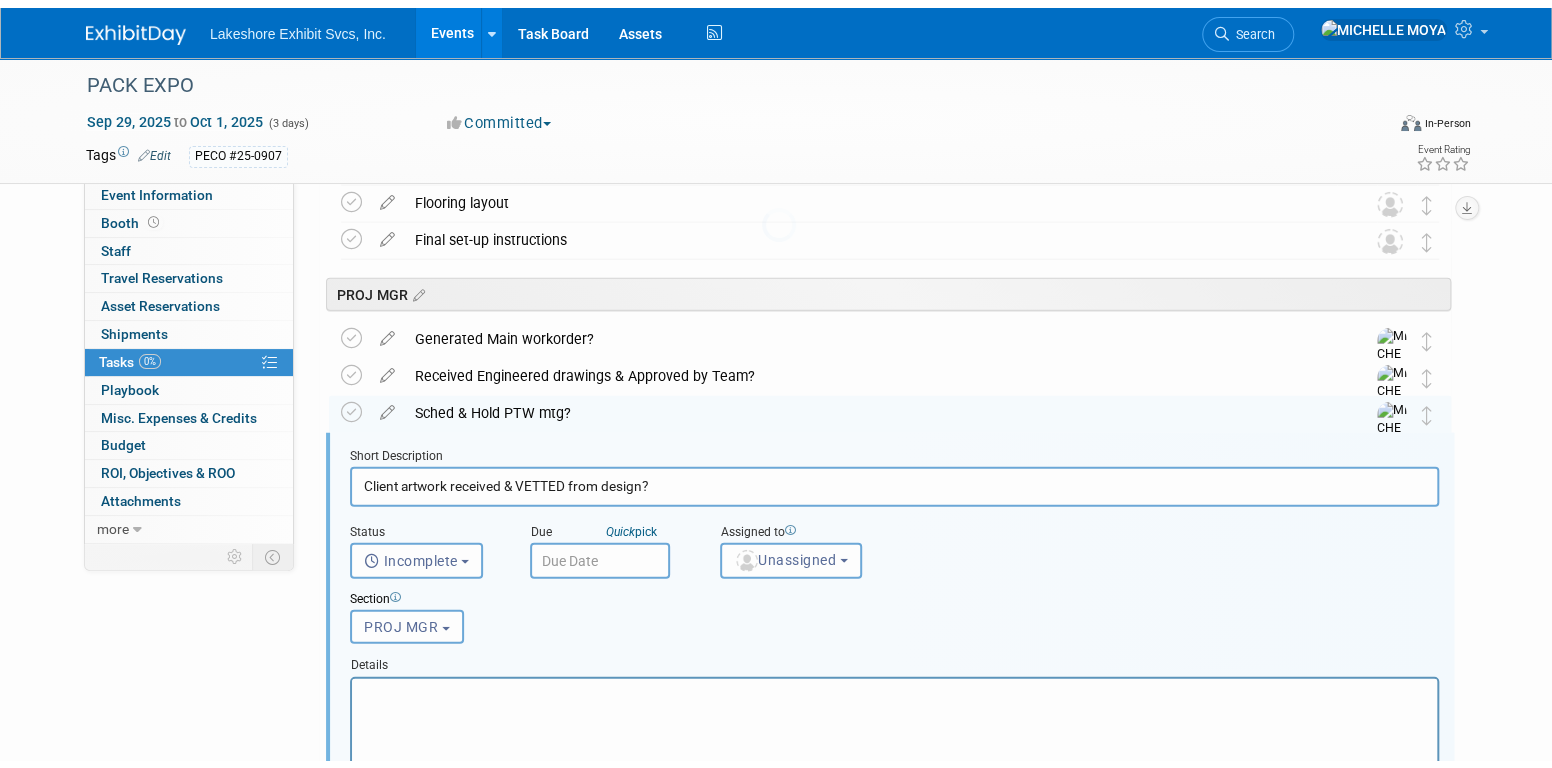 scroll, scrollTop: 2774, scrollLeft: 0, axis: vertical 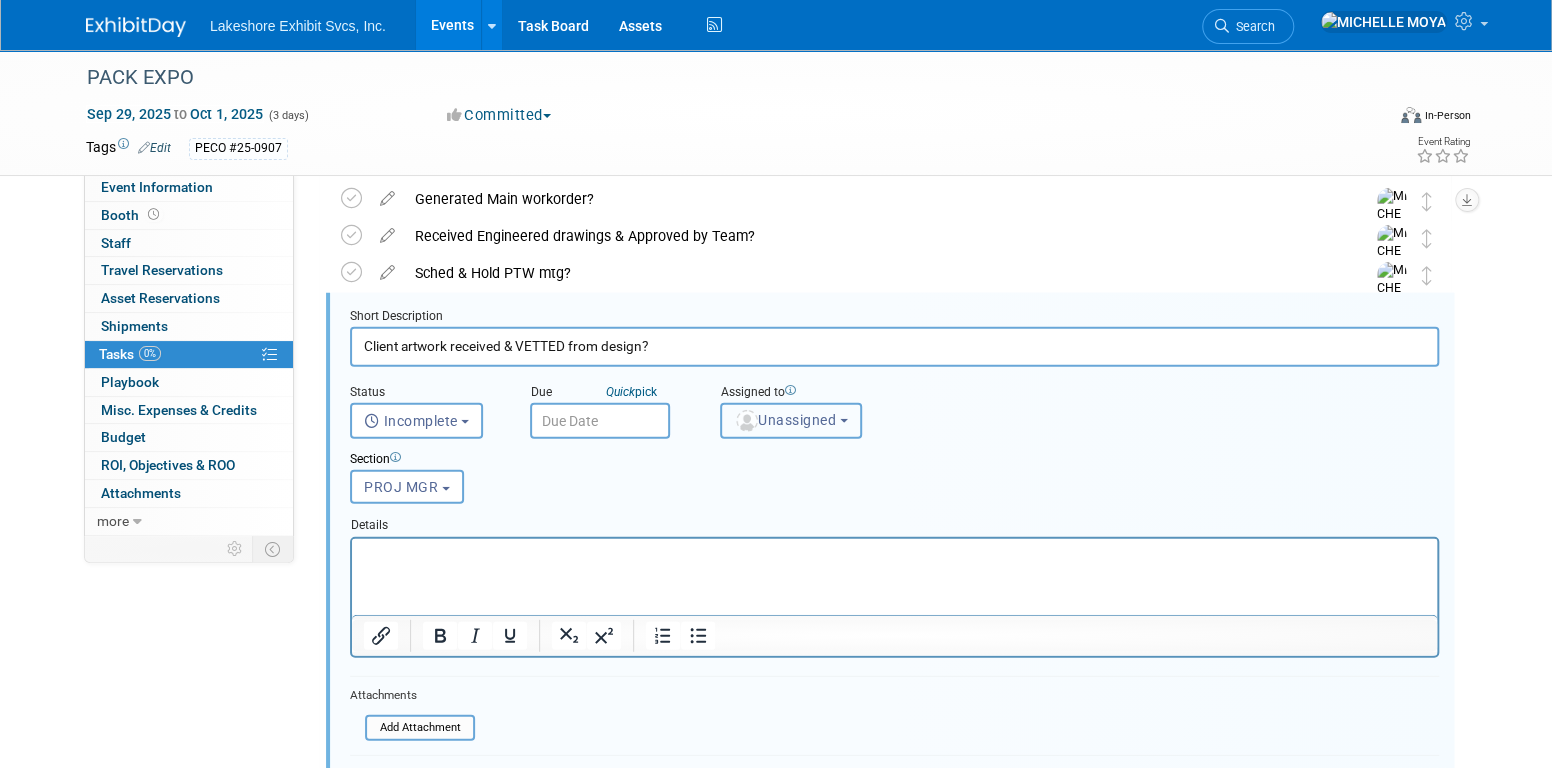 click on "Unassigned" at bounding box center [785, 420] 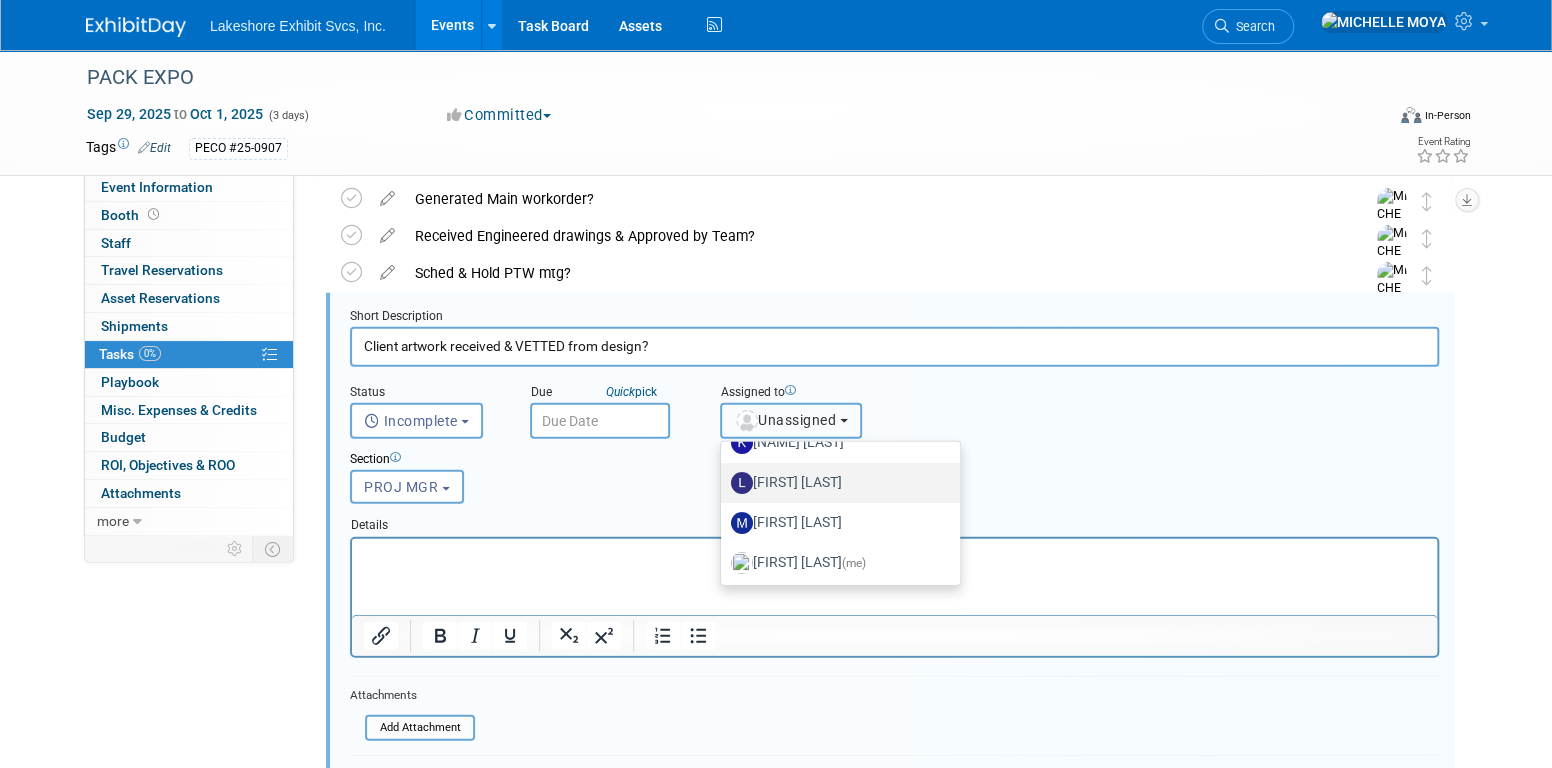 scroll, scrollTop: 300, scrollLeft: 0, axis: vertical 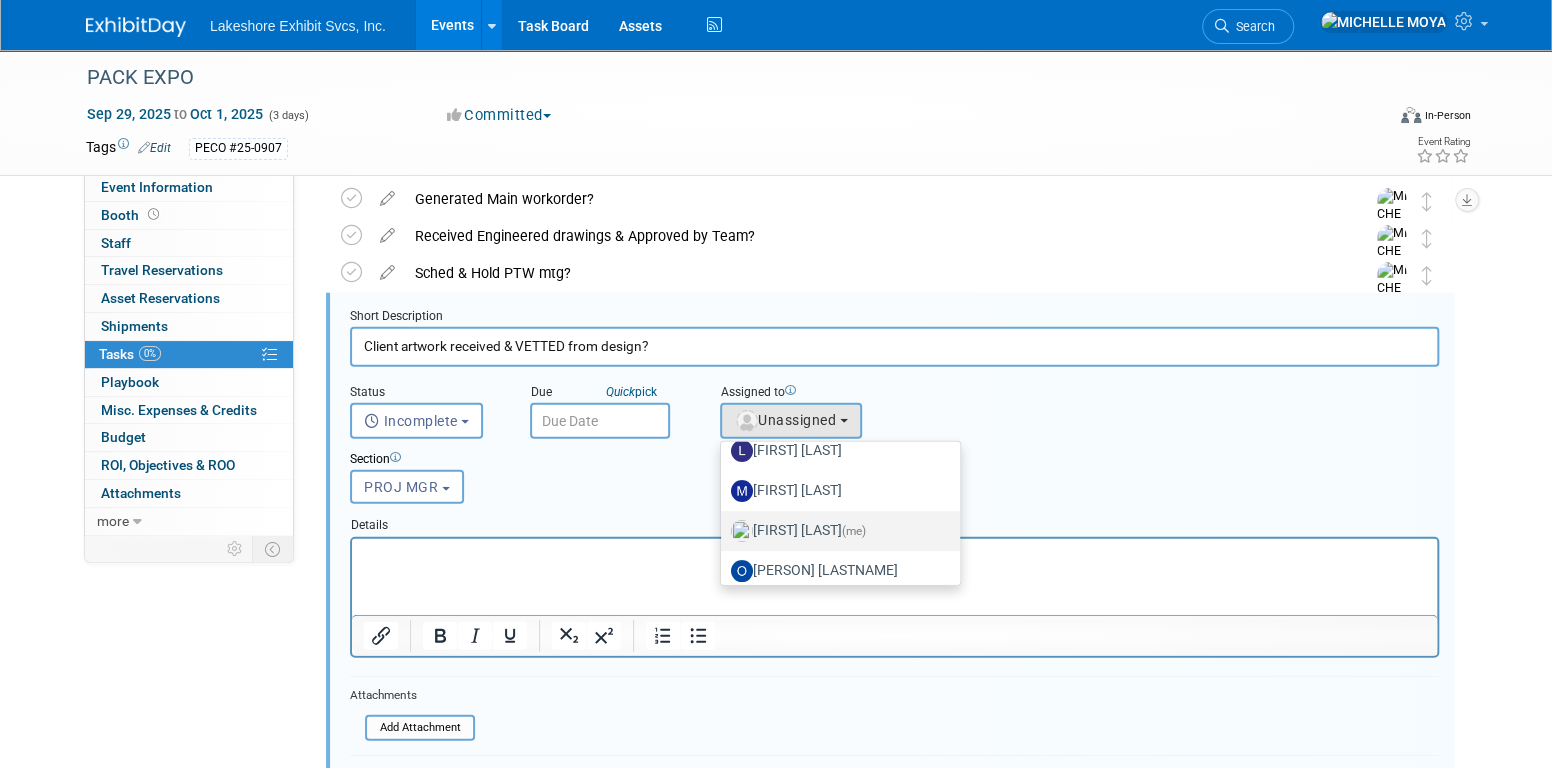 click on "MICHELLE MOYA
(me)" at bounding box center (835, 531) 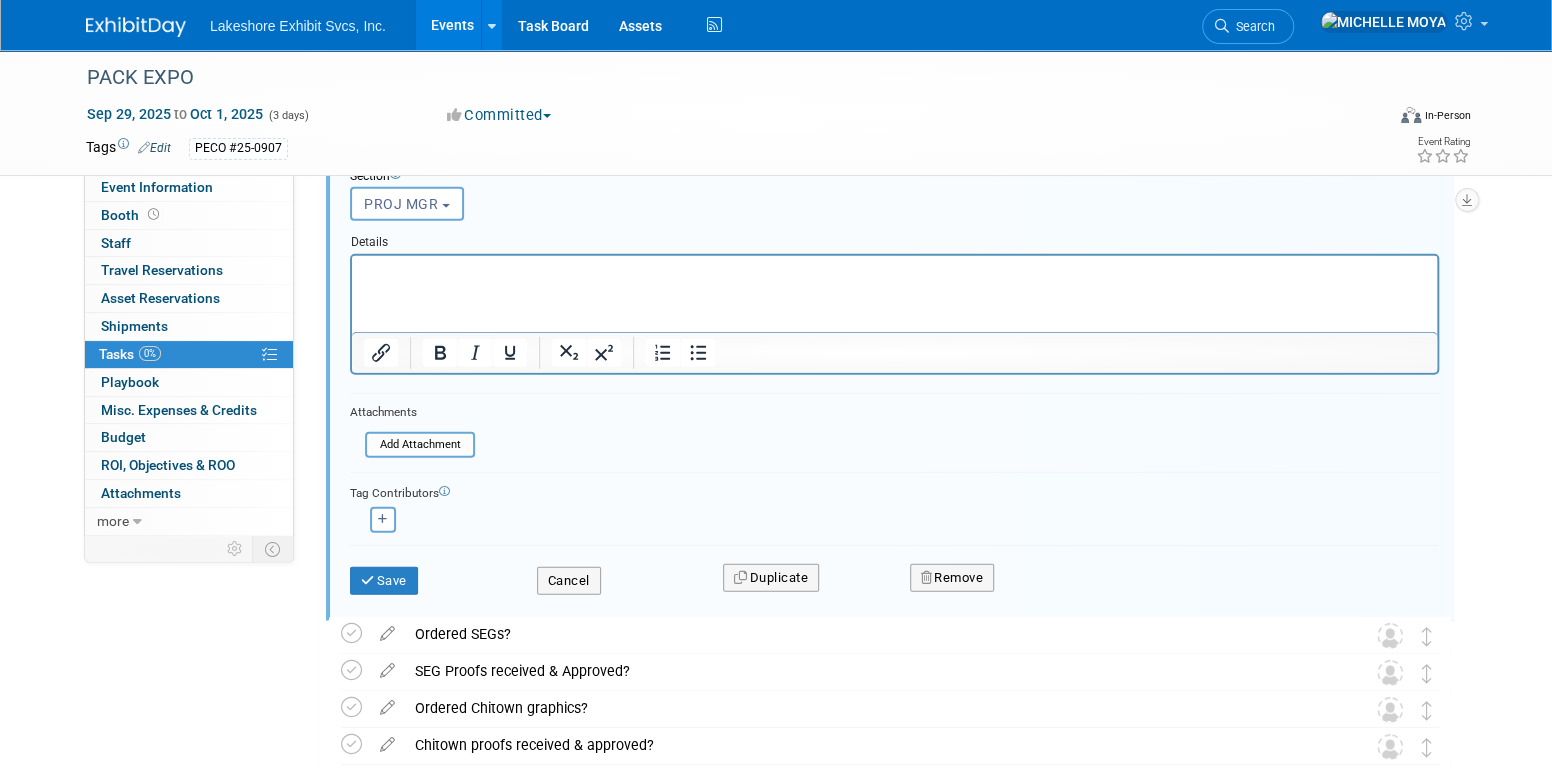 scroll, scrollTop: 3074, scrollLeft: 0, axis: vertical 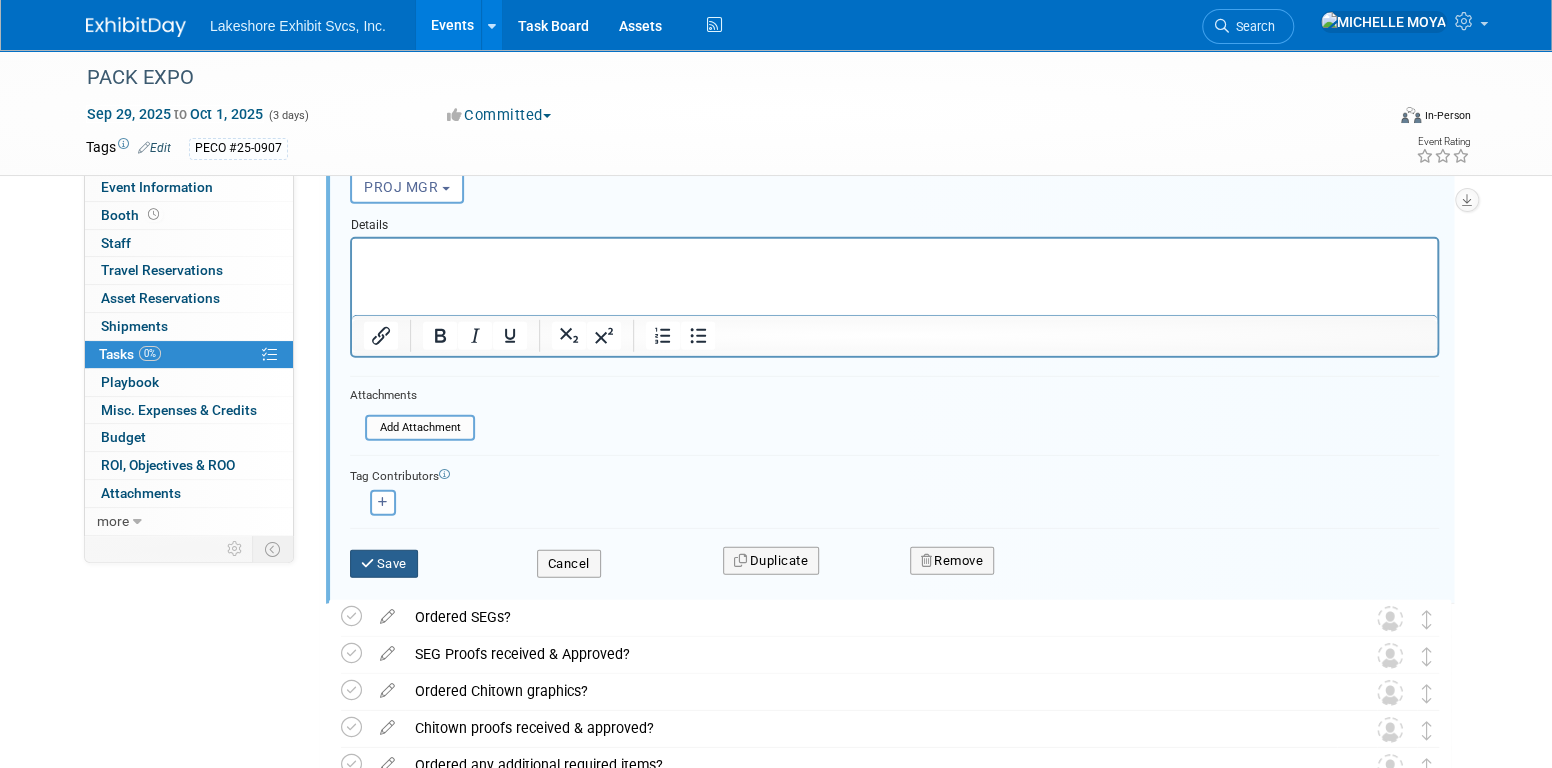 click on "Save" at bounding box center [384, 564] 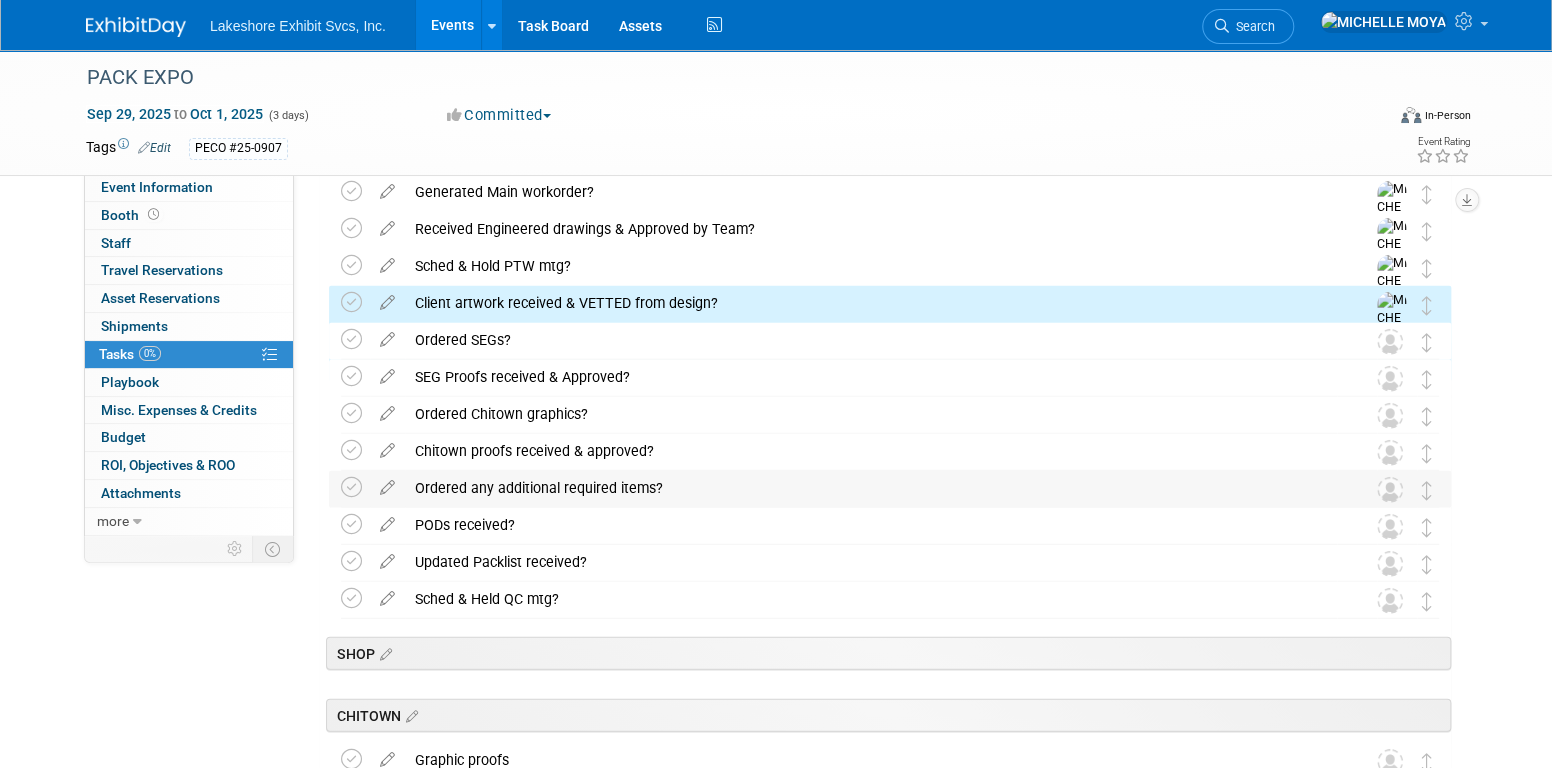 scroll, scrollTop: 2774, scrollLeft: 0, axis: vertical 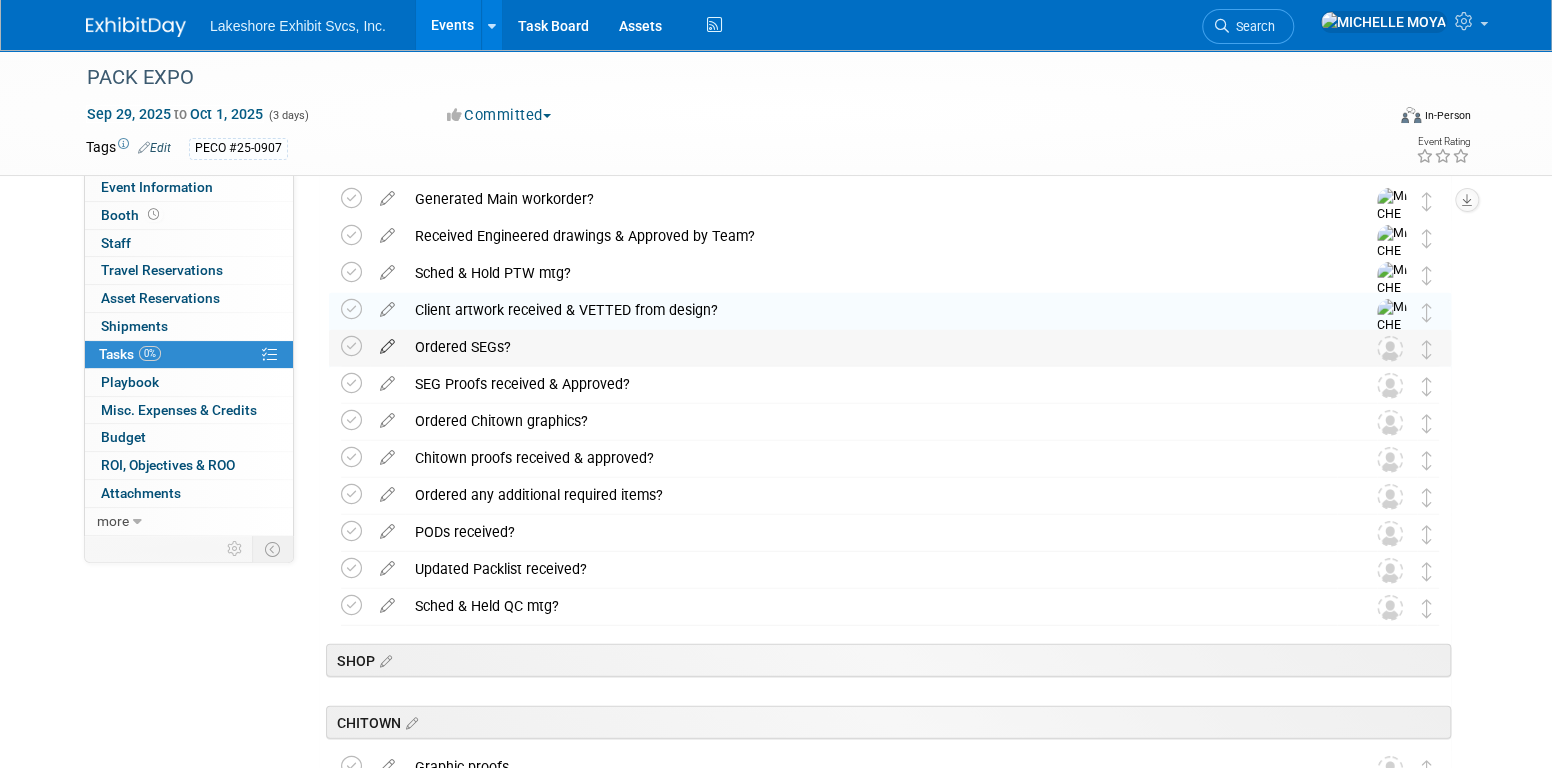 click at bounding box center [387, 342] 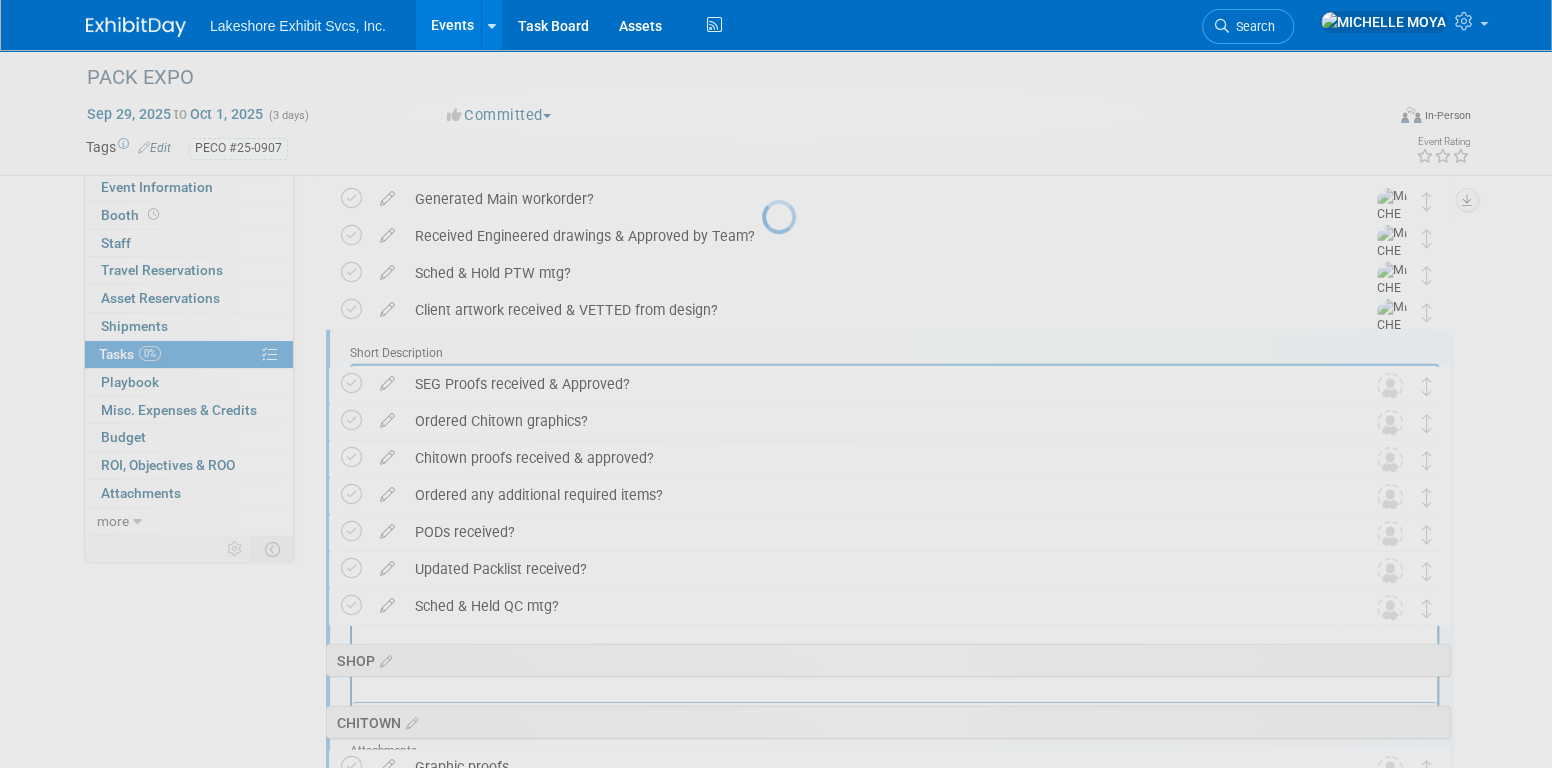 scroll, scrollTop: 0, scrollLeft: 0, axis: both 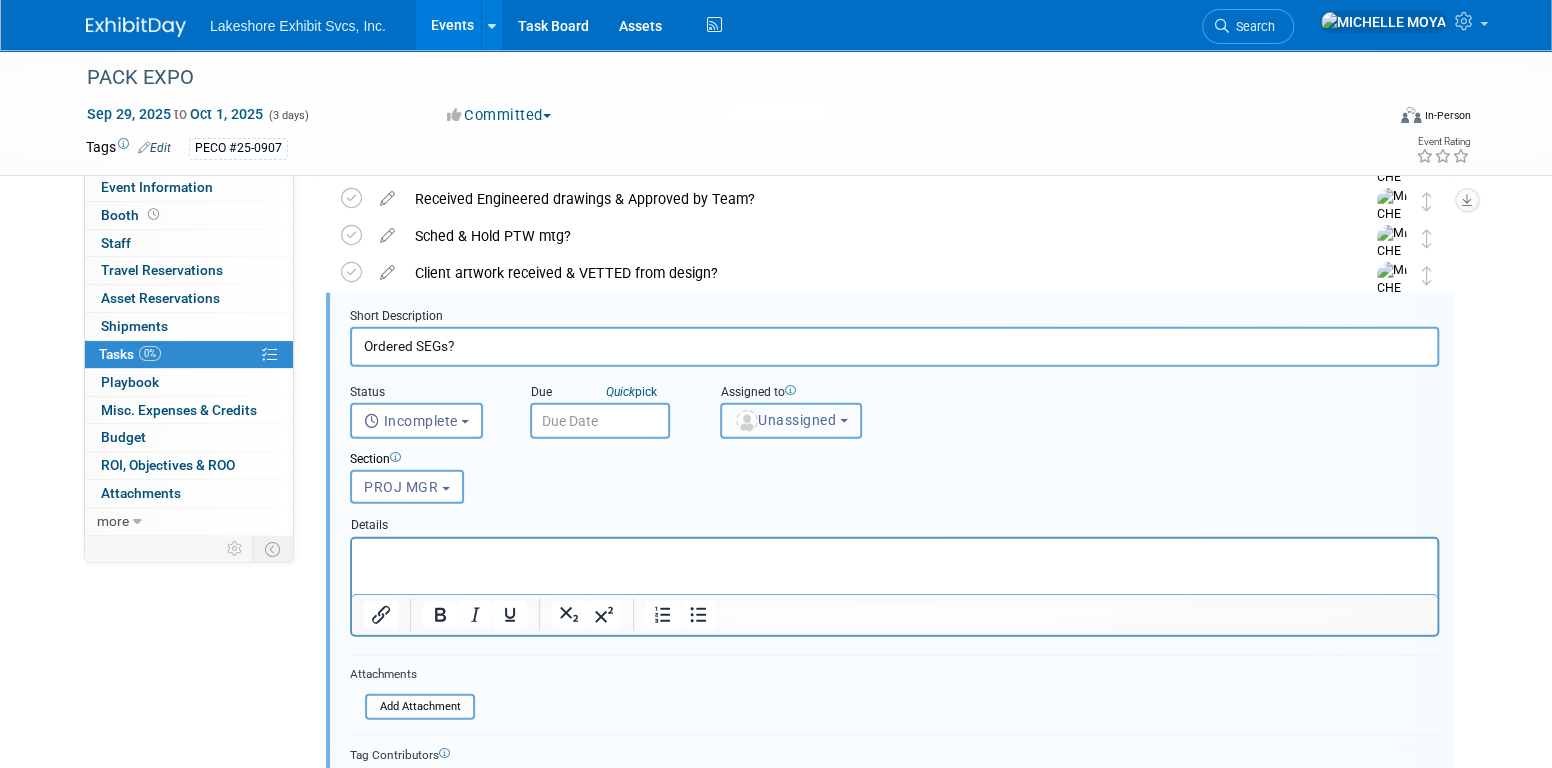 click on "Unassigned" at bounding box center (785, 420) 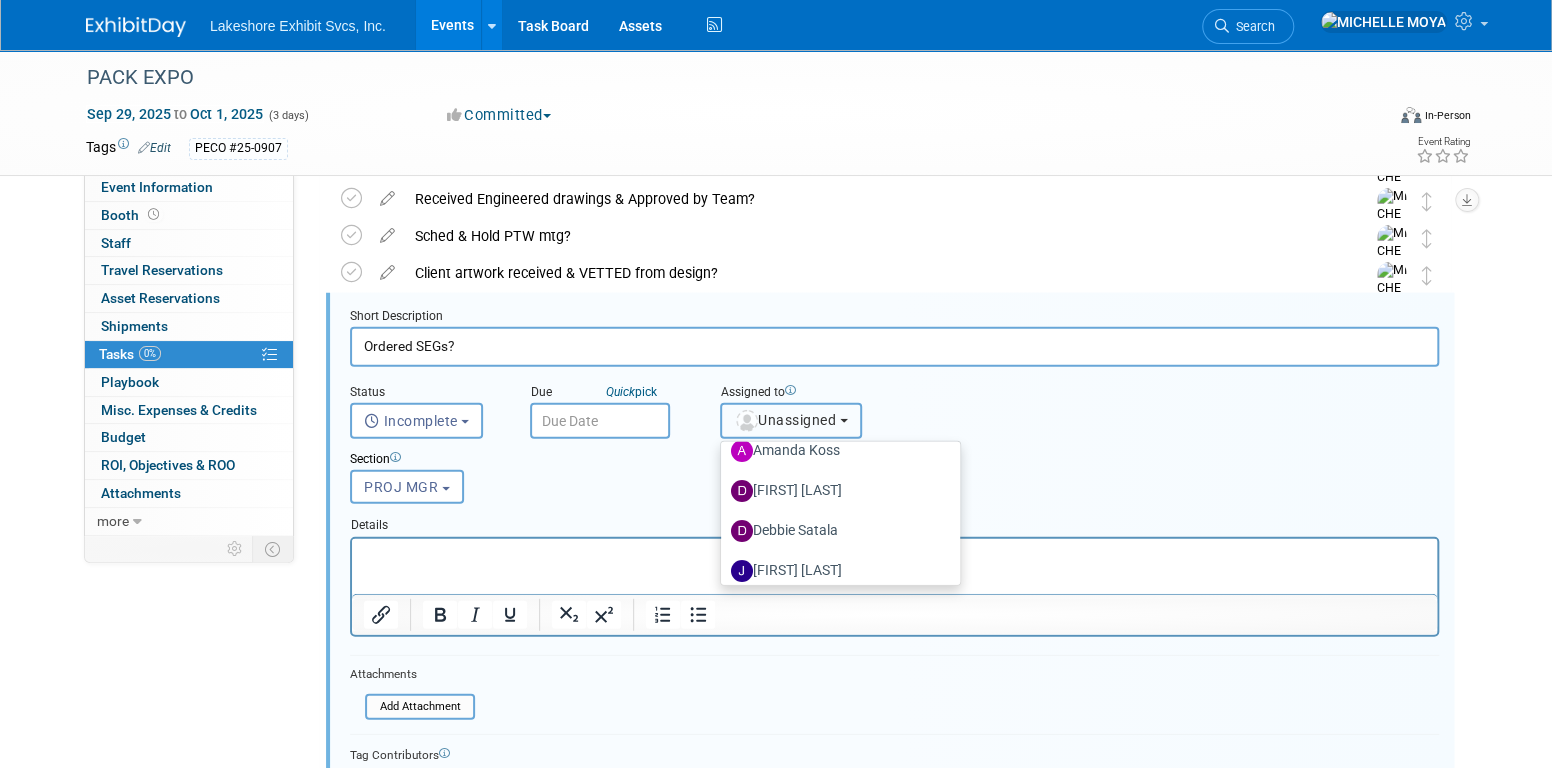 scroll, scrollTop: 300, scrollLeft: 0, axis: vertical 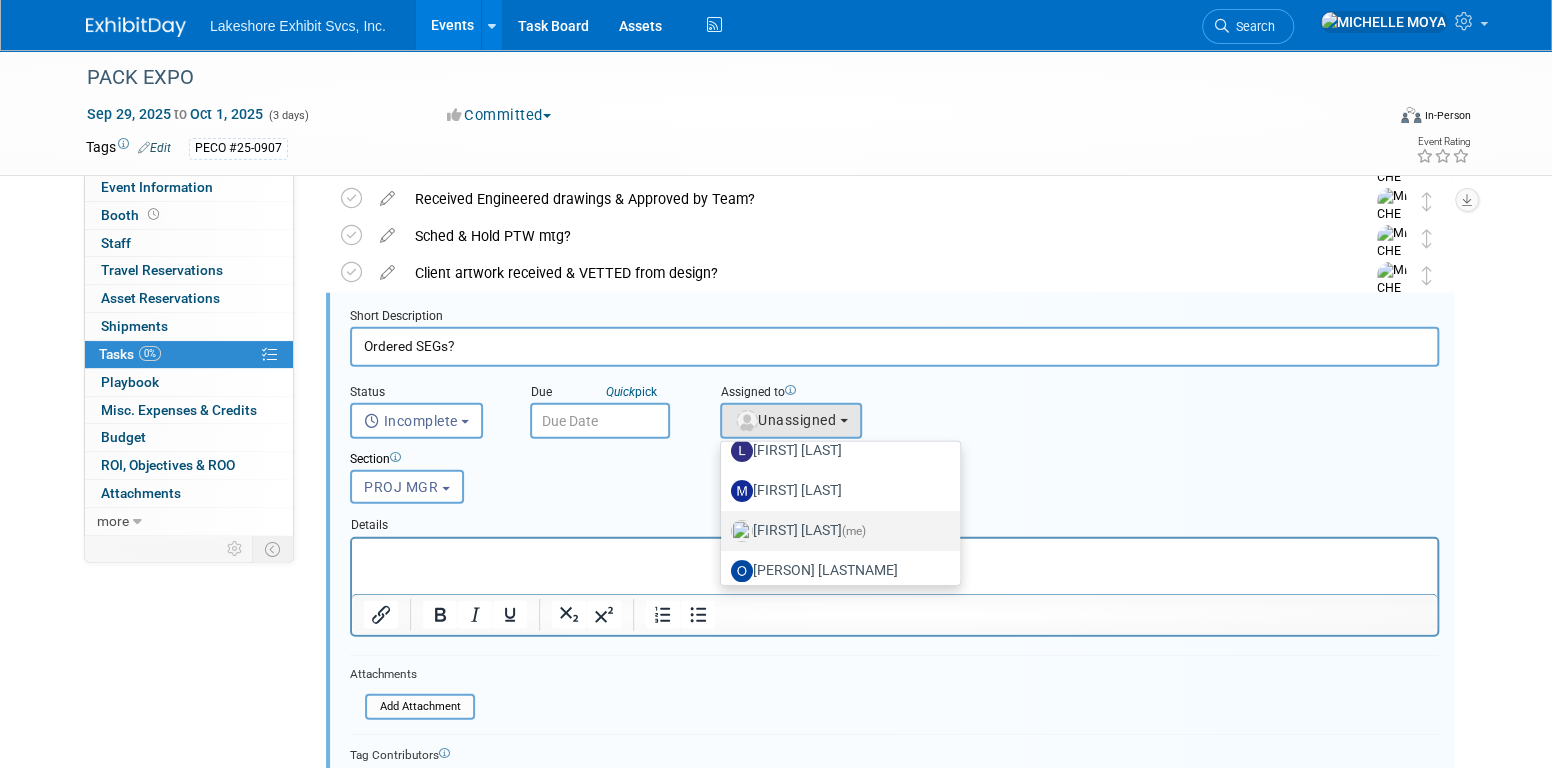 click on "MICHELLE MOYA
(me)" at bounding box center [835, 531] 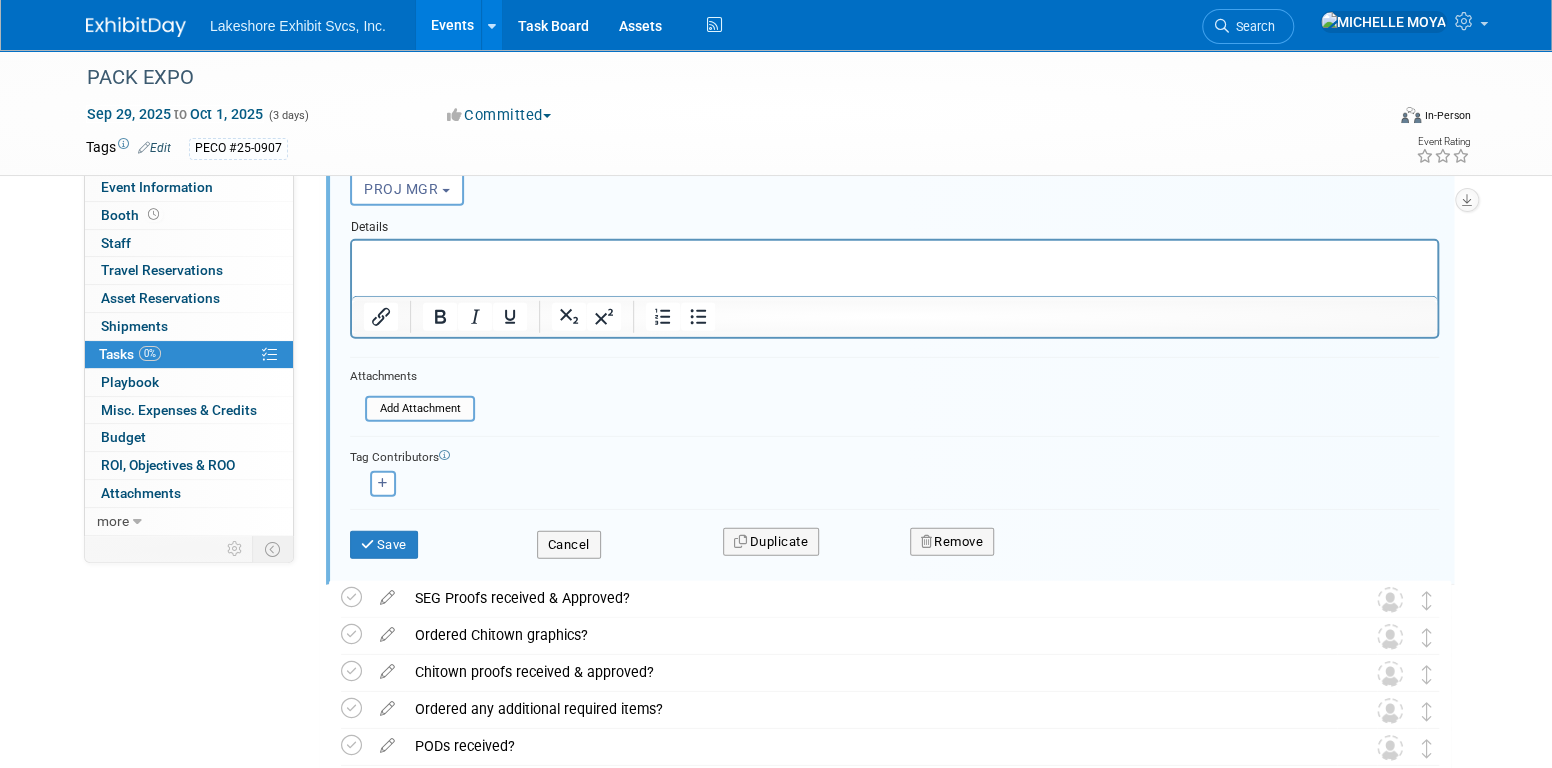 scroll 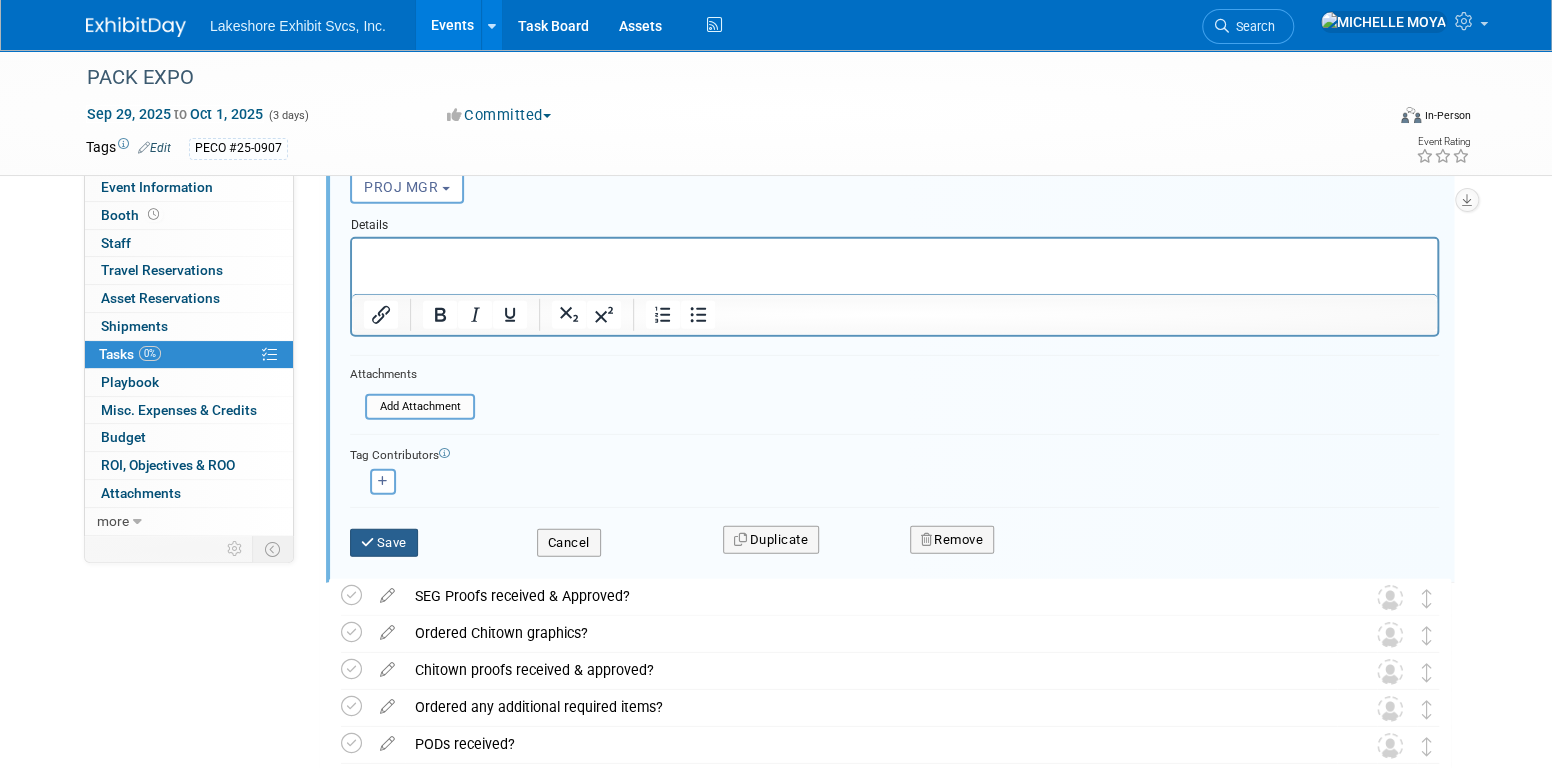 click on "Save" at bounding box center (384, 543) 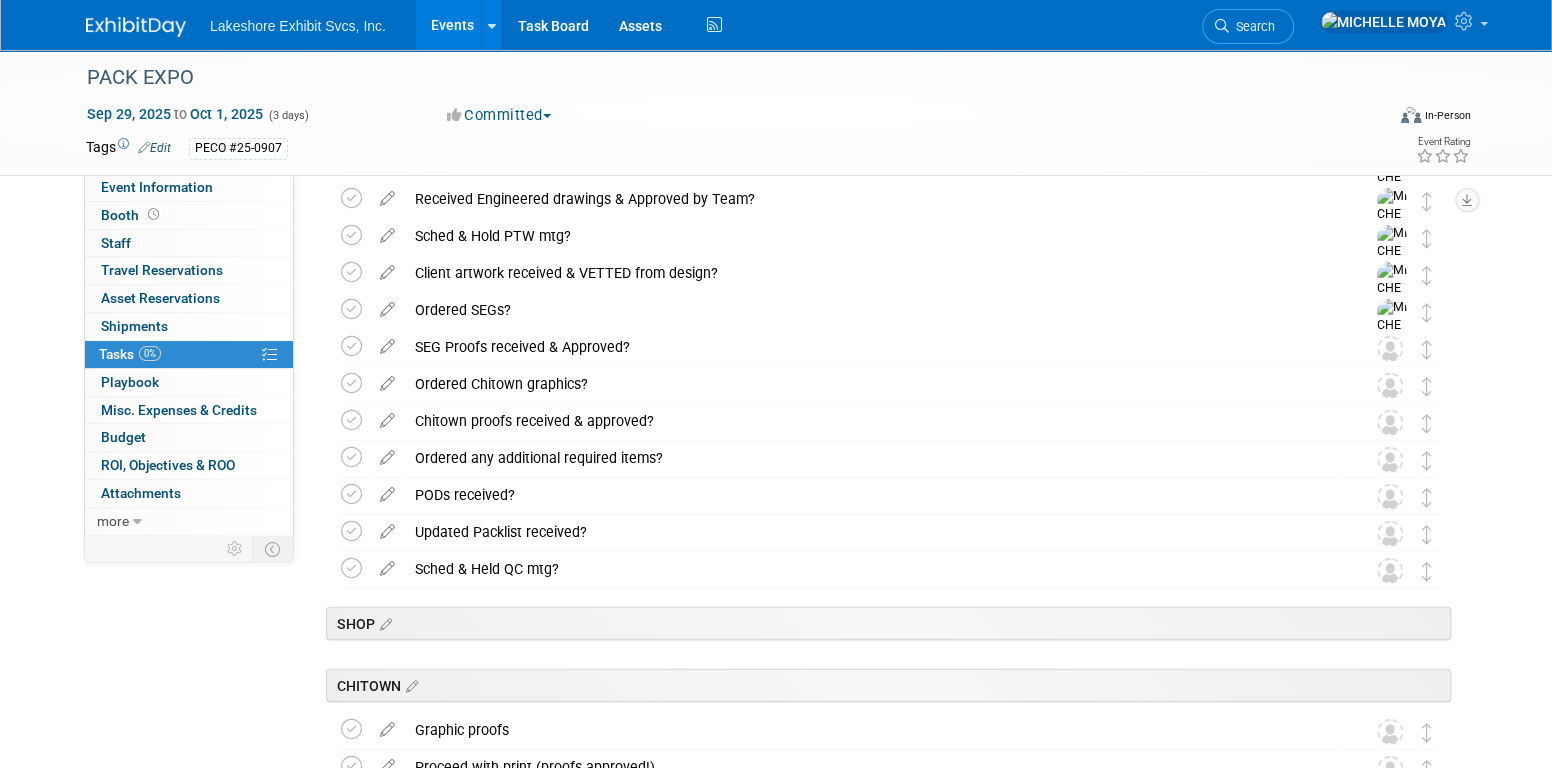 click at bounding box center (387, 342) 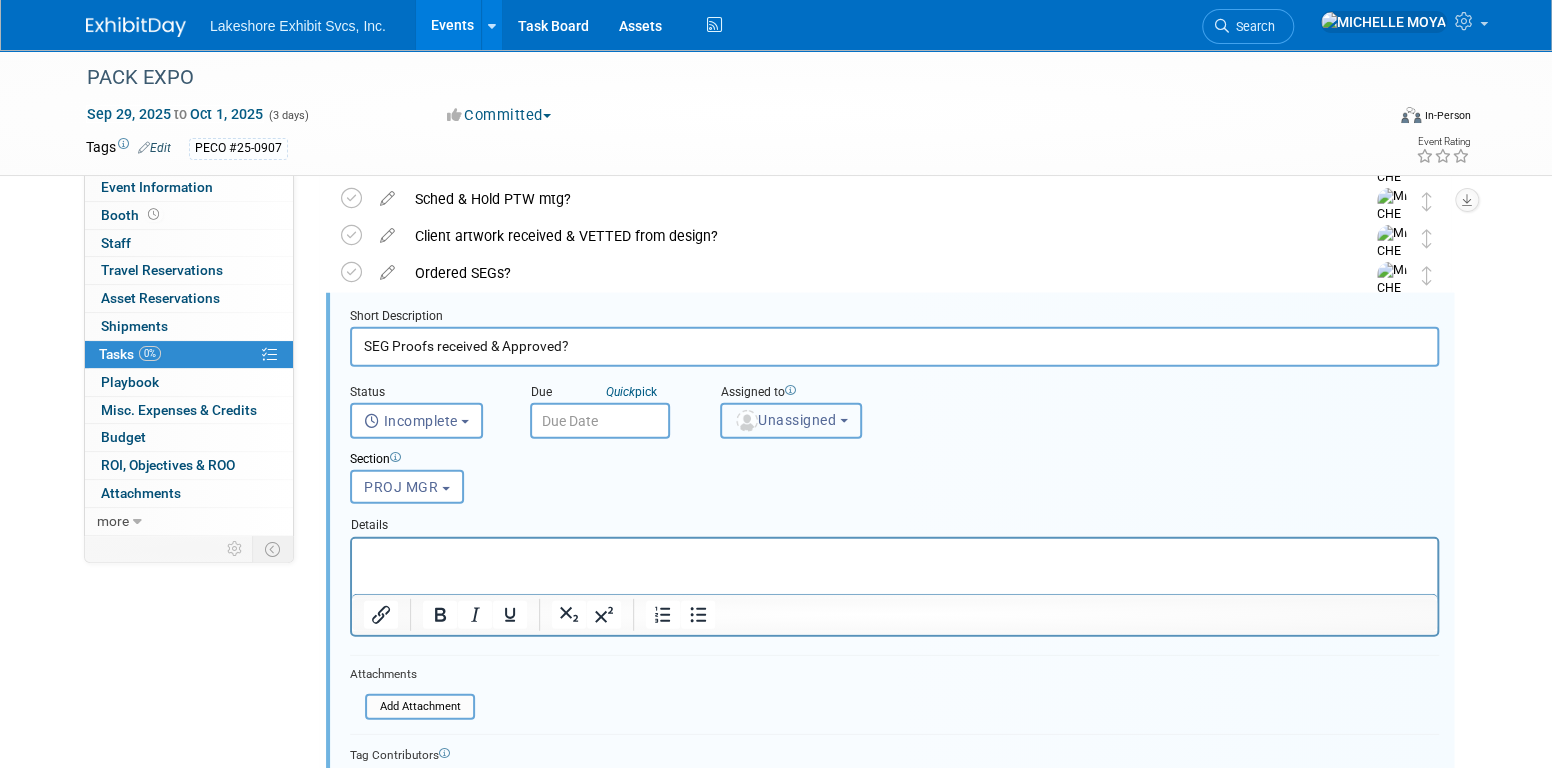 click on "Unassigned" at bounding box center [785, 420] 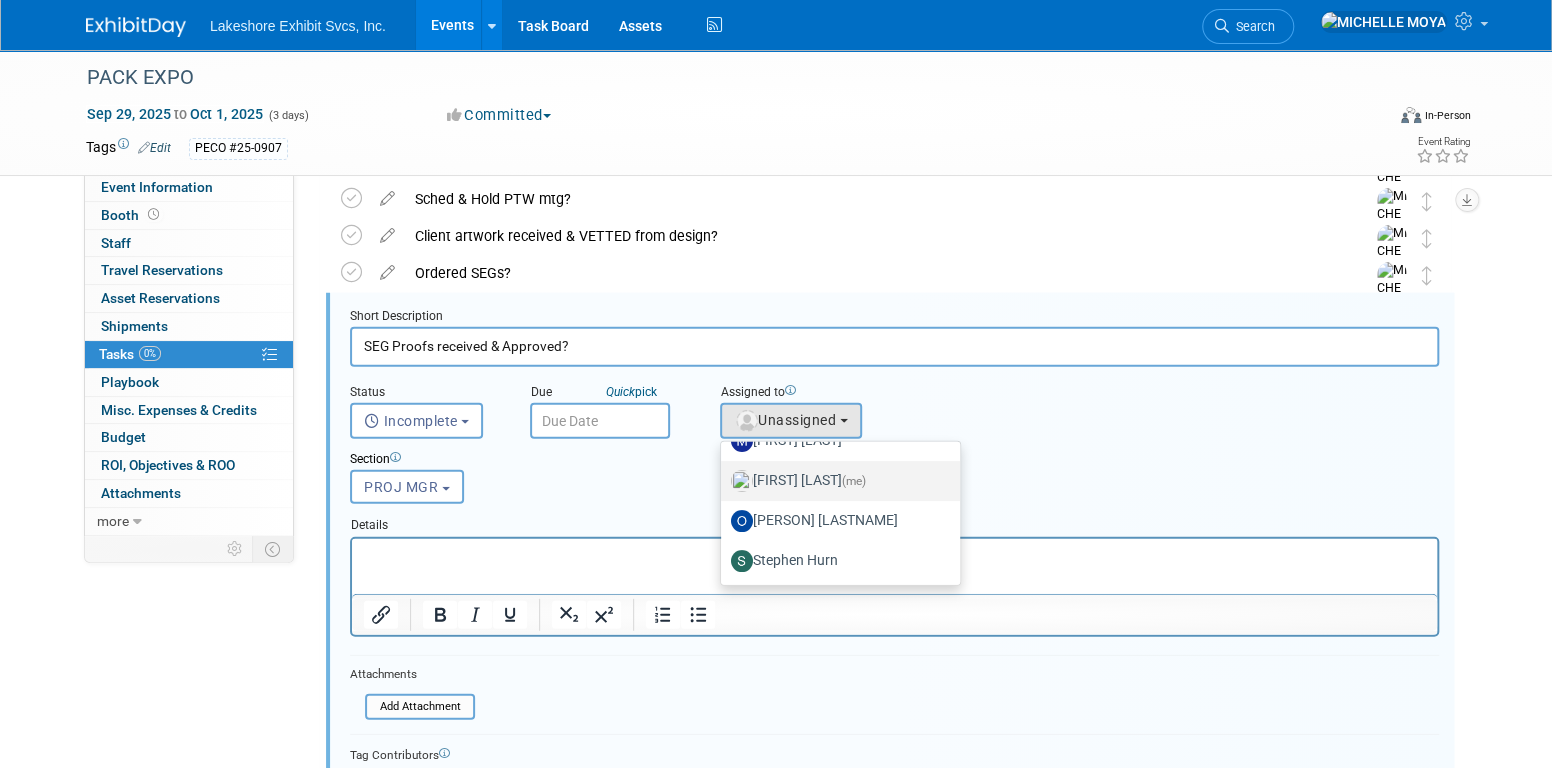 click on "MICHELLE MOYA
(me)" at bounding box center [835, 481] 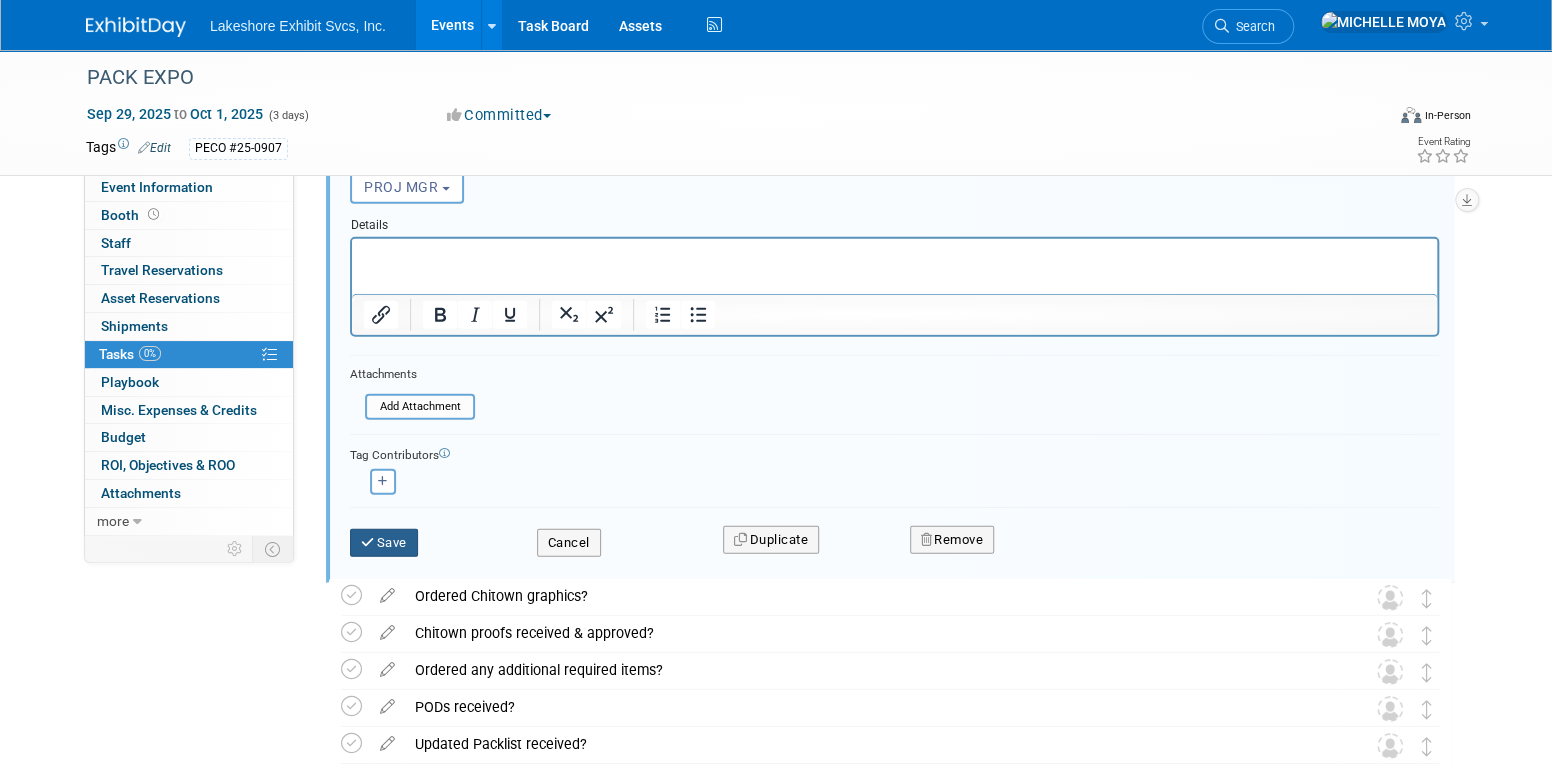 click on "Save" at bounding box center [384, 543] 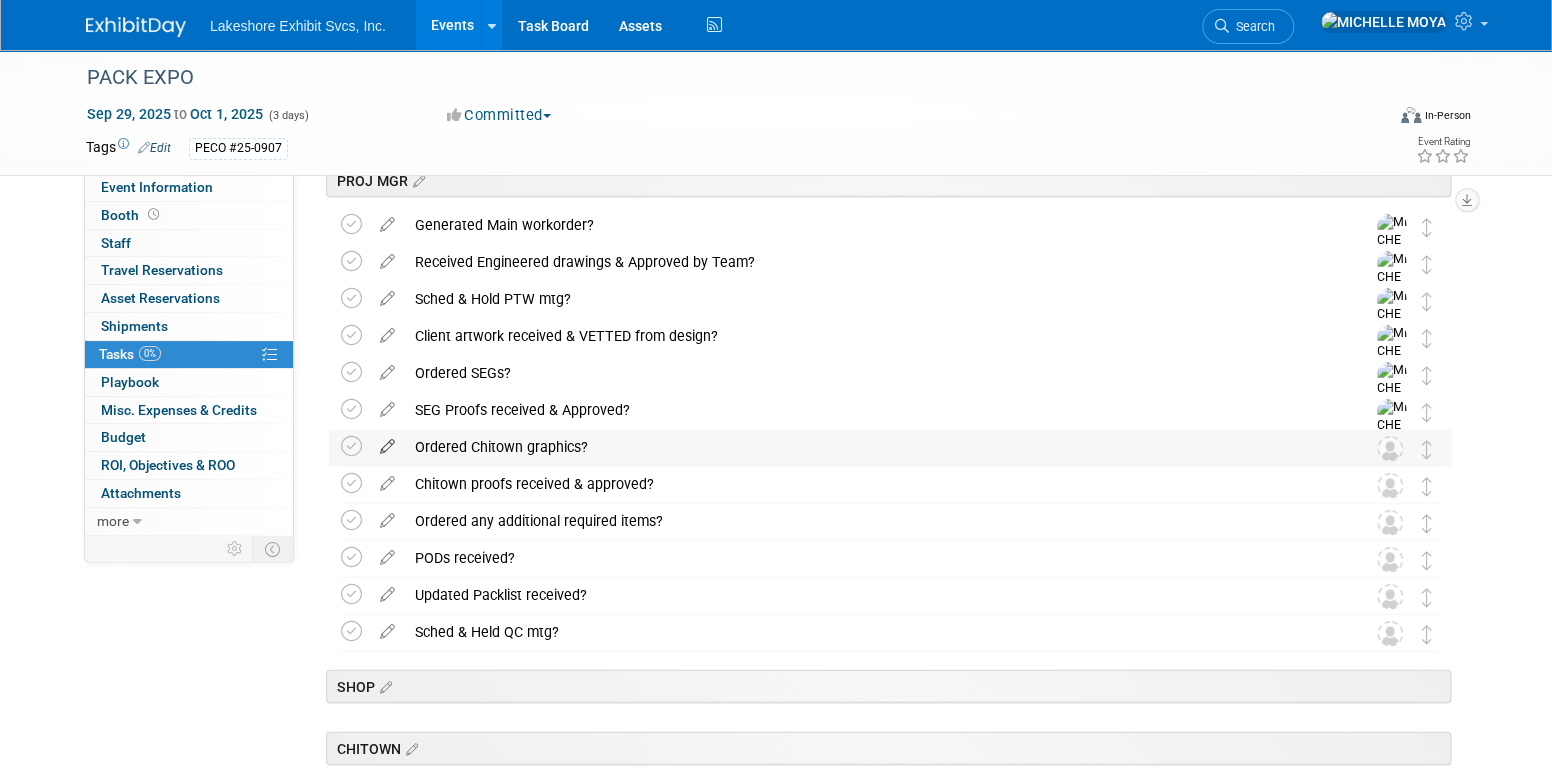 click at bounding box center (387, 442) 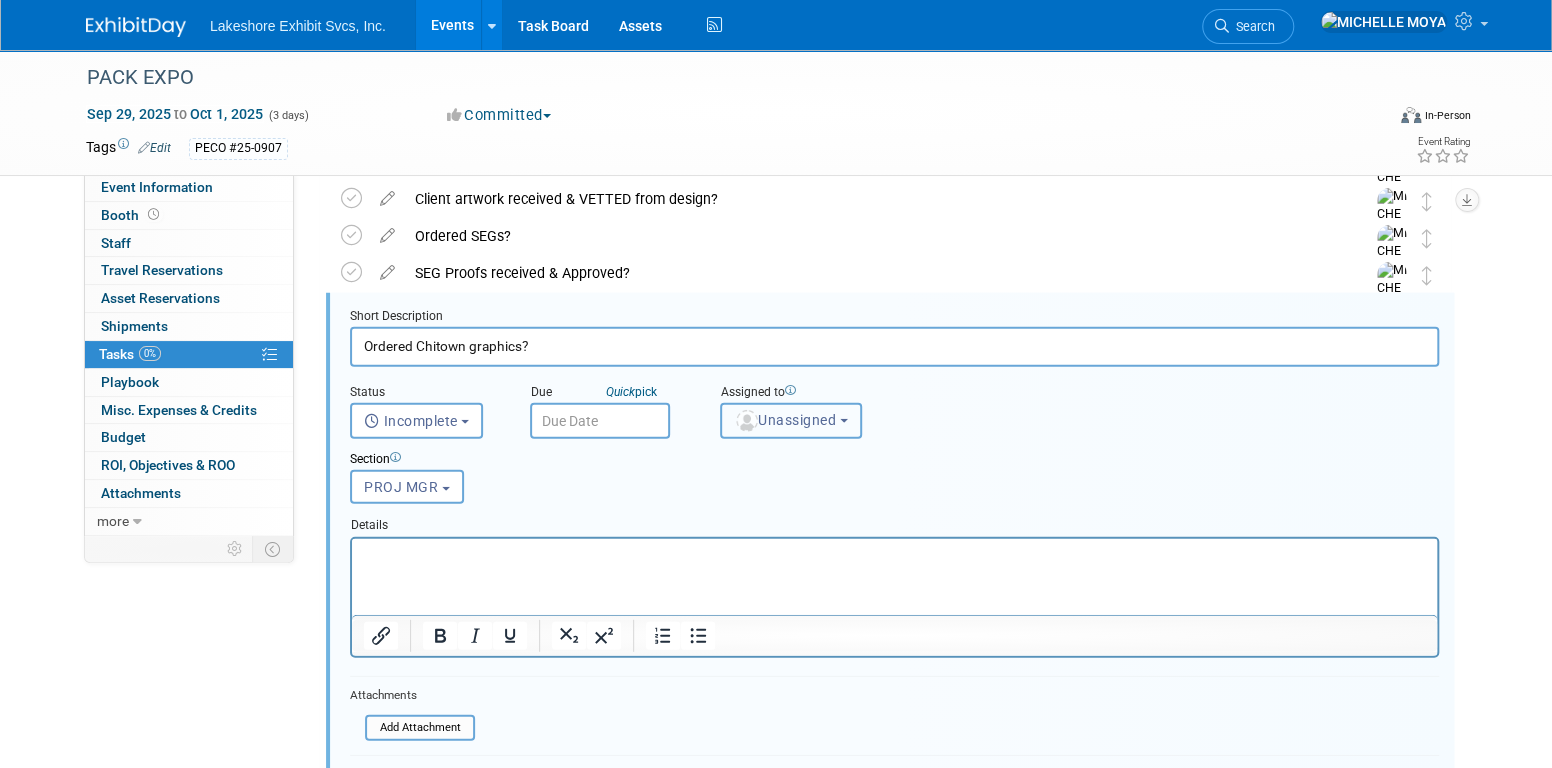 drag, startPoint x: 811, startPoint y: 423, endPoint x: 809, endPoint y: 435, distance: 12.165525 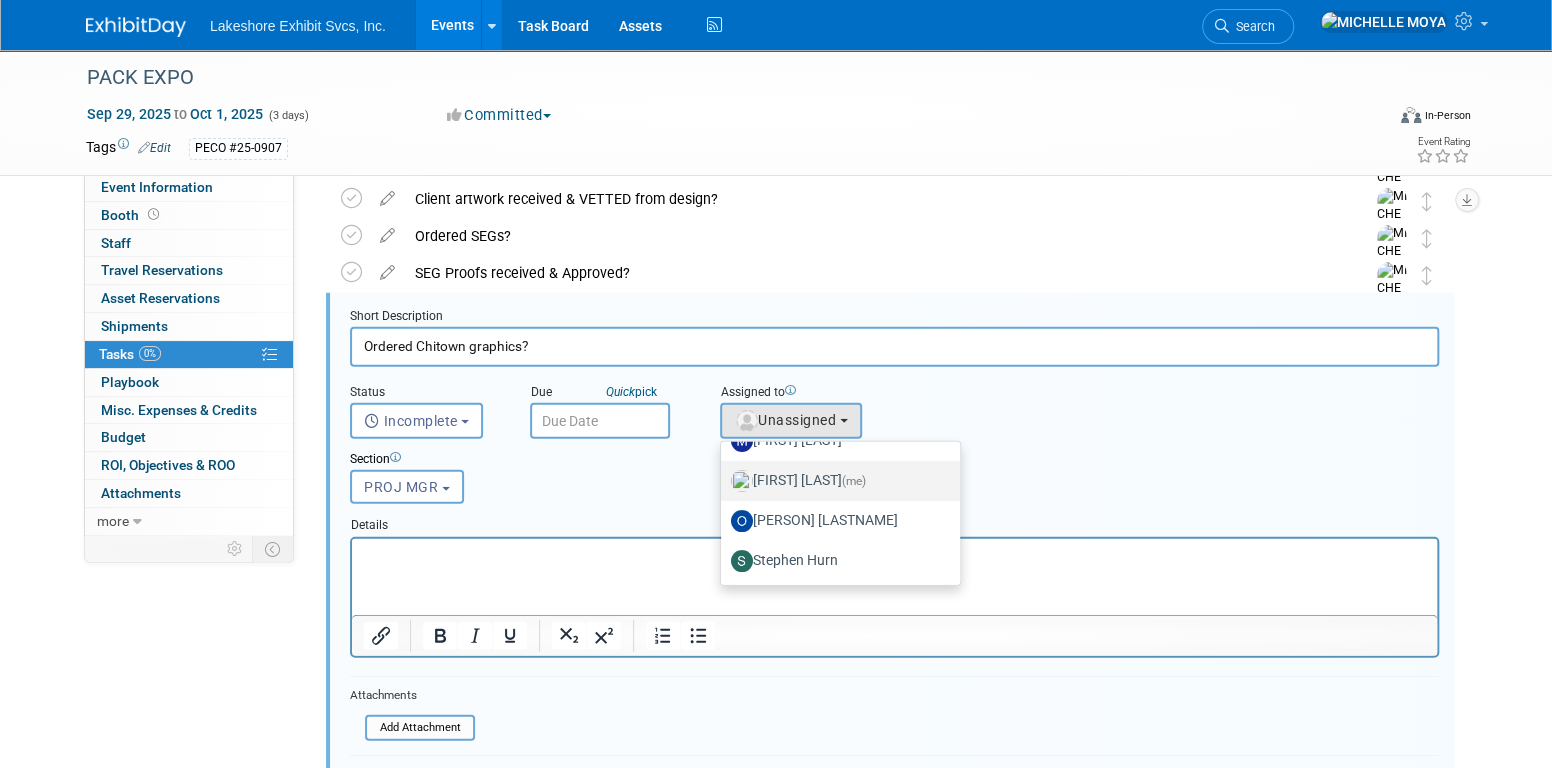 click on "MICHELLE MOYA
(me)" at bounding box center [835, 481] 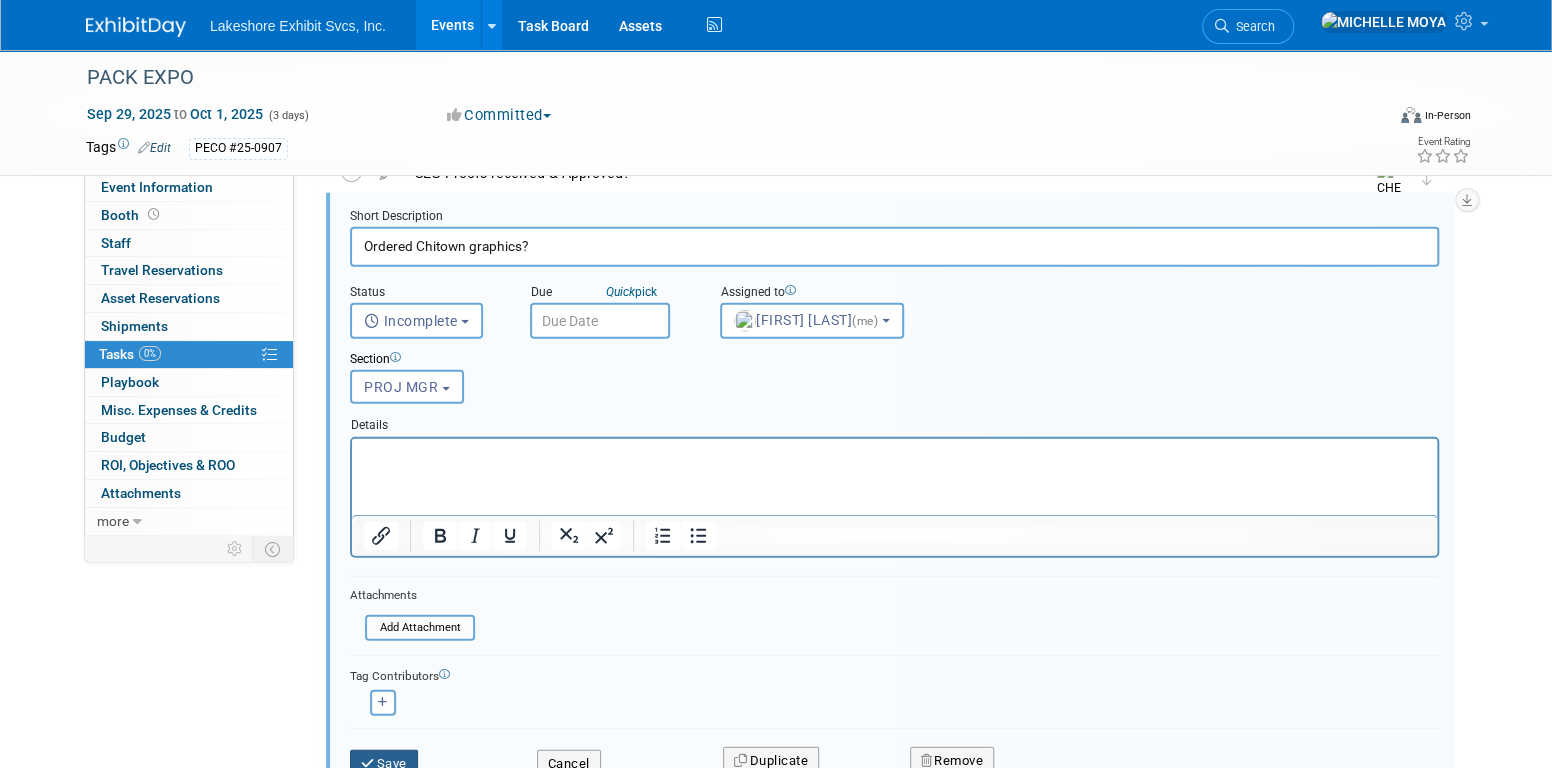 click on "Save" at bounding box center (384, 764) 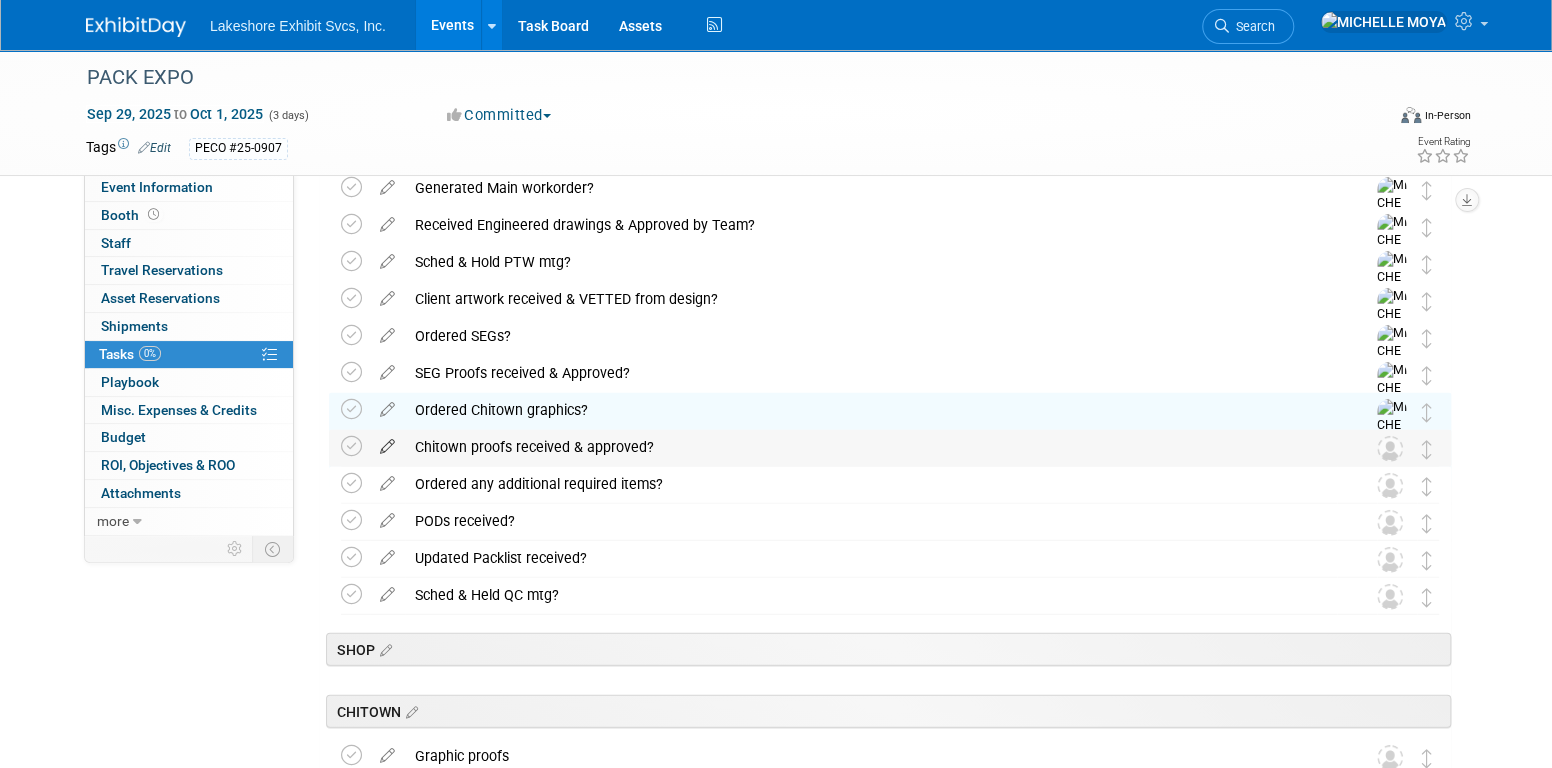 click at bounding box center [387, 442] 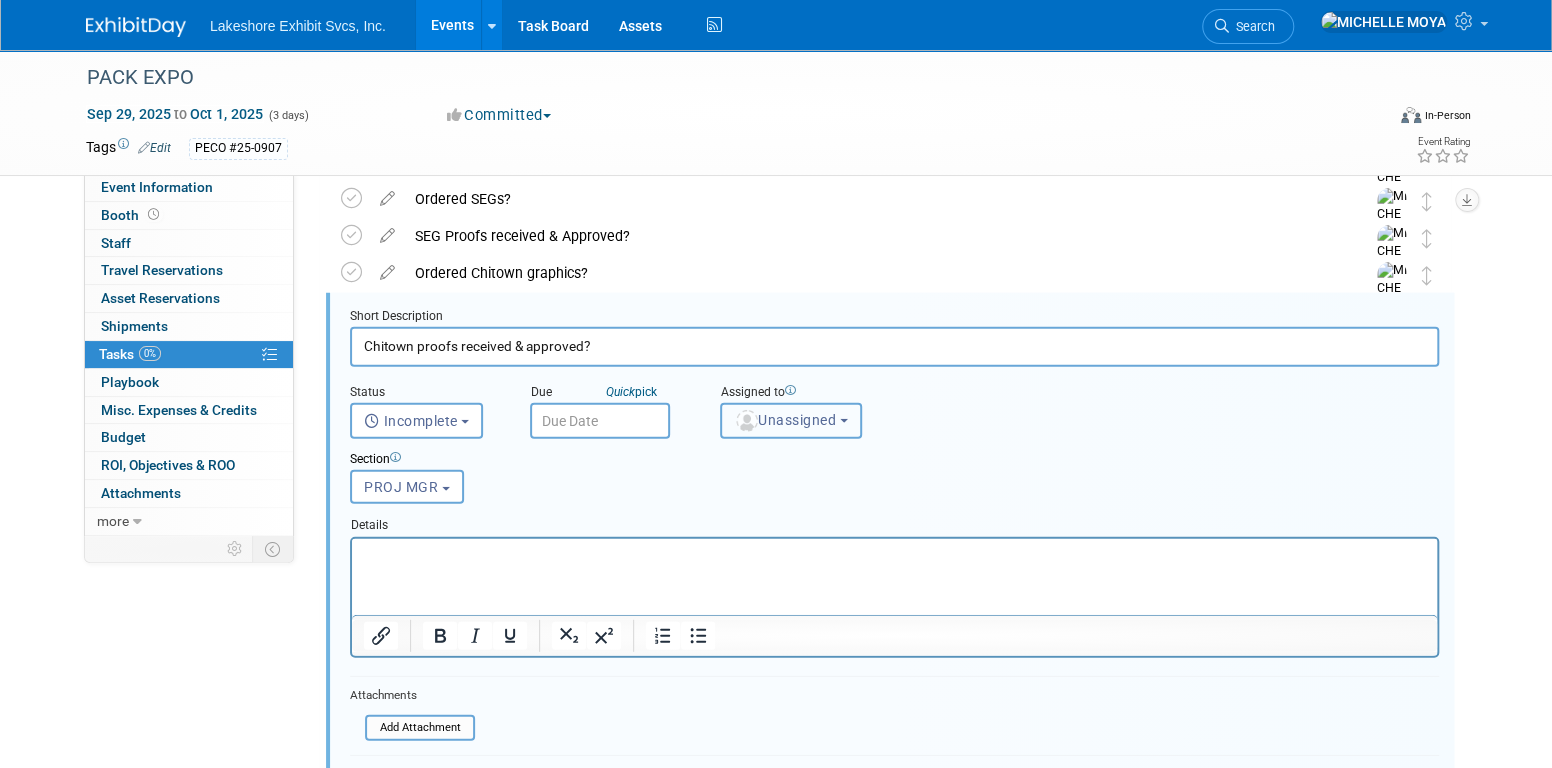 click on "Unassigned" at bounding box center [785, 420] 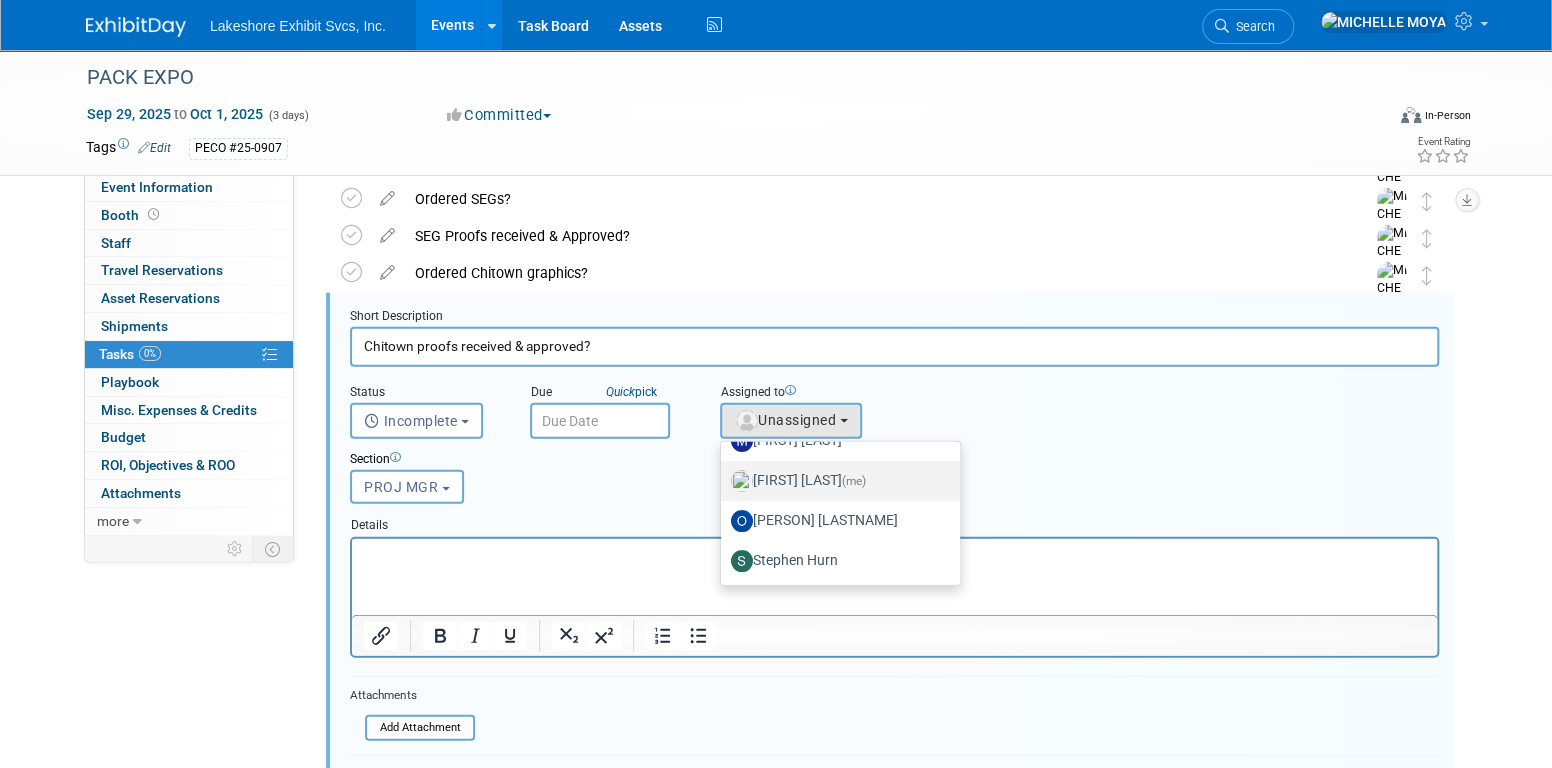 click on "MICHELLE MOYA
(me)" at bounding box center (835, 481) 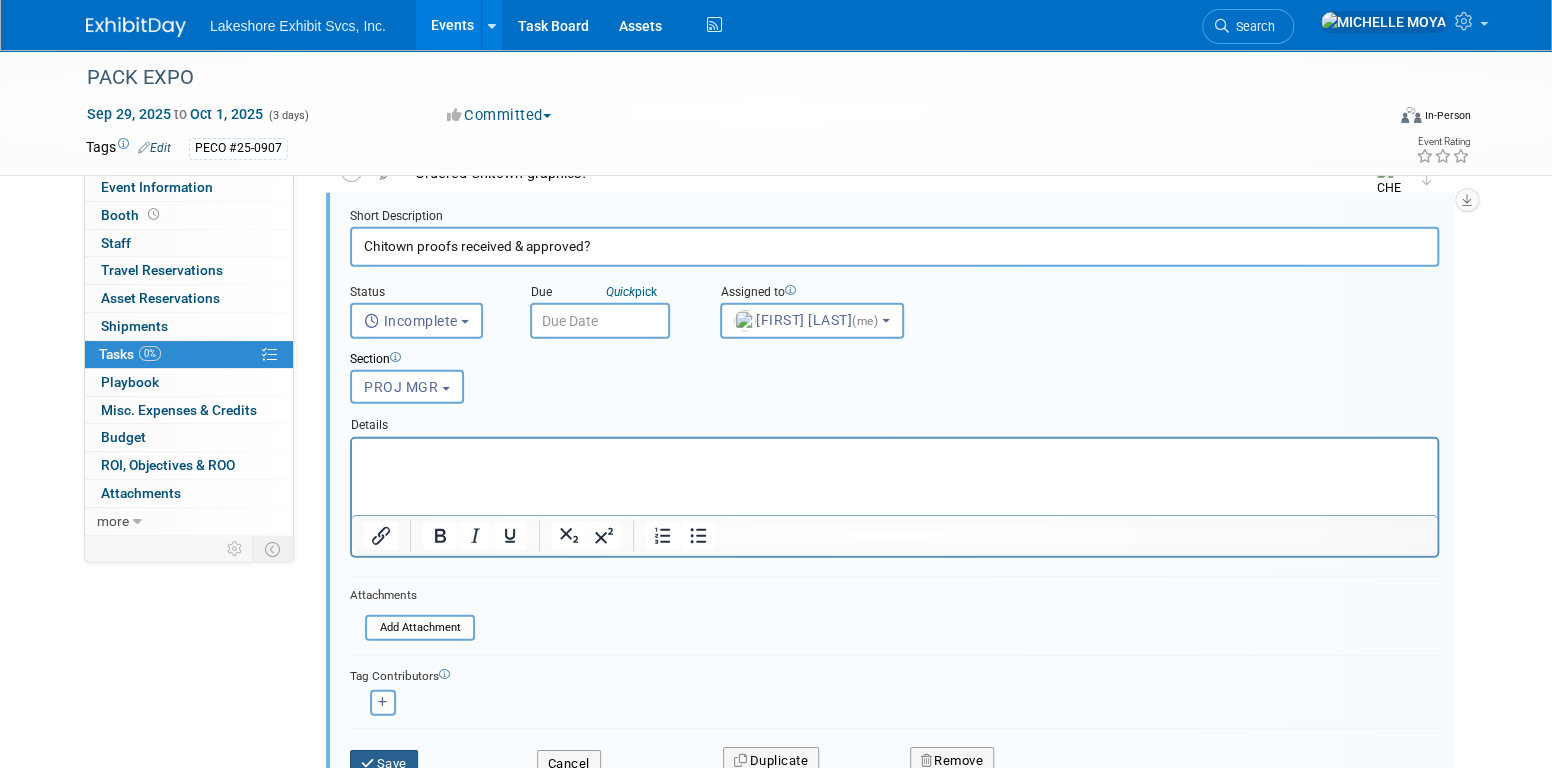 click on "Save" at bounding box center [384, 764] 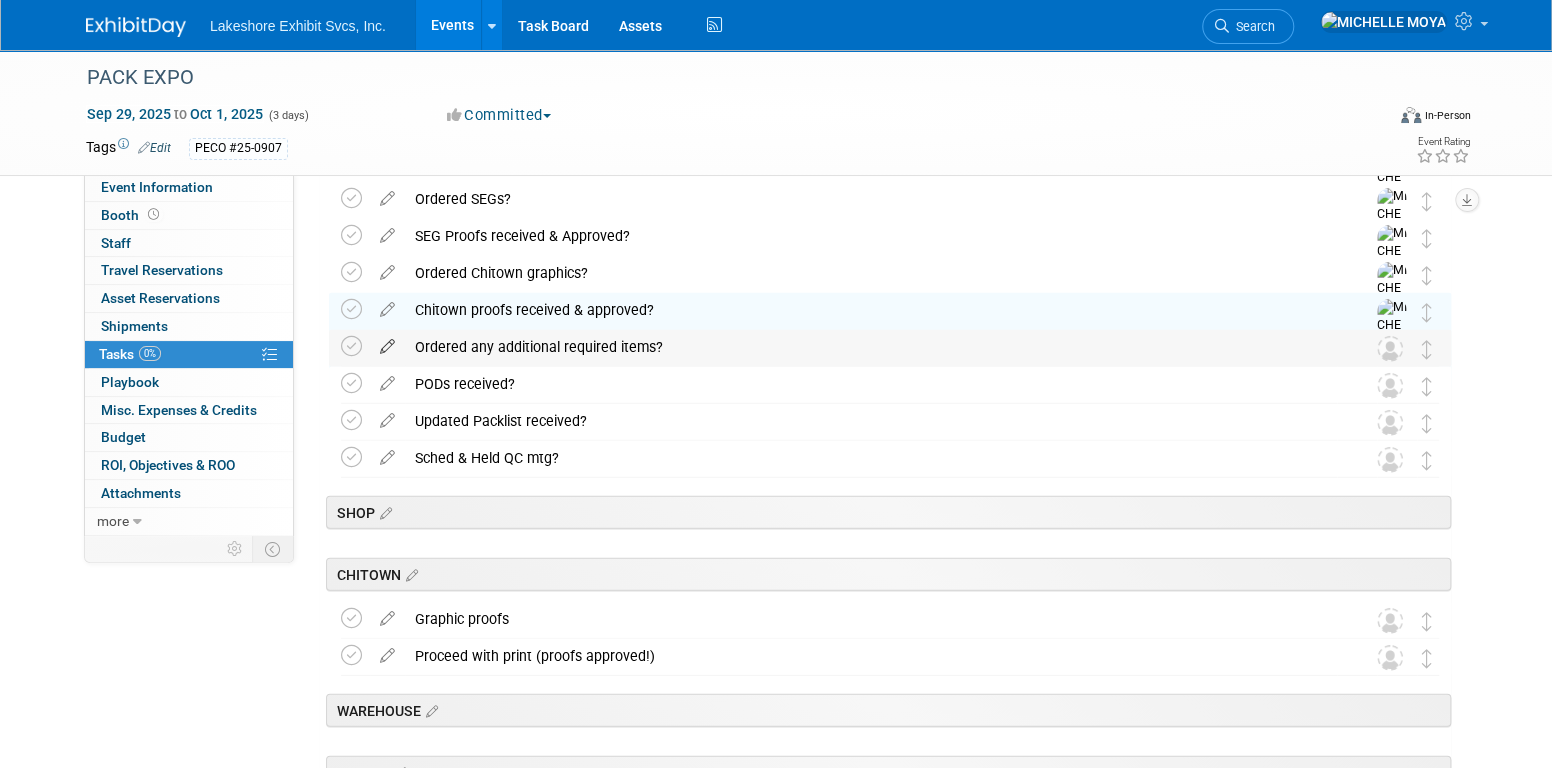 click at bounding box center (387, 342) 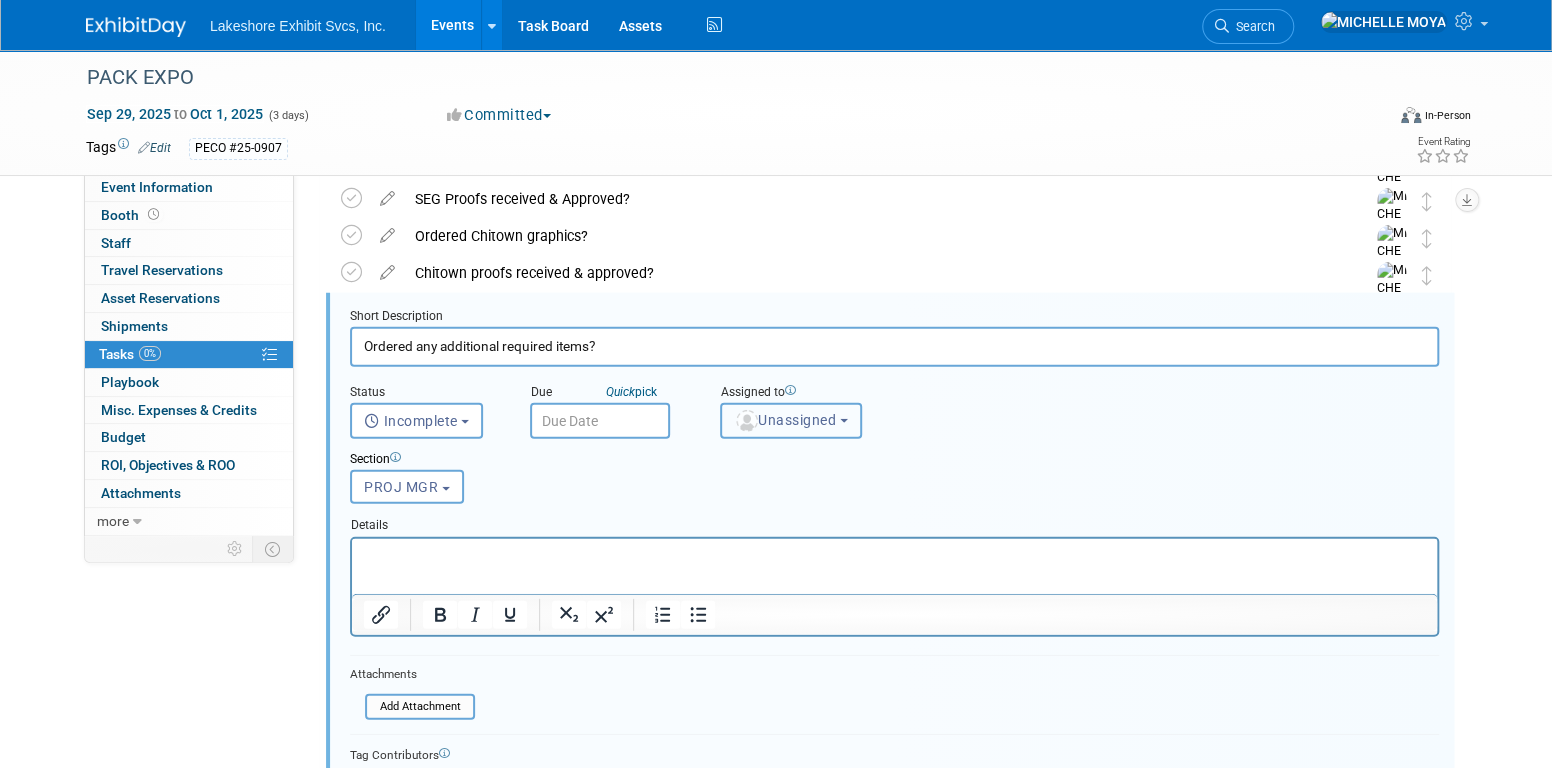 click on "Unassigned" at bounding box center (785, 420) 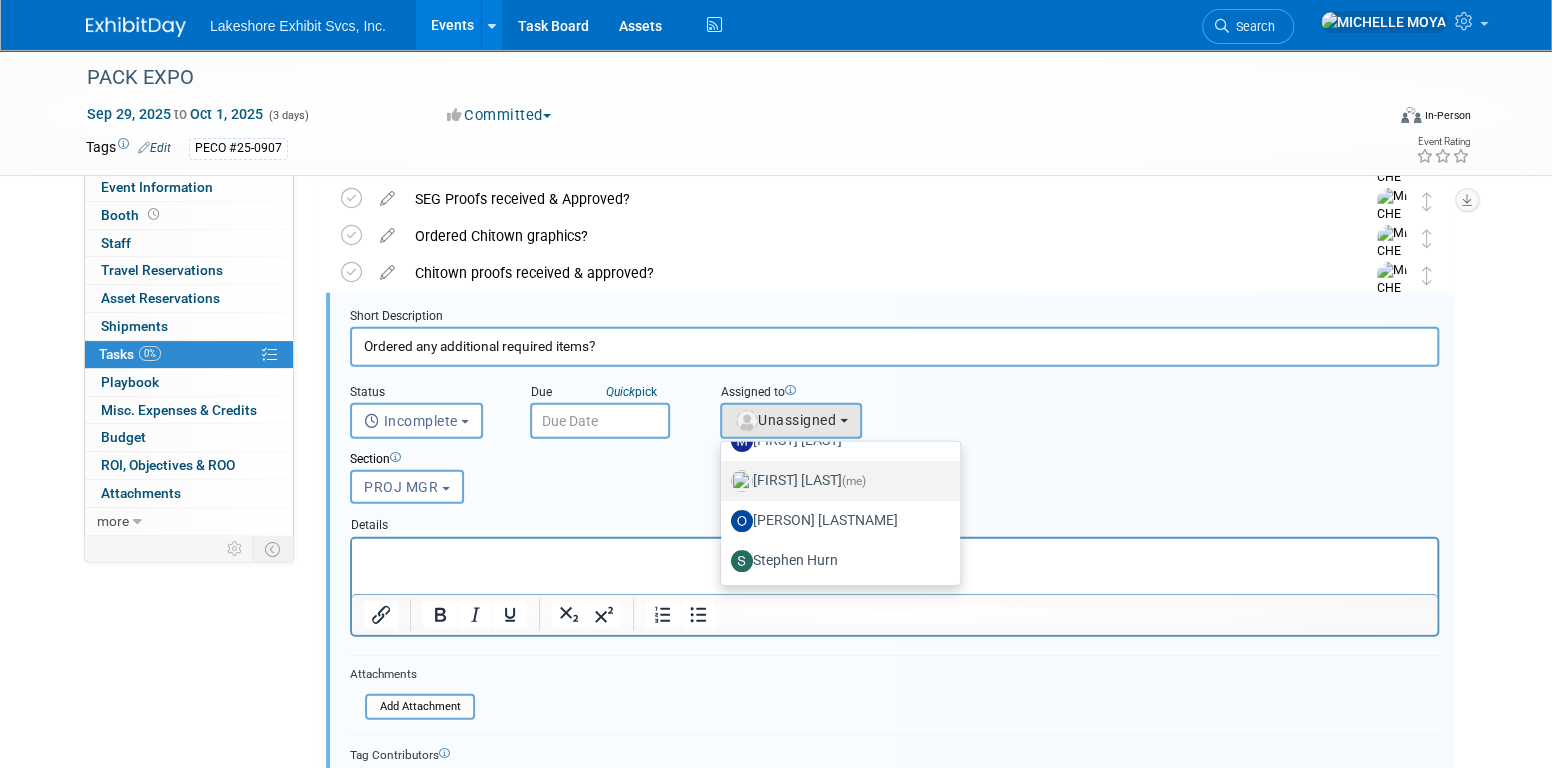 click on "MICHELLE MOYA
(me)" at bounding box center [835, 481] 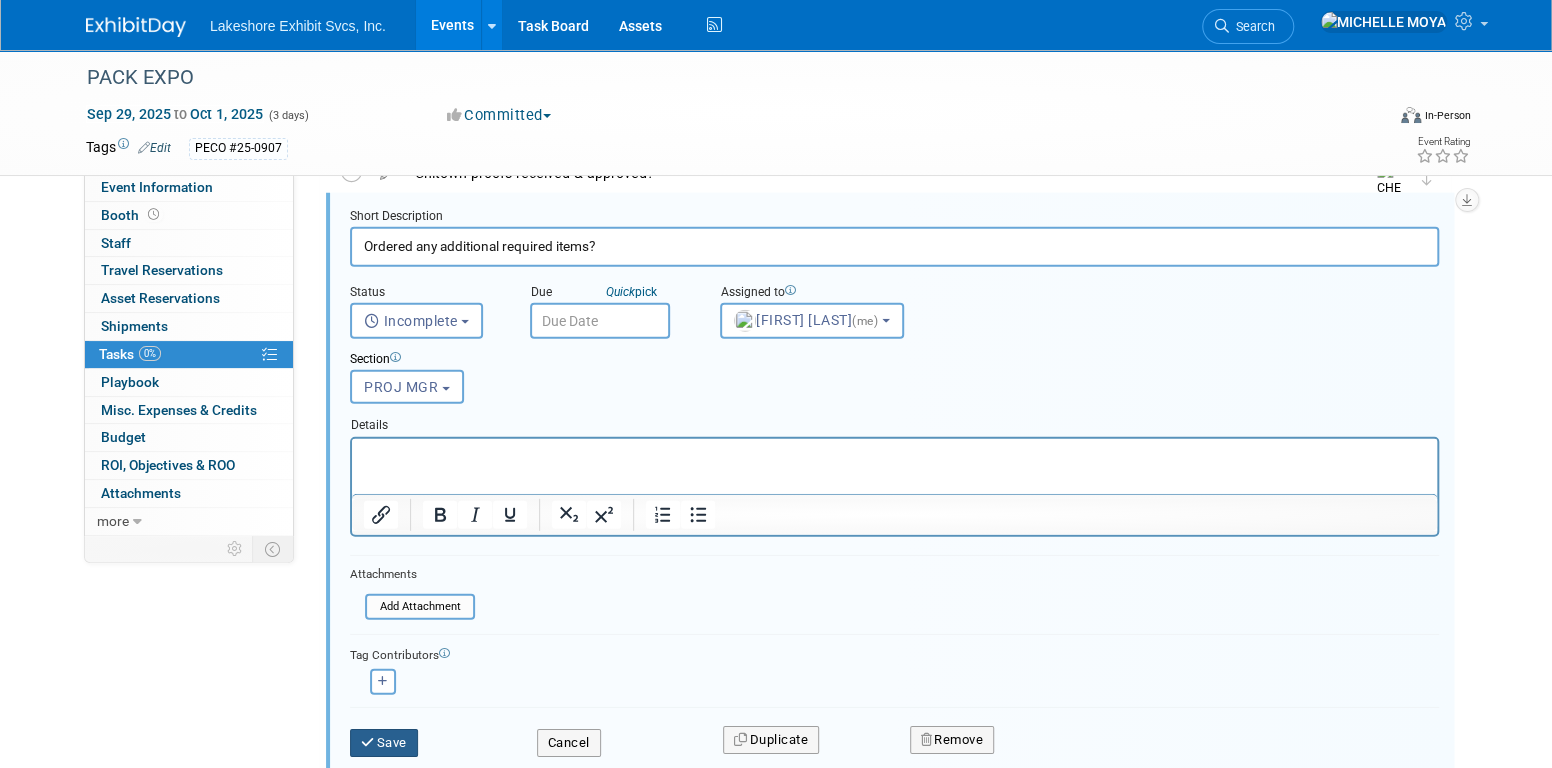 click on "Save" at bounding box center (428, 736) 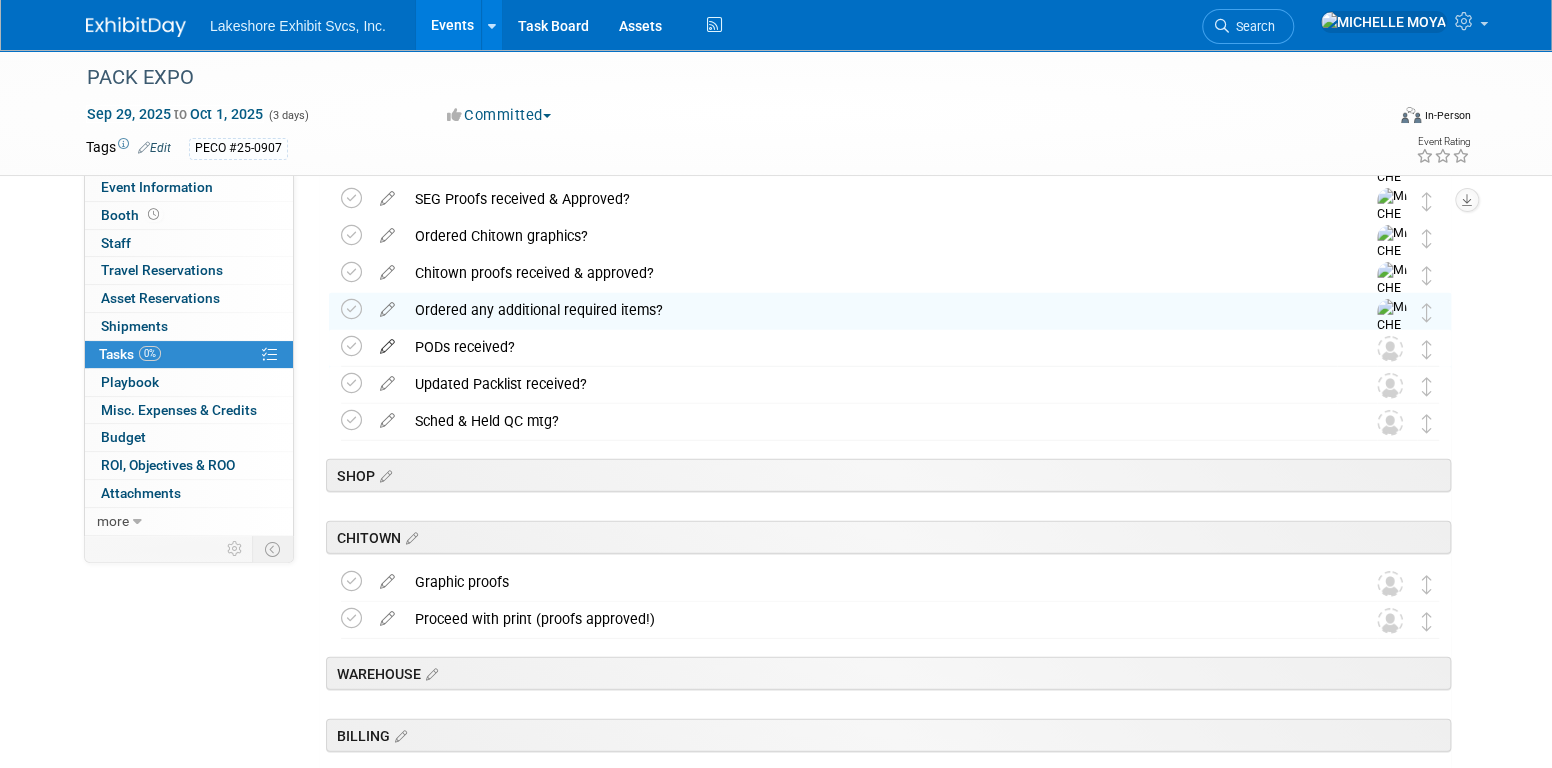 click at bounding box center [387, 342] 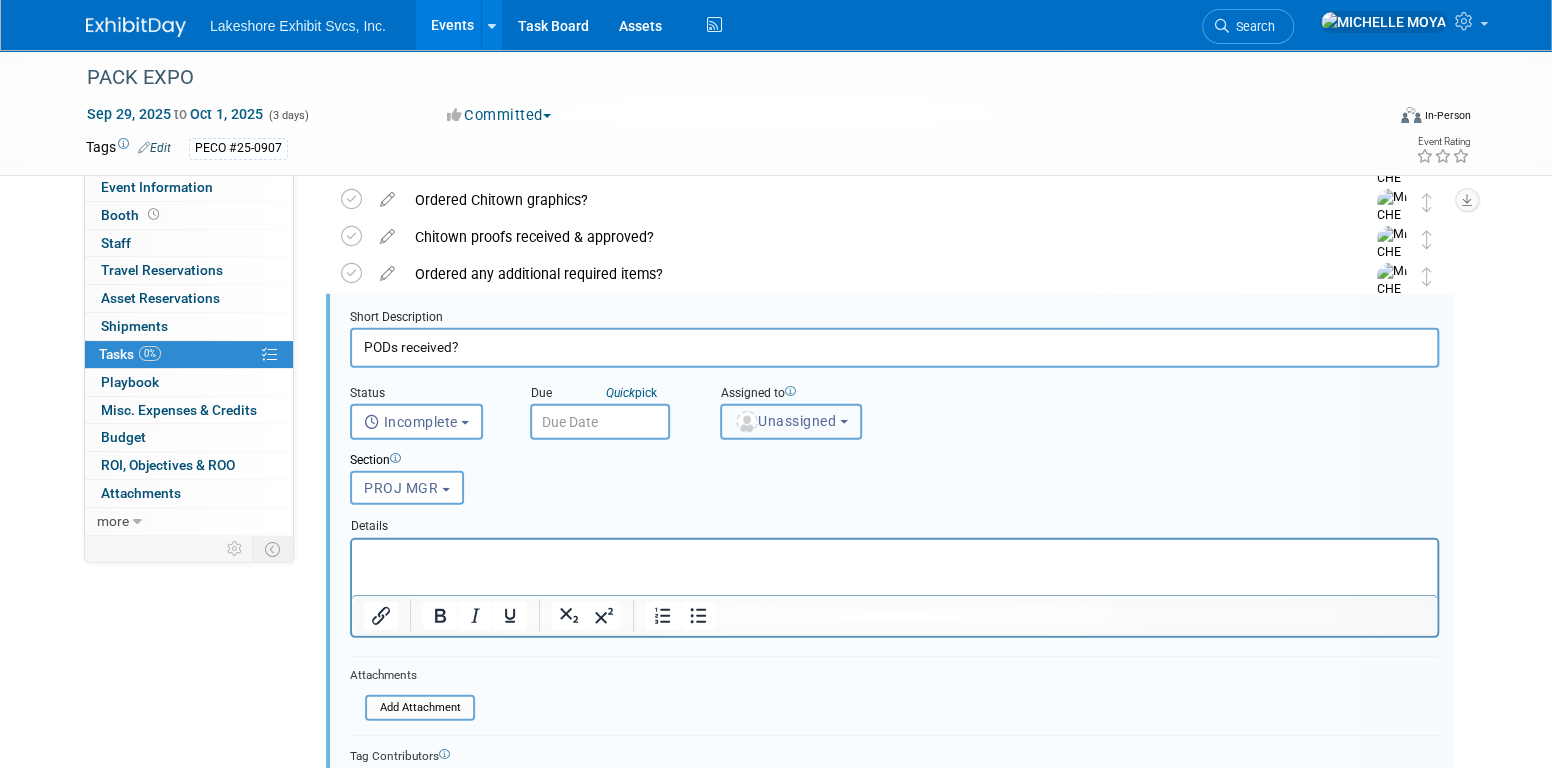 click on "Unassigned" at bounding box center [785, 421] 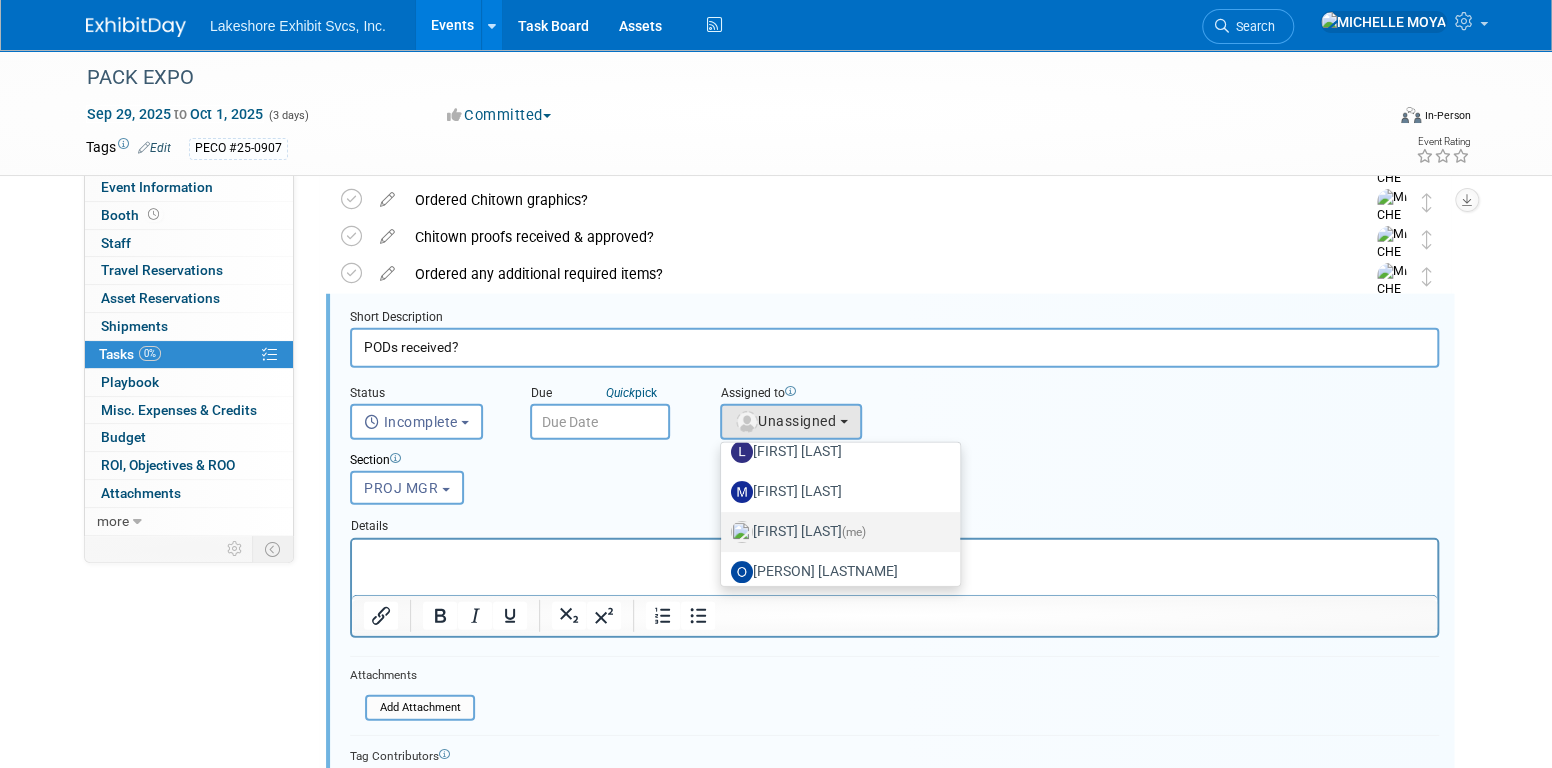 click on "MICHELLE MOYA
(me)" at bounding box center (835, 532) 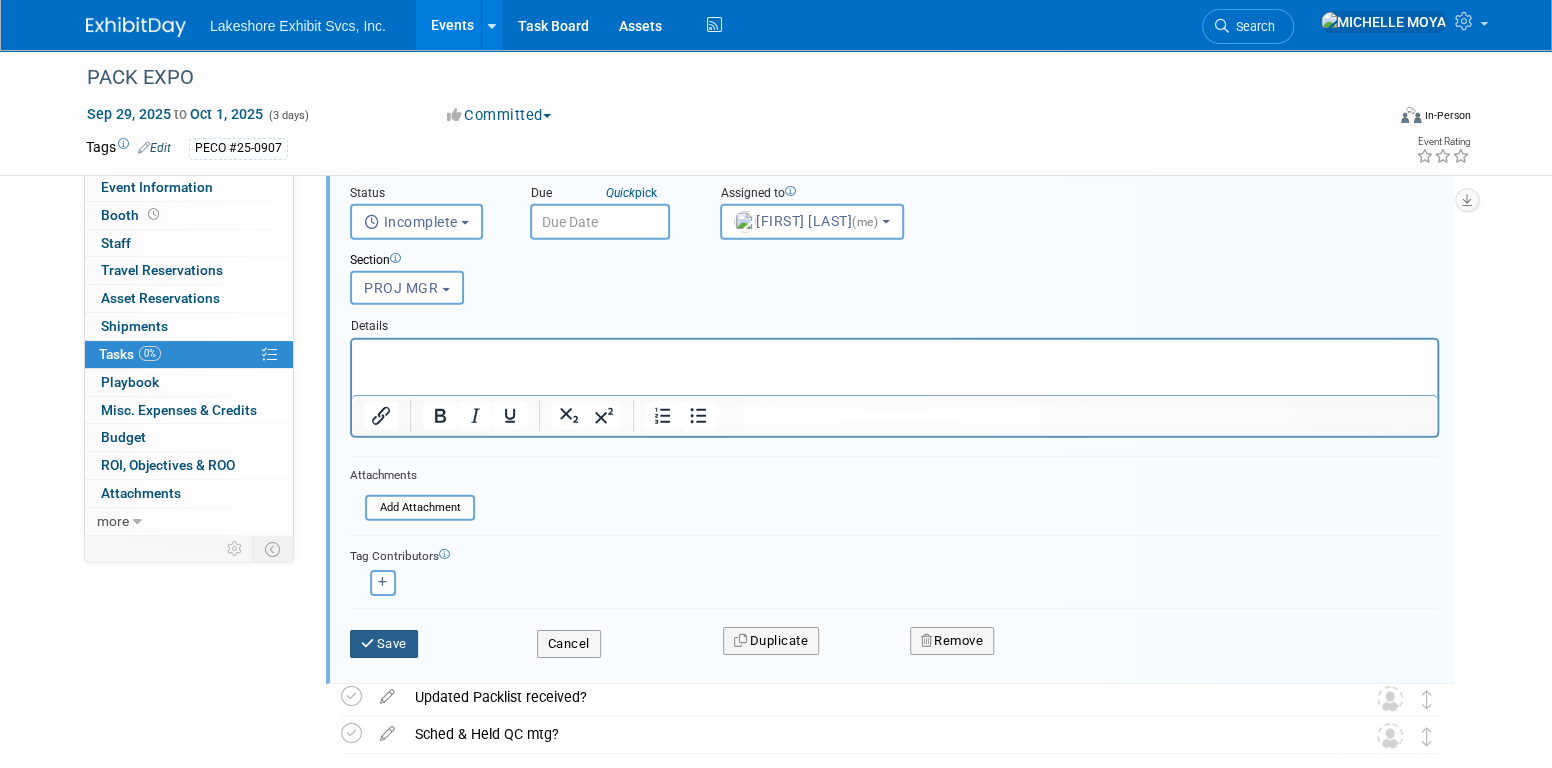 click on "Save" at bounding box center (384, 644) 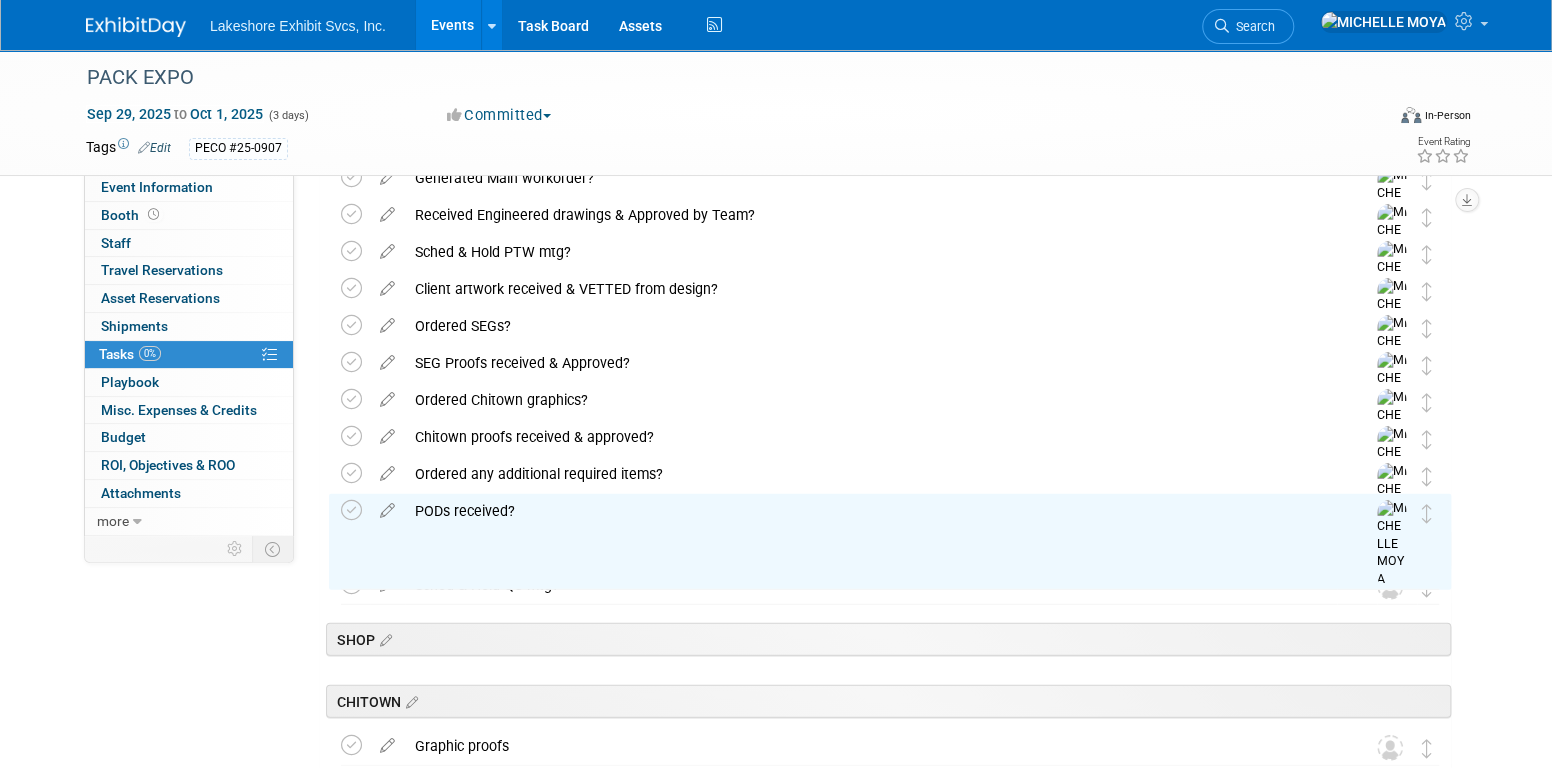 click at bounding box center (387, 543) 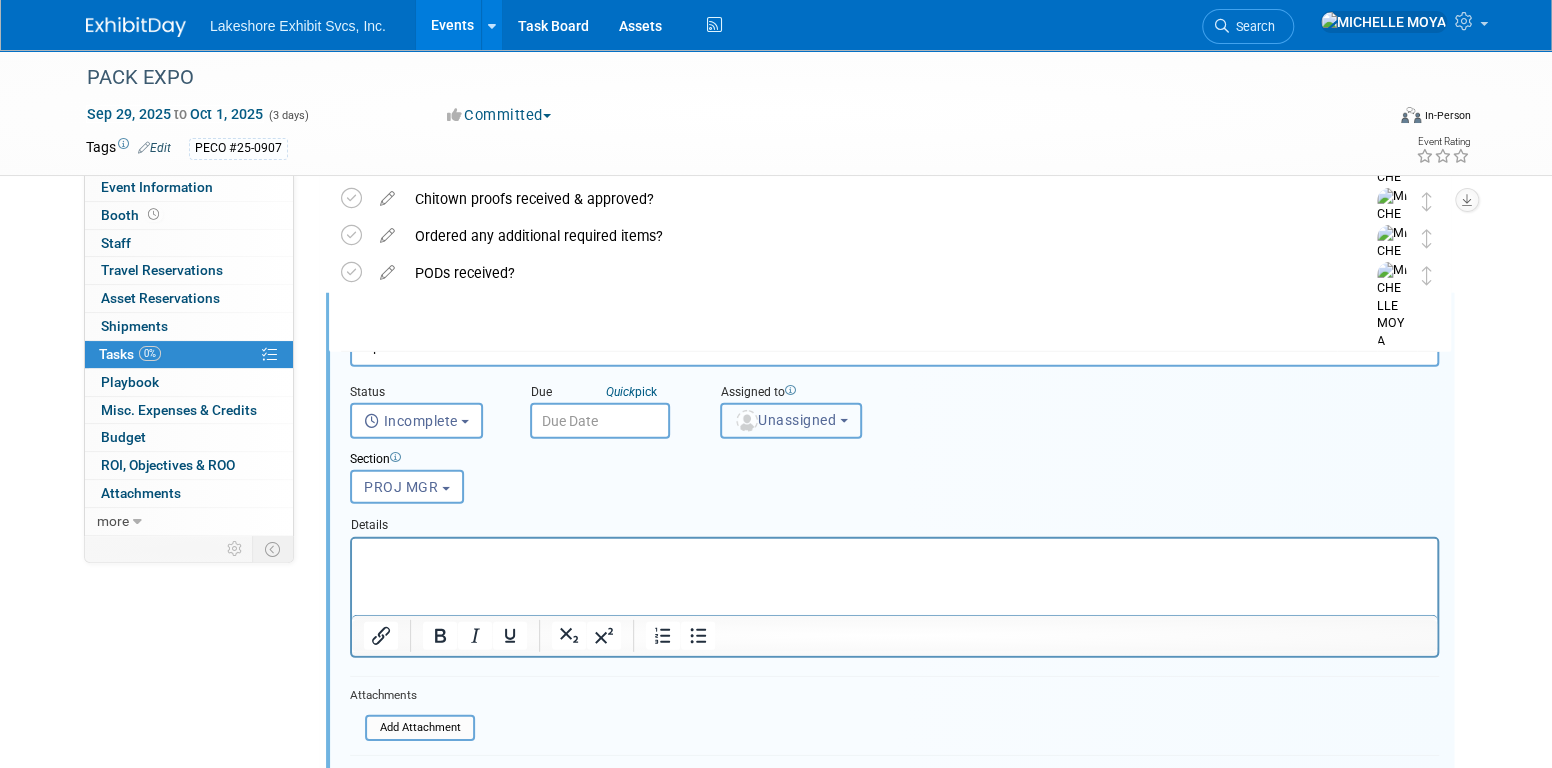 click on "Unassigned" at bounding box center [791, 421] 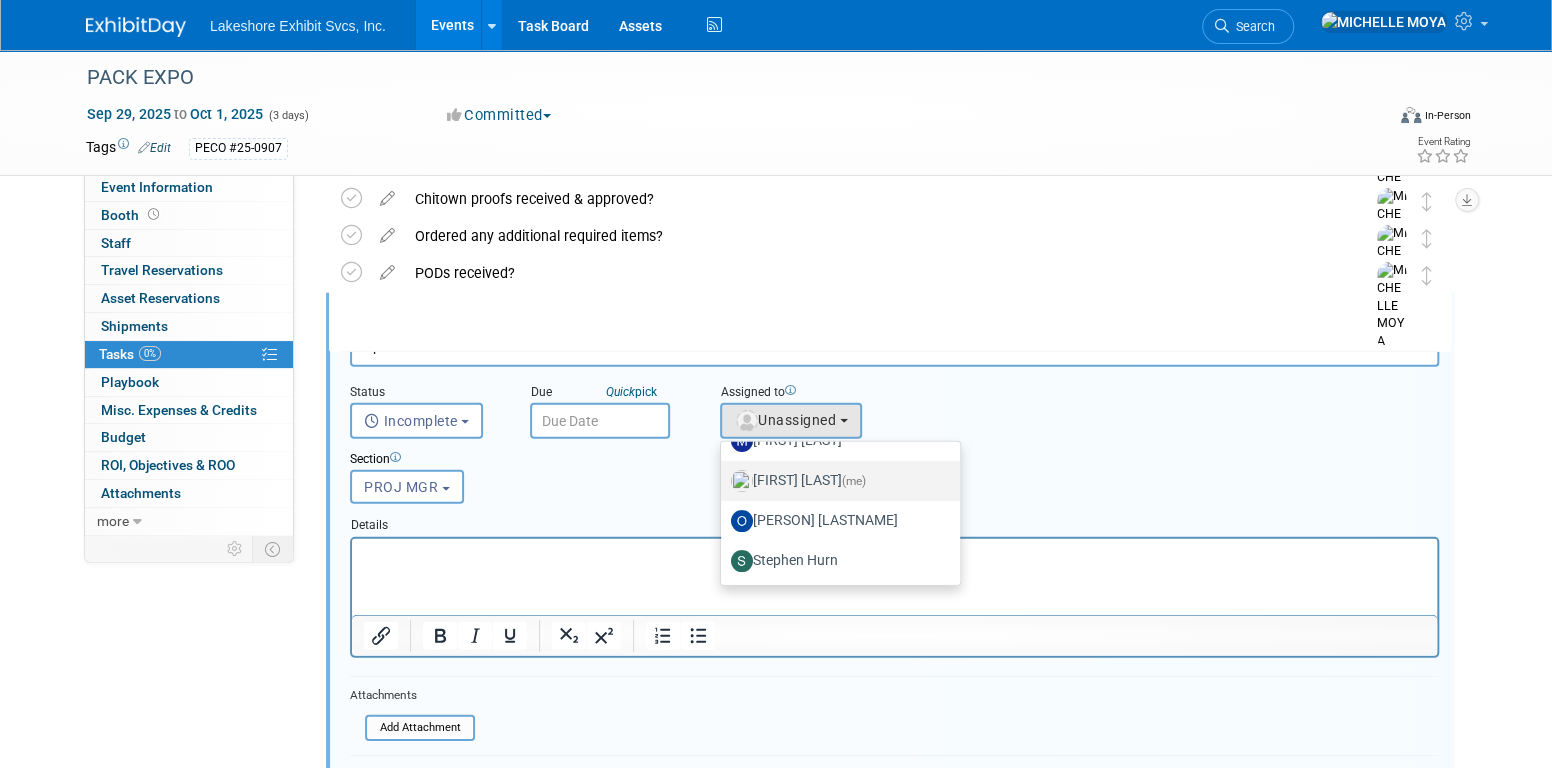 click on "MICHELLE MOYA
(me)" at bounding box center [835, 481] 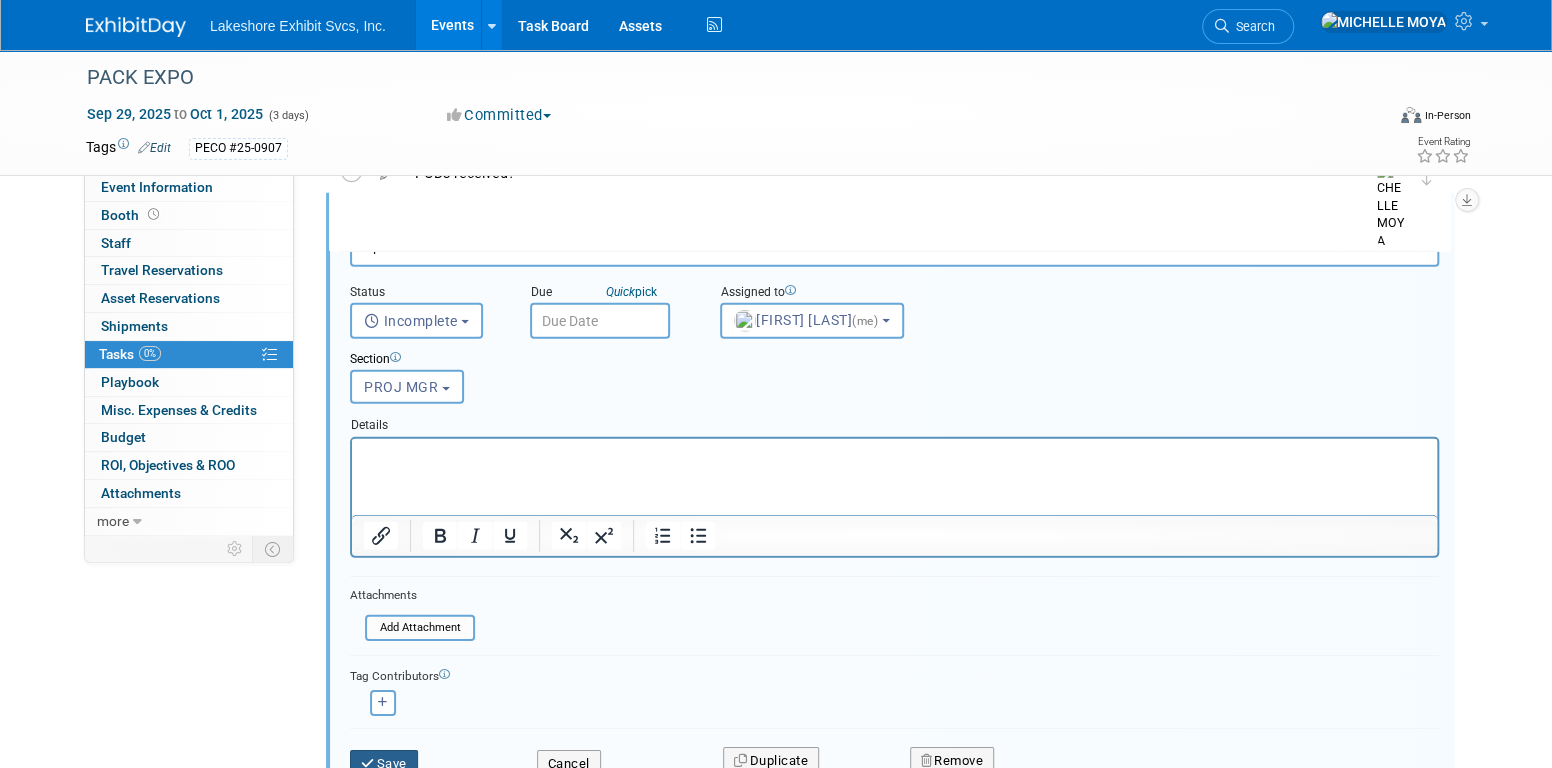 click on "Save" at bounding box center (384, 764) 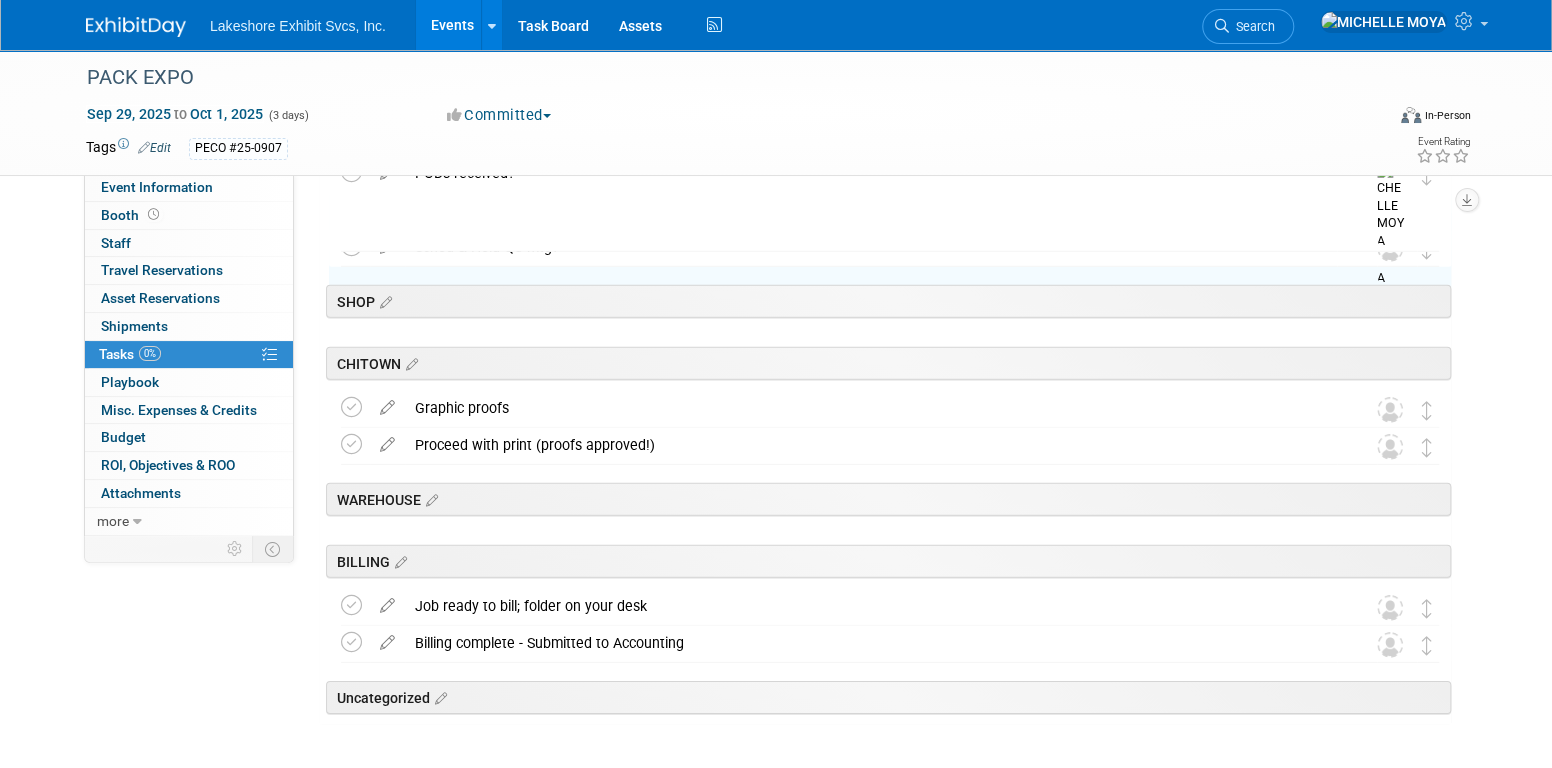 click at bounding box center [387, 242] 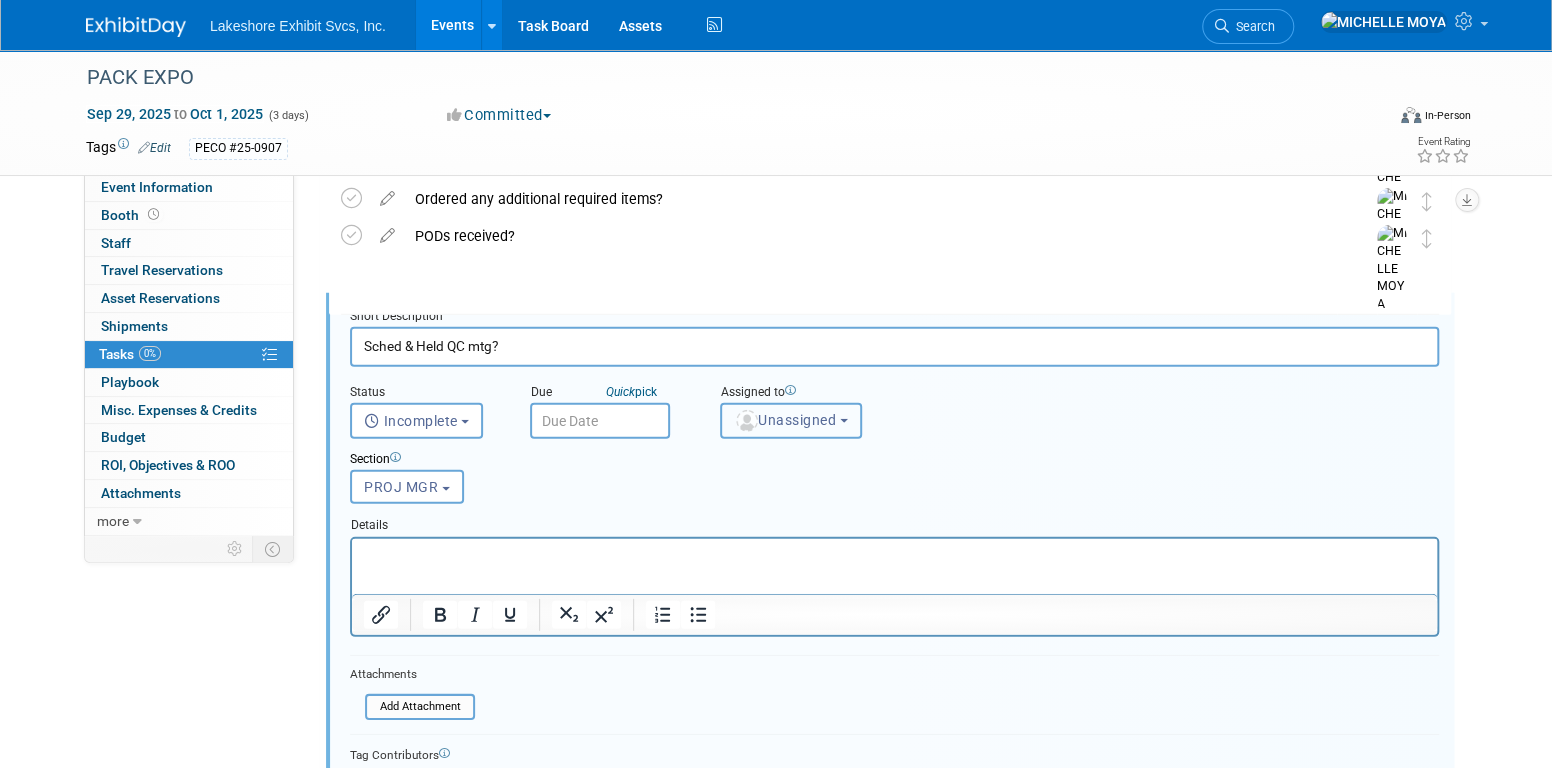 click on "Unassigned" at bounding box center (785, 420) 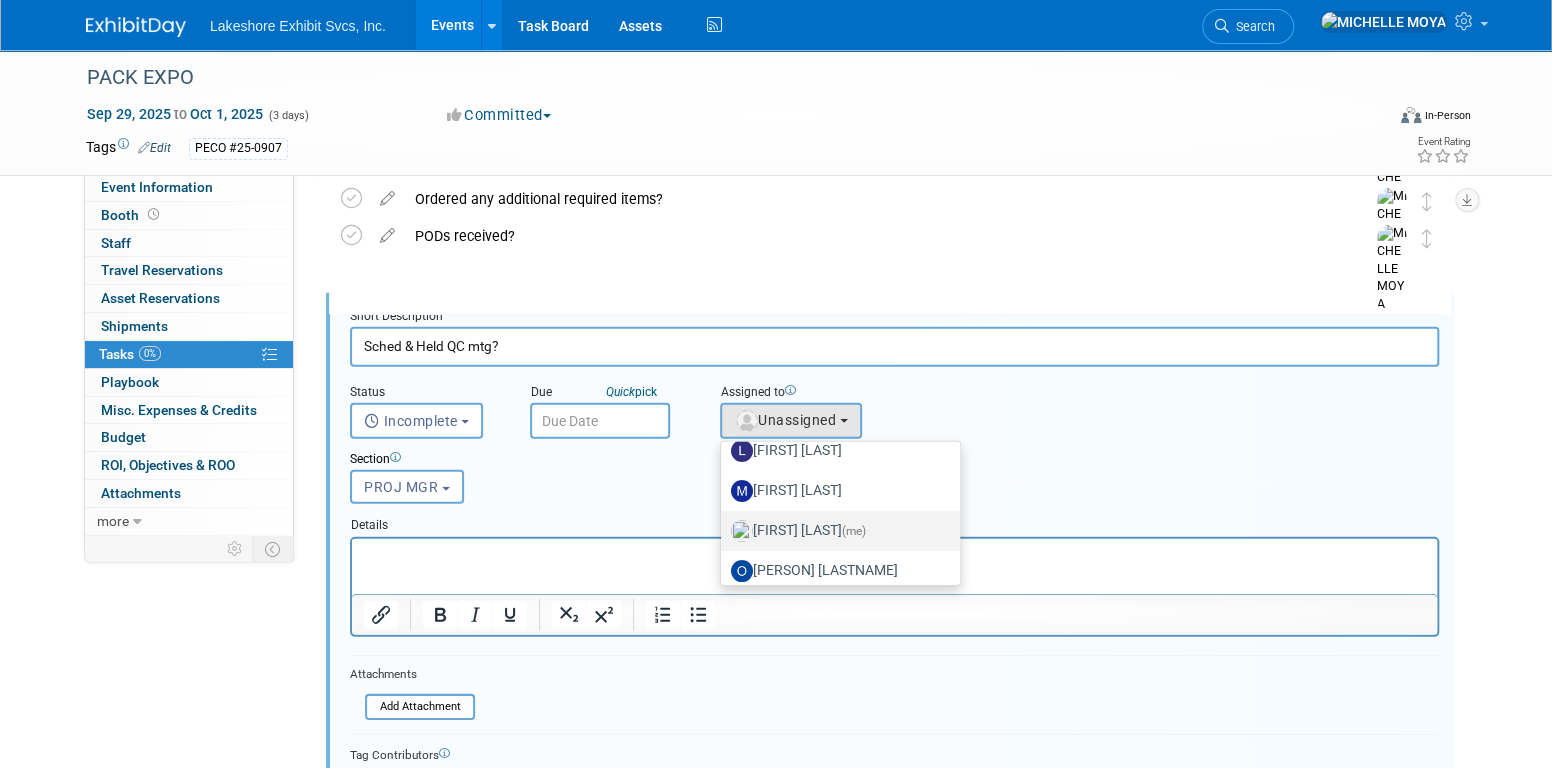 click on "MICHELLE MOYA
(me)" at bounding box center (835, 531) 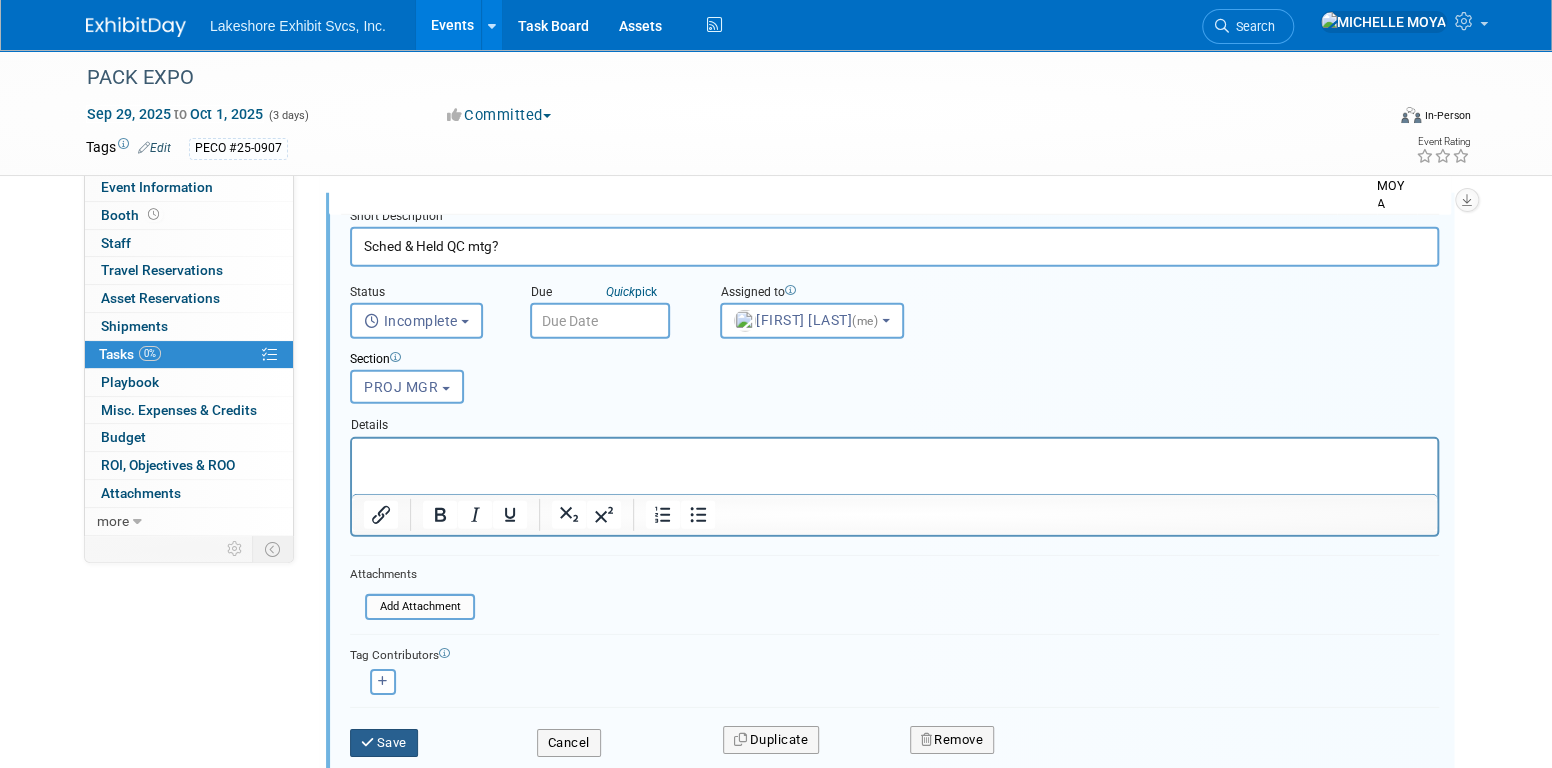 click on "Save" at bounding box center (384, 743) 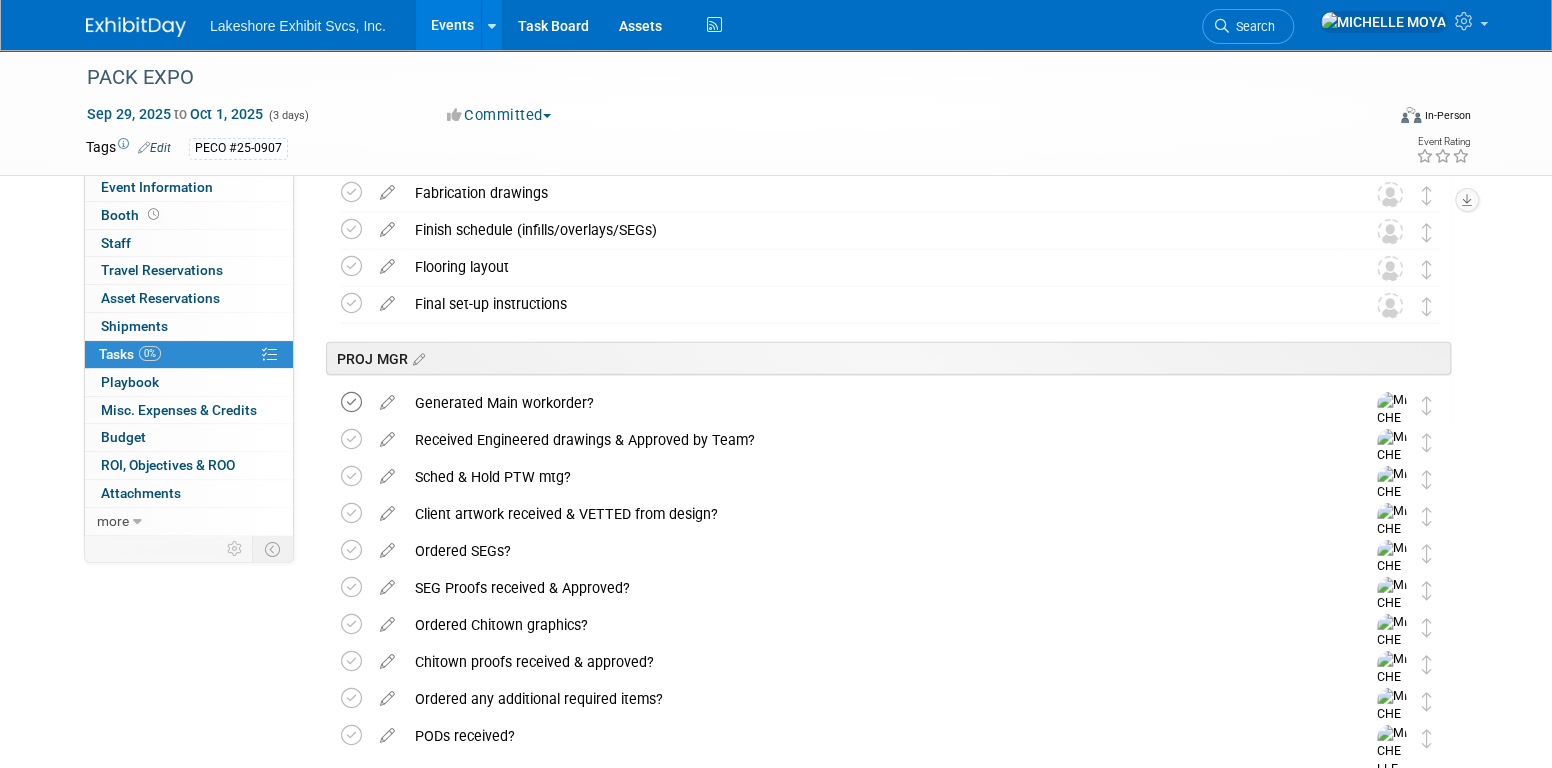 click at bounding box center (351, 402) 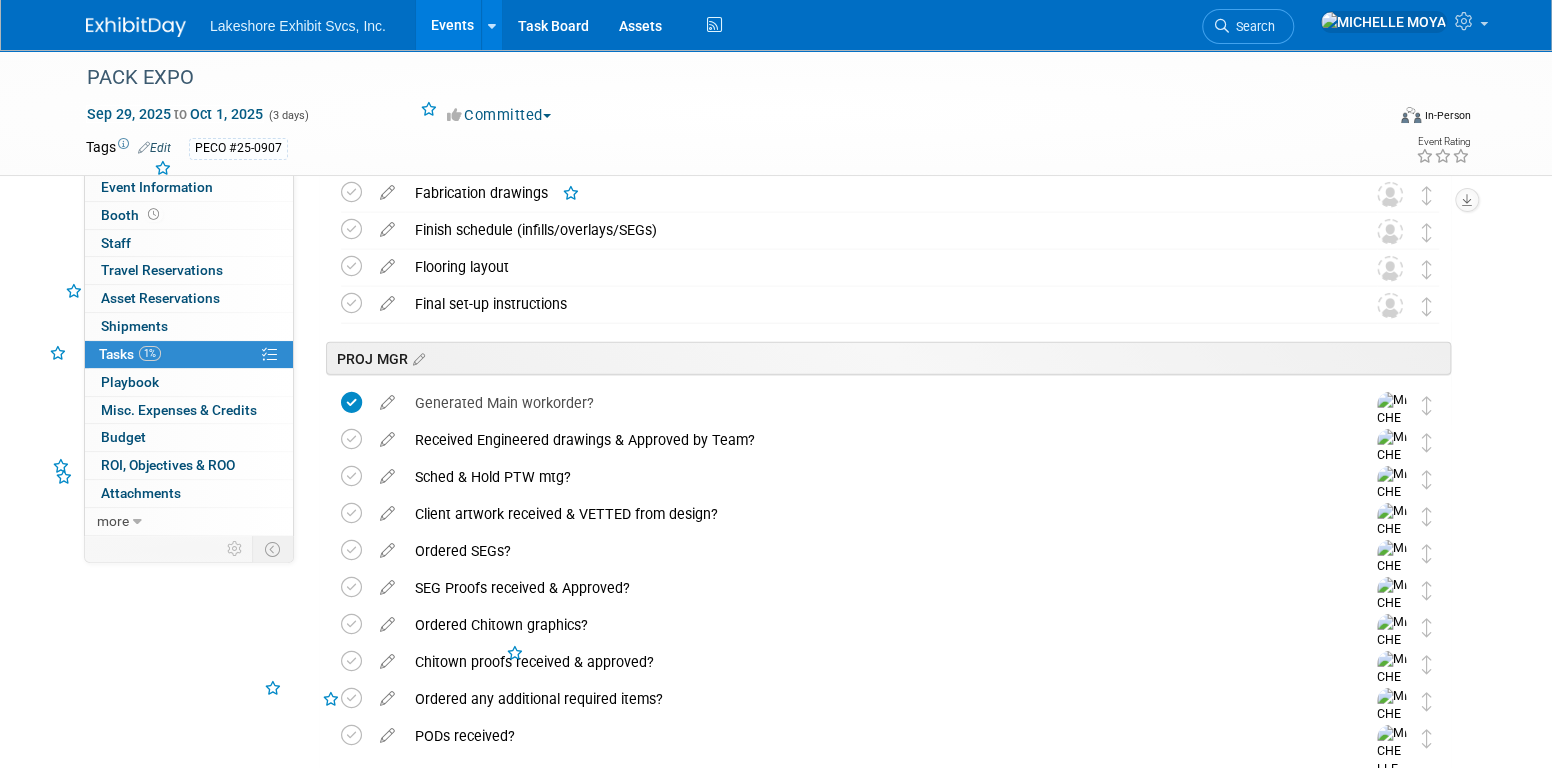 click at bounding box center (387, 398) 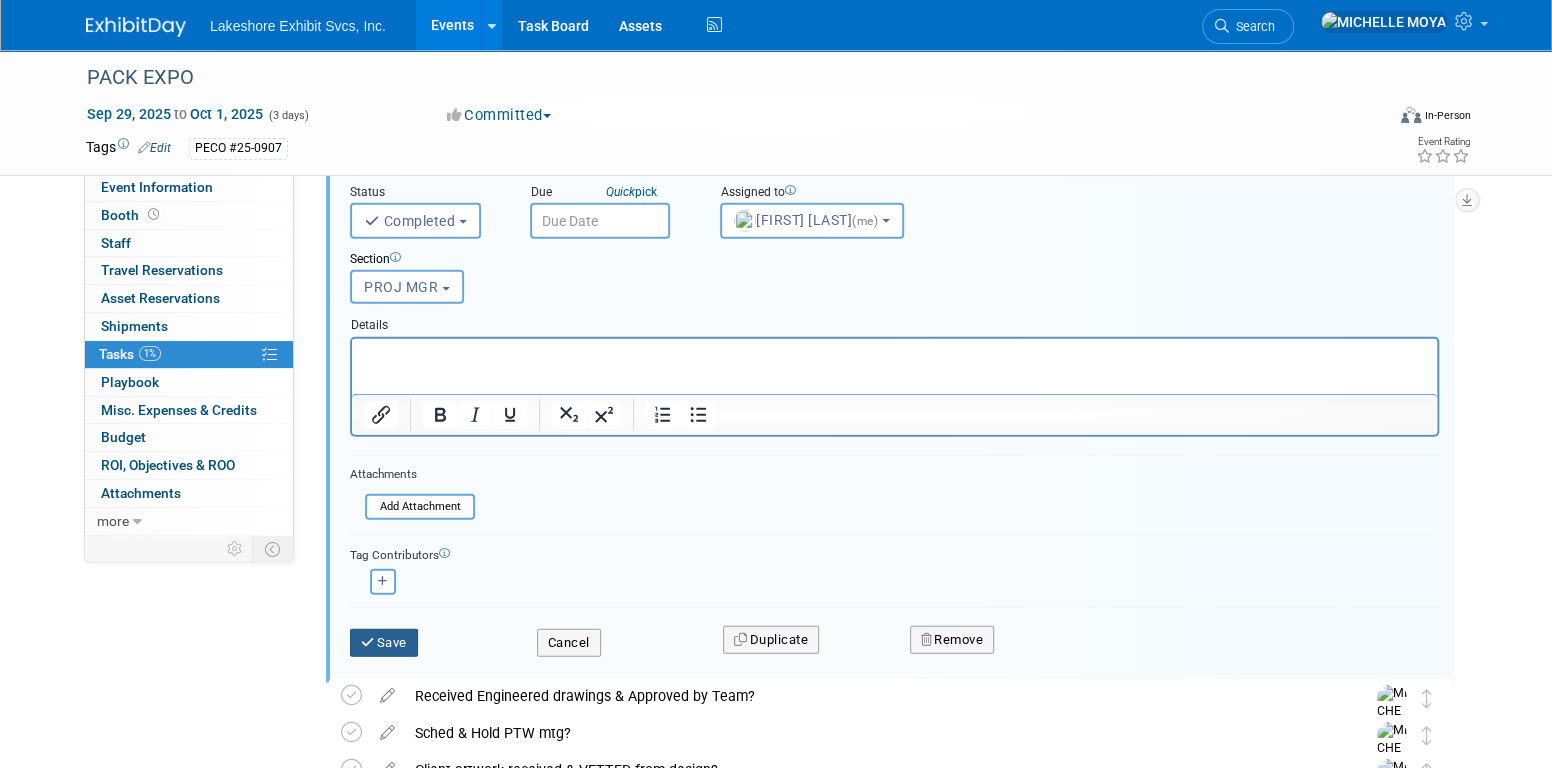 click on "Save" at bounding box center [384, 643] 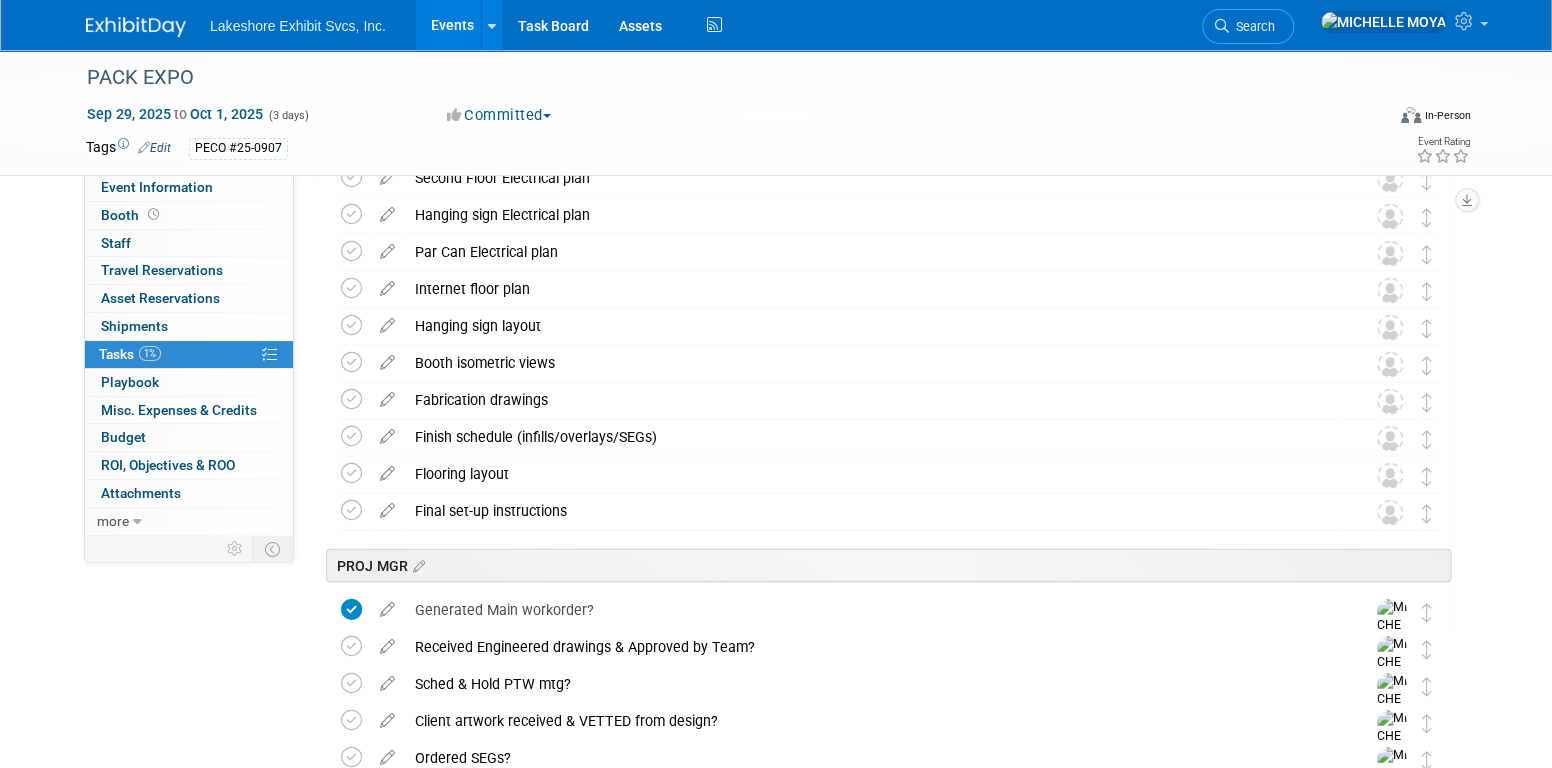 click on "Received Engineered drawings & Approved by Team?" at bounding box center [871, 647] 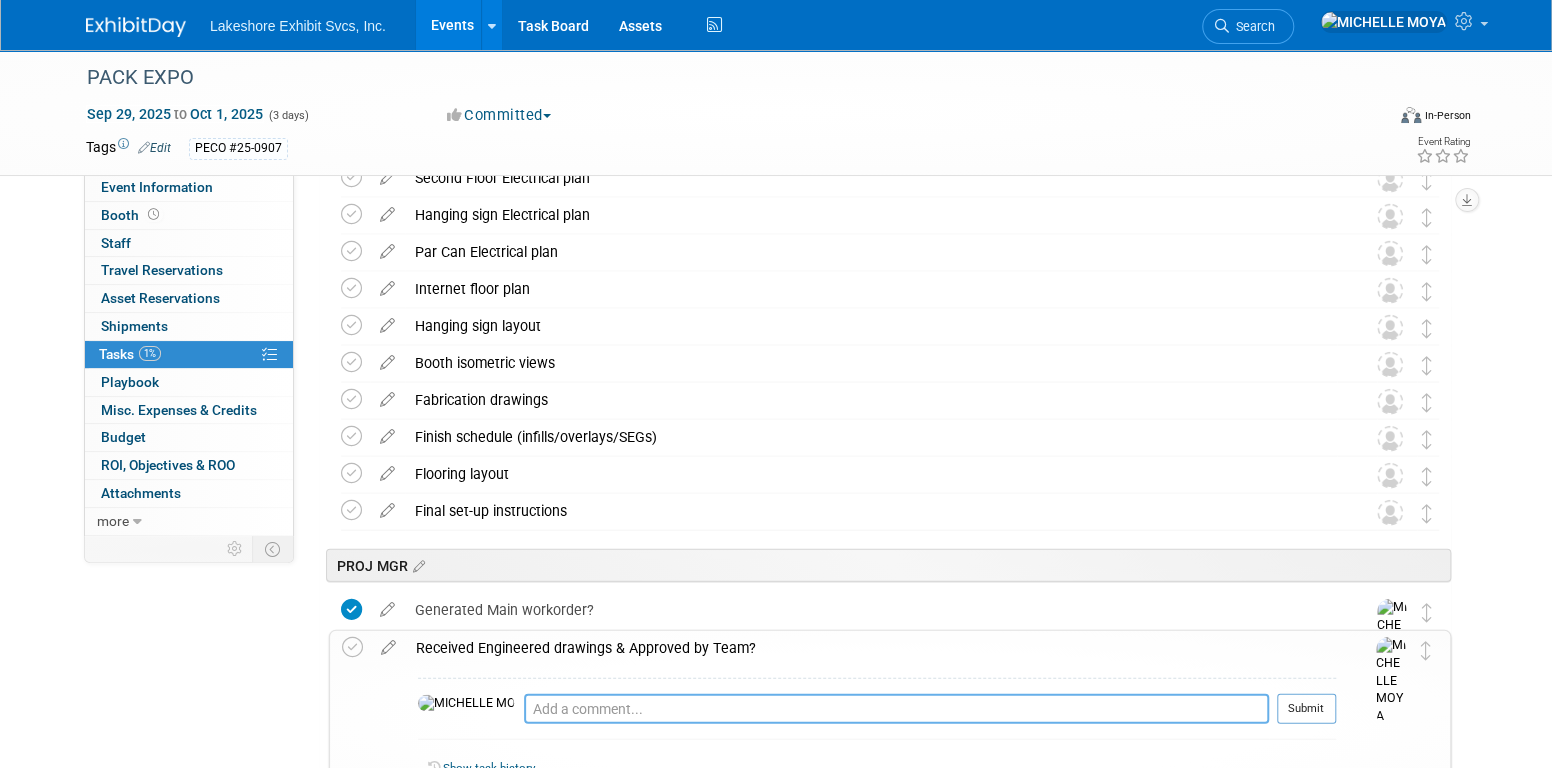 click at bounding box center [896, 709] 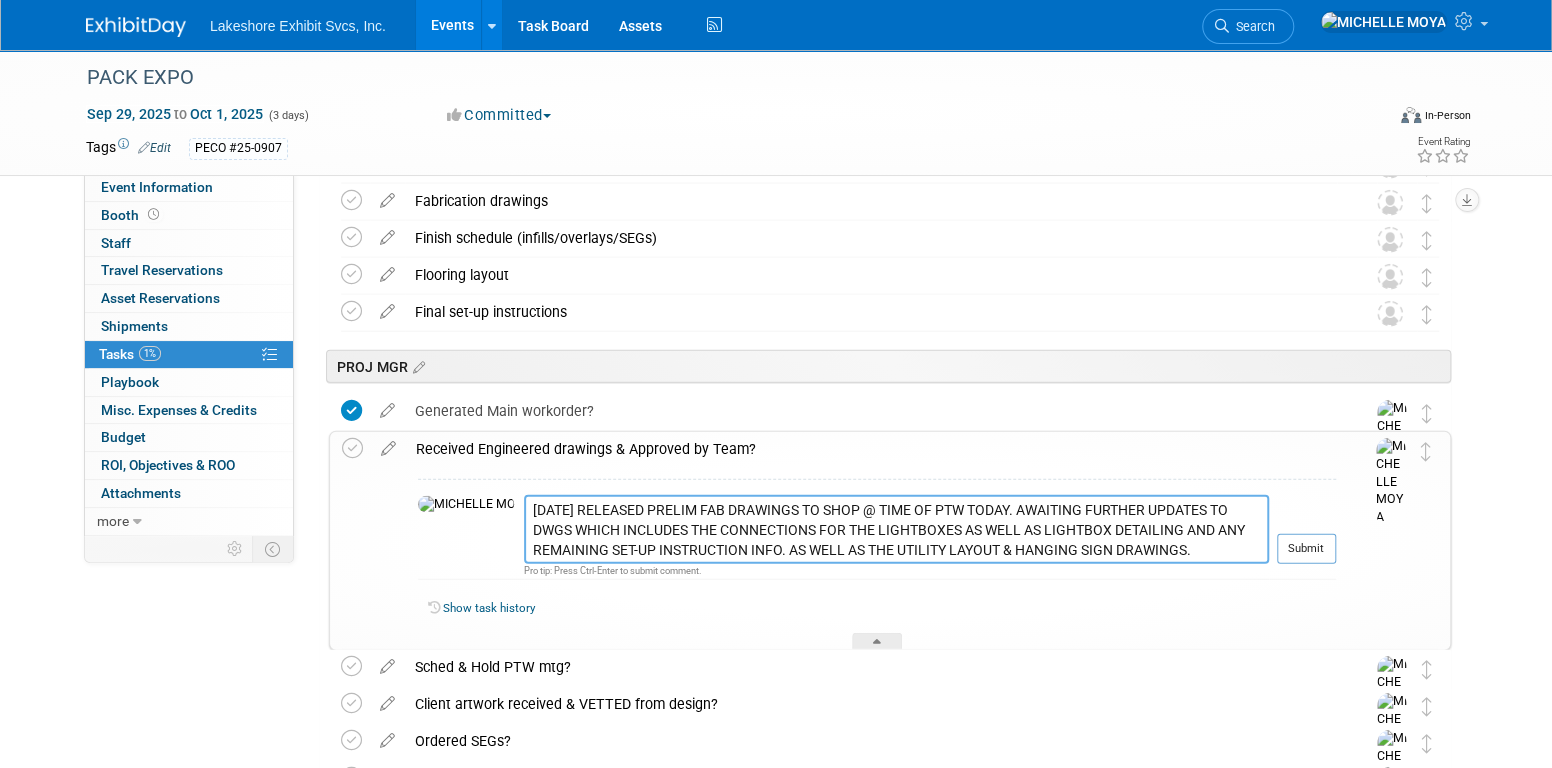 scroll, scrollTop: 2563, scrollLeft: 0, axis: vertical 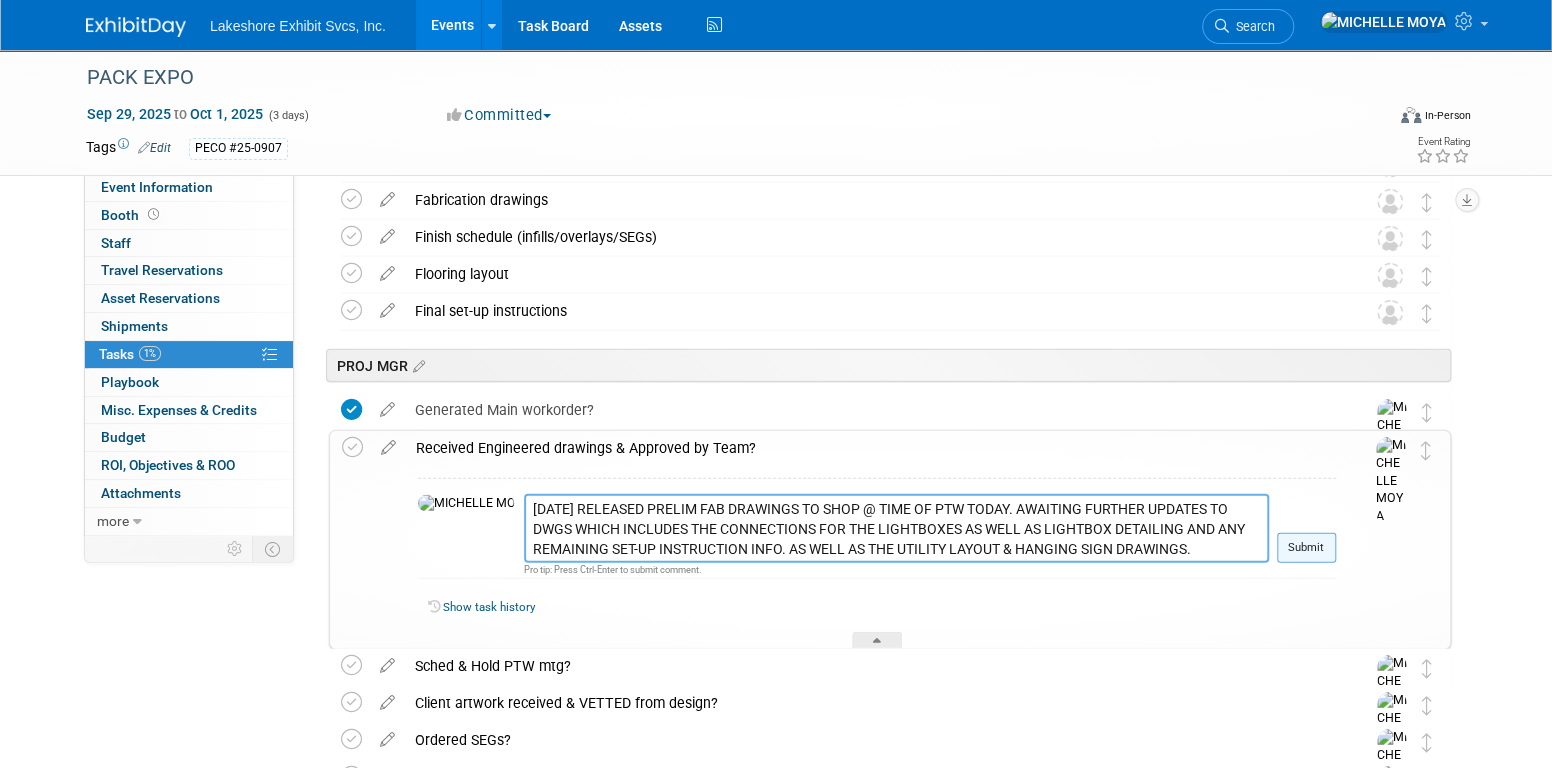 type on "[DATE] RELEASED PRELIM FAB DRAWINGS TO SHOP @ TIME OF PTW TODAY. AWAITING FURTHER UPDATES TO DWGS WHICH INCLUDES THE CONNECTIONS FOR THE LIGHTBOXES AS WELL AS LIGHTBOX DETAILING AND ANY REMAINING SET-UP INSTRUCTION INFO. AS WELL AS THE UTILITY LAYOUT & HANGING SIGN DRAWINGS." 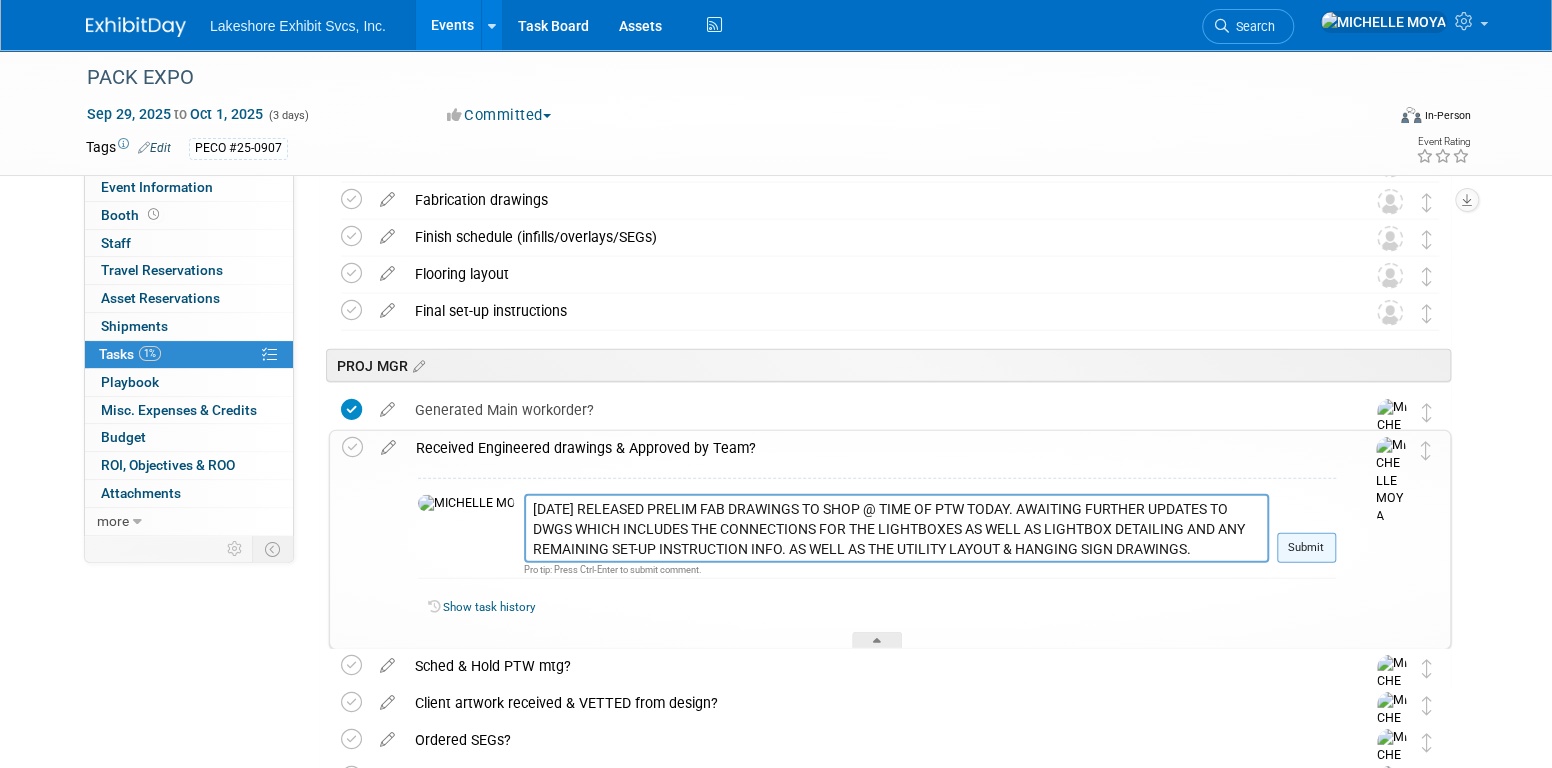 click on "Submit" at bounding box center (1306, 548) 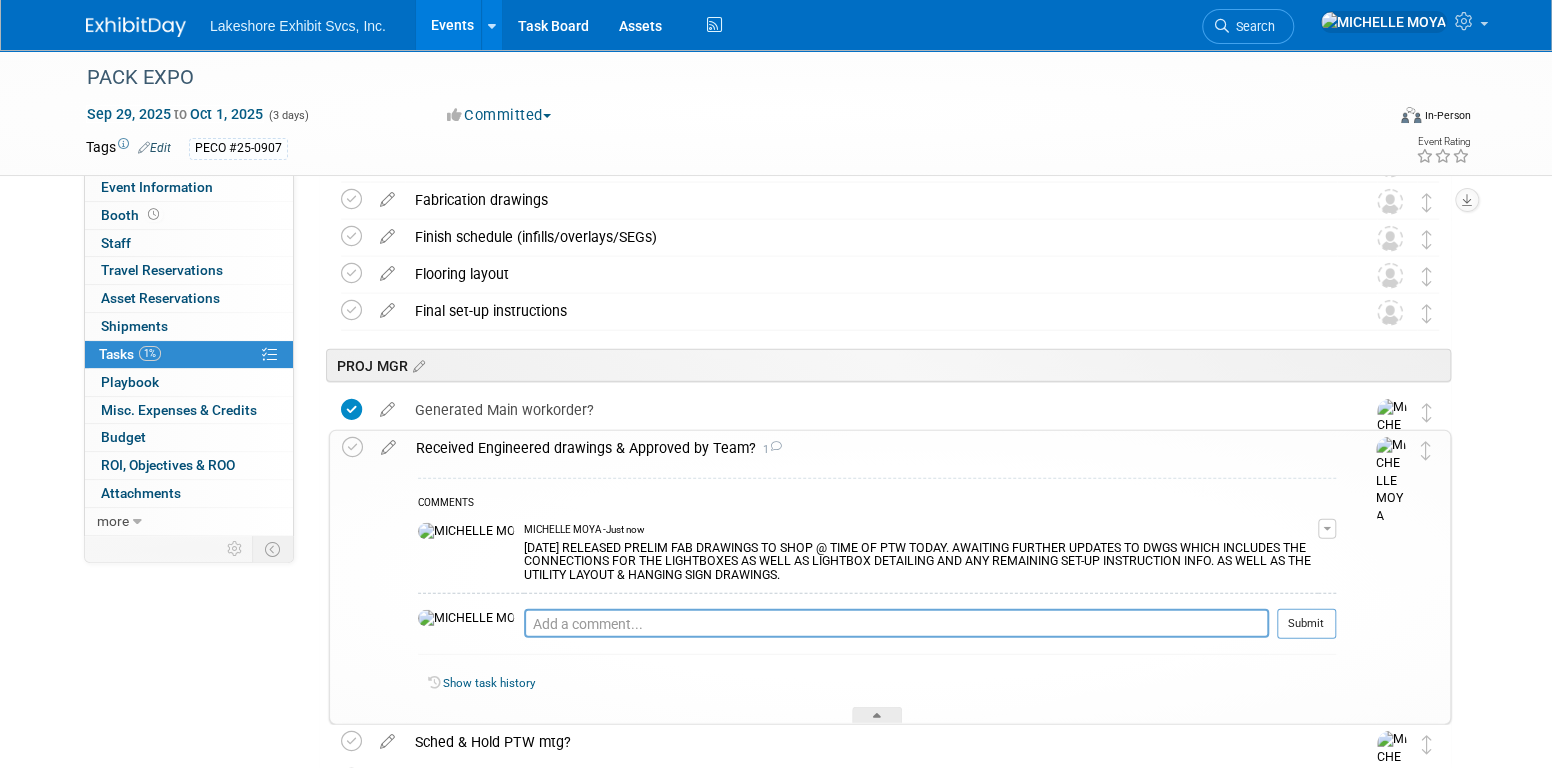 click on "Received Engineered drawings & Approved by Team?
1" at bounding box center [871, 448] 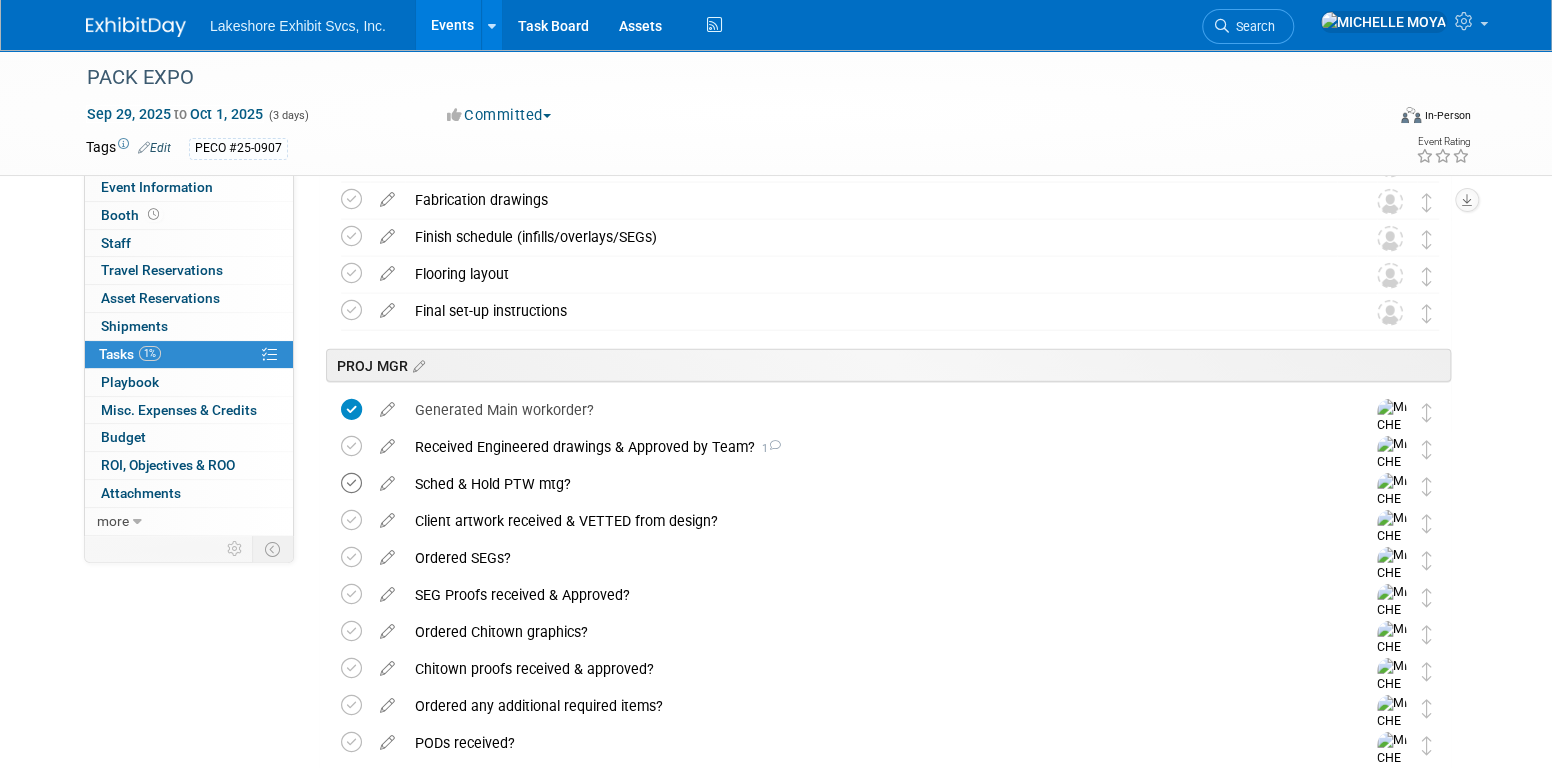 click at bounding box center (351, 483) 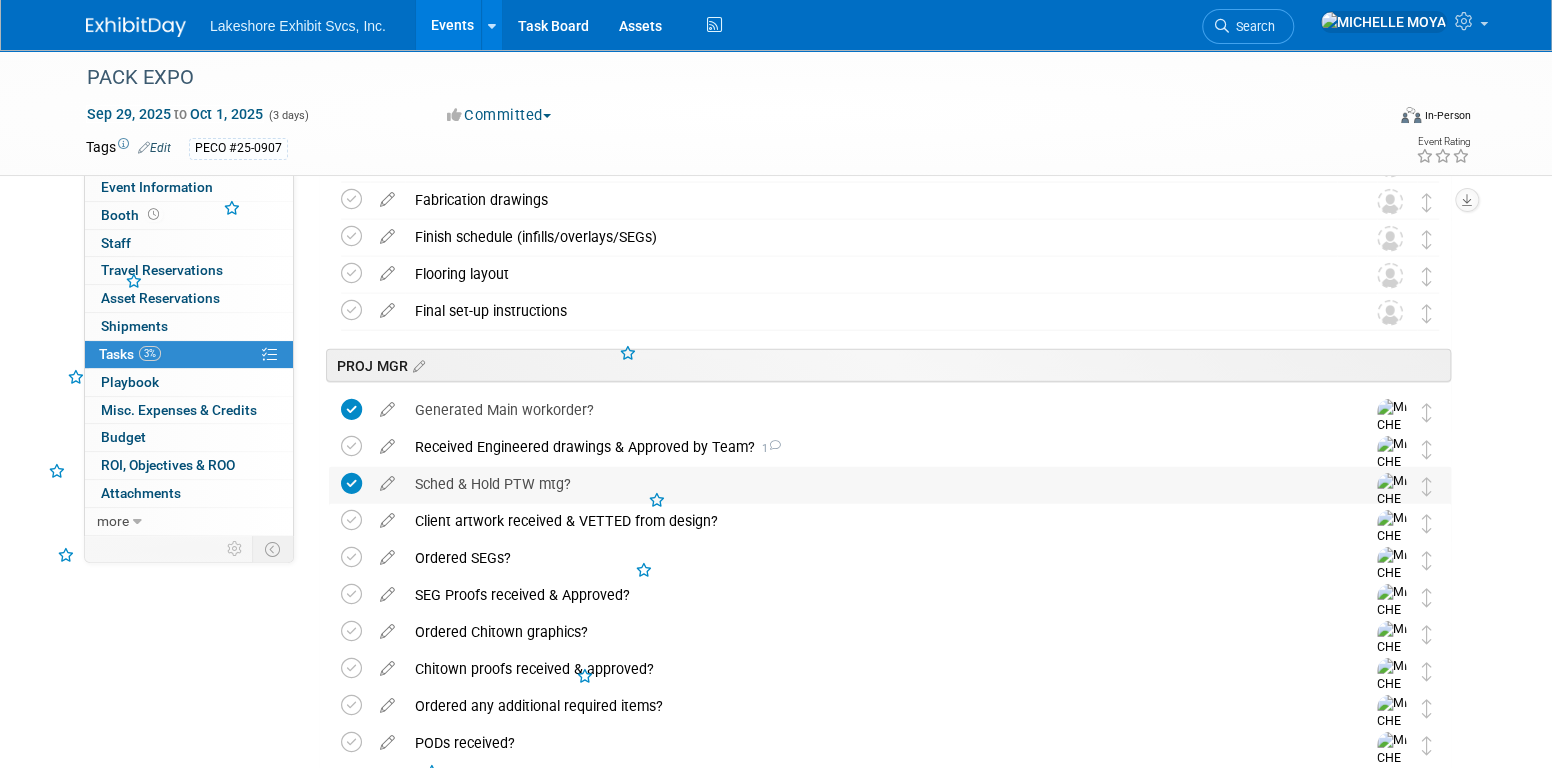 click on "Sched & Hold PTW mtg?" at bounding box center [871, 484] 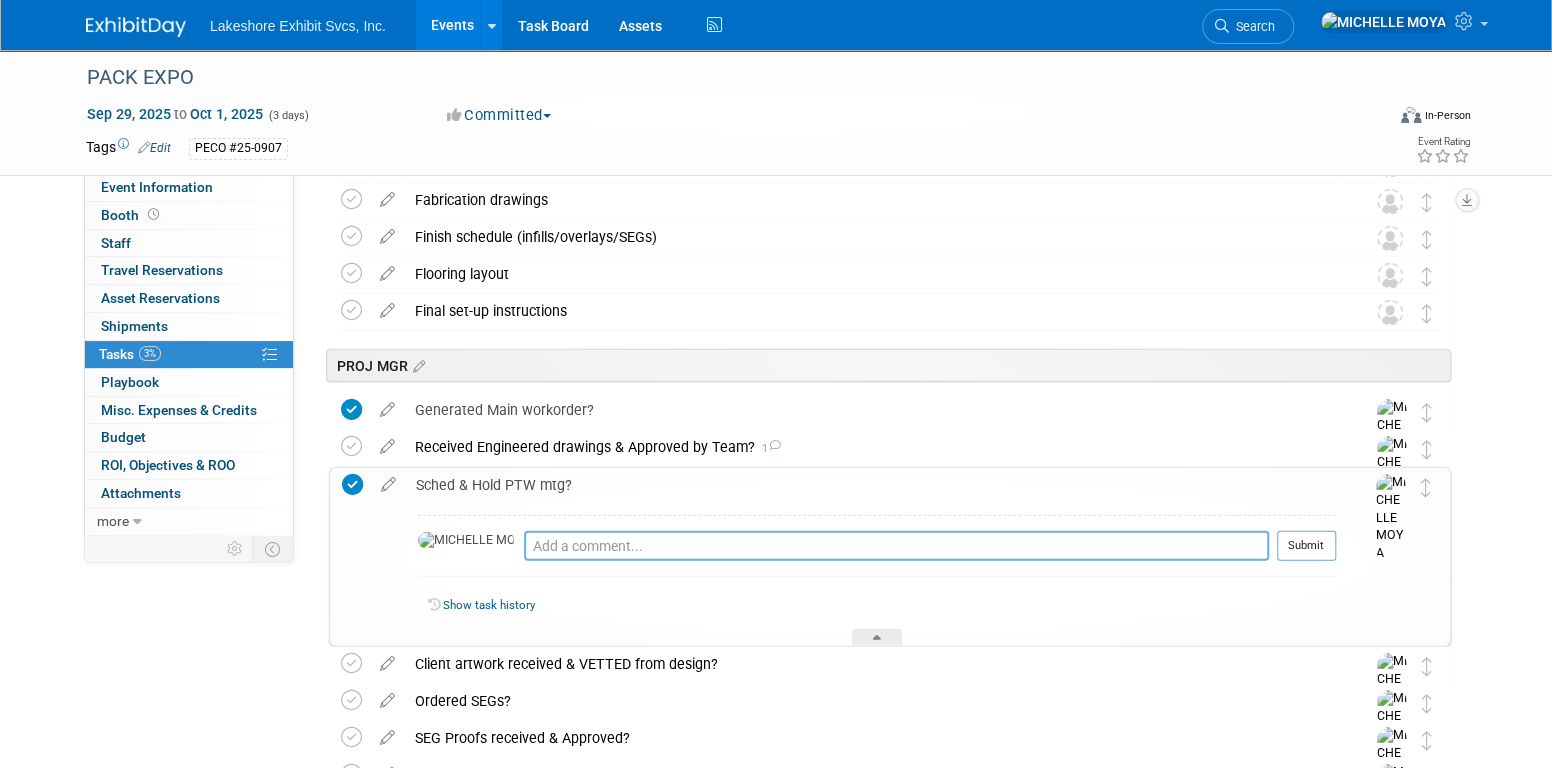 click at bounding box center (896, 546) 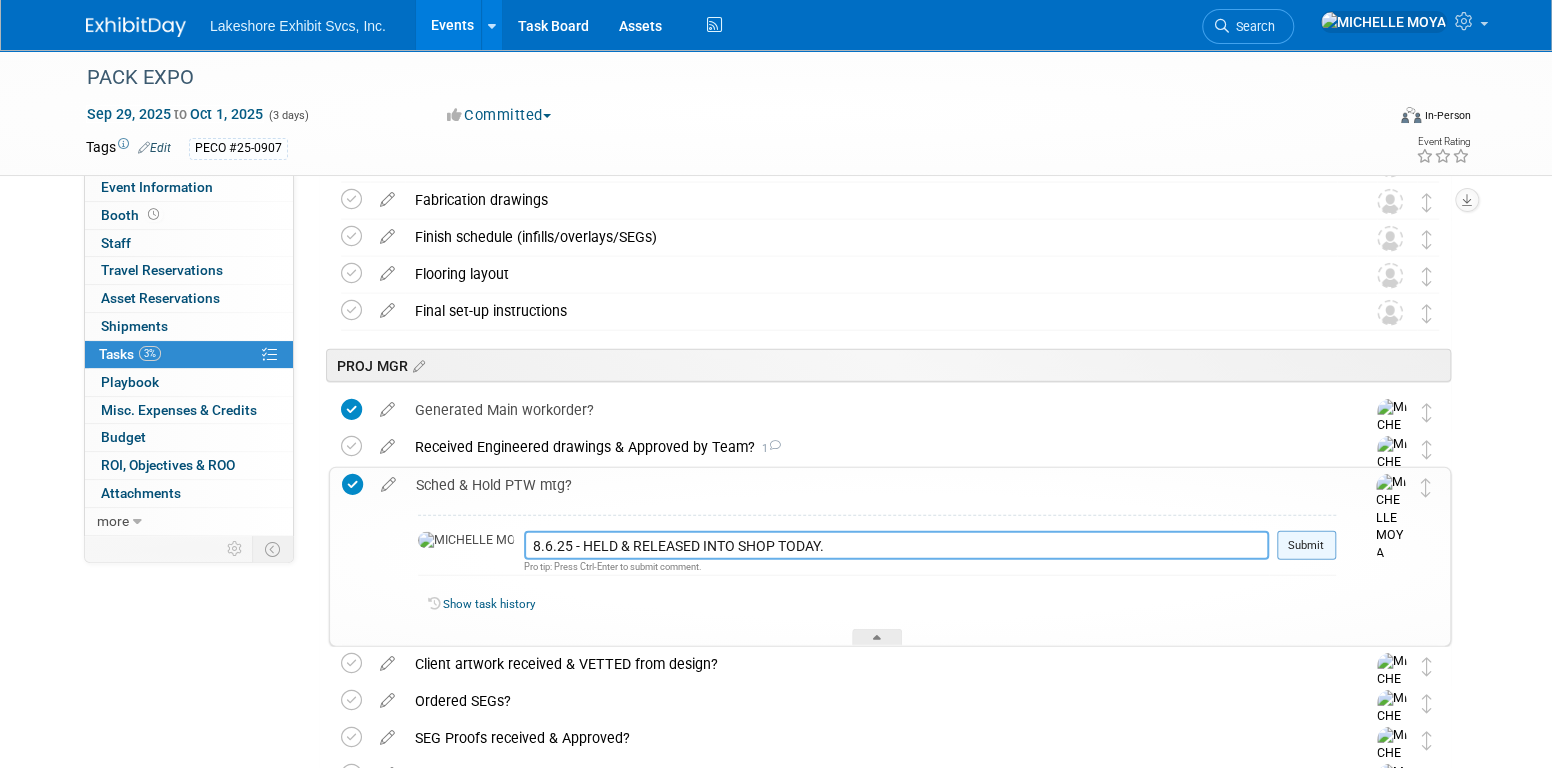 type on "8.6.25 - HELD & RELEASED INTO SHOP TODAY." 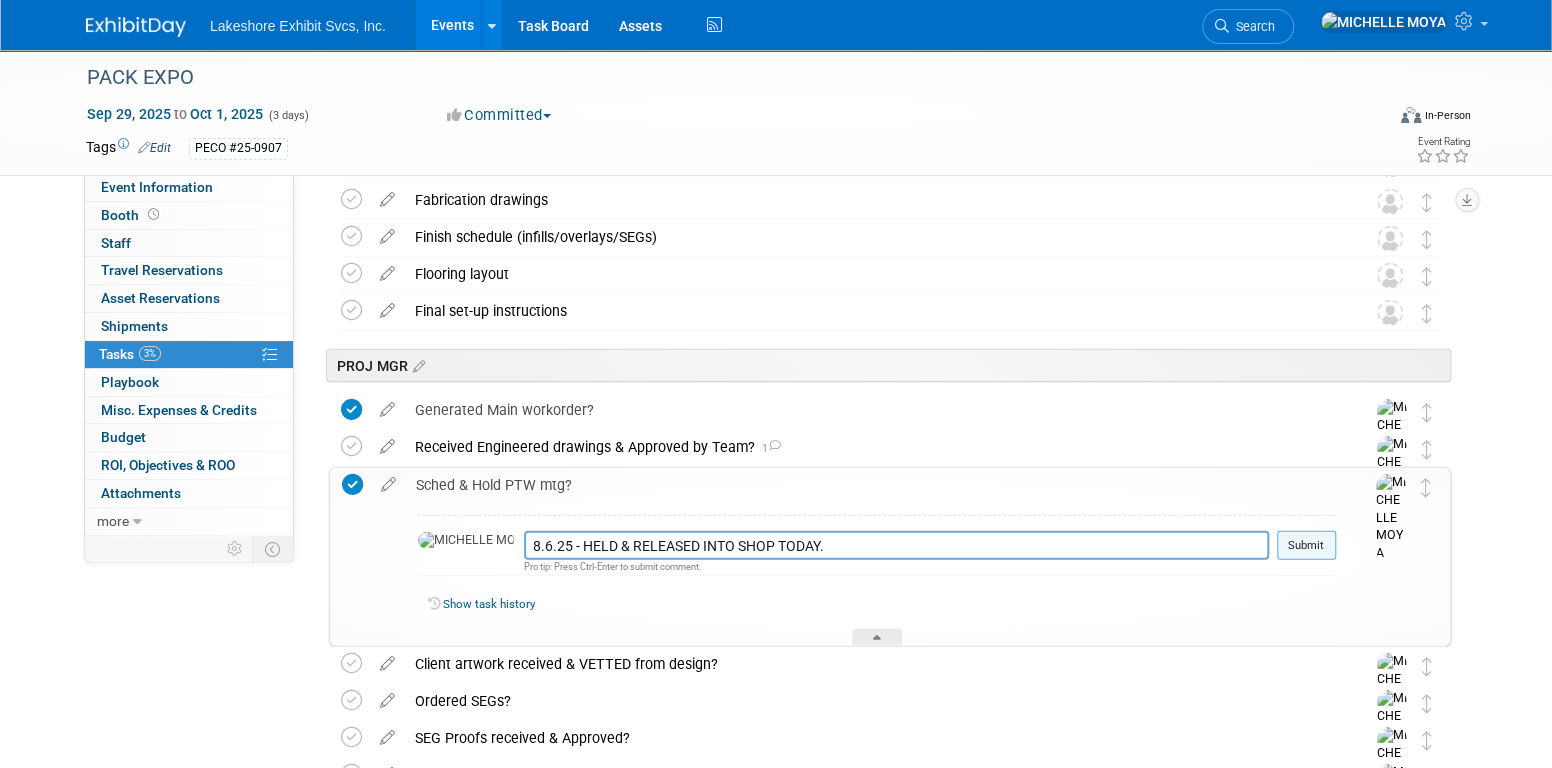 click on "Submit" at bounding box center (1306, 546) 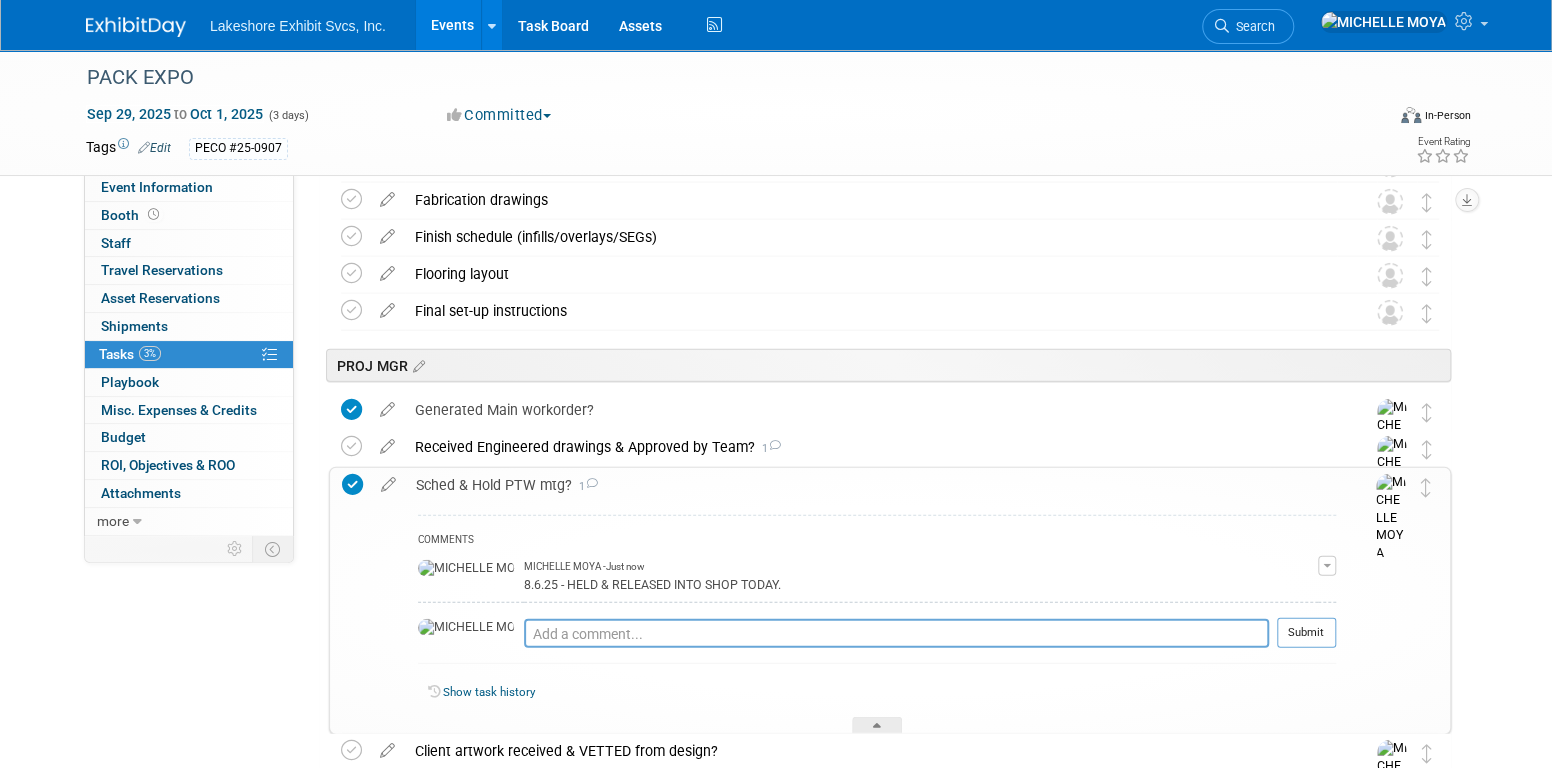 click on "Sched & Hold PTW mtg?
1" at bounding box center [871, 485] 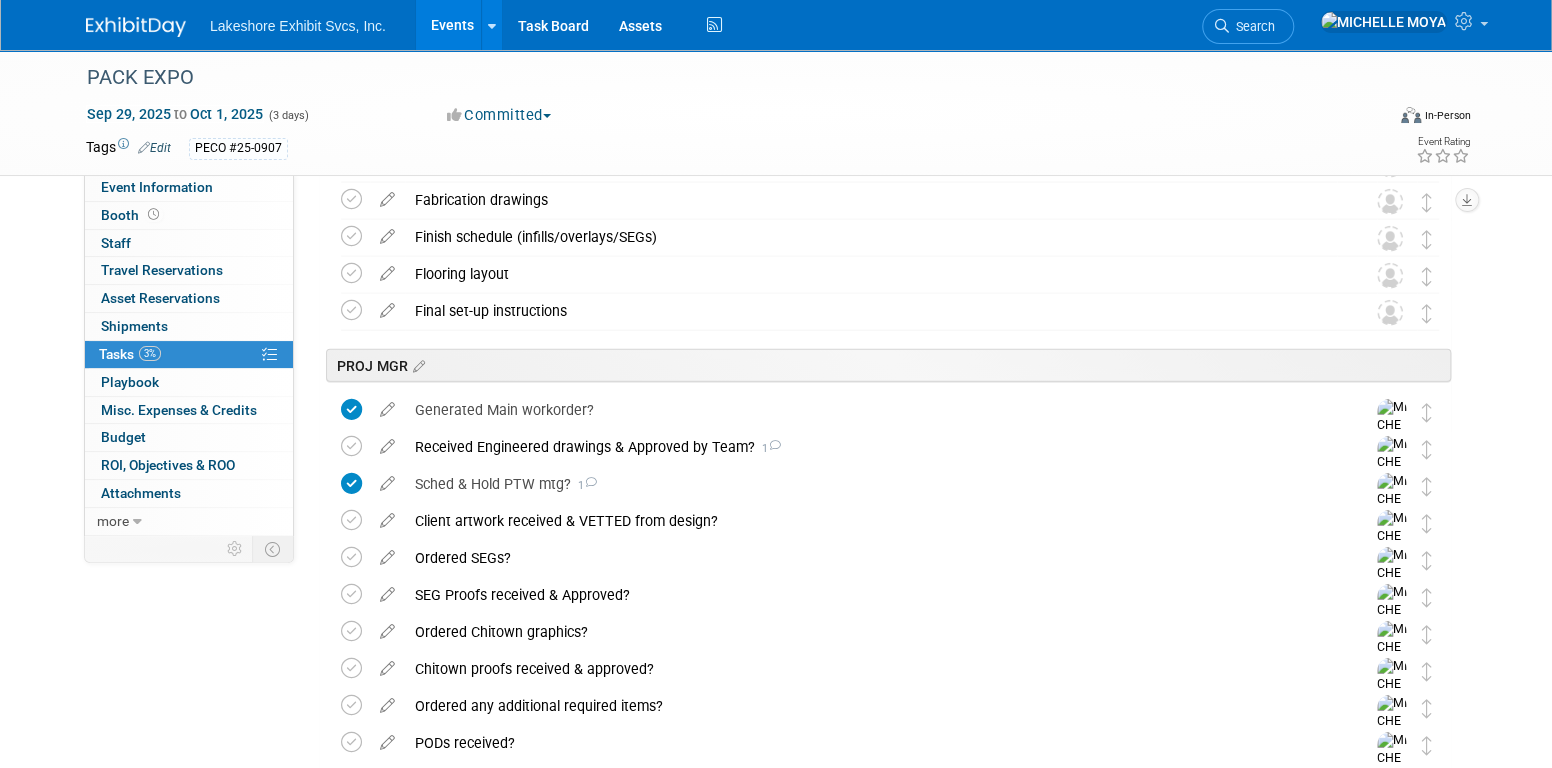 click on "Client artwork received & VETTED from design?" at bounding box center [871, 521] 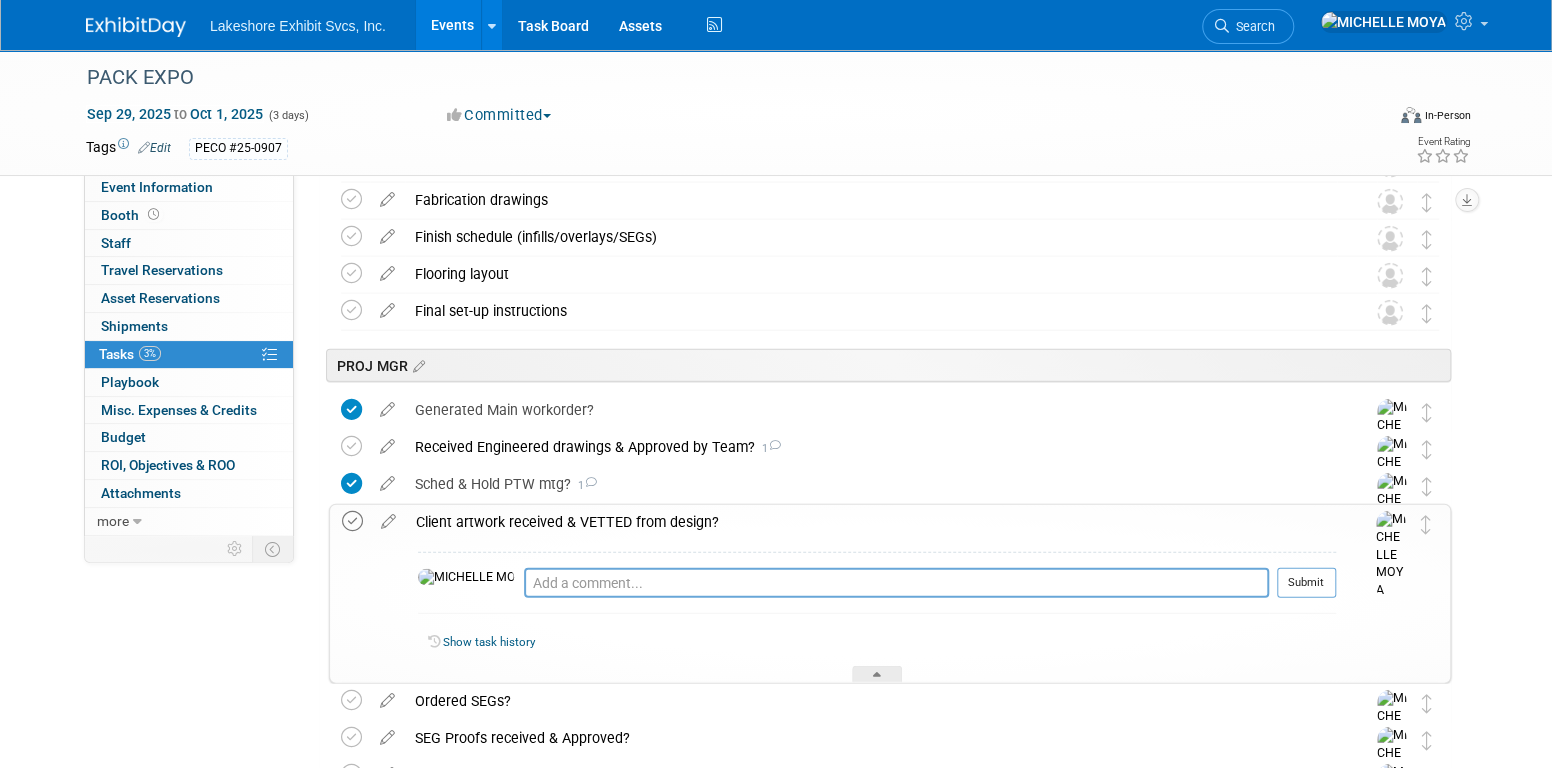 click at bounding box center (352, 521) 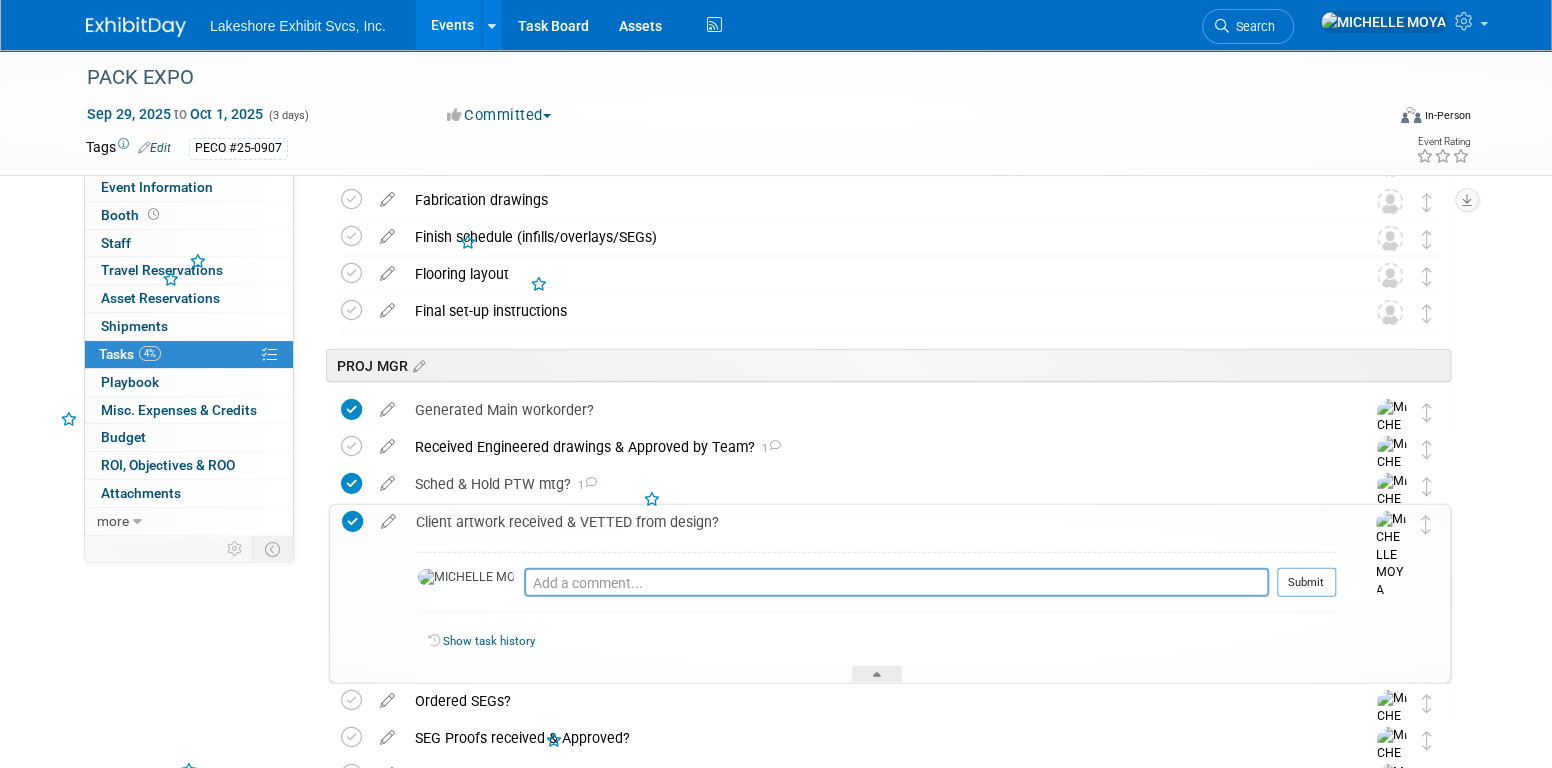 click on "Client artwork received & VETTED from design?" at bounding box center (871, 522) 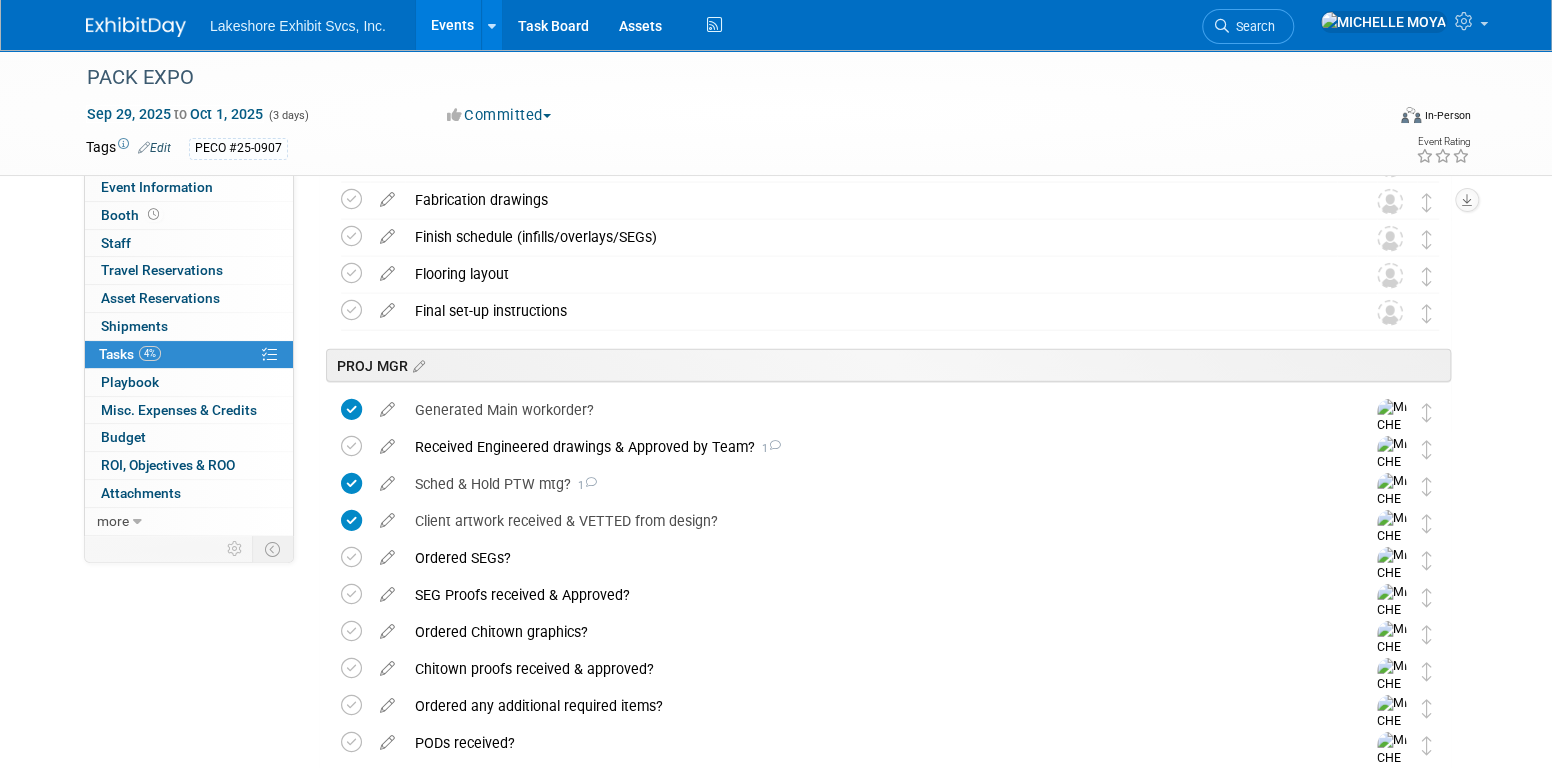 click on "Ordered SEGs?" at bounding box center (871, 558) 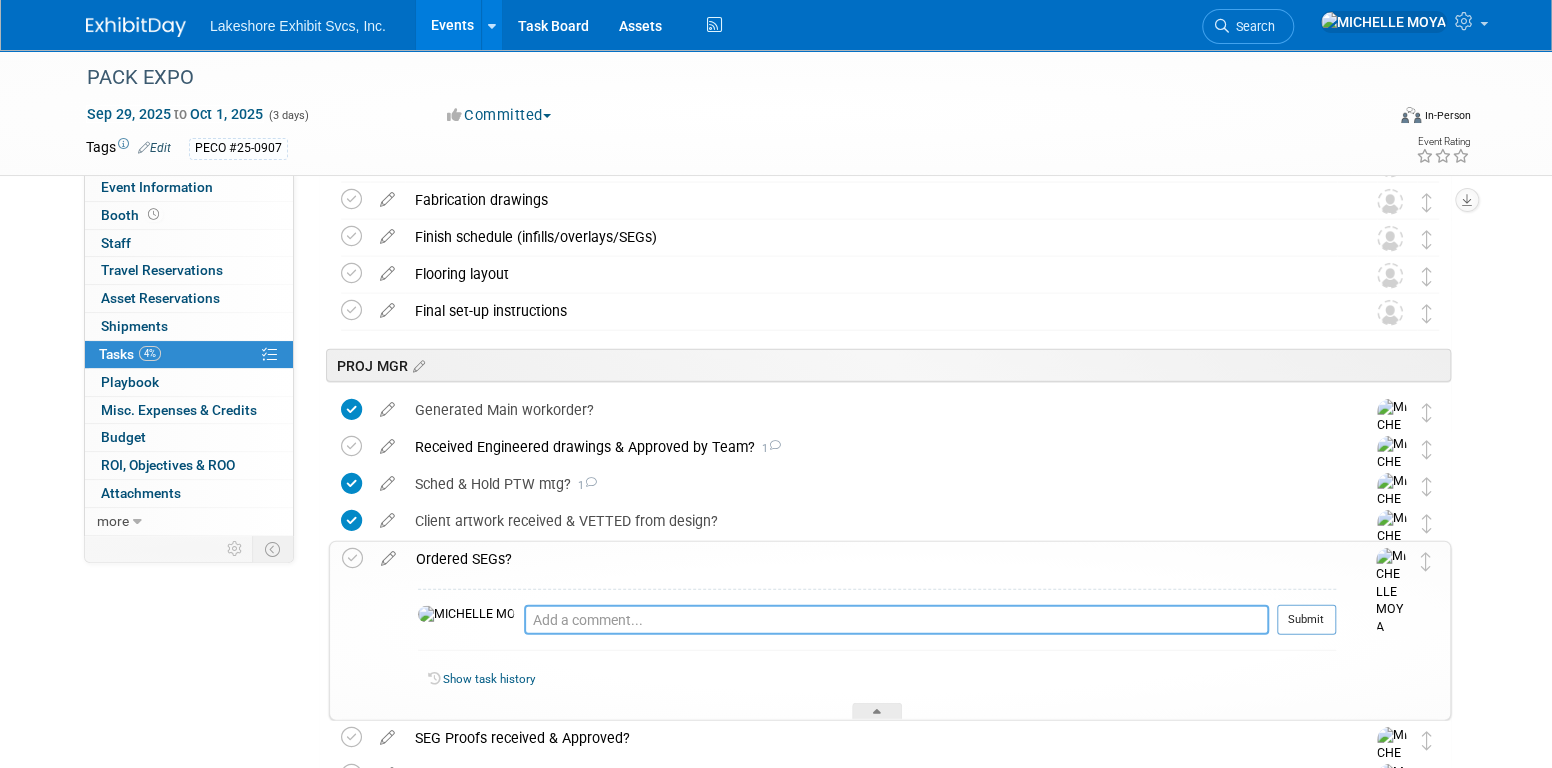 click at bounding box center [896, 620] 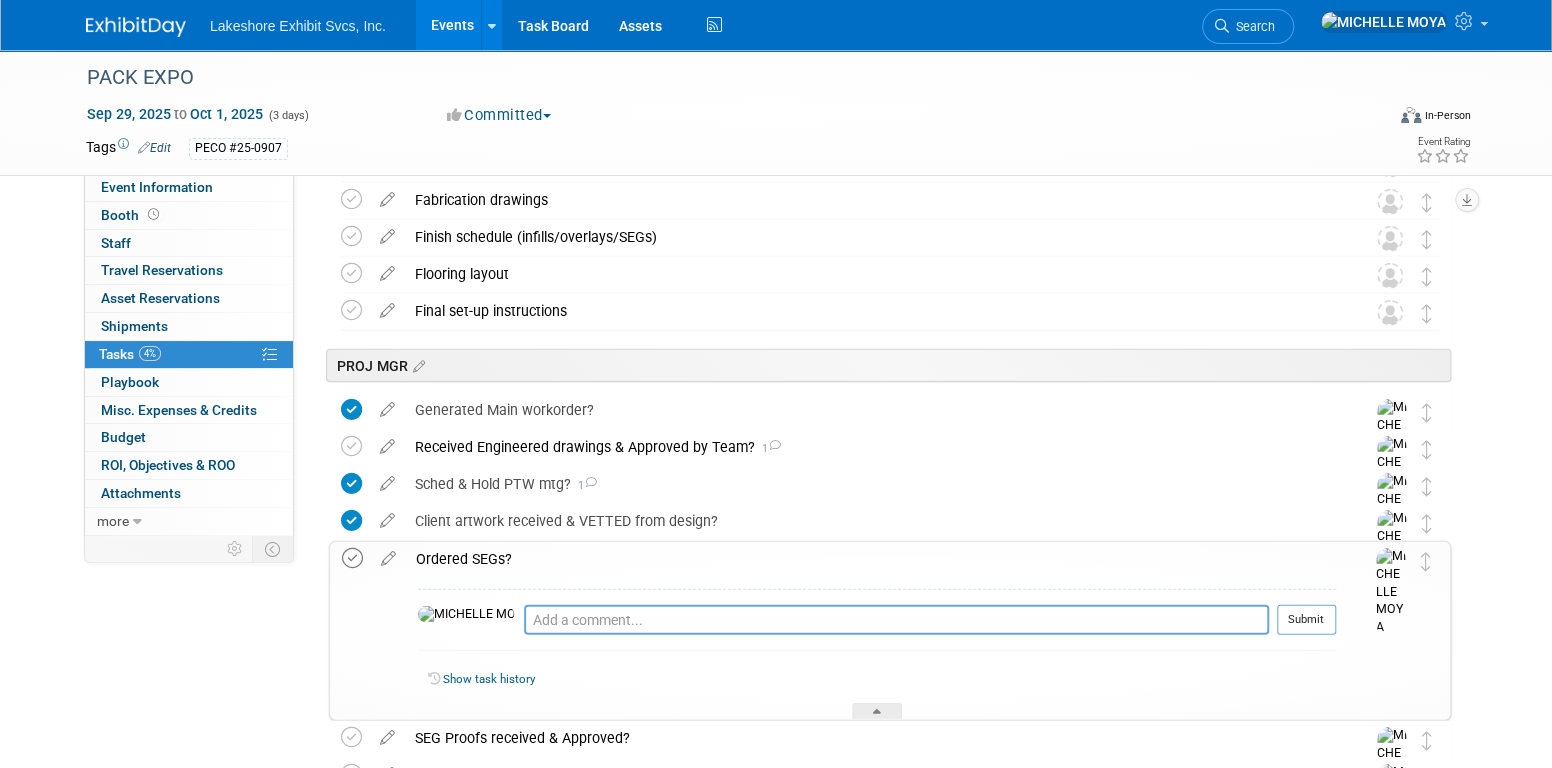 click at bounding box center [352, 558] 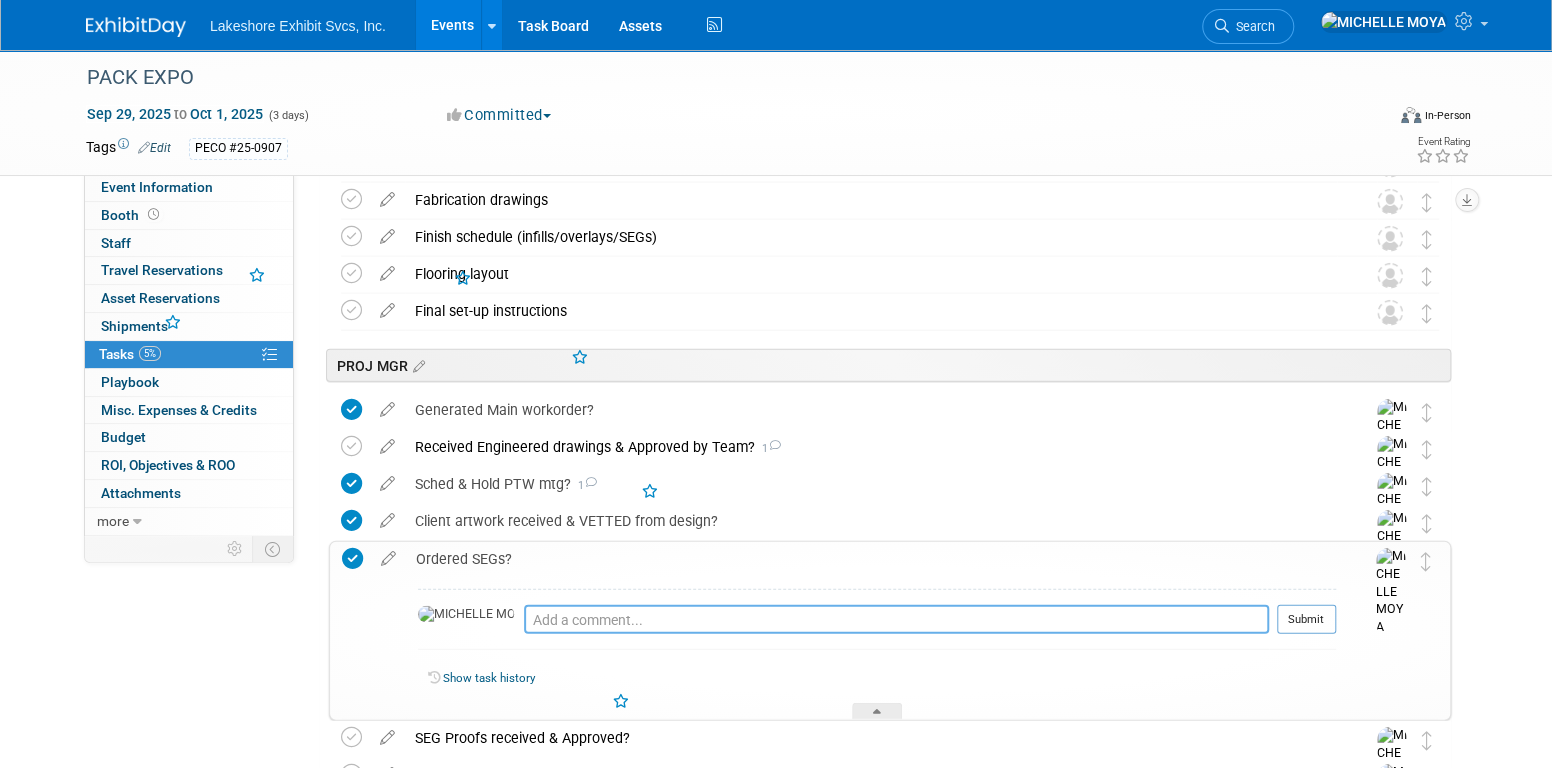 click at bounding box center (896, 619) 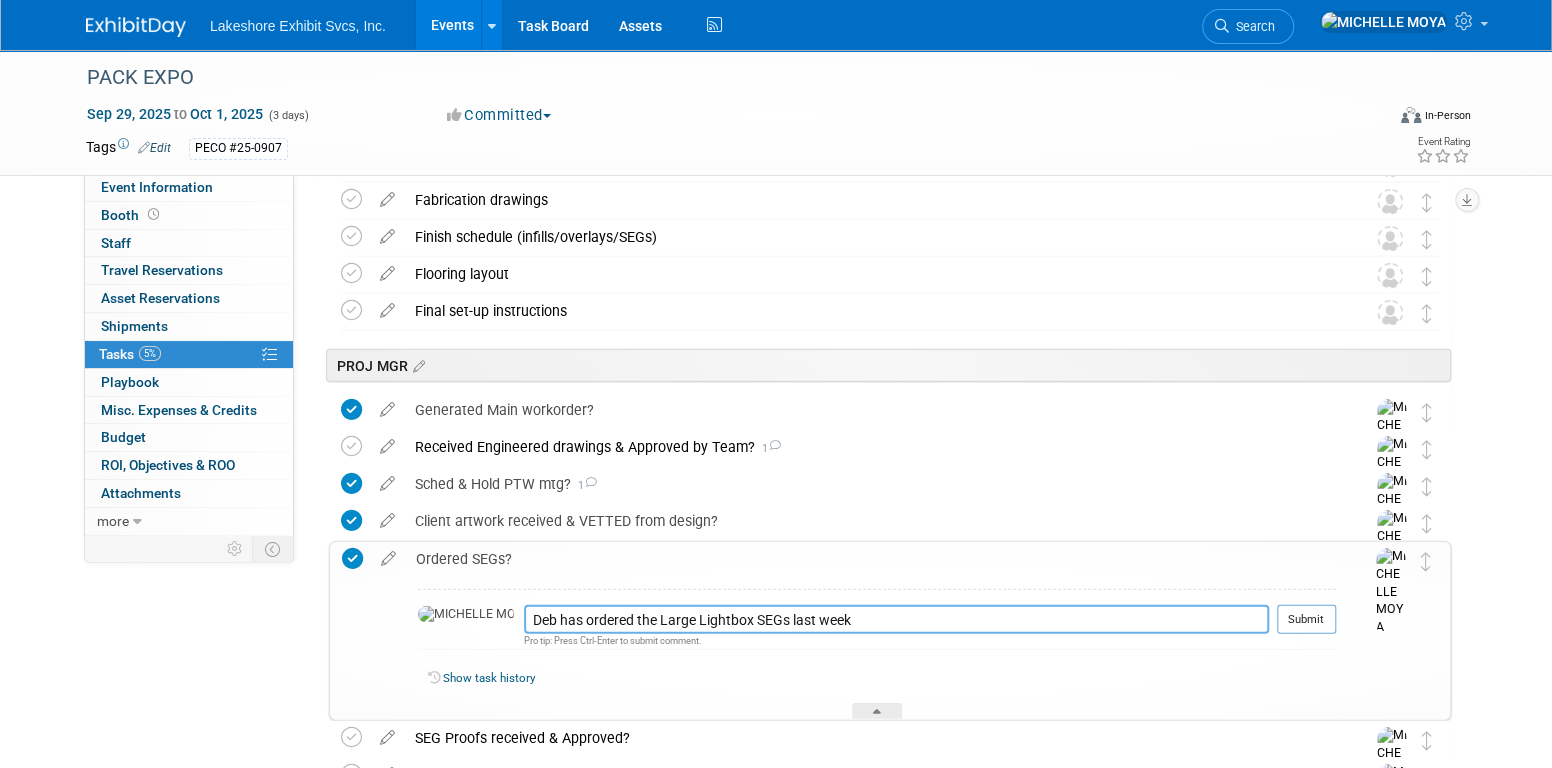 click on "Deb has ordered the Large Lightbox SEGs last week" at bounding box center (896, 619) 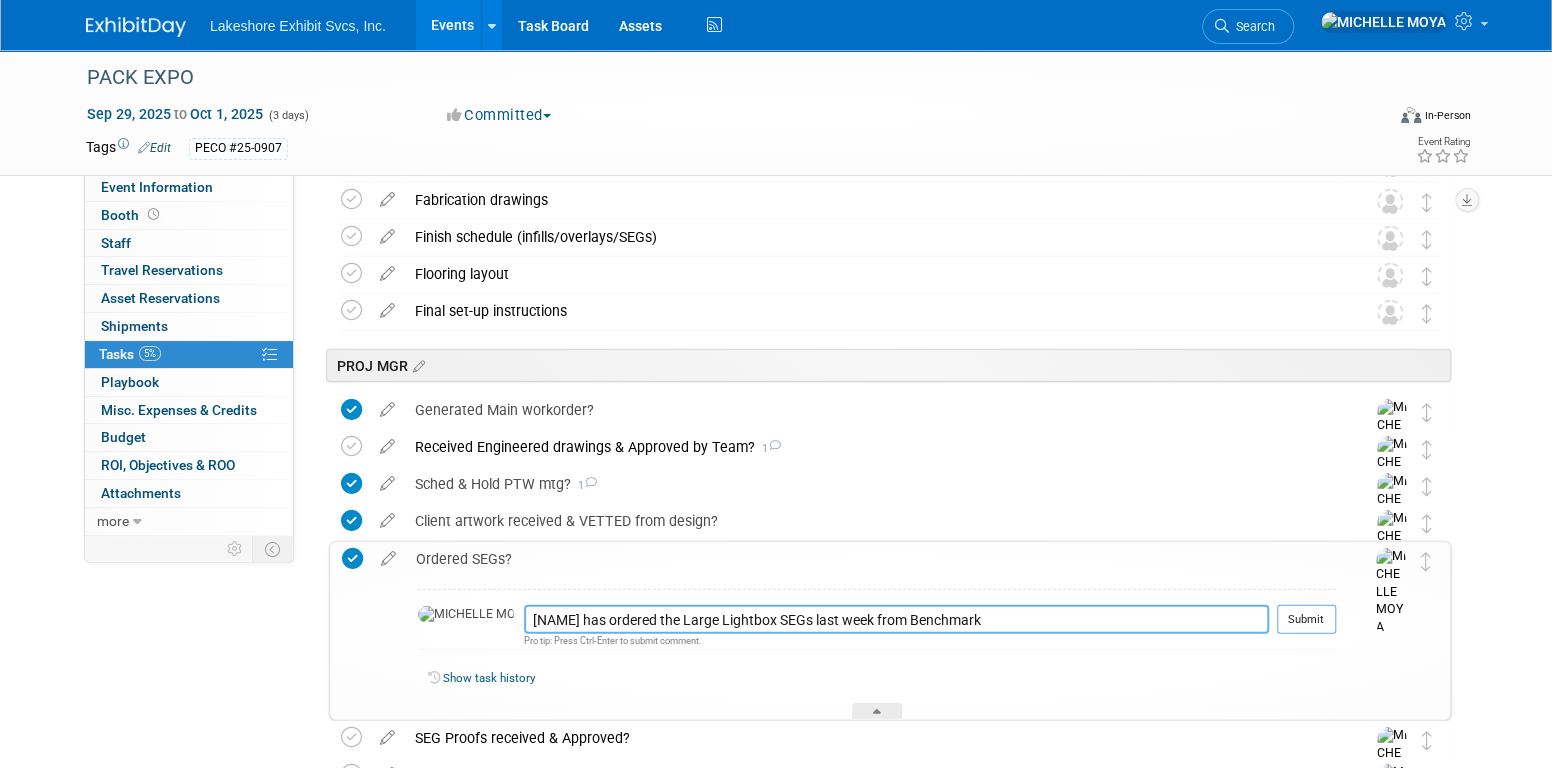 click on "[NAME] has ordered the Large Lightbox SEGs last week from Benchmark" at bounding box center (896, 619) 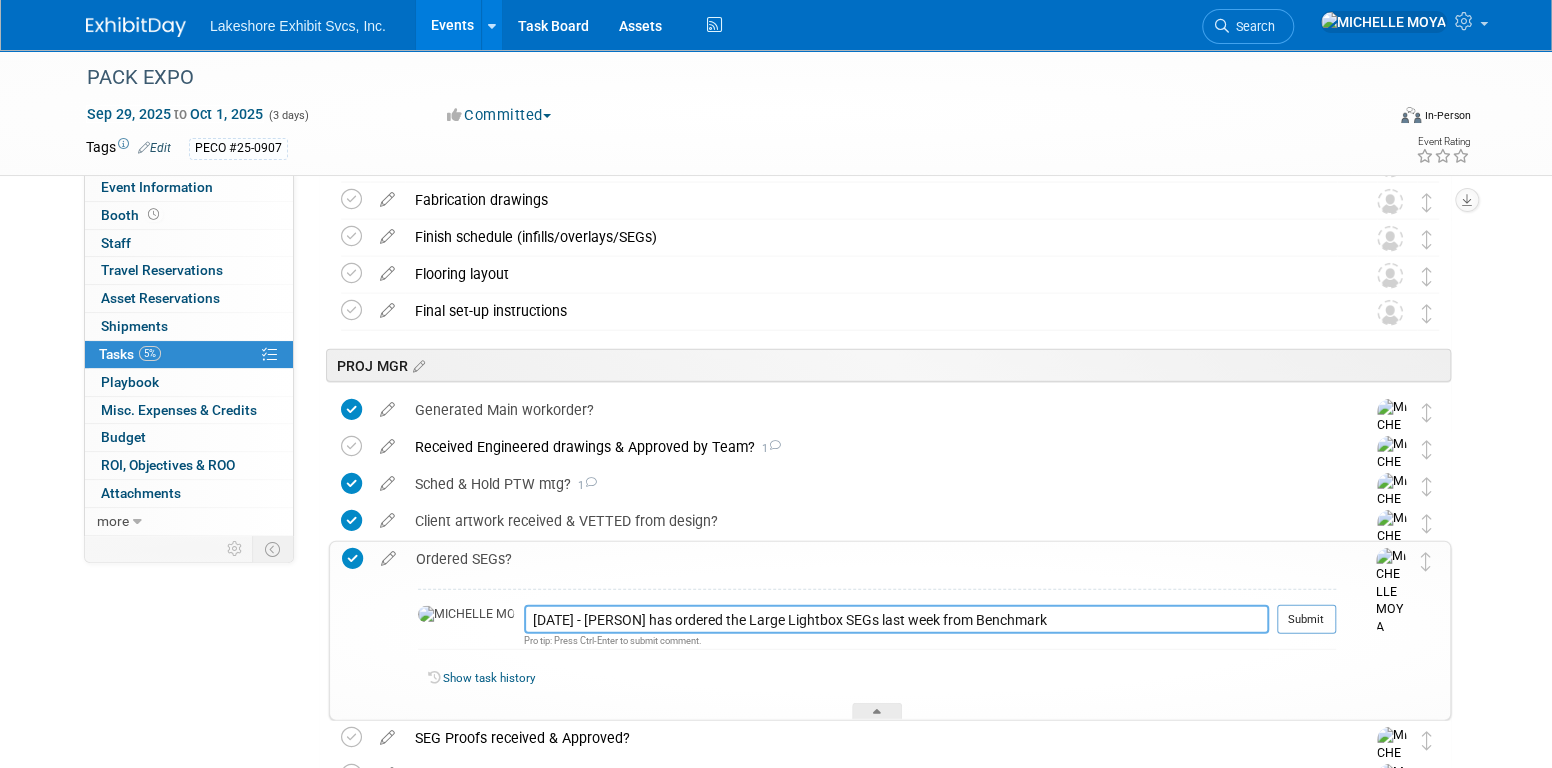 click on "[DATE] - [PERSON] has ordered the Large Lightbox SEGs last week from Benchmark" at bounding box center (896, 619) 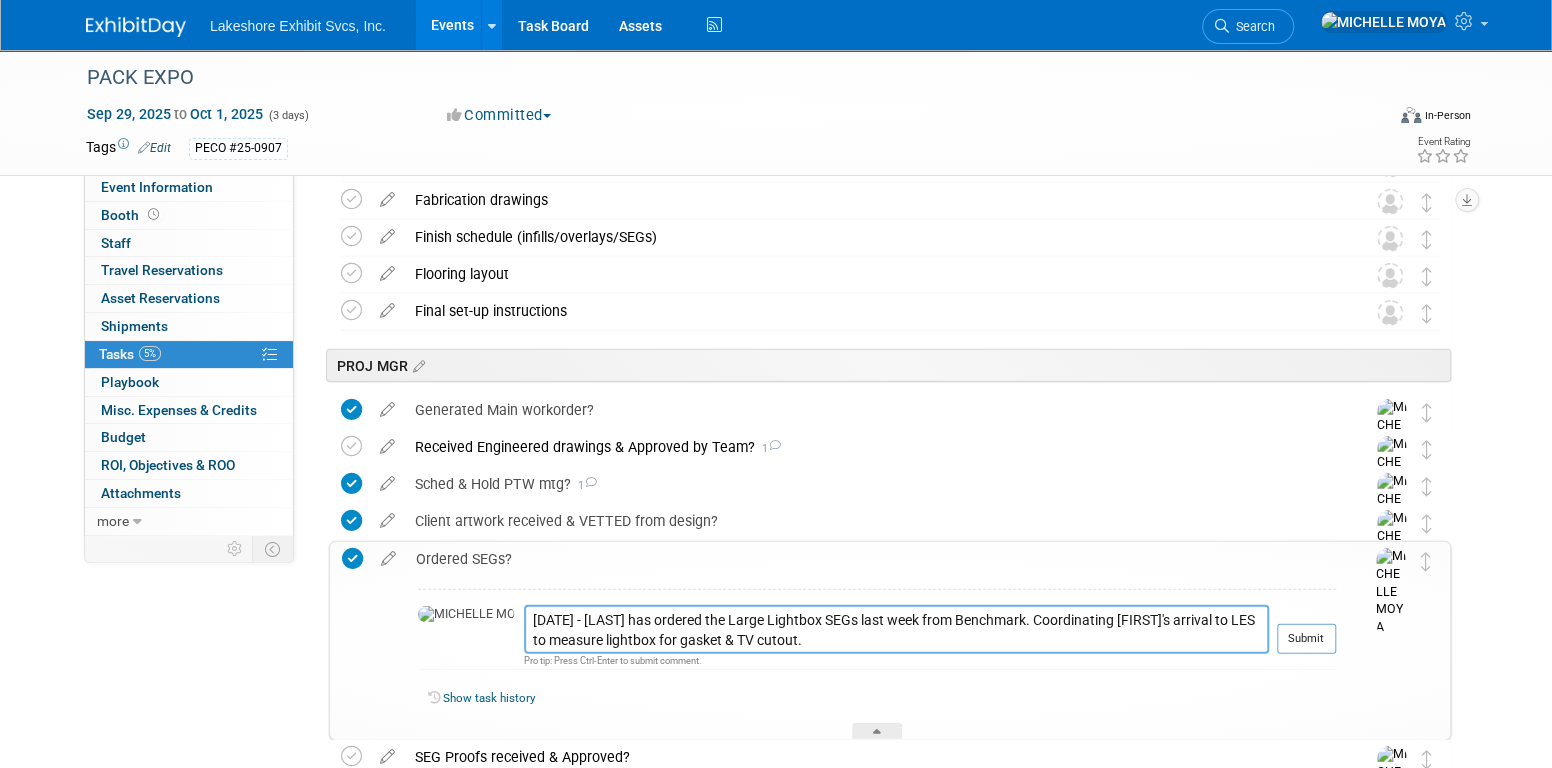 click on "[DATE] - [LAST] has ordered the Large Lightbox SEGs last week from Benchmark. Coordinating [FIRST]'s arrival to LES to measure lightbox for gasket & TV cutout." at bounding box center [896, 629] 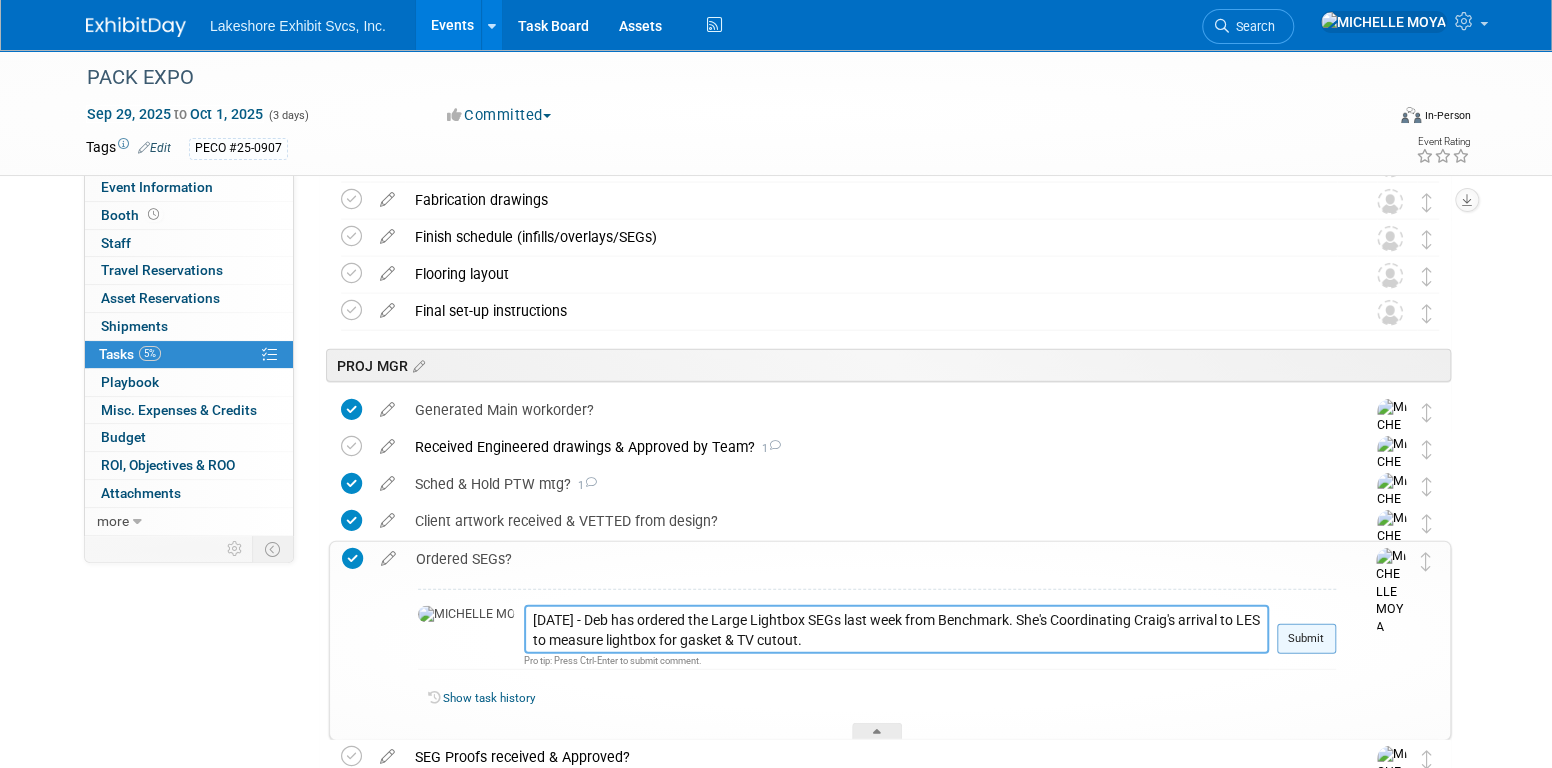 type on "[DATE] - Deb has ordered the Large Lightbox SEGs last week from Benchmark. She's Coordinating Craig's arrival to LES to measure lightbox for gasket & TV cutout." 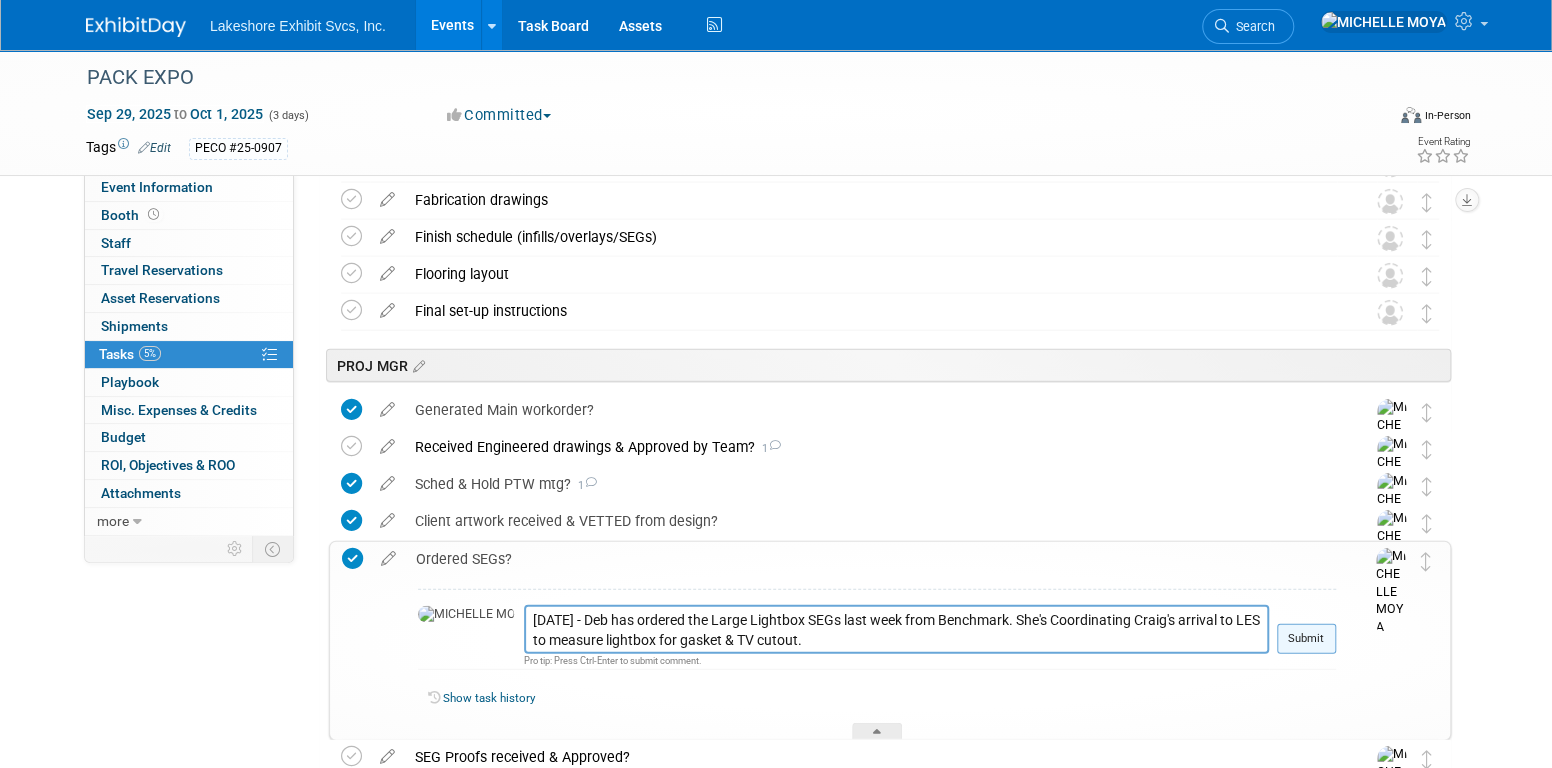 click on "Submit" at bounding box center (1306, 639) 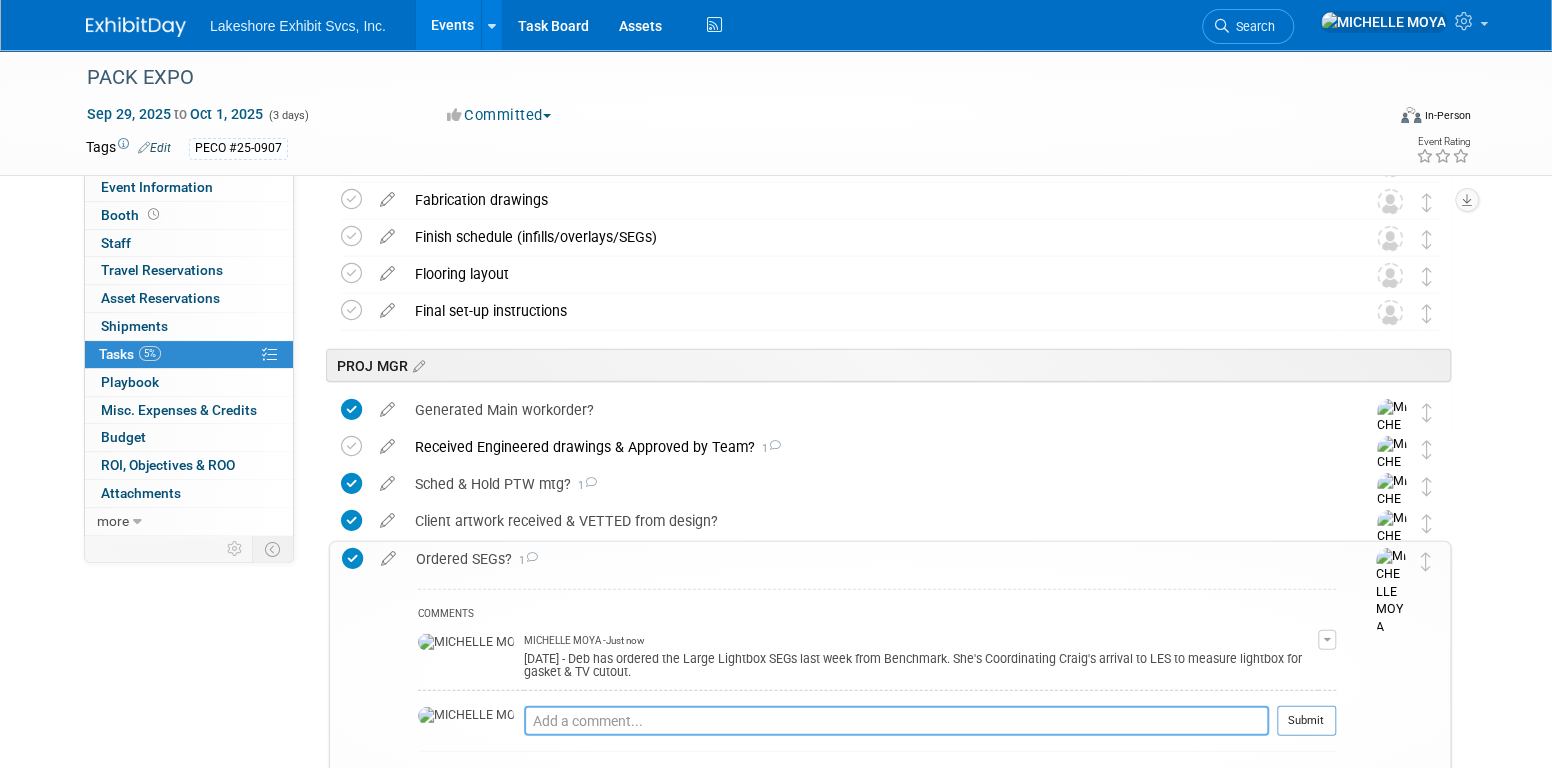 click at bounding box center (896, 720) 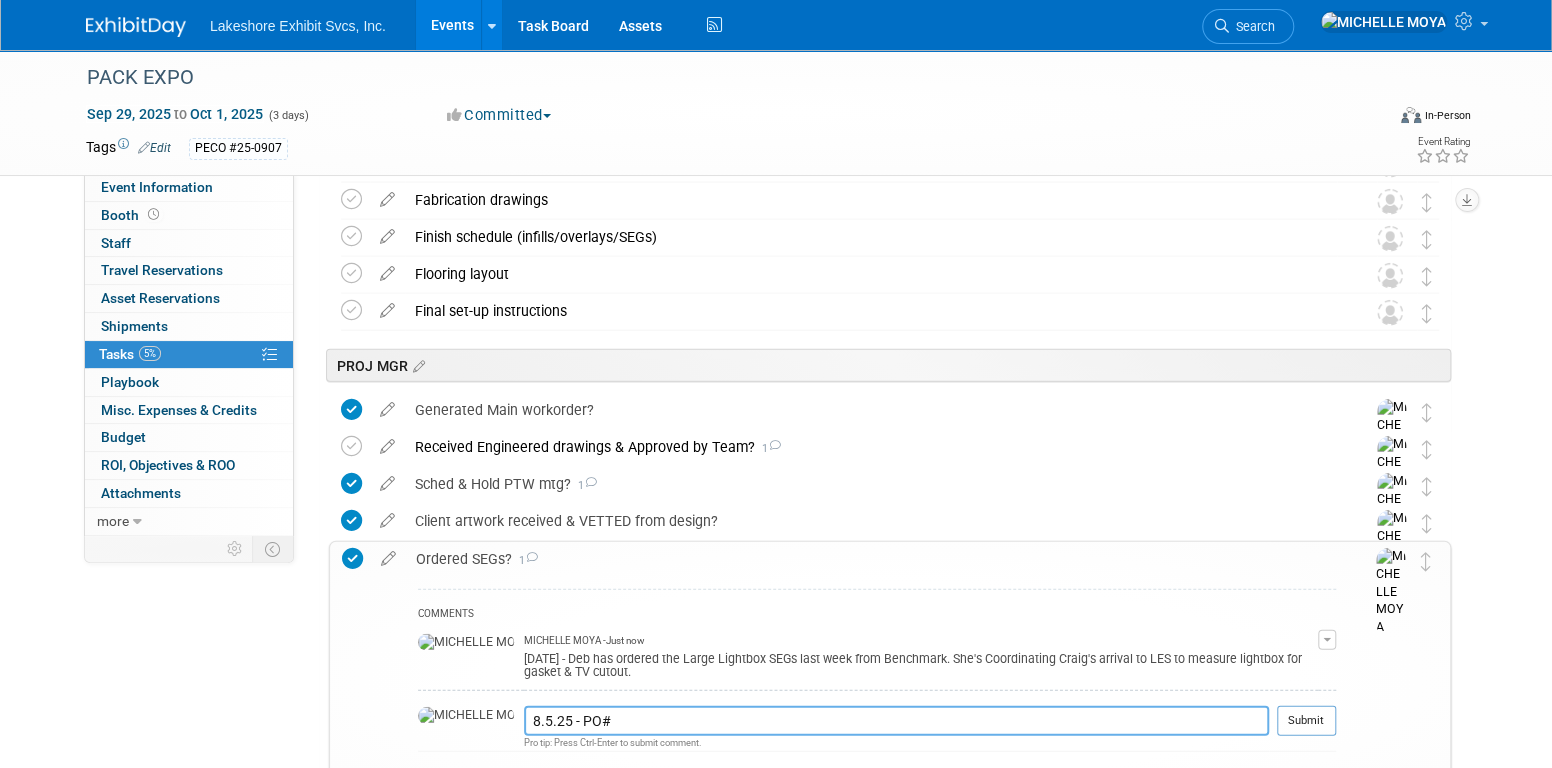 drag, startPoint x: 552, startPoint y: 720, endPoint x: 432, endPoint y: 708, distance: 120.59851 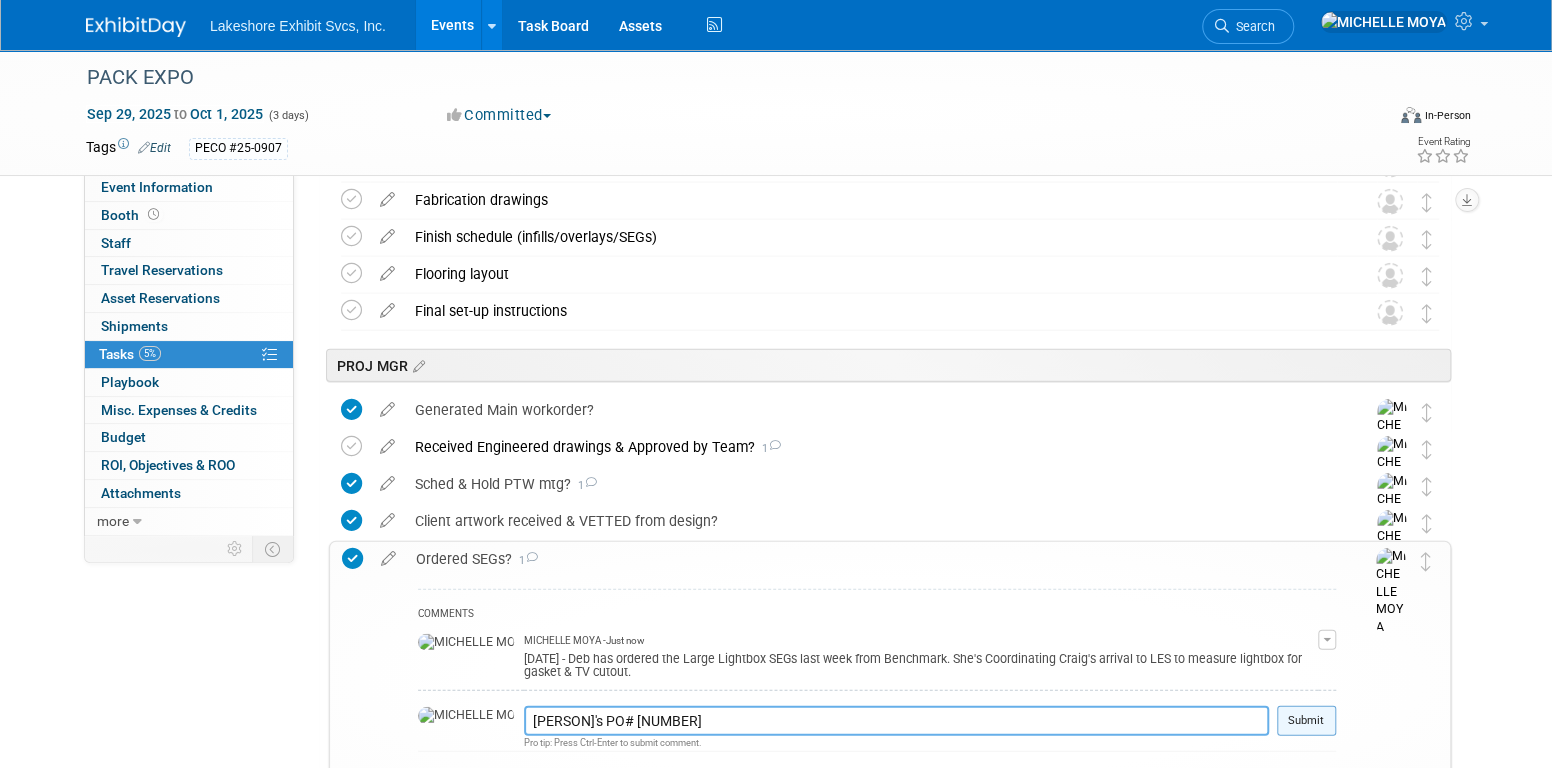 type on "[PERSON]'s PO# [NUMBER]" 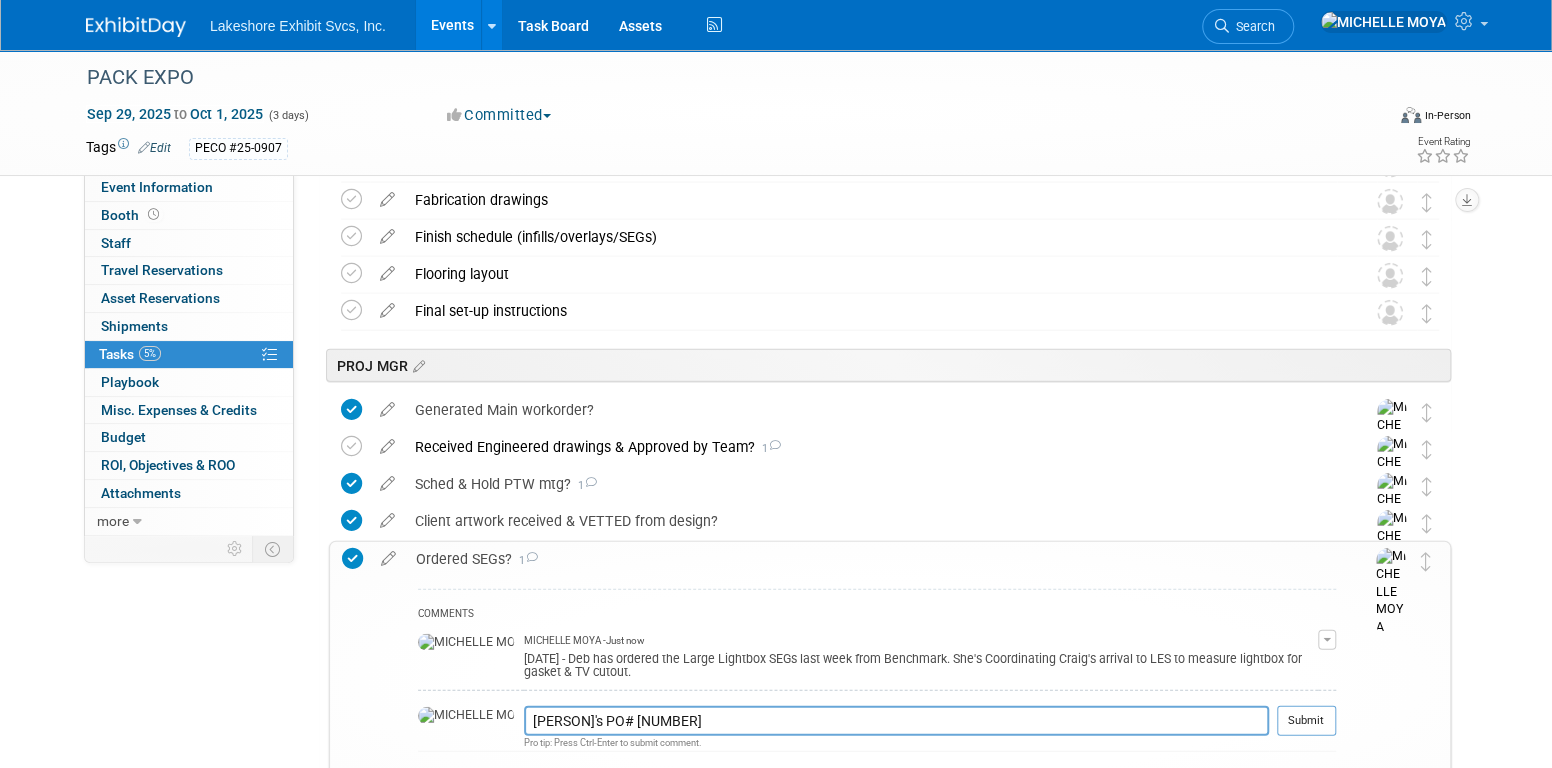 click on "Submit" at bounding box center [1306, 721] 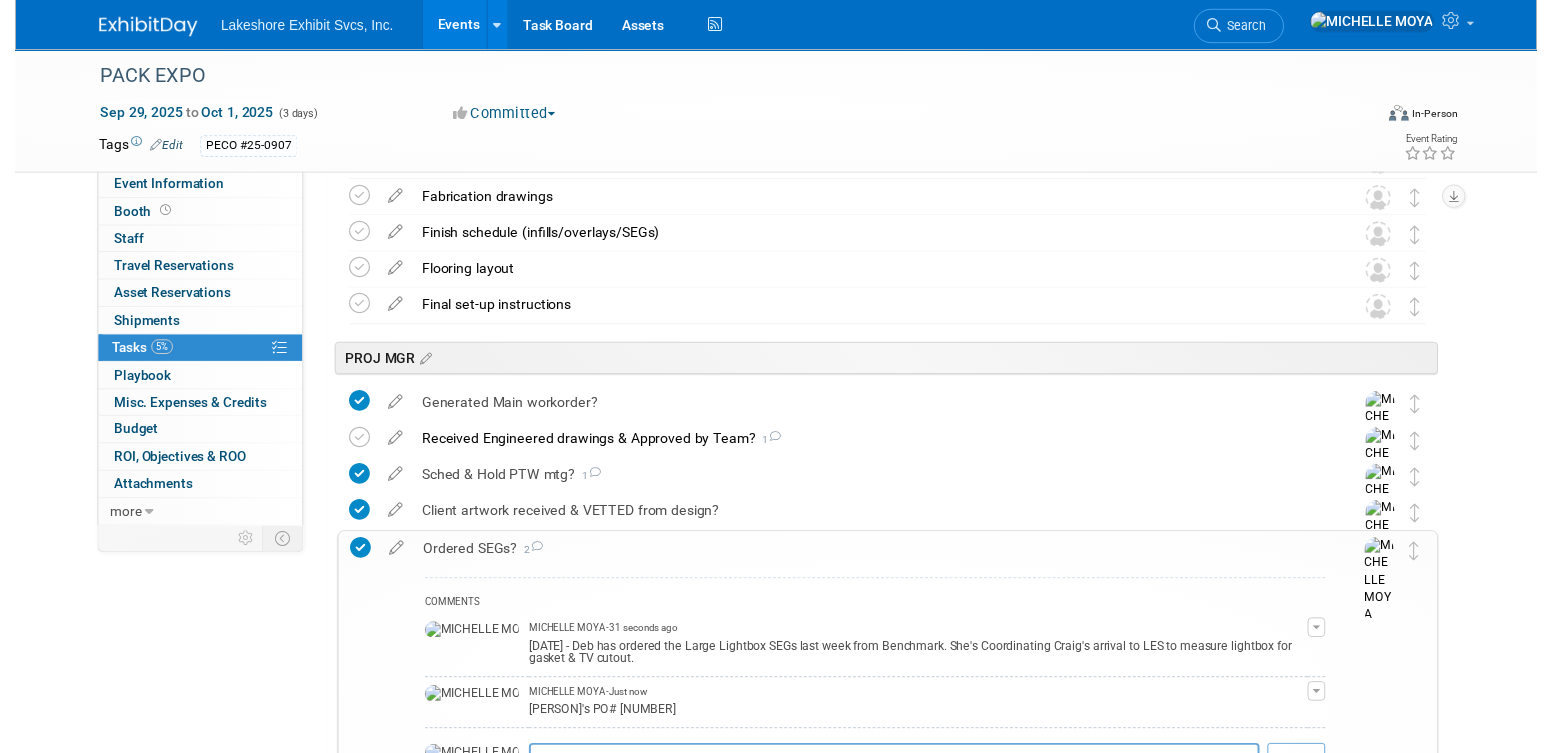 scroll, scrollTop: 2663, scrollLeft: 0, axis: vertical 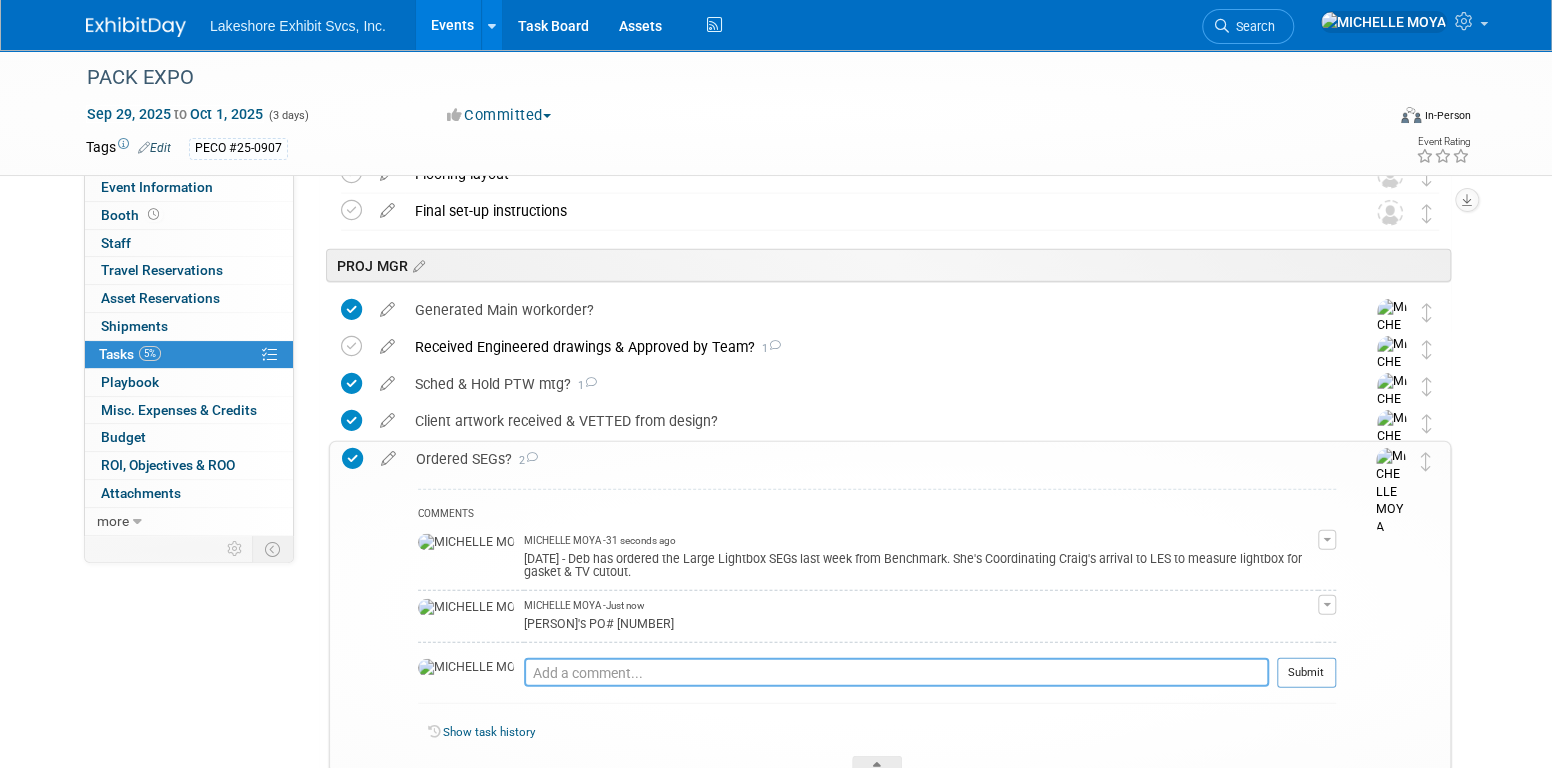 click at bounding box center (896, 672) 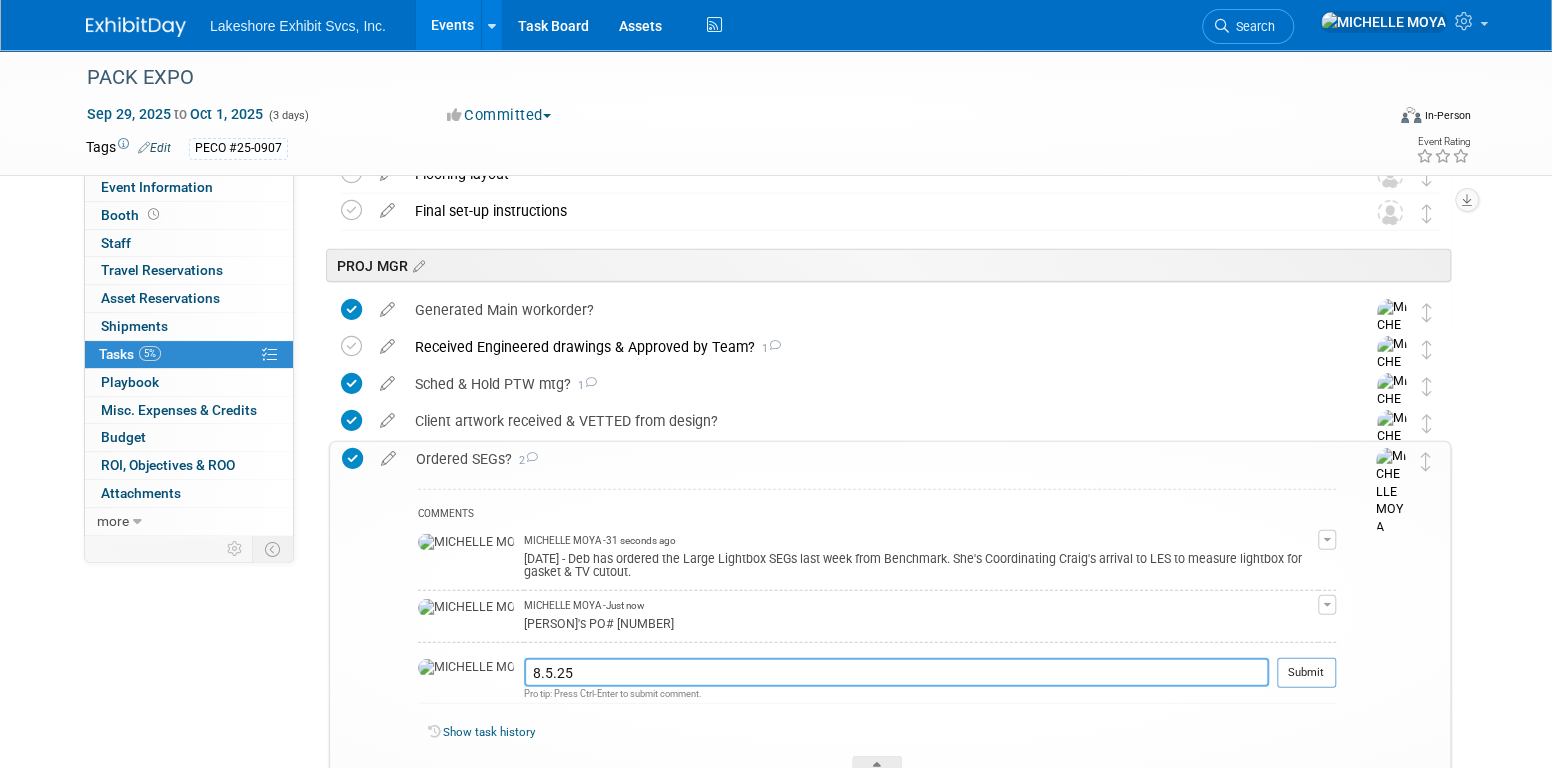 type on "8.5.25" 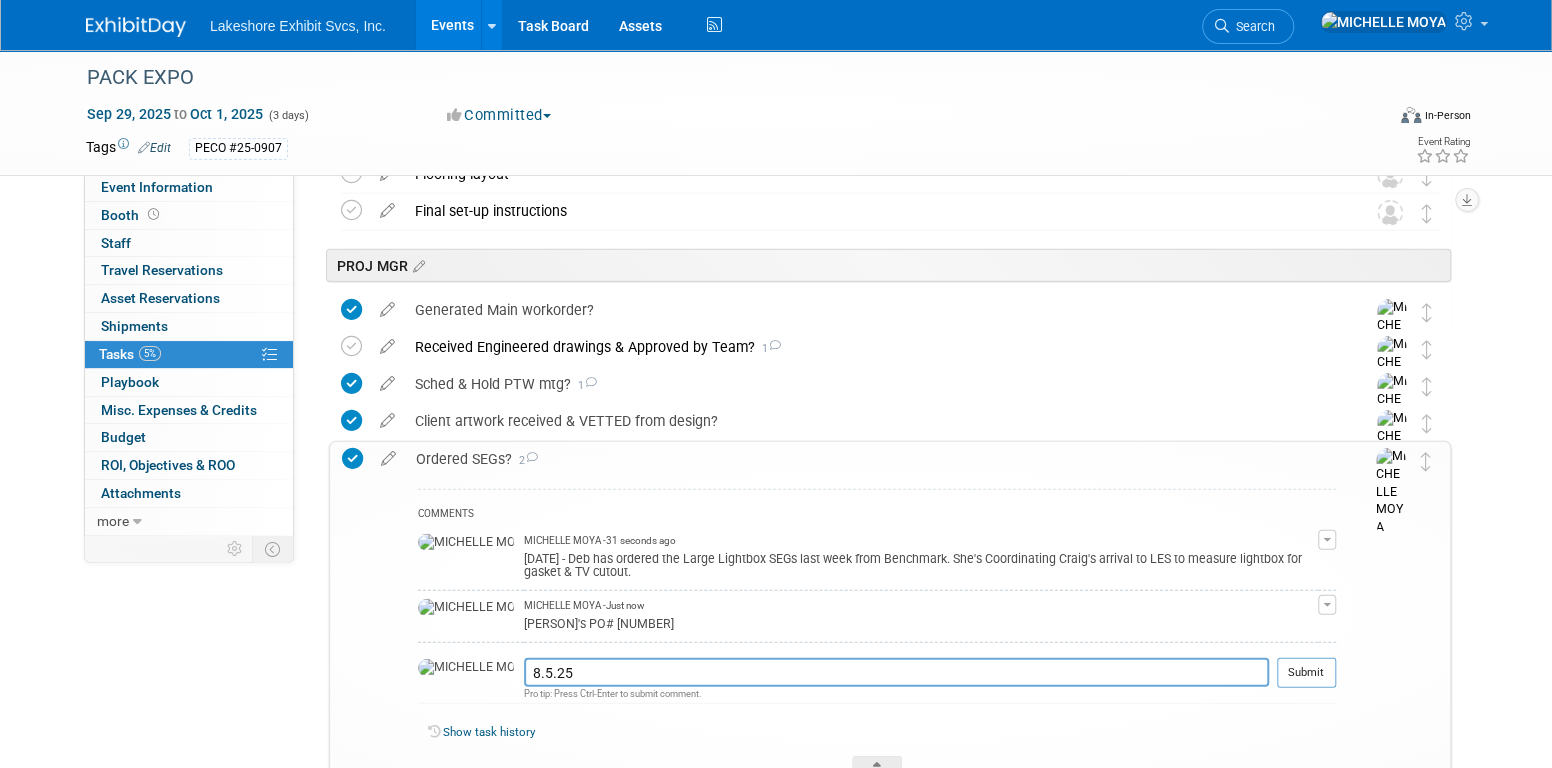 click on "[PERSON]'s PO# [NUMBER]" at bounding box center (921, 622) 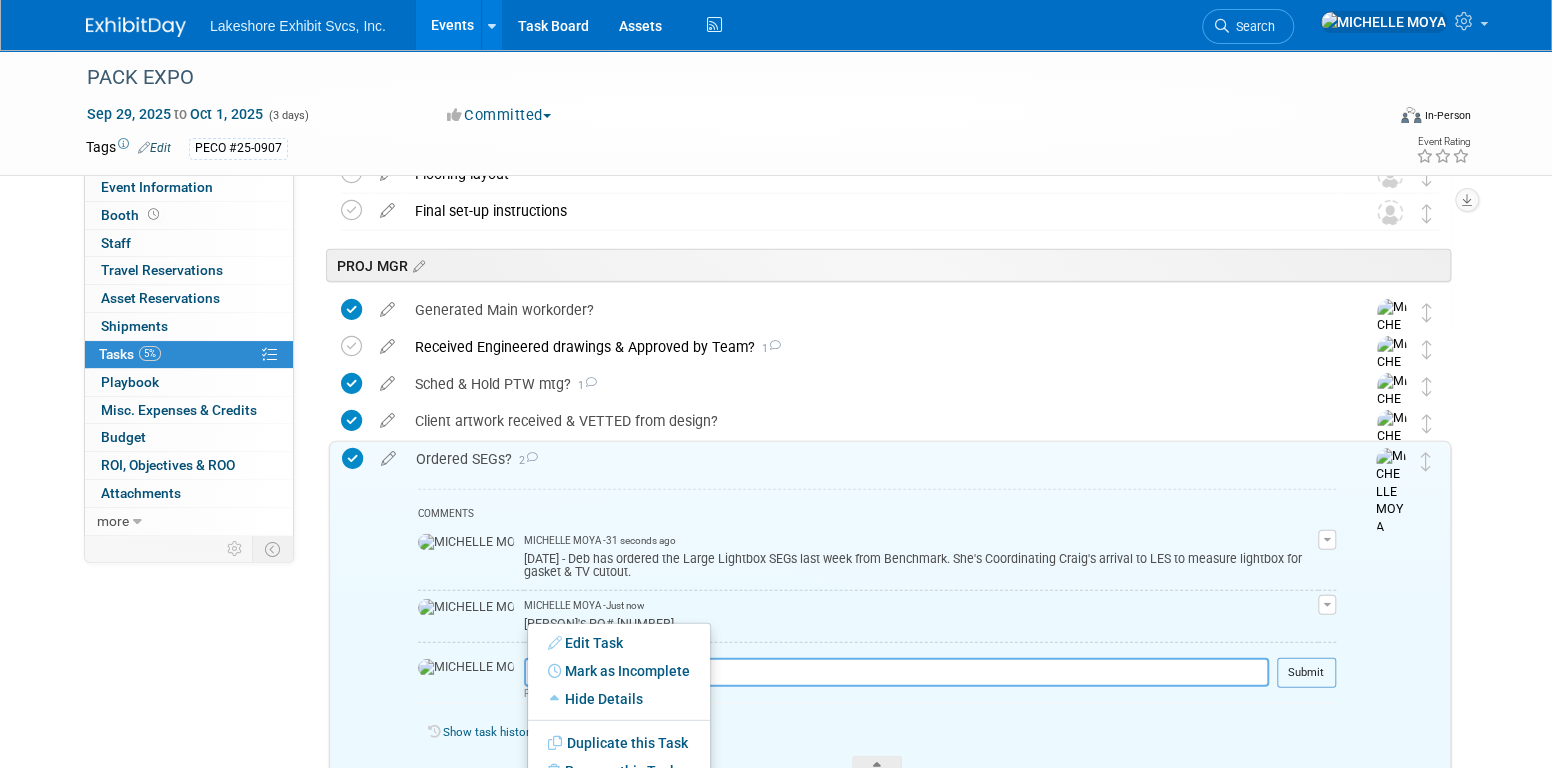click on "8.5.25" at bounding box center [896, 672] 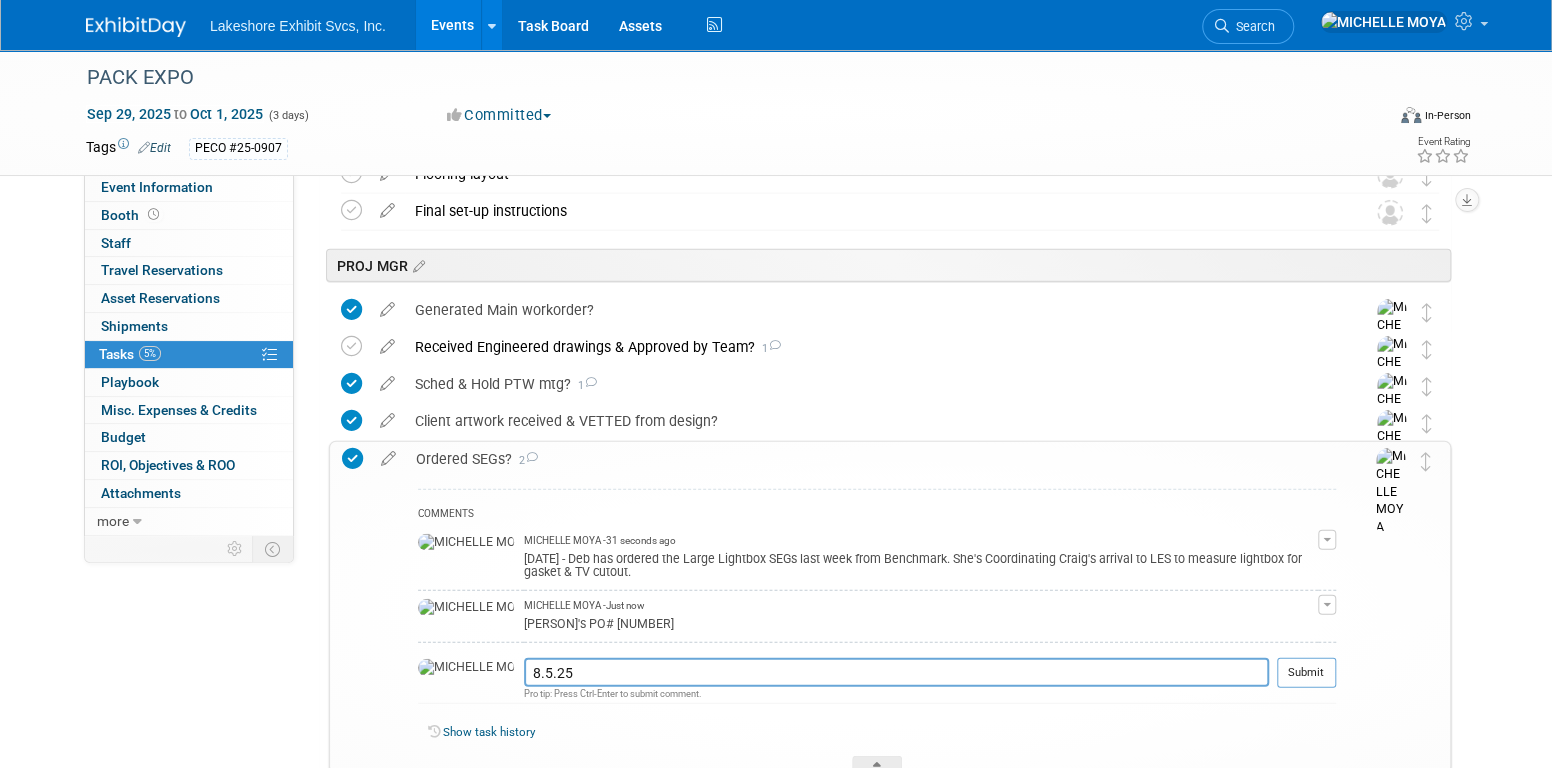 click on "[PERSON]'s PO# [NUMBER]" at bounding box center (921, 622) 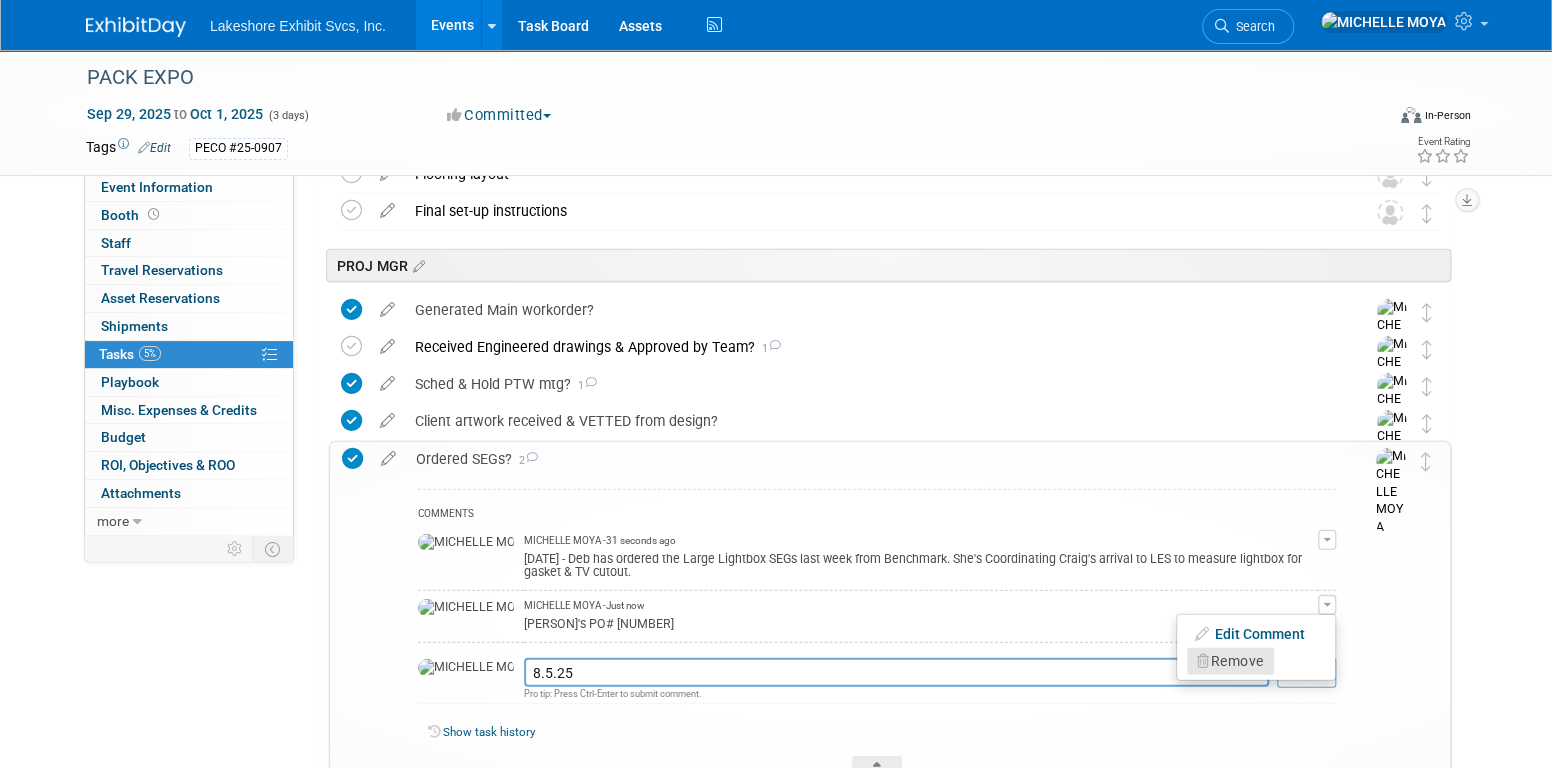 click on "Remove" at bounding box center [1230, 661] 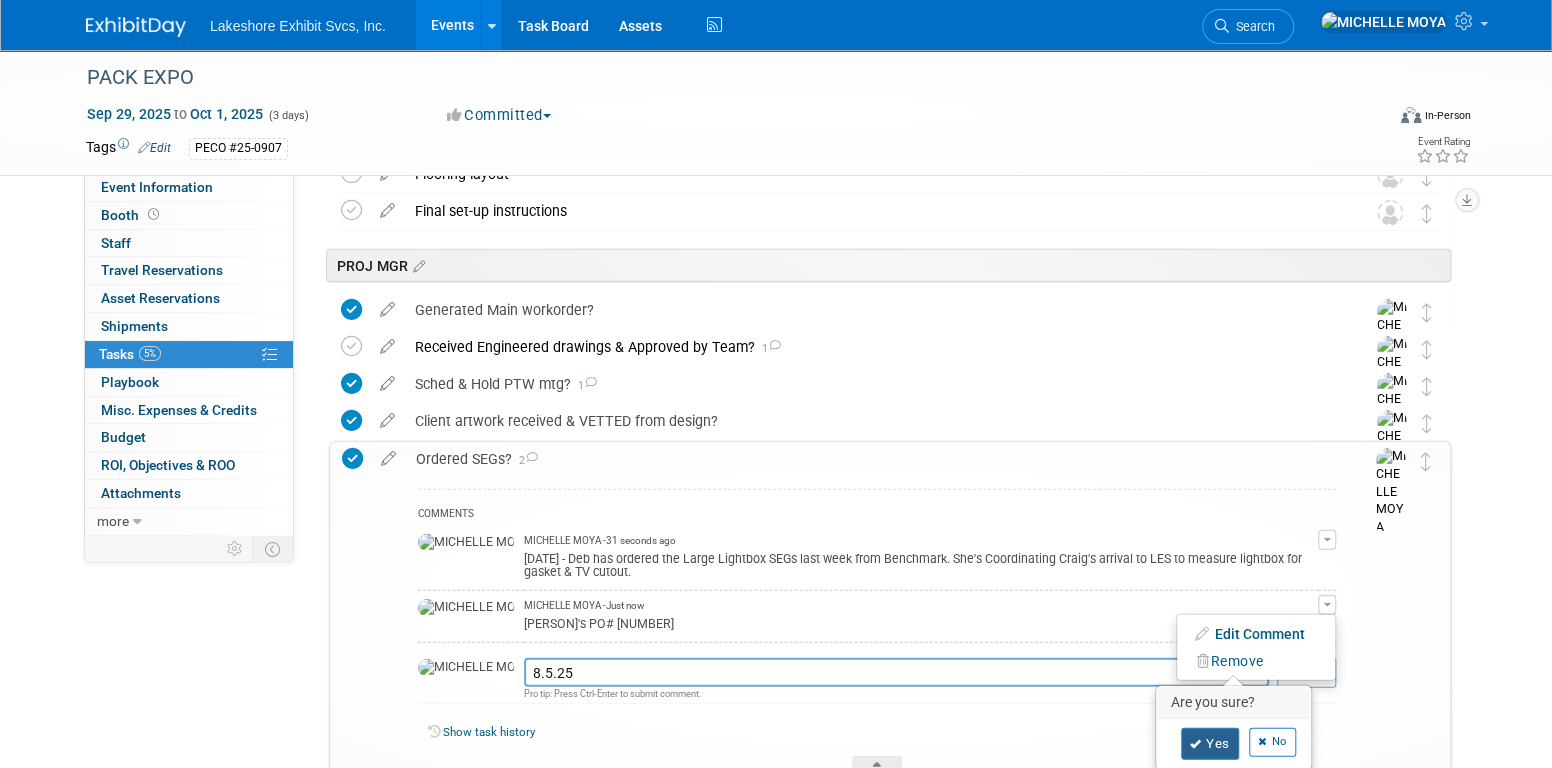 click on "Yes" at bounding box center [1210, 744] 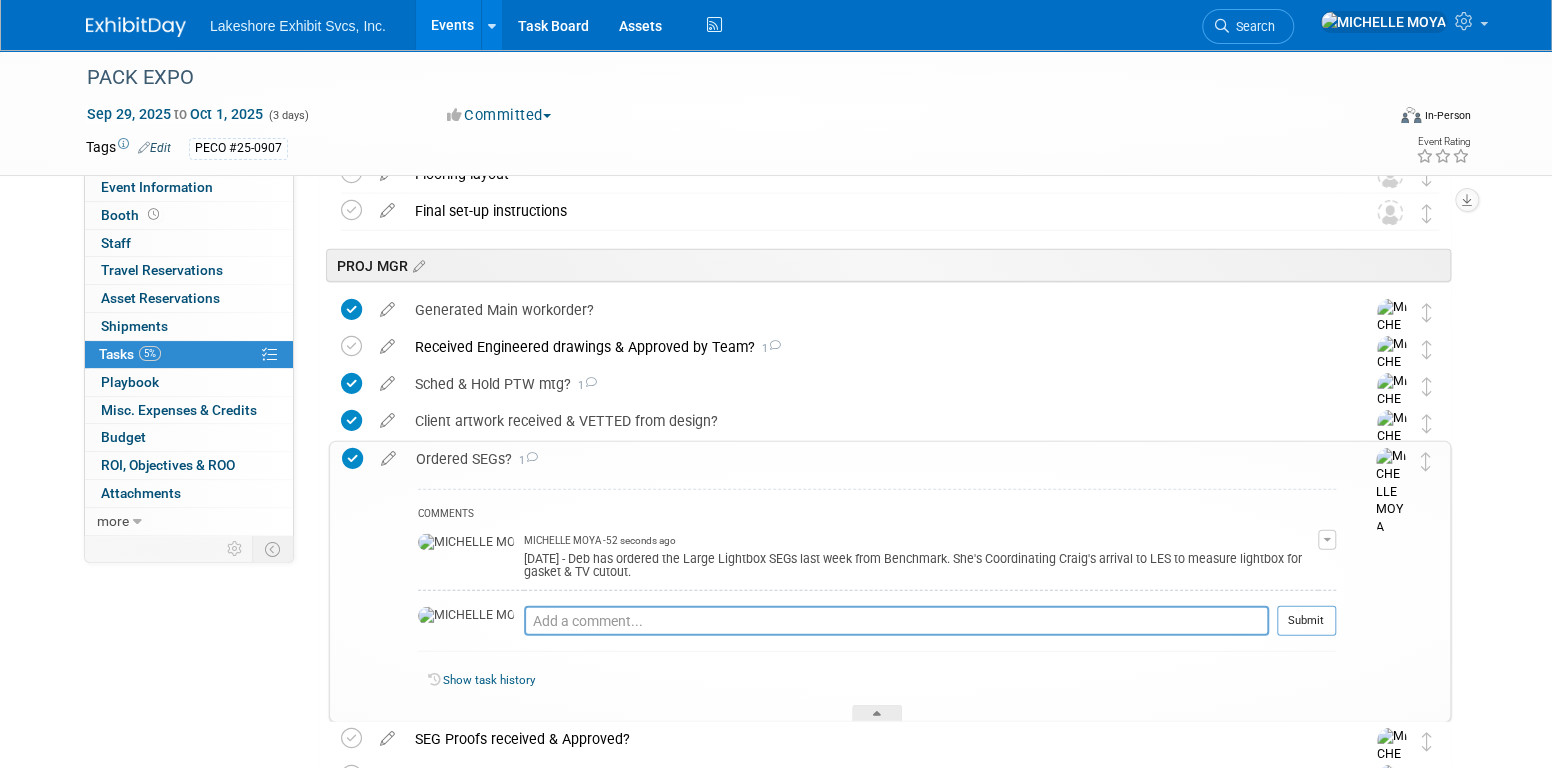 click at bounding box center (1327, 540) 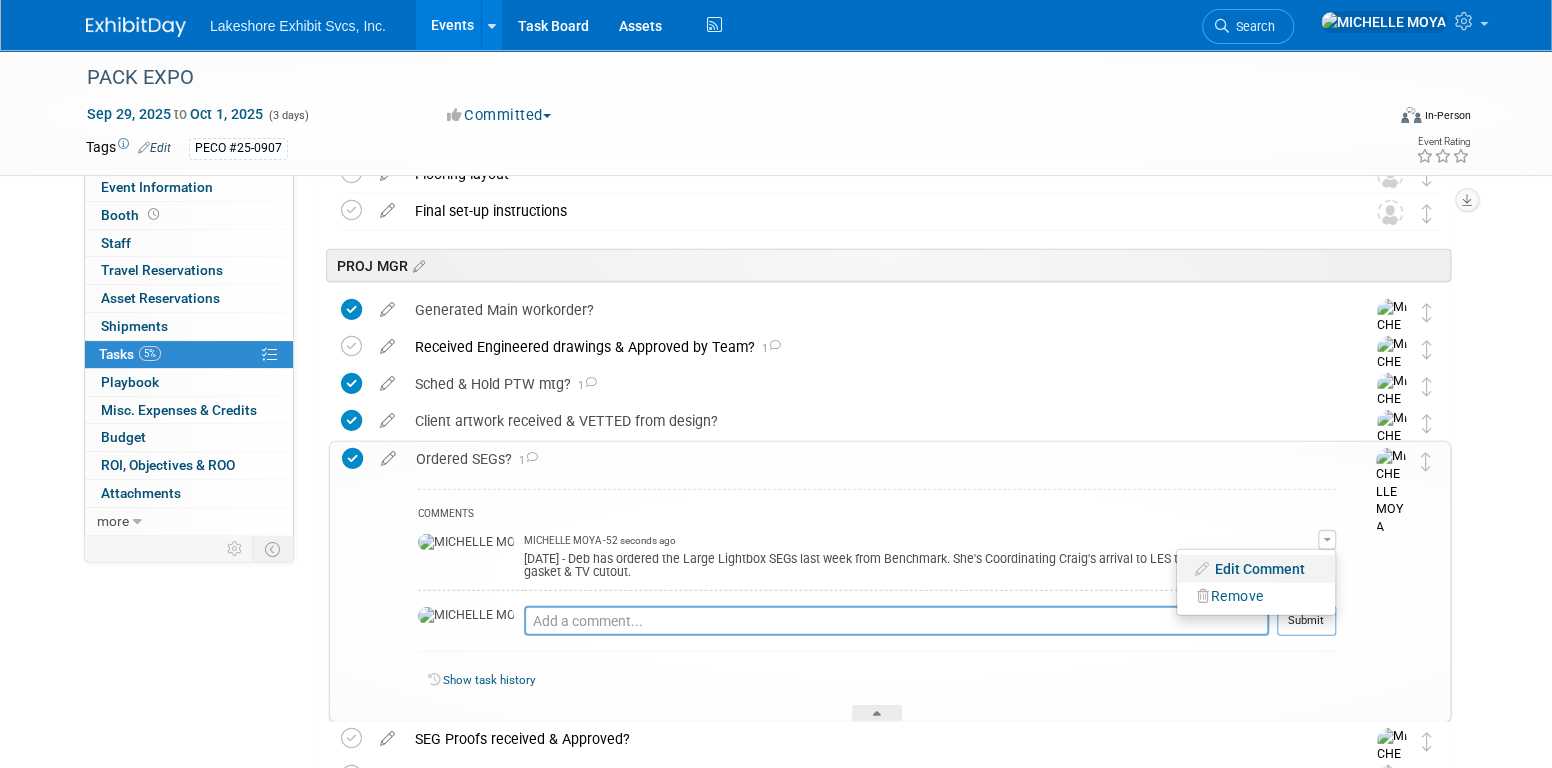 click on "Edit Comment" at bounding box center [1256, 569] 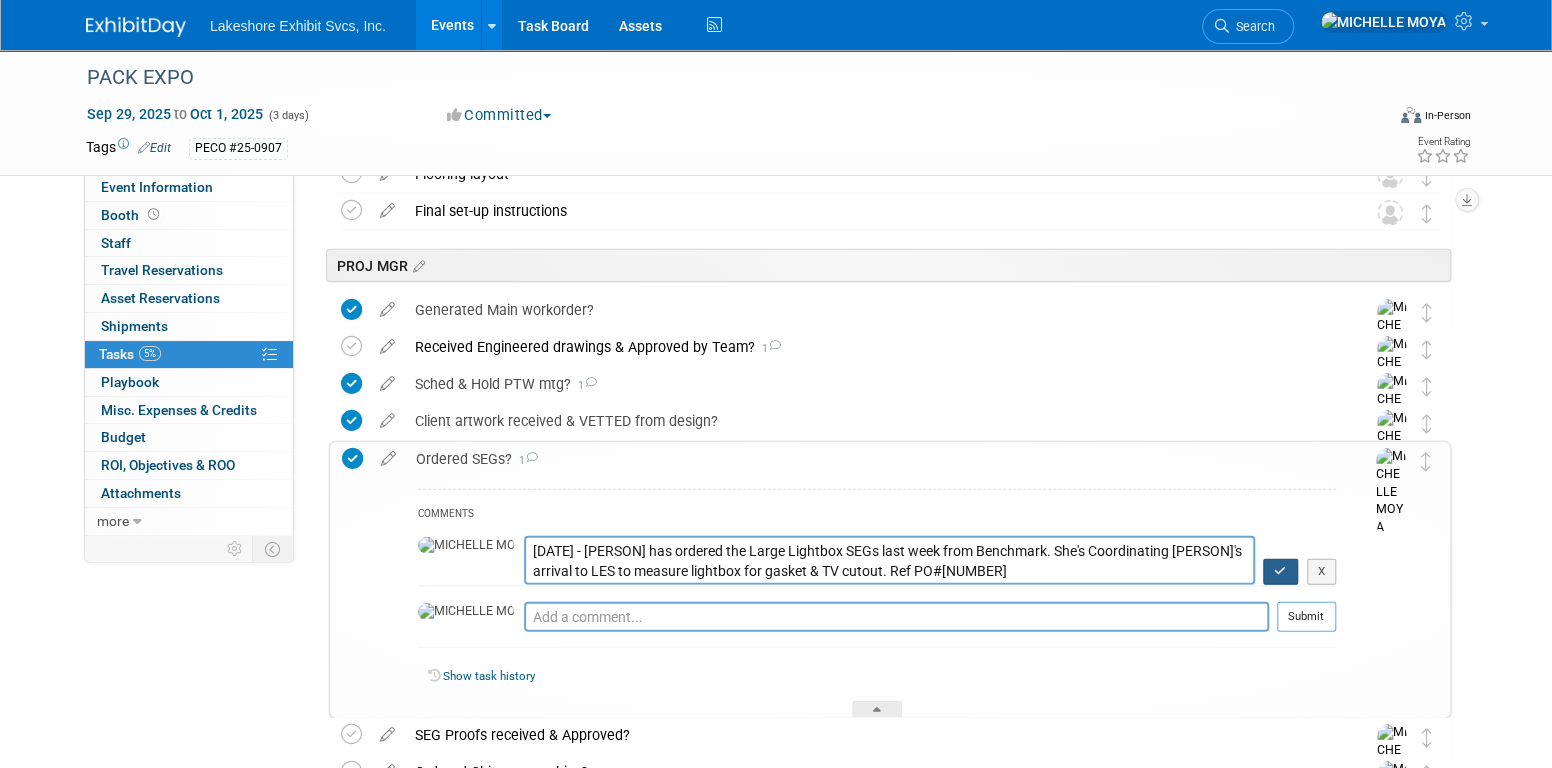 type on "[DATE] - [PERSON] has ordered the Large Lightbox SEGs last week from Benchmark. She's Coordinating [PERSON]'s arrival to LES to measure lightbox for gasket & TV cutout. Ref PO#[NUMBER]" 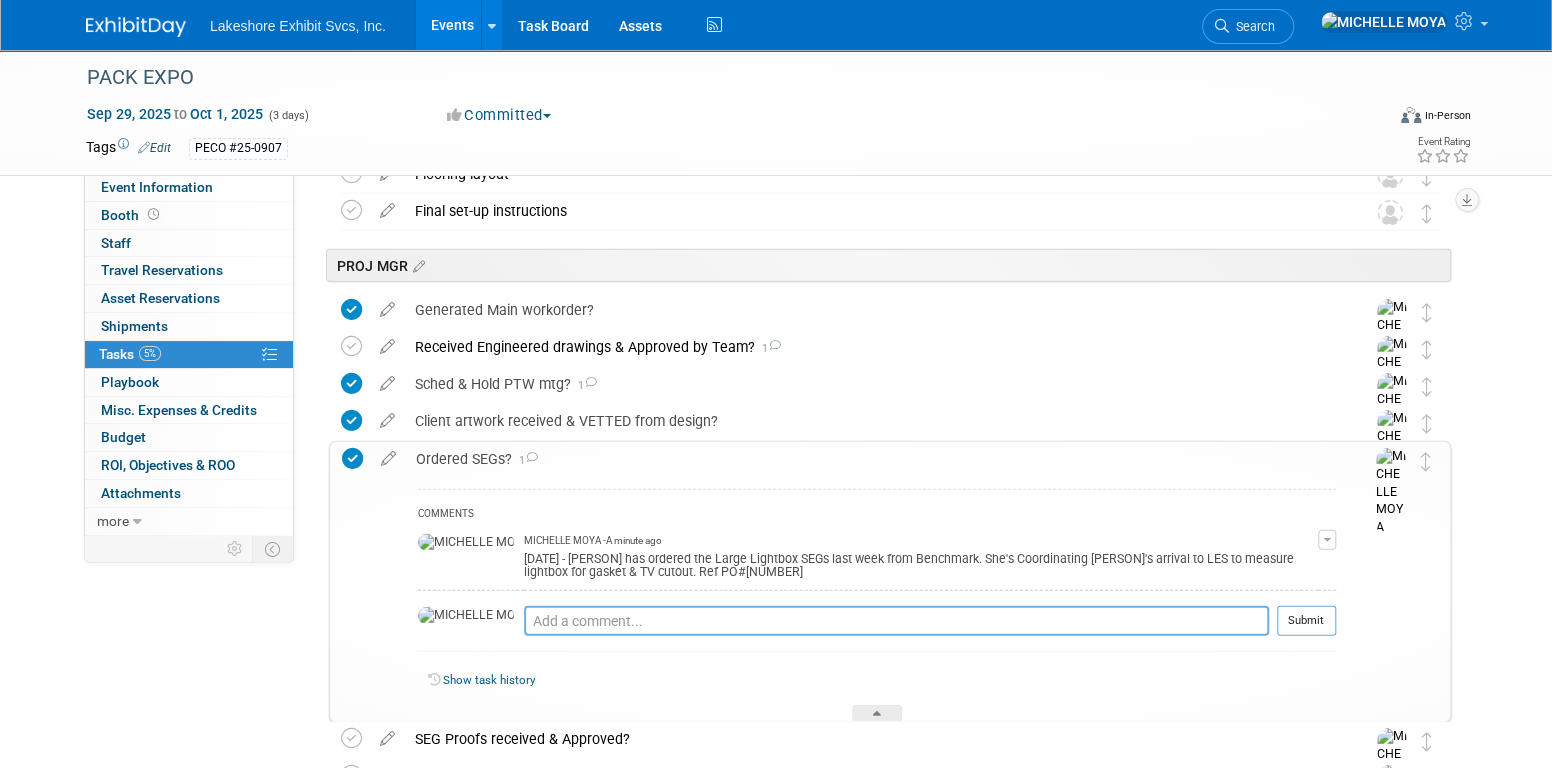 click at bounding box center (896, 620) 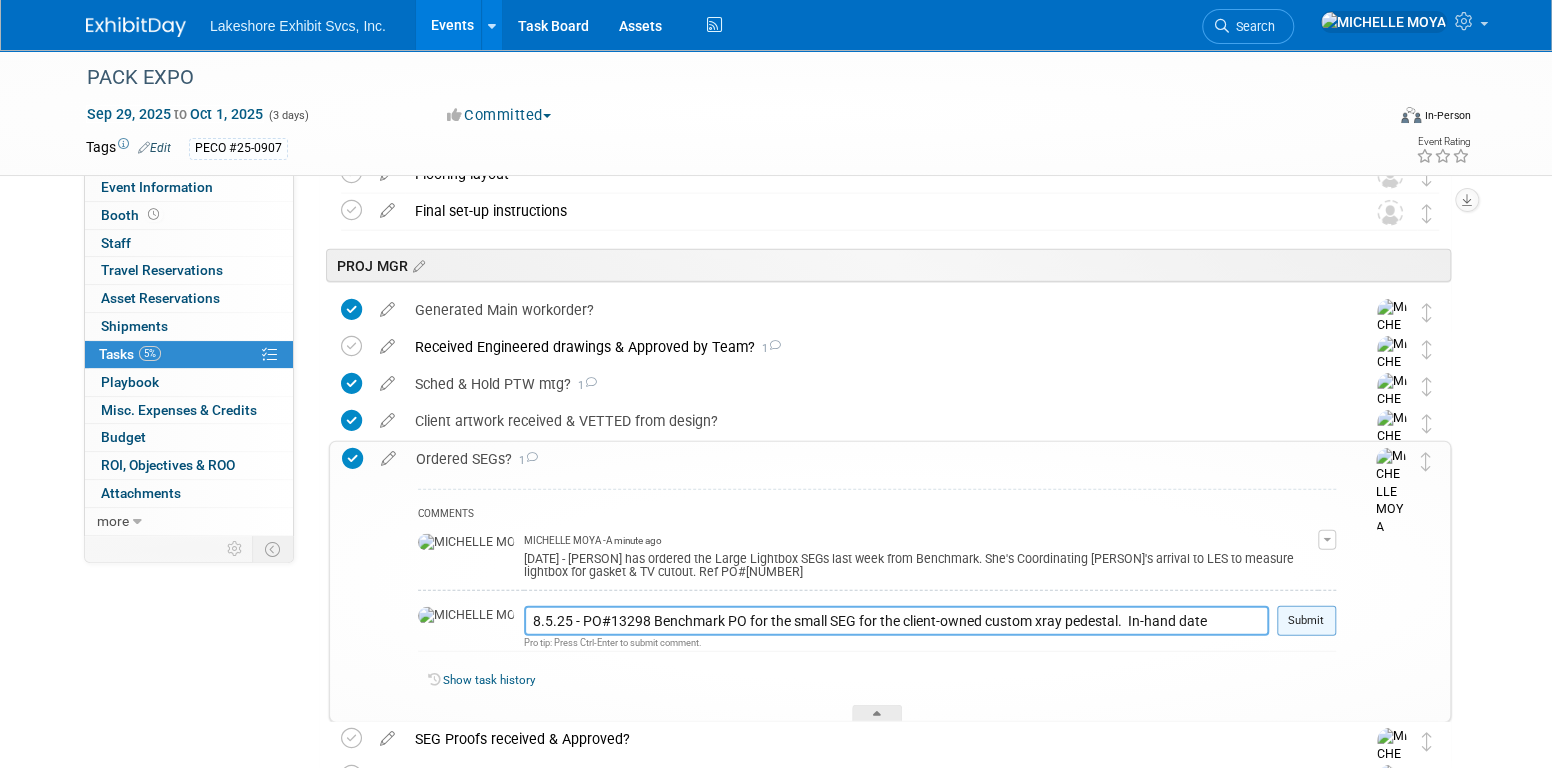 type on "8.5.25 - PO#13298 Benchmark PO for the small SEG for the client-owned custom xray pedestal.  In-hand date requested:  8.20.25" 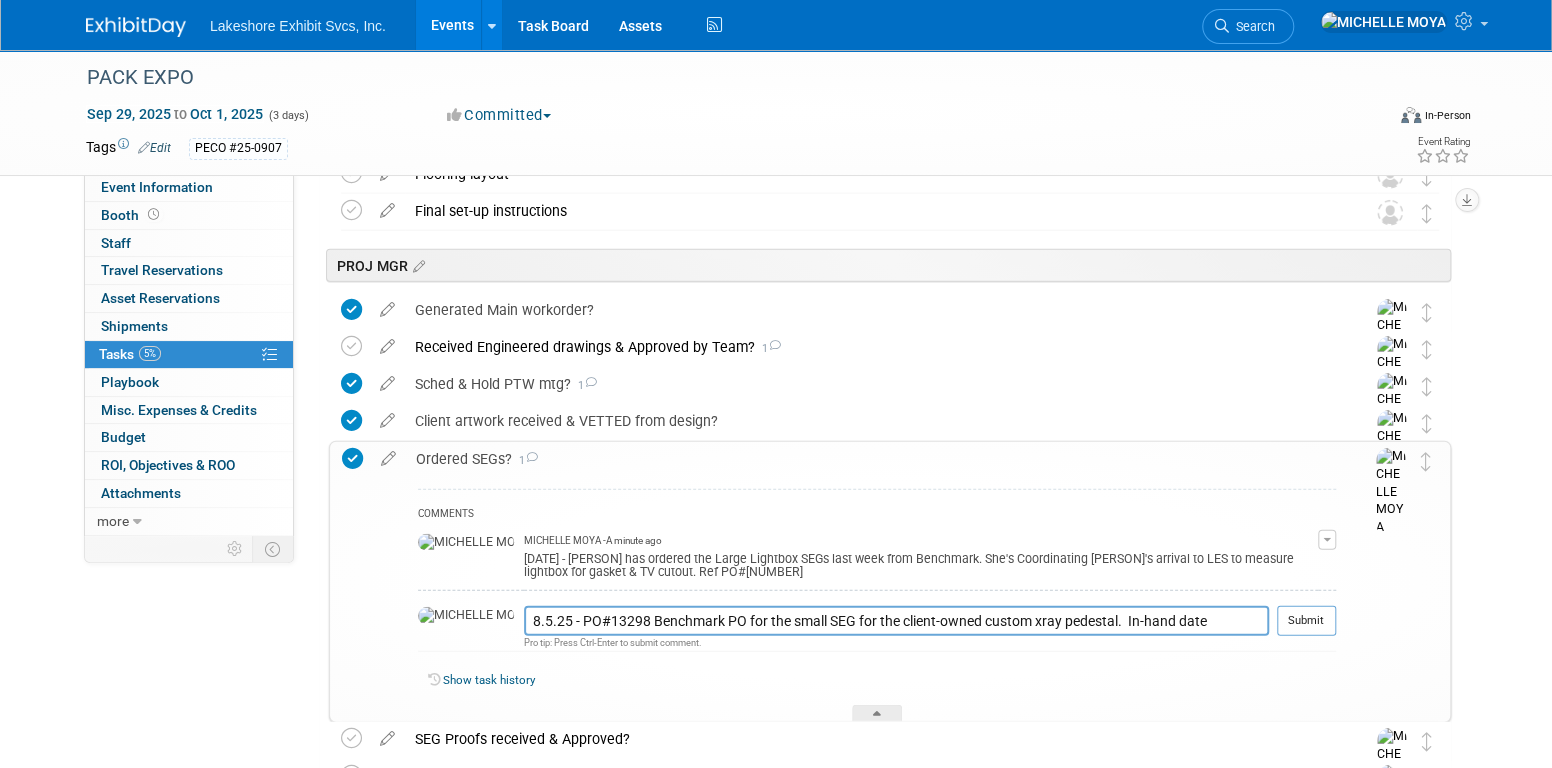 drag, startPoint x: 1300, startPoint y: 613, endPoint x: 1285, endPoint y: 598, distance: 21.213203 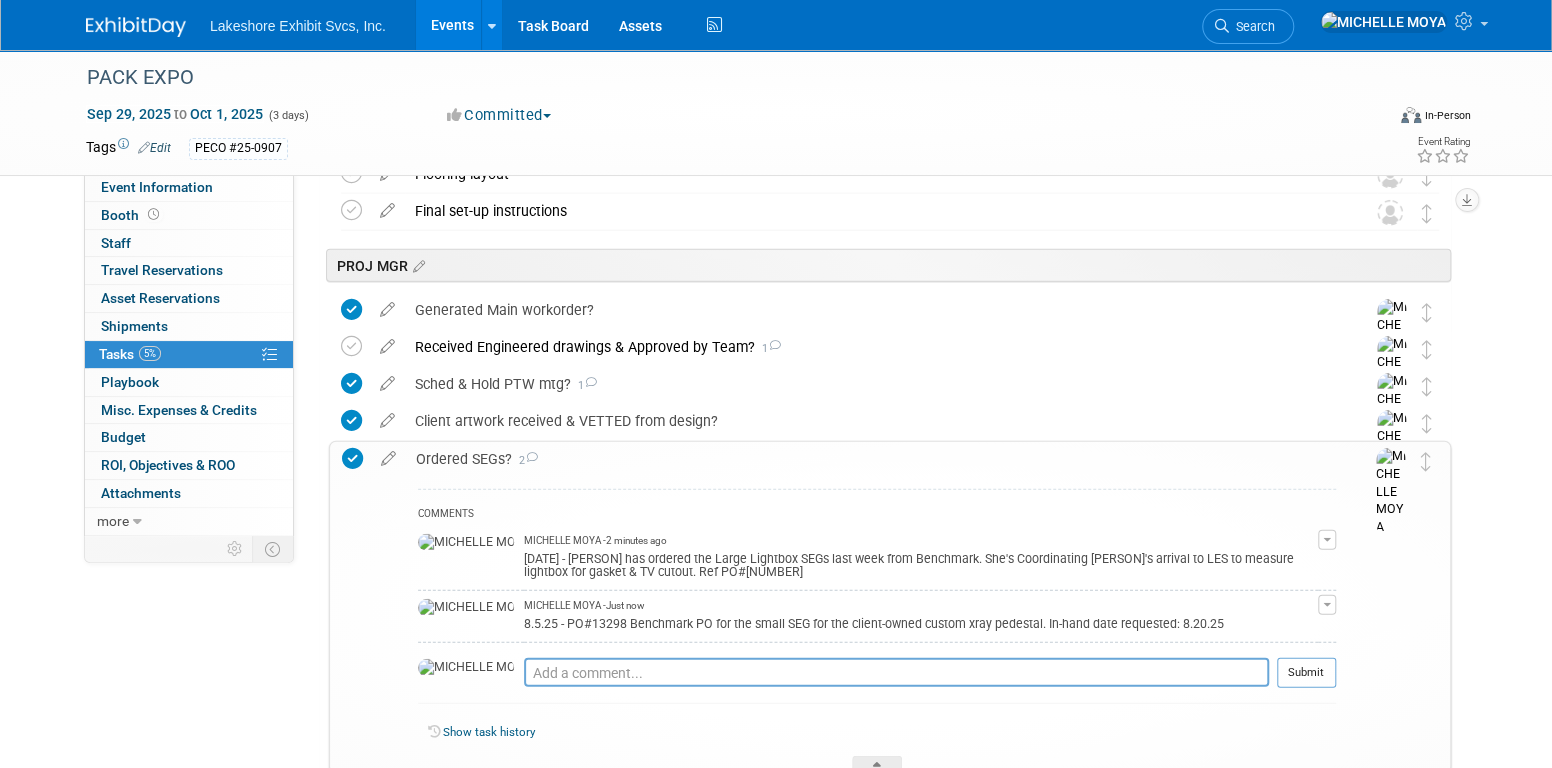 click on "Ordered SEGs?
2" at bounding box center (871, 459) 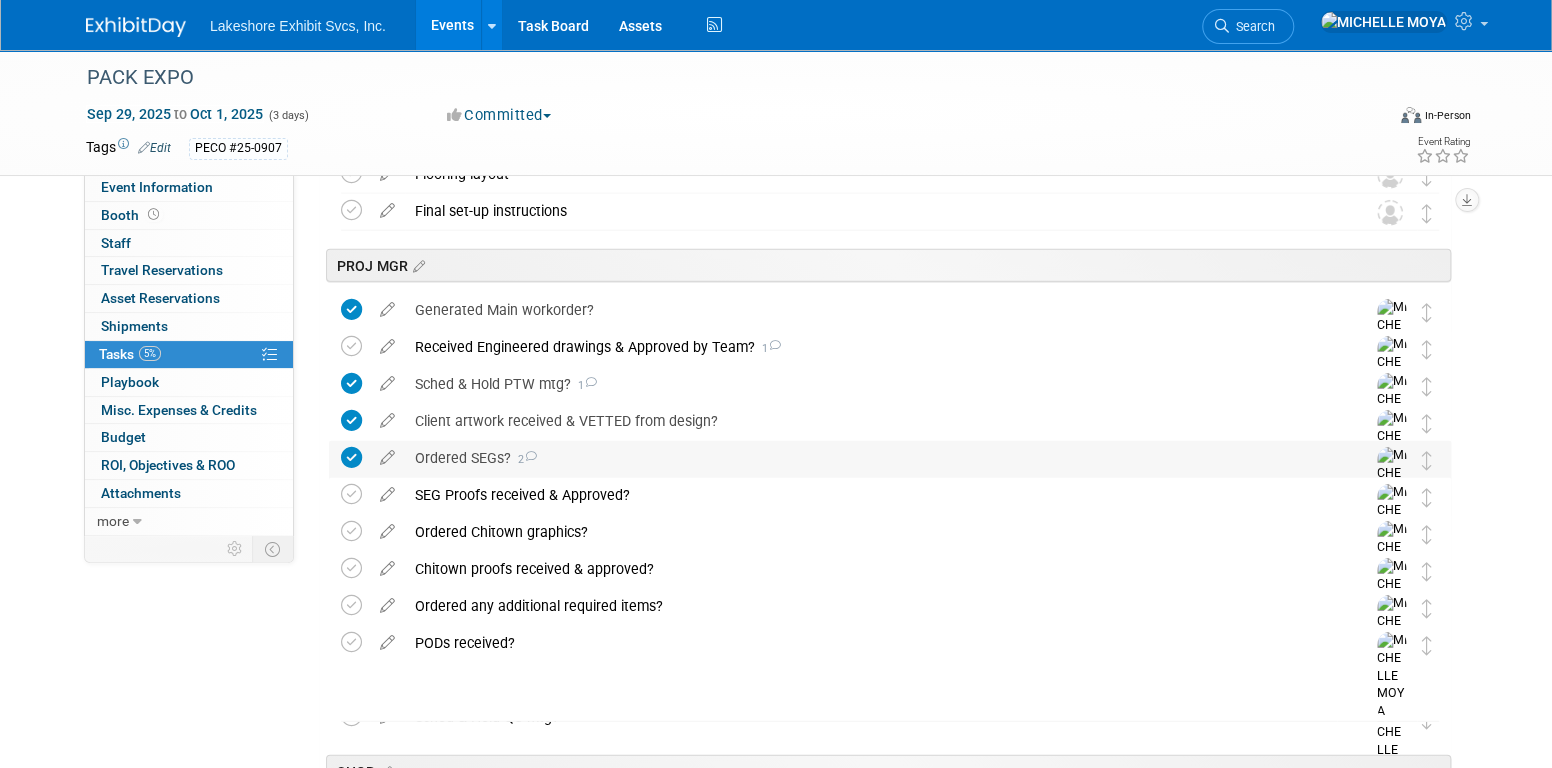 click on "Ordered SEGs?
2" at bounding box center (871, 458) 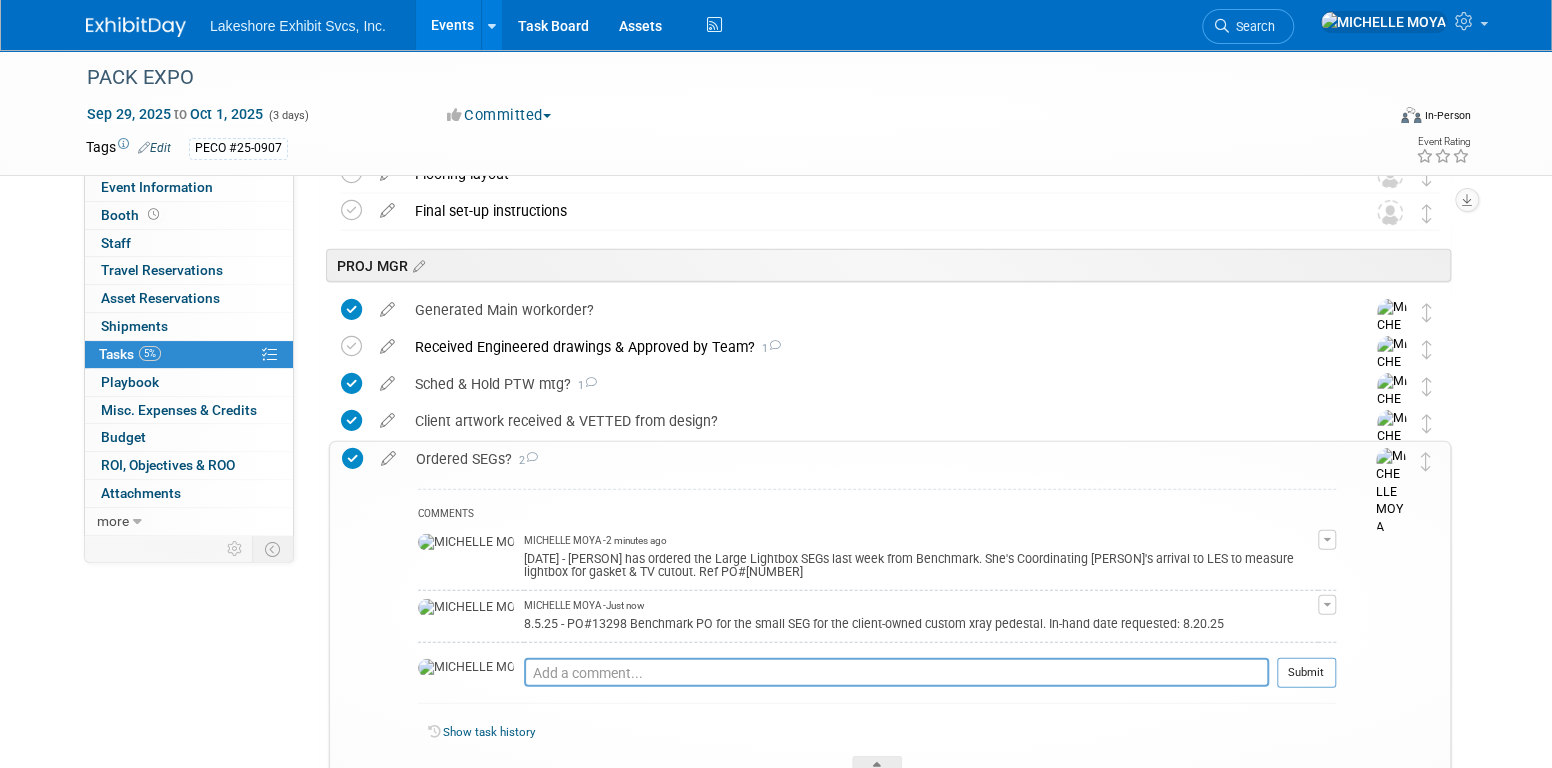 click on "Ordered SEGs?
2" at bounding box center [871, 459] 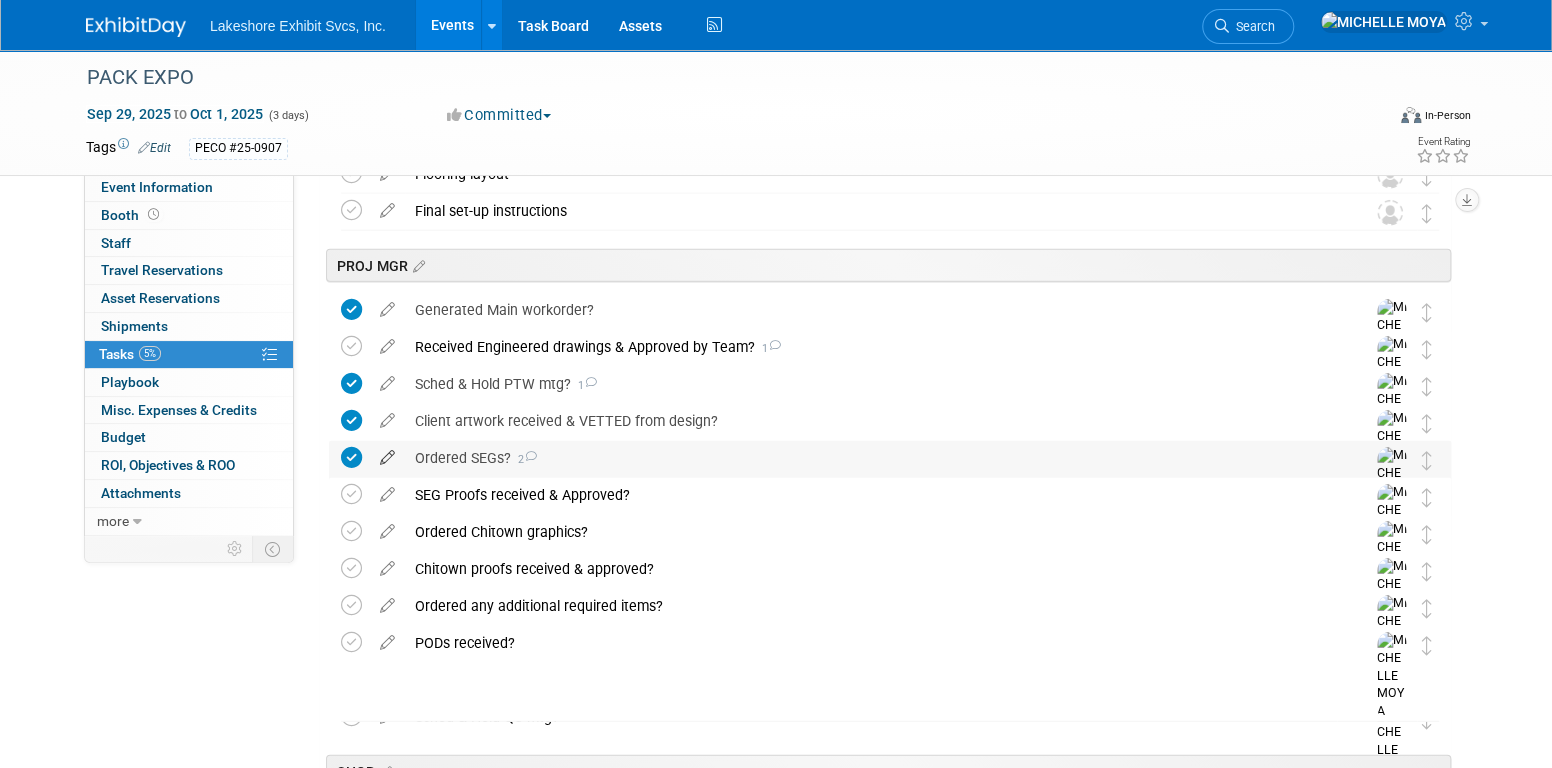 click at bounding box center (387, 453) 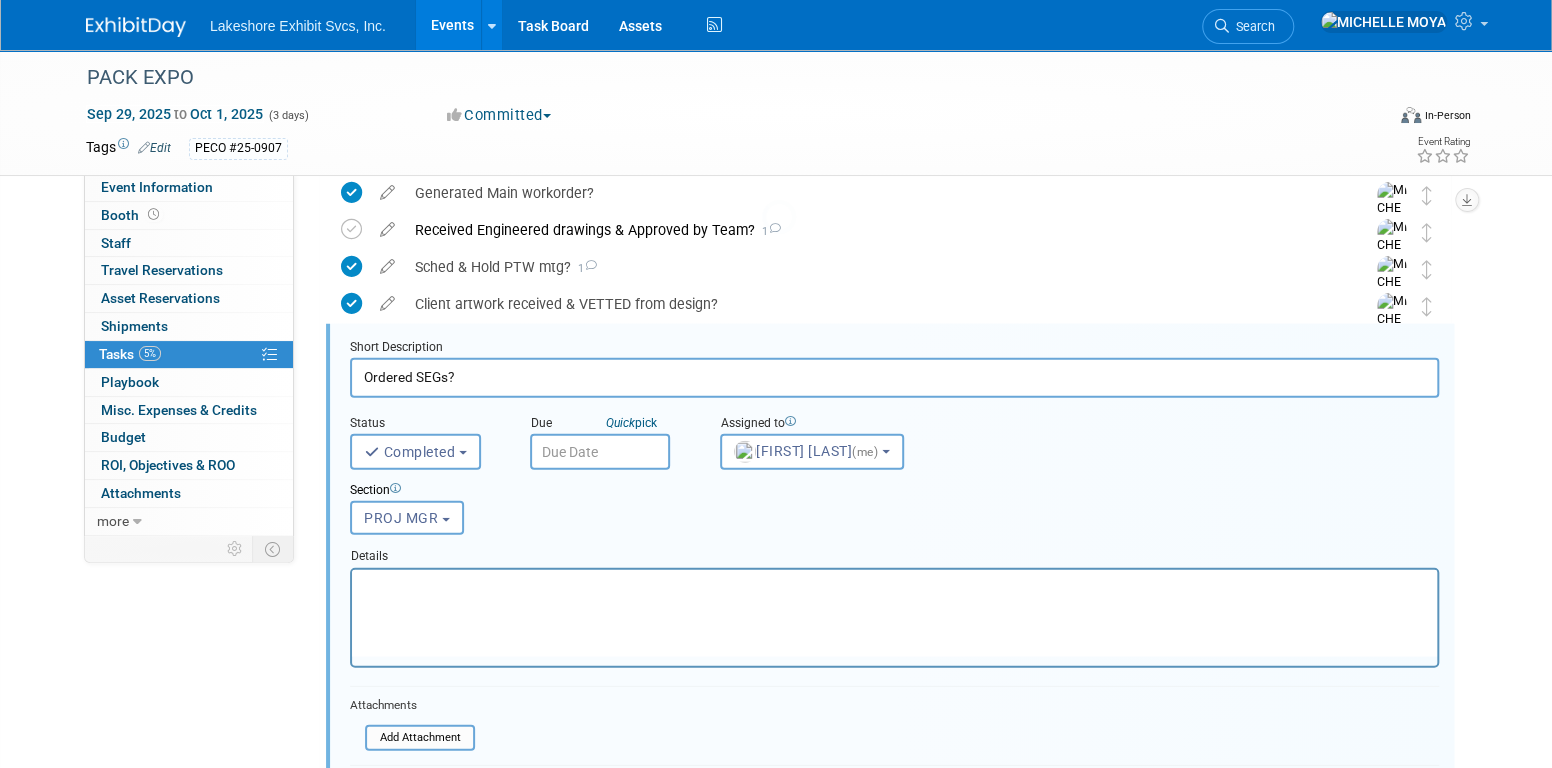 scroll, scrollTop: 2811, scrollLeft: 0, axis: vertical 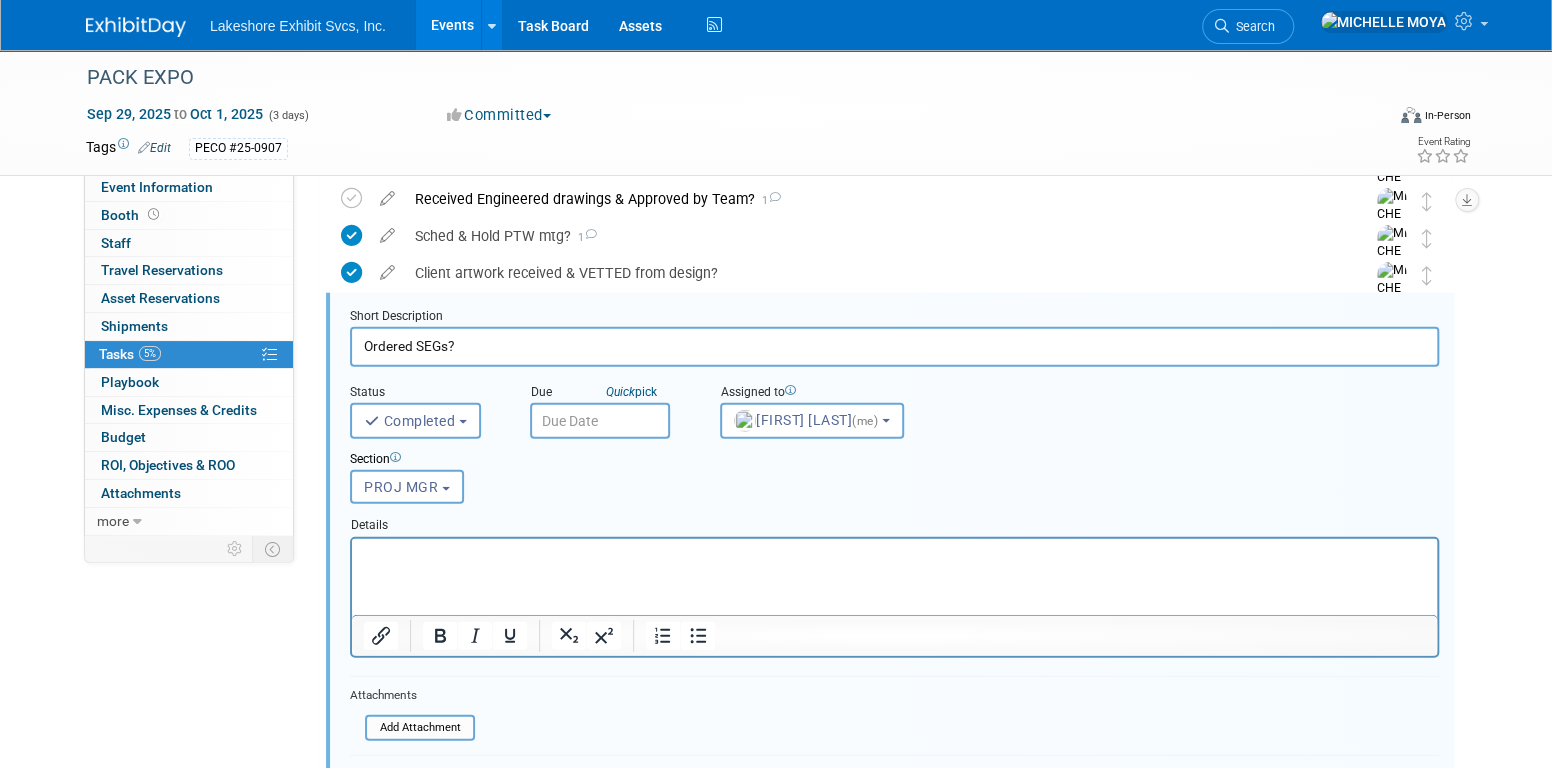 click at bounding box center [895, 555] 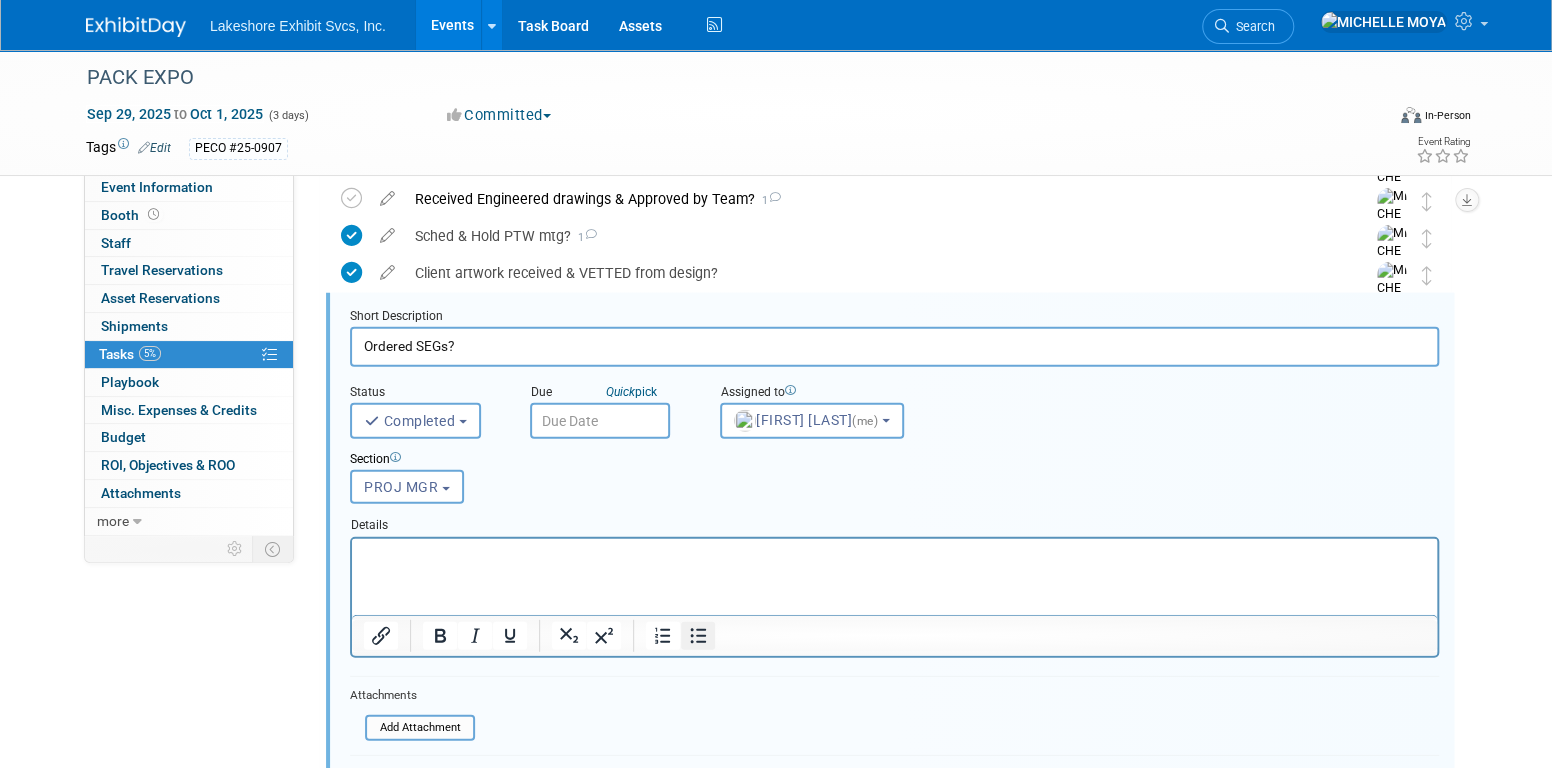 click 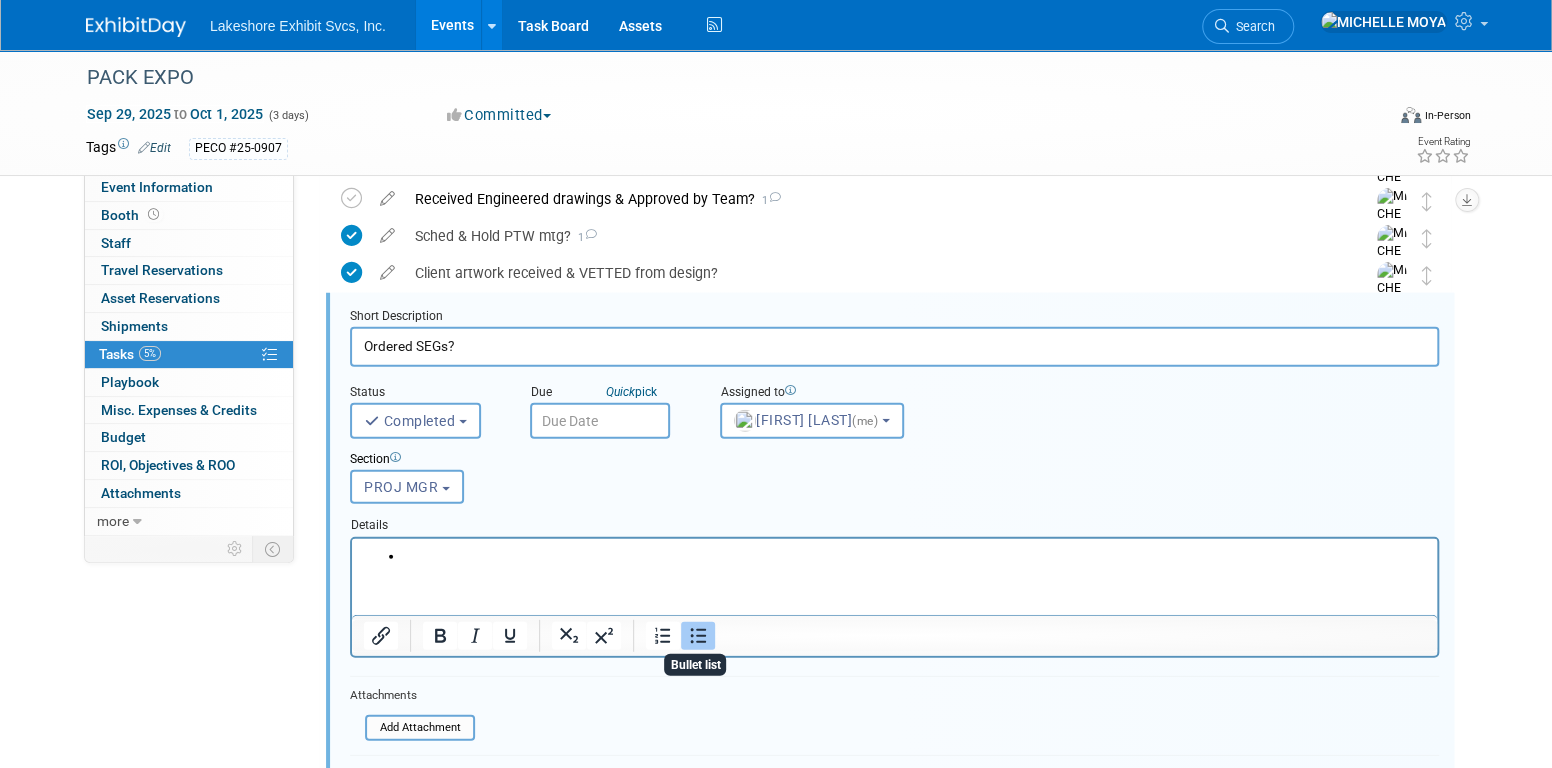 type 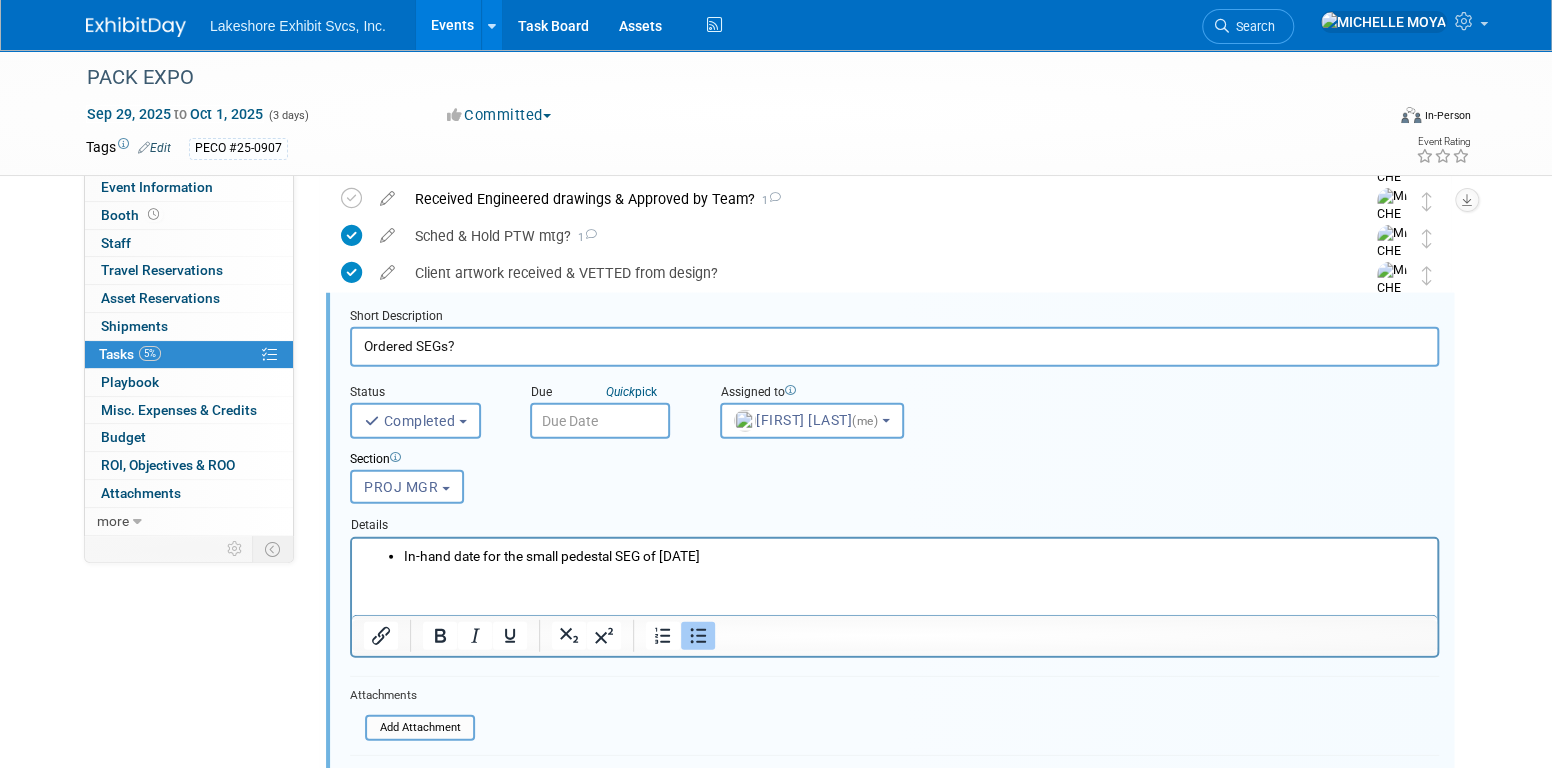 drag, startPoint x: 736, startPoint y: 556, endPoint x: 657, endPoint y: 567, distance: 79.762146 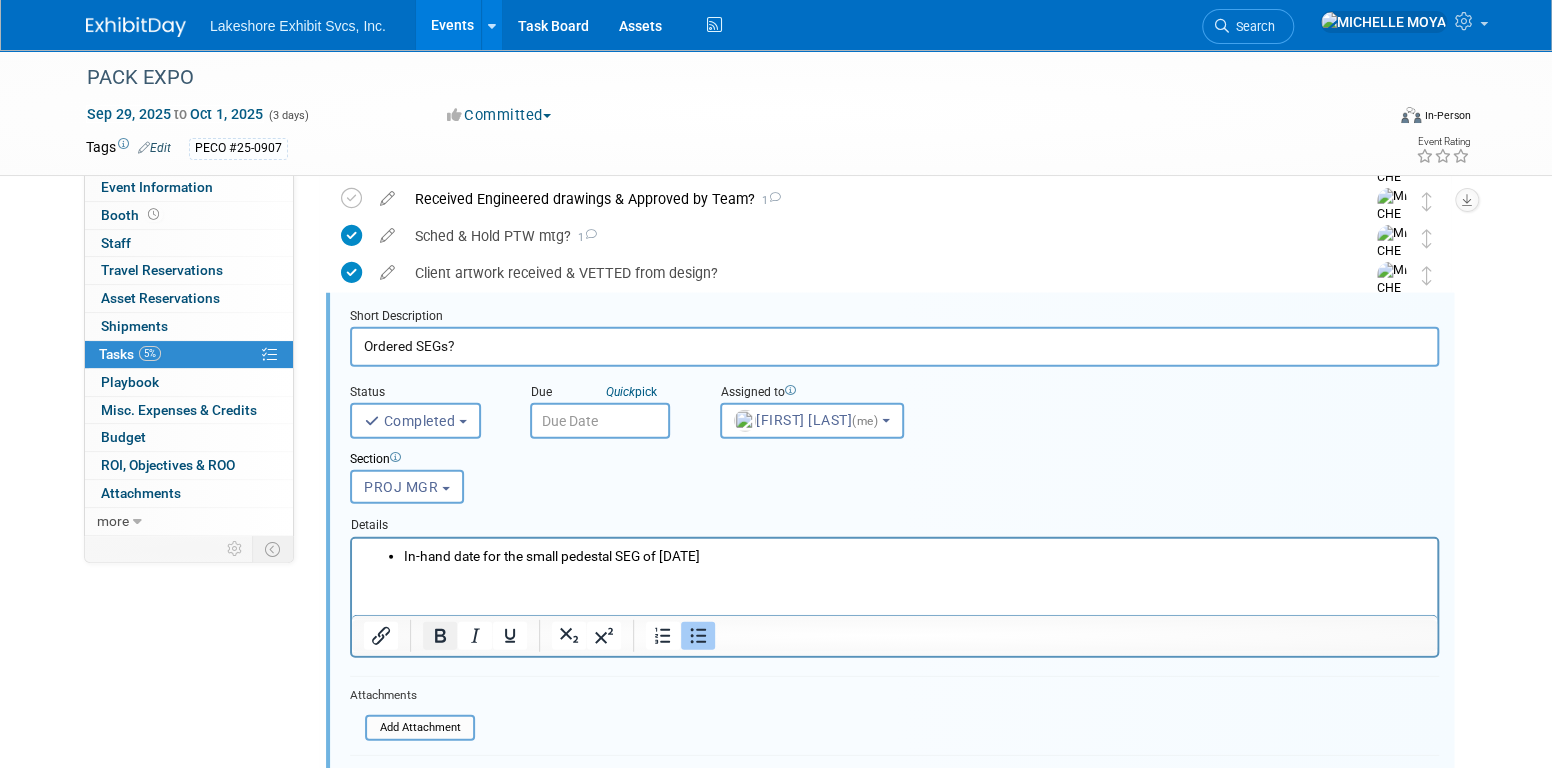 click 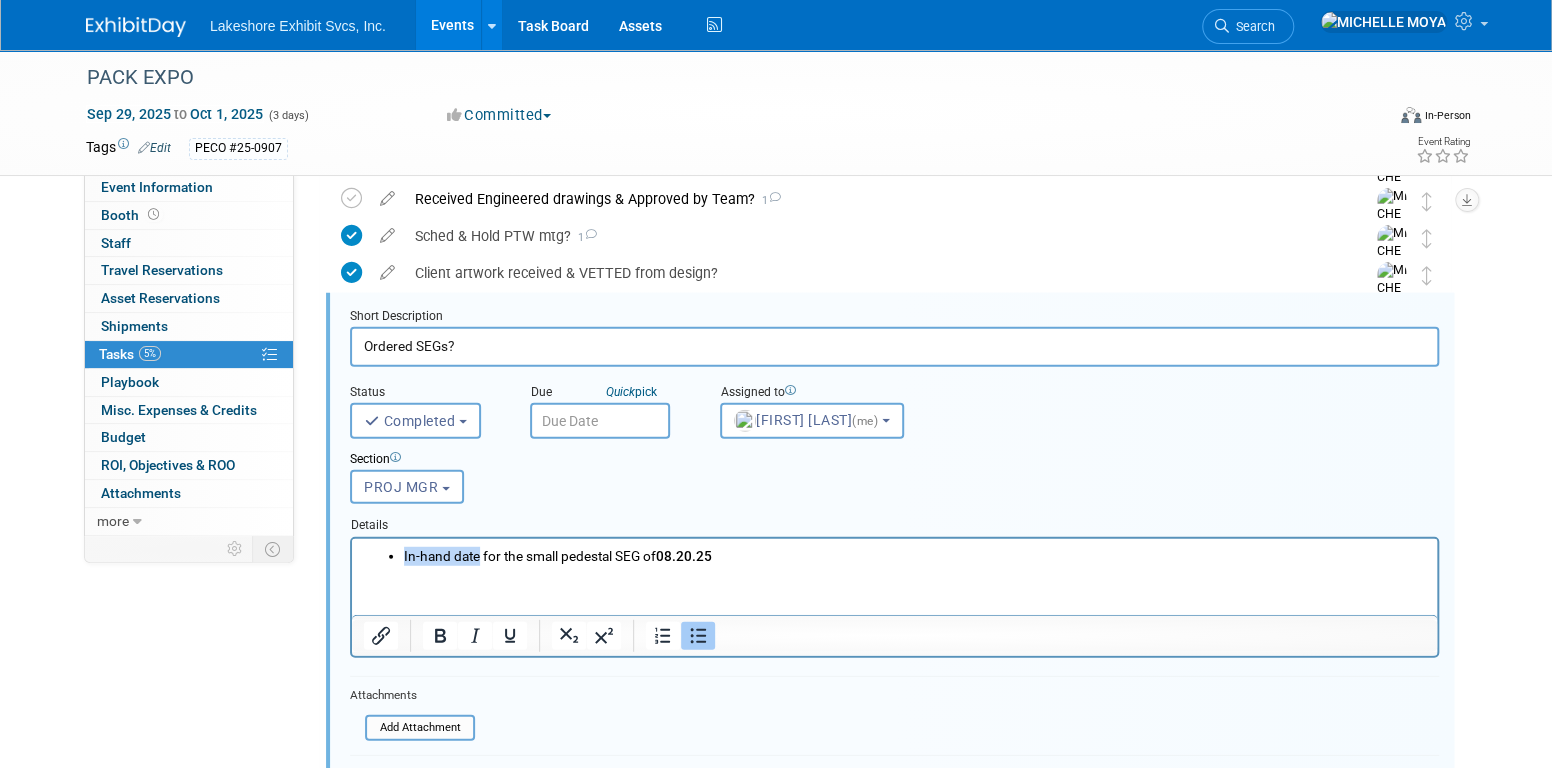 drag, startPoint x: 403, startPoint y: 557, endPoint x: 479, endPoint y: 567, distance: 76.655075 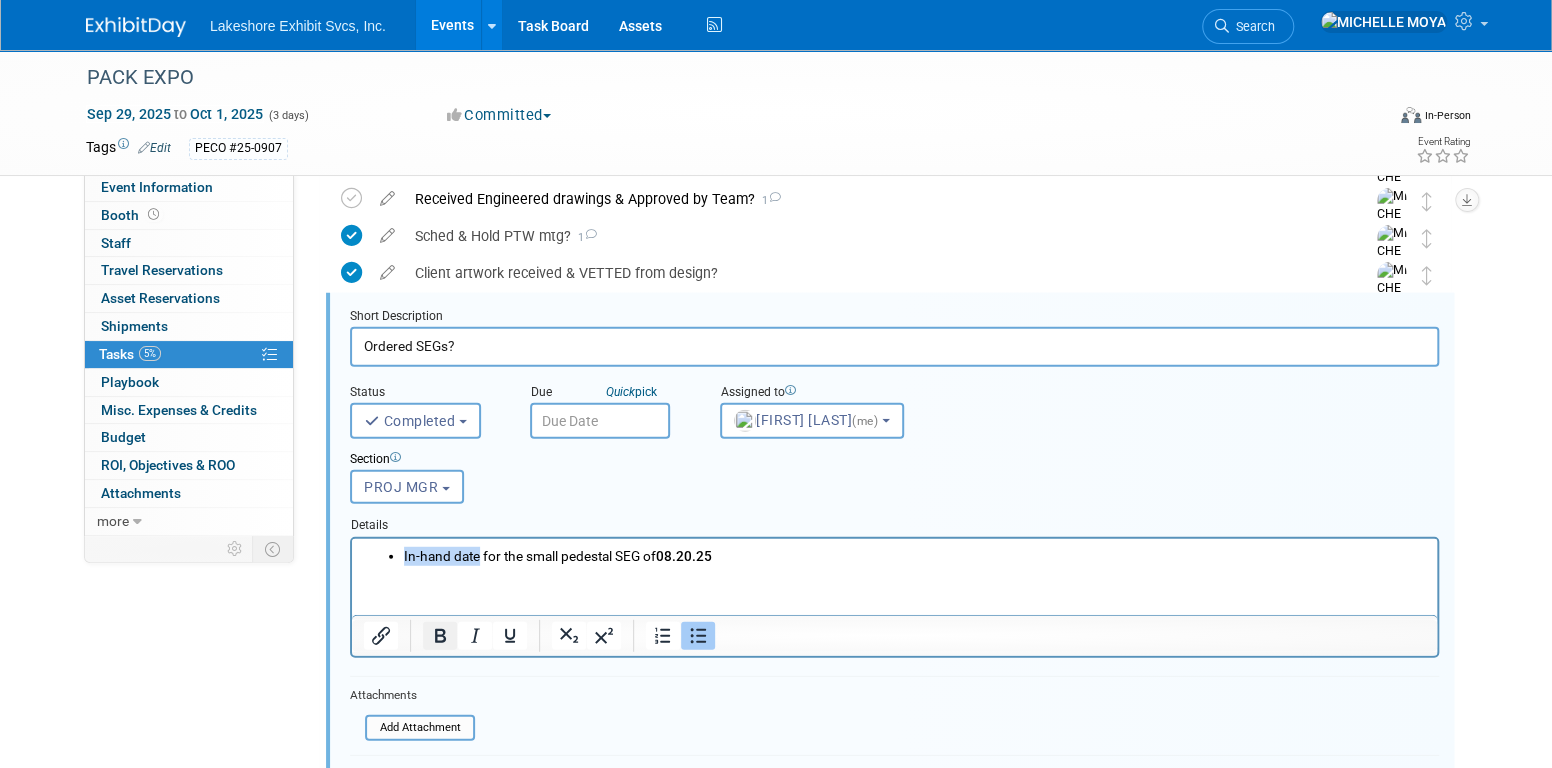 click 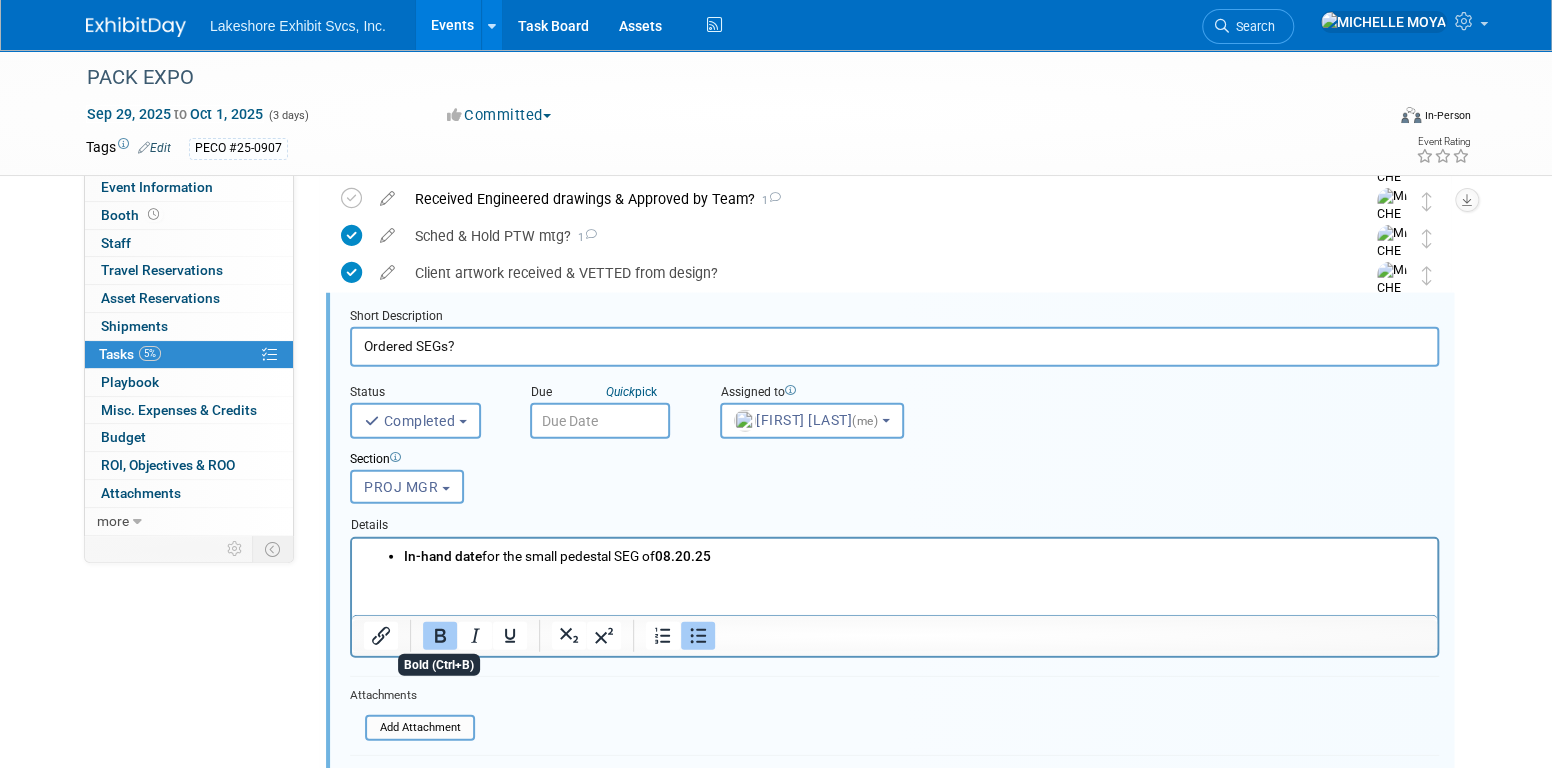 click on "In-hand date  for the small pedestal SEG of  08.20.25" at bounding box center [894, 551] 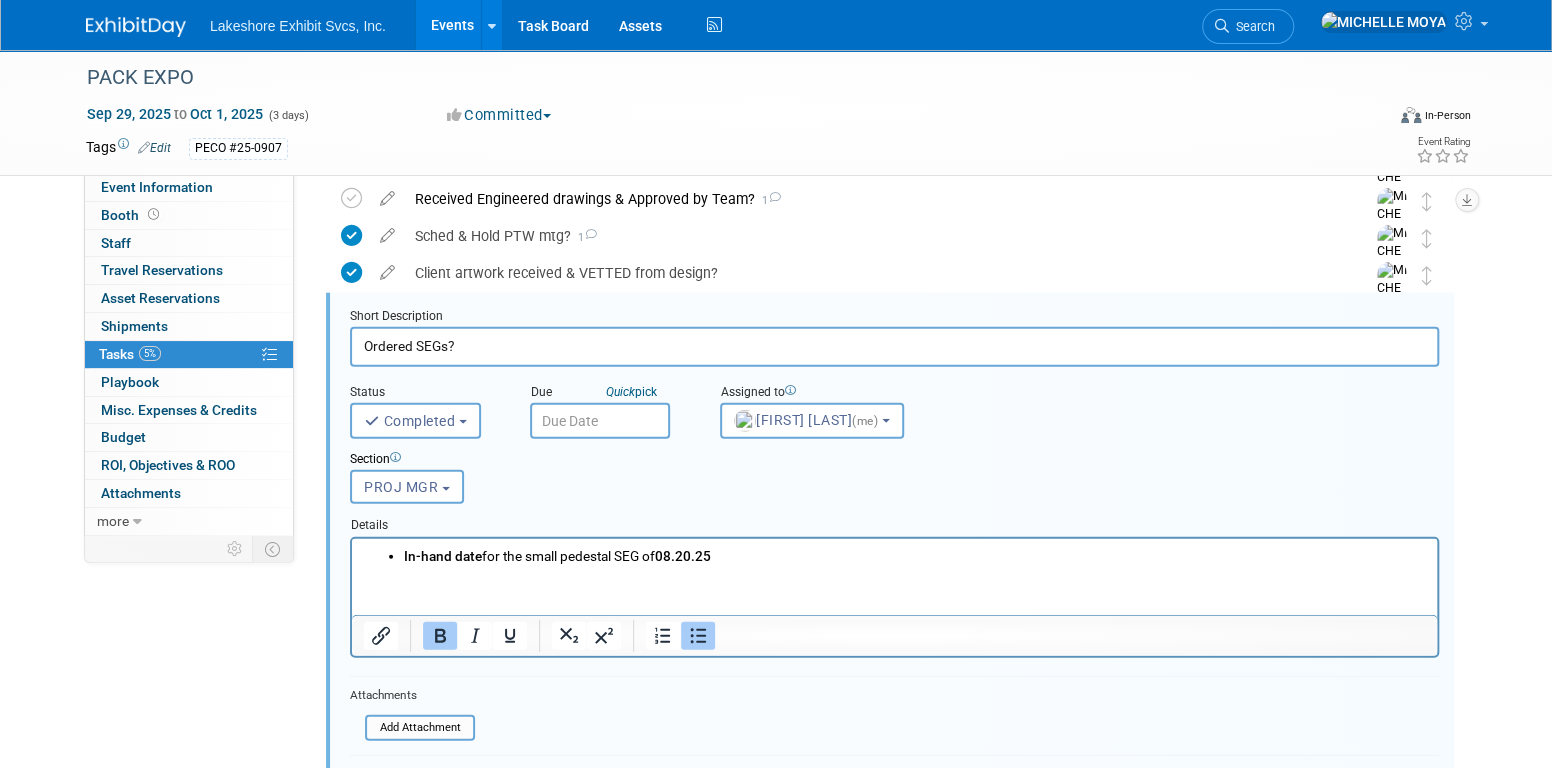 scroll, scrollTop: 2911, scrollLeft: 0, axis: vertical 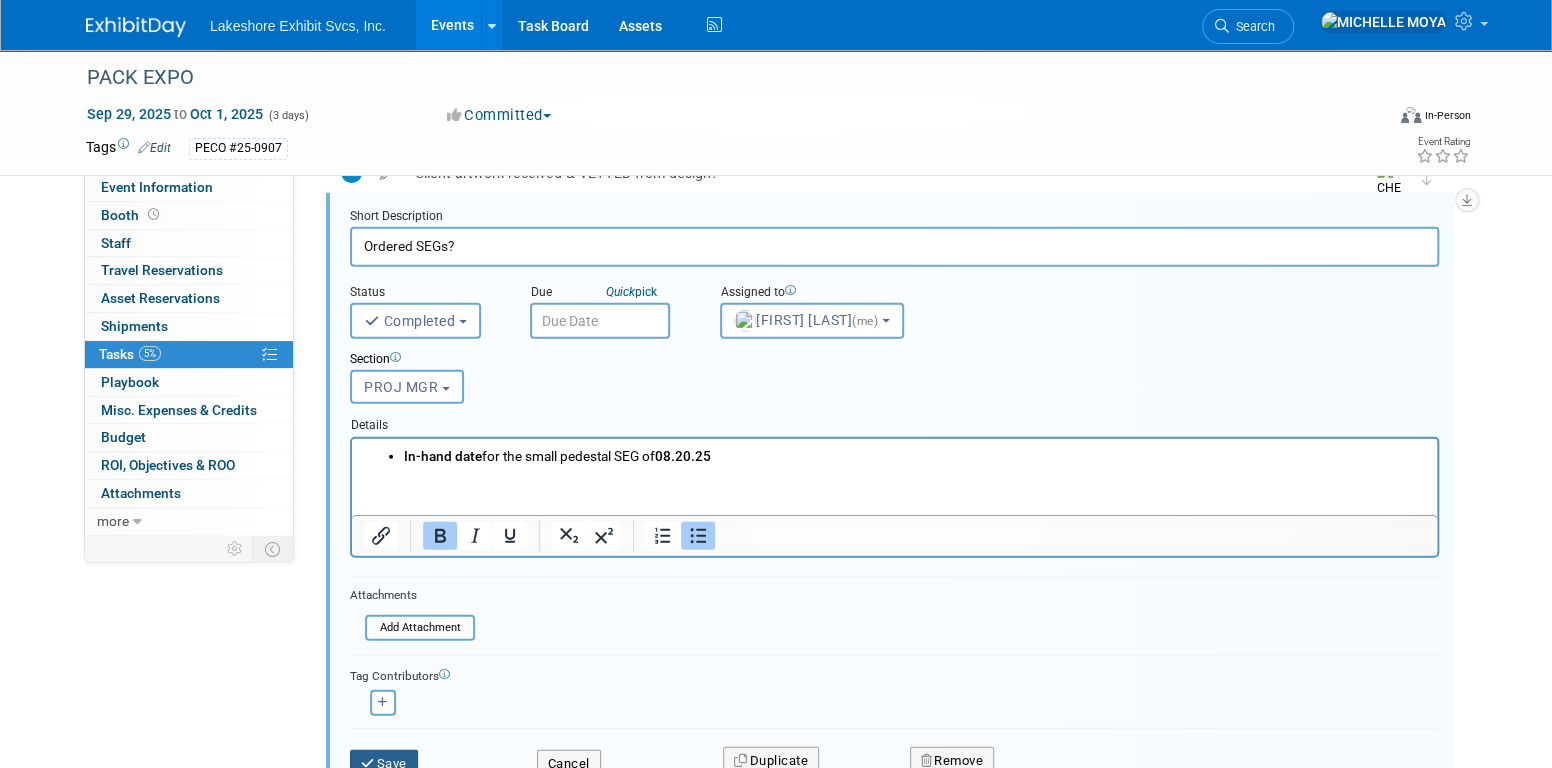 click on "Save" at bounding box center (384, 764) 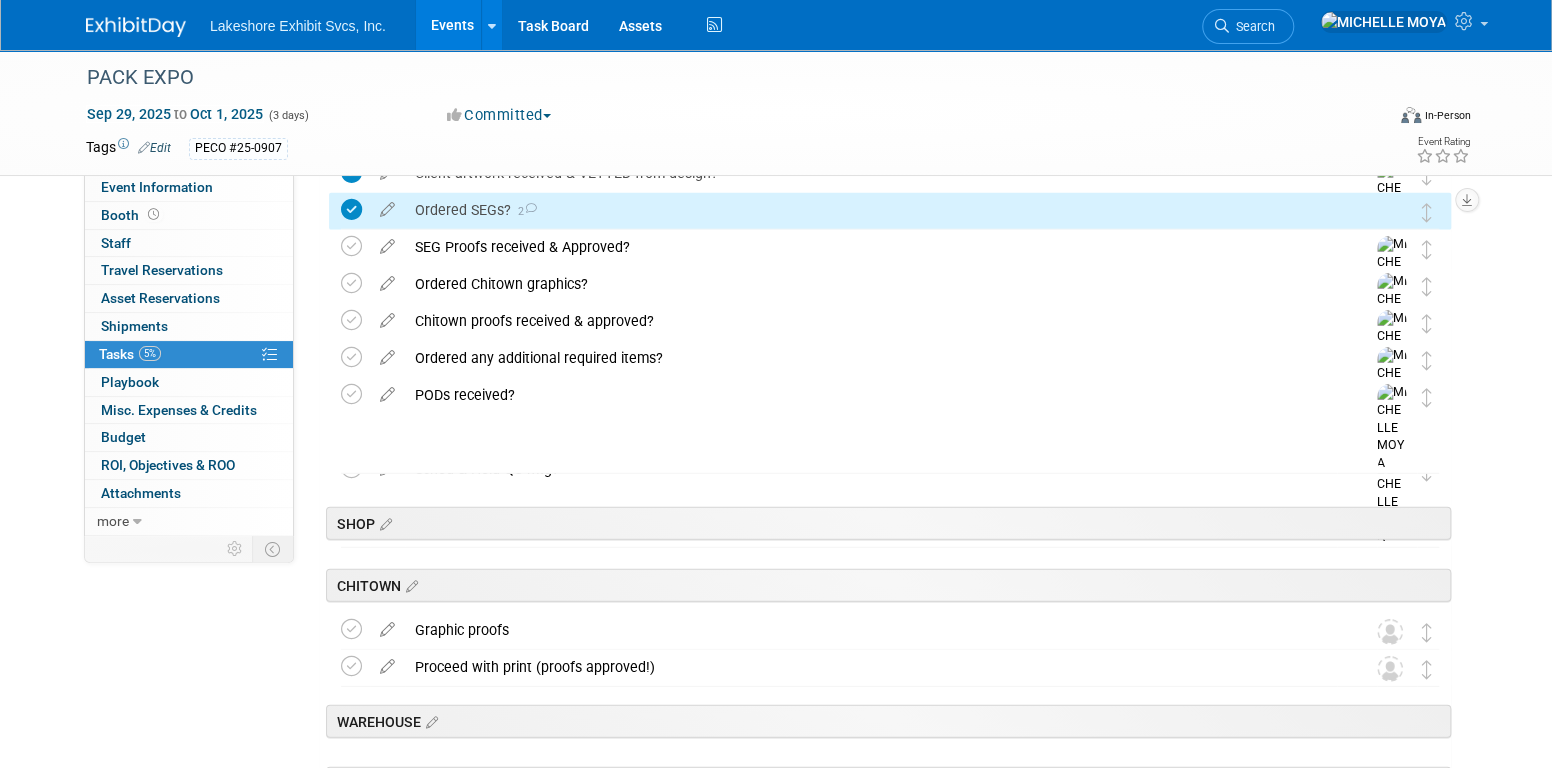scroll, scrollTop: 2811, scrollLeft: 0, axis: vertical 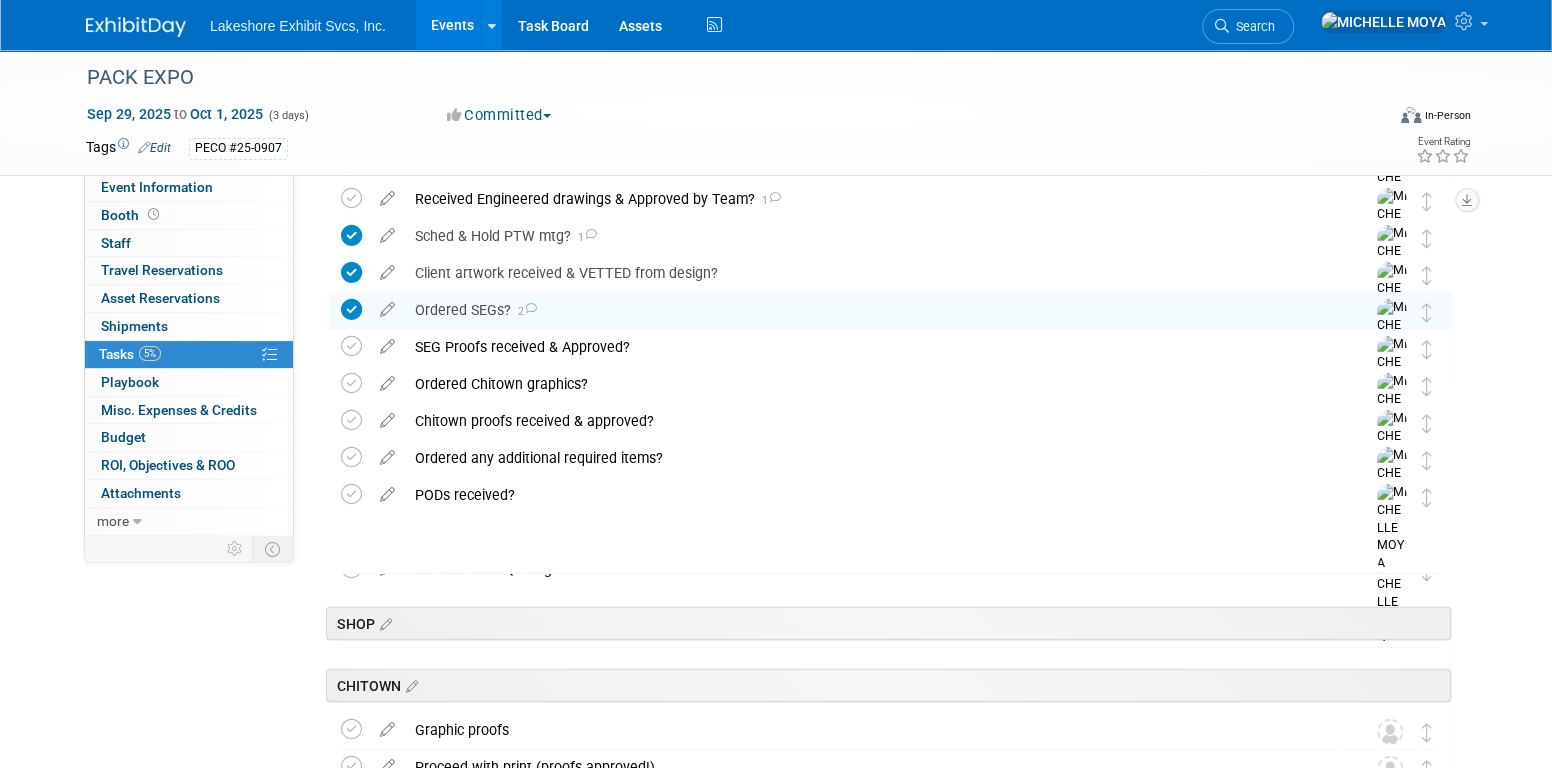 click on "SEG Proofs received & Approved?" at bounding box center [871, 347] 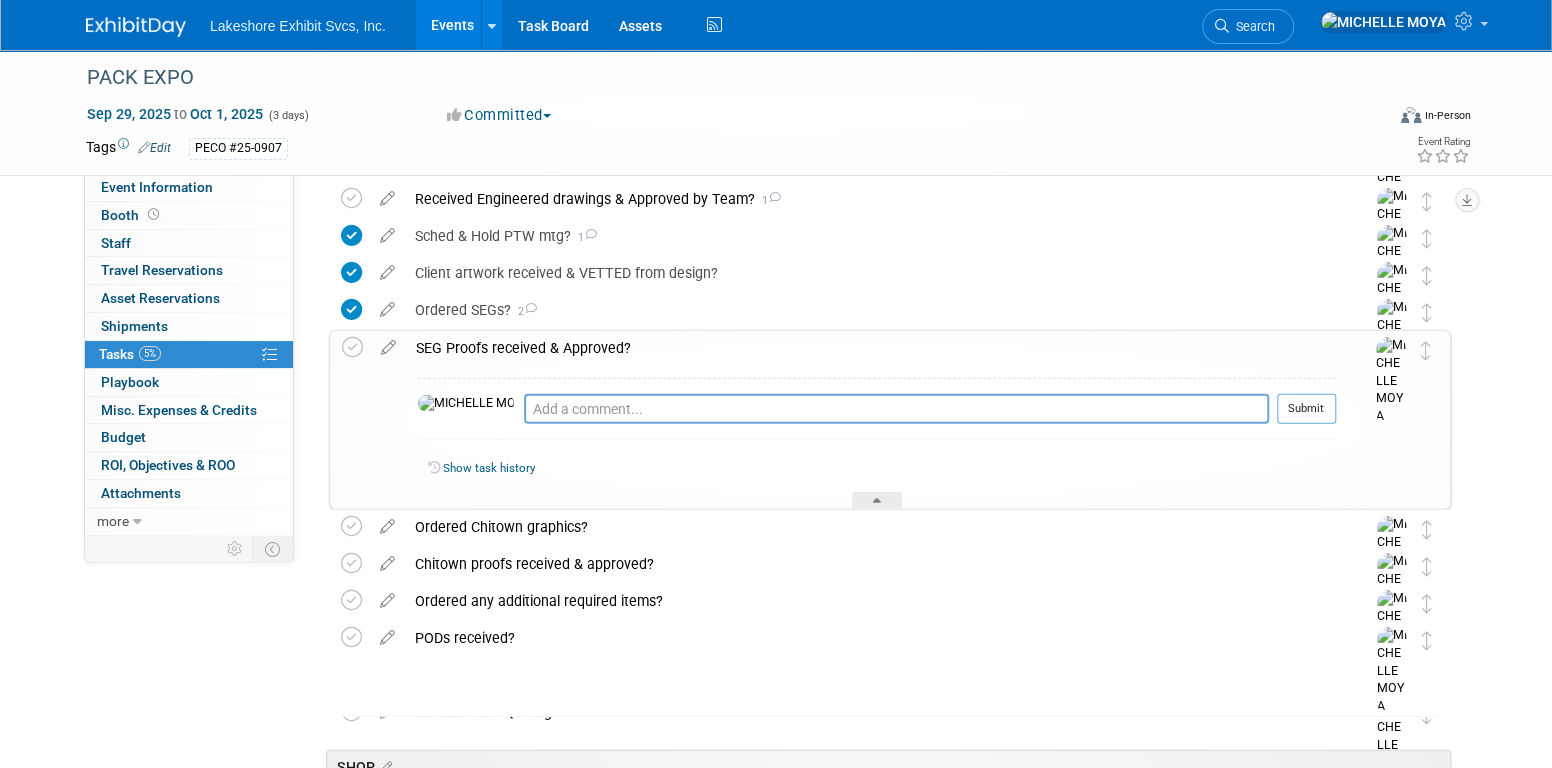 drag, startPoint x: 582, startPoint y: 348, endPoint x: 538, endPoint y: 347, distance: 44.011364 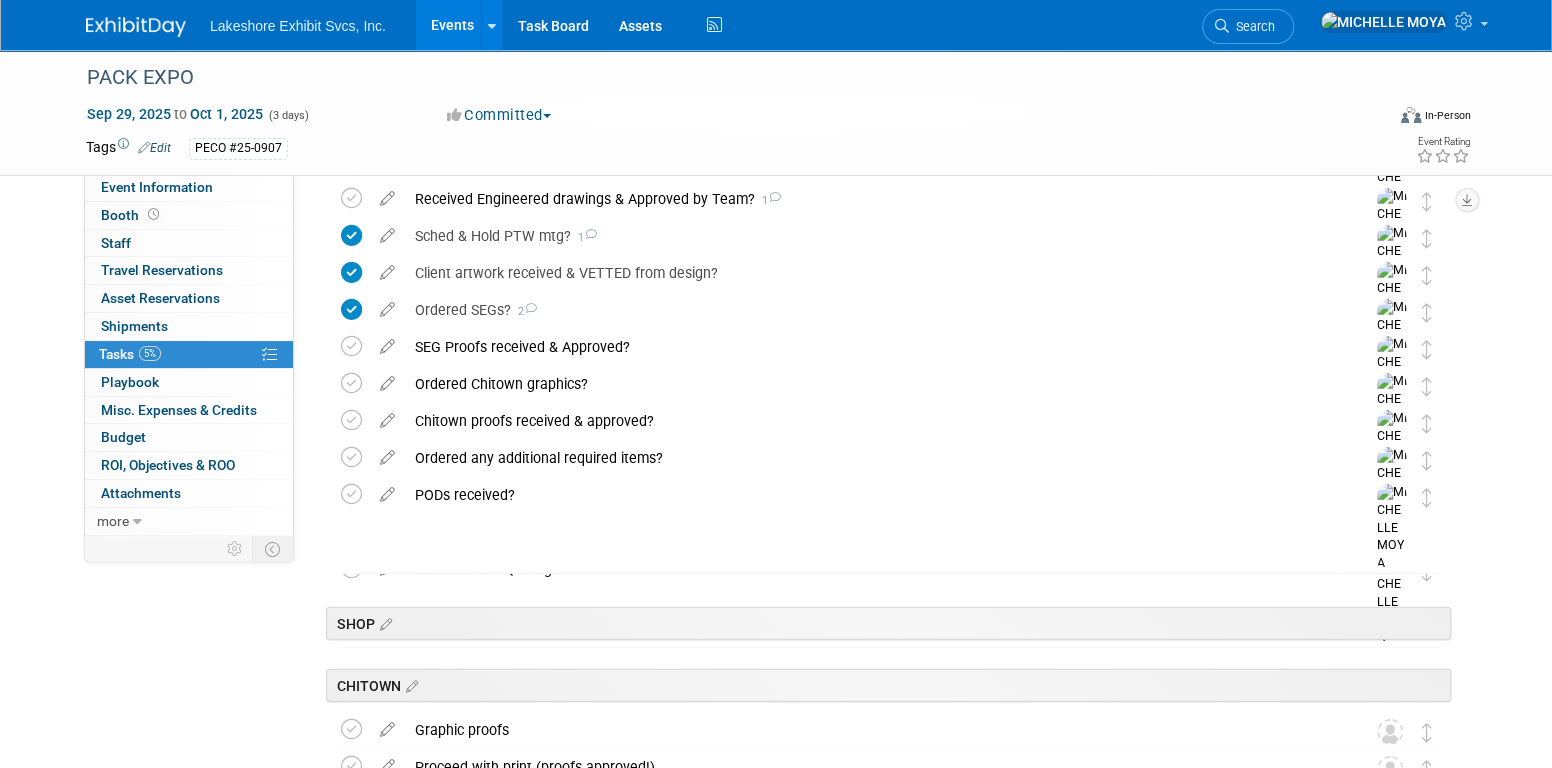click on "Ordered Chitown graphics?" at bounding box center [871, 384] 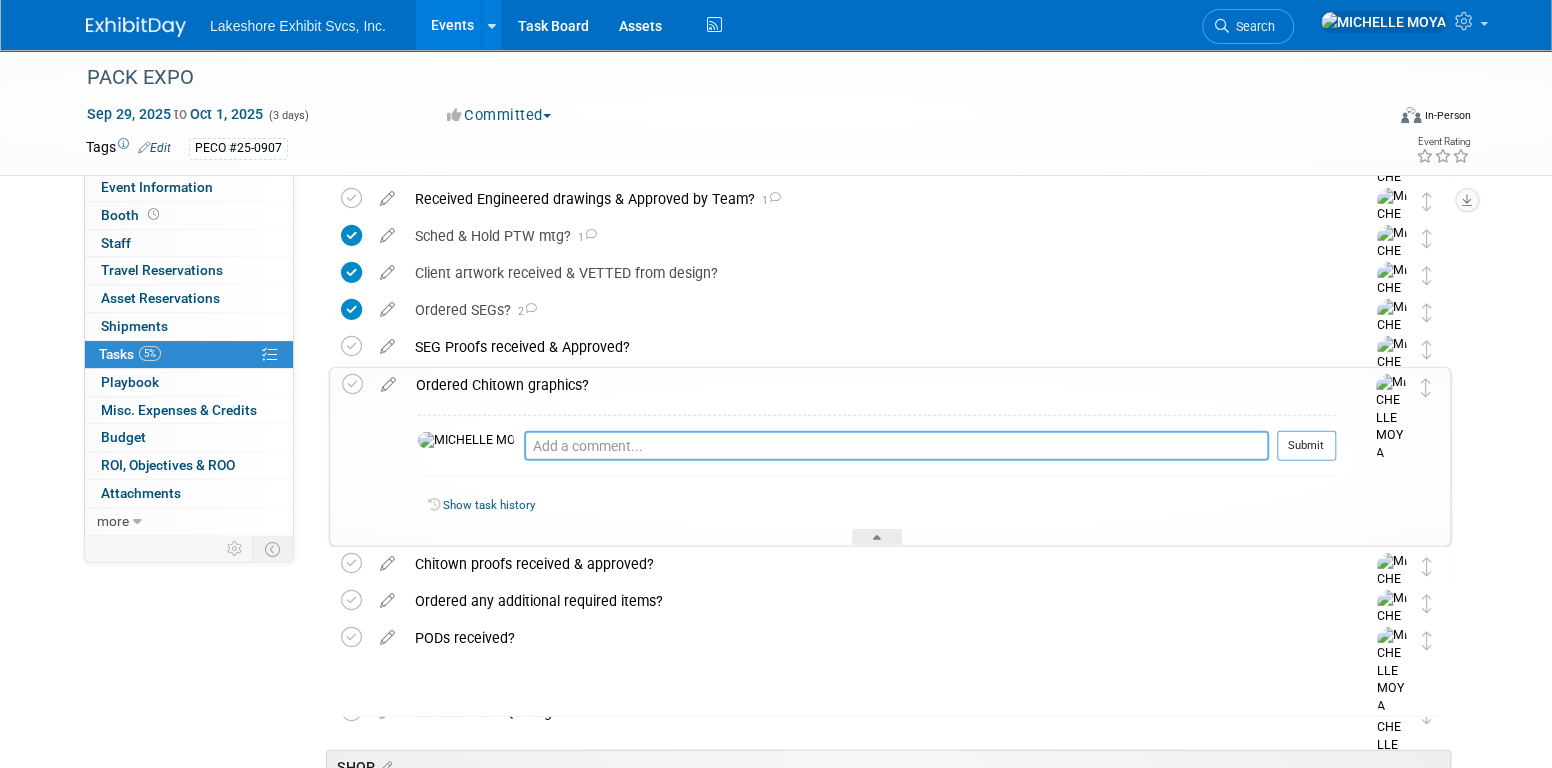 click at bounding box center (896, 446) 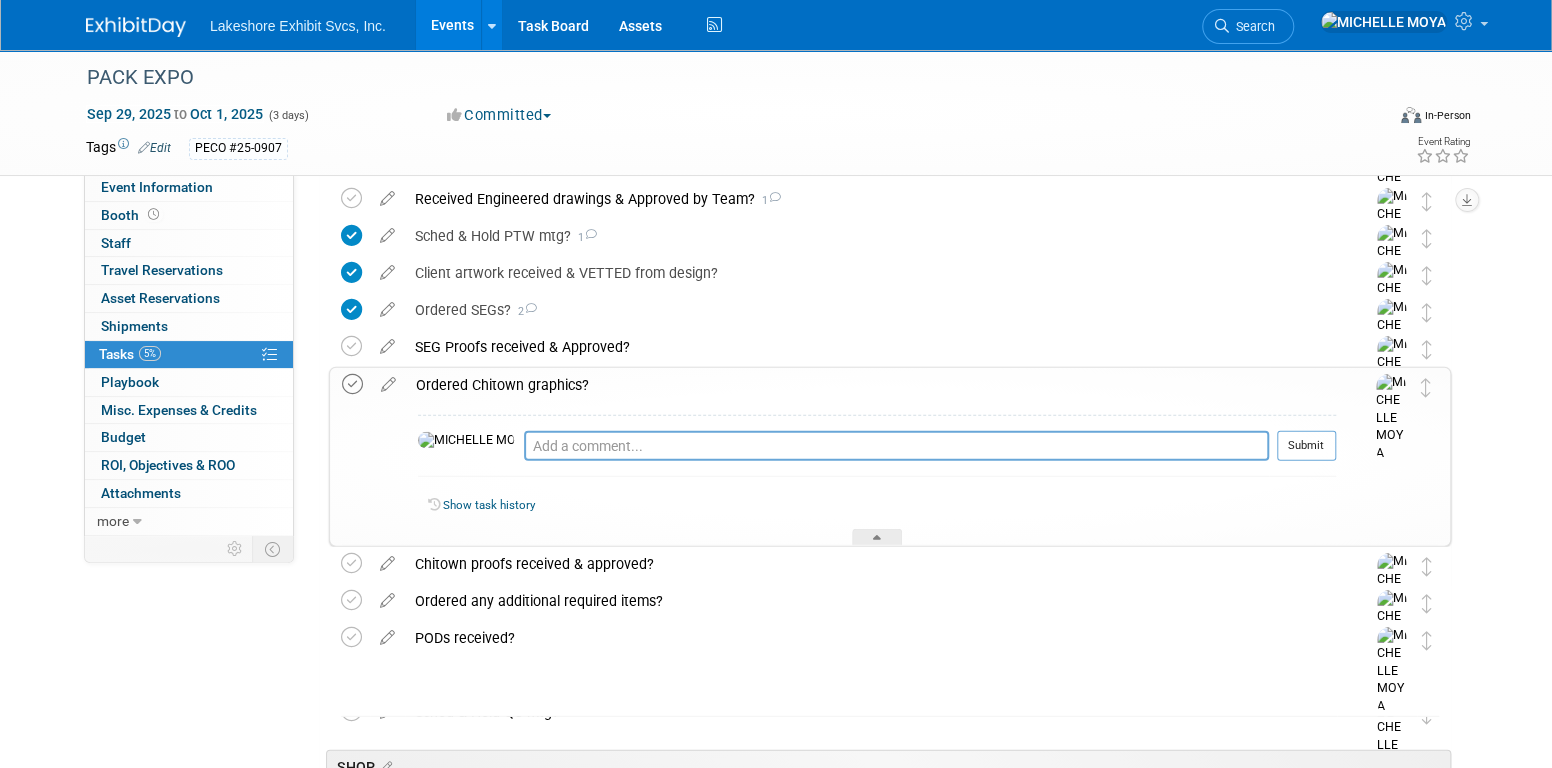 click at bounding box center (352, 384) 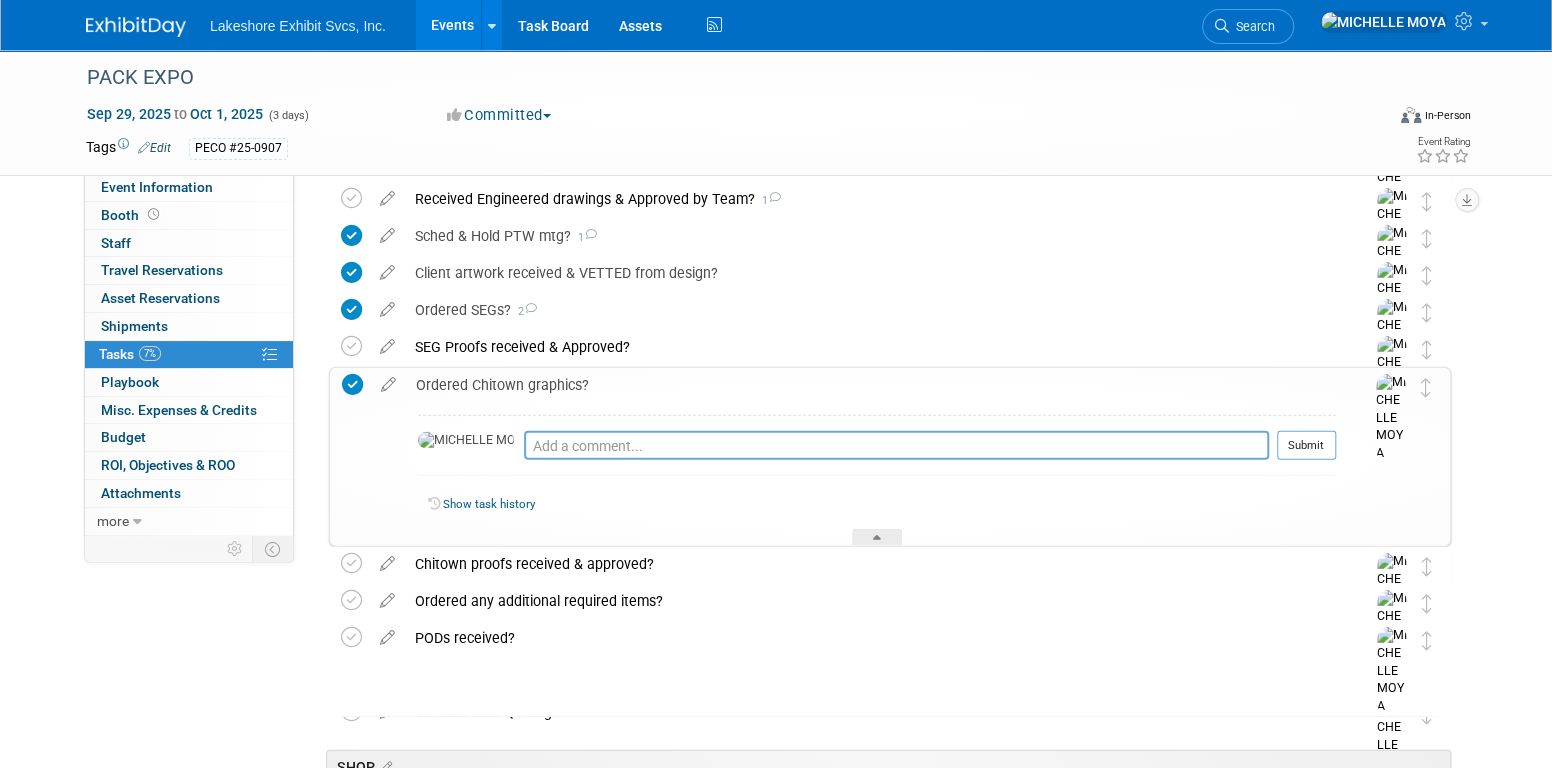 click on "Ordered Chitown graphics?" at bounding box center (871, 385) 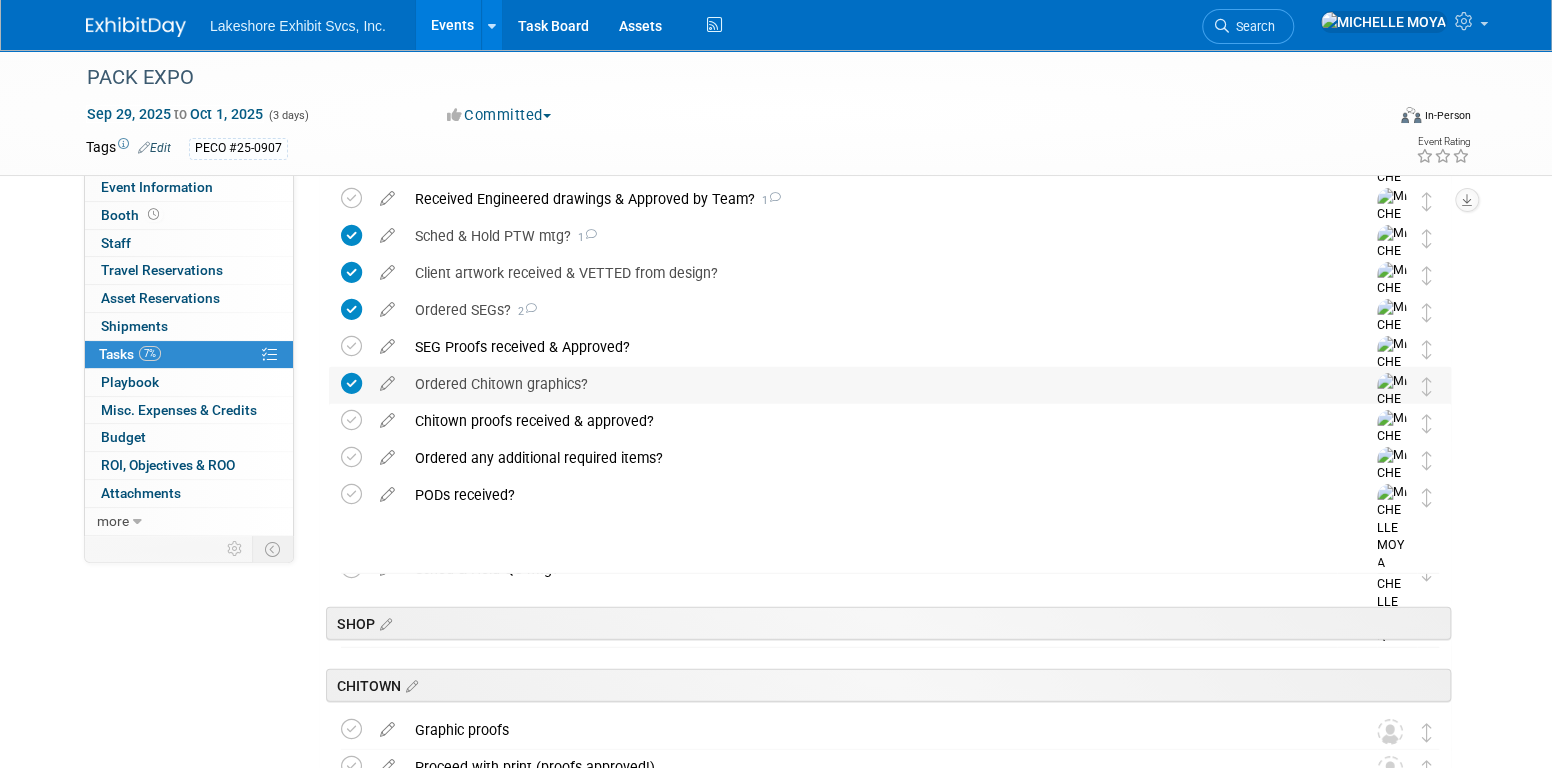 click on "Ordered Chitown graphics?" at bounding box center (871, 384) 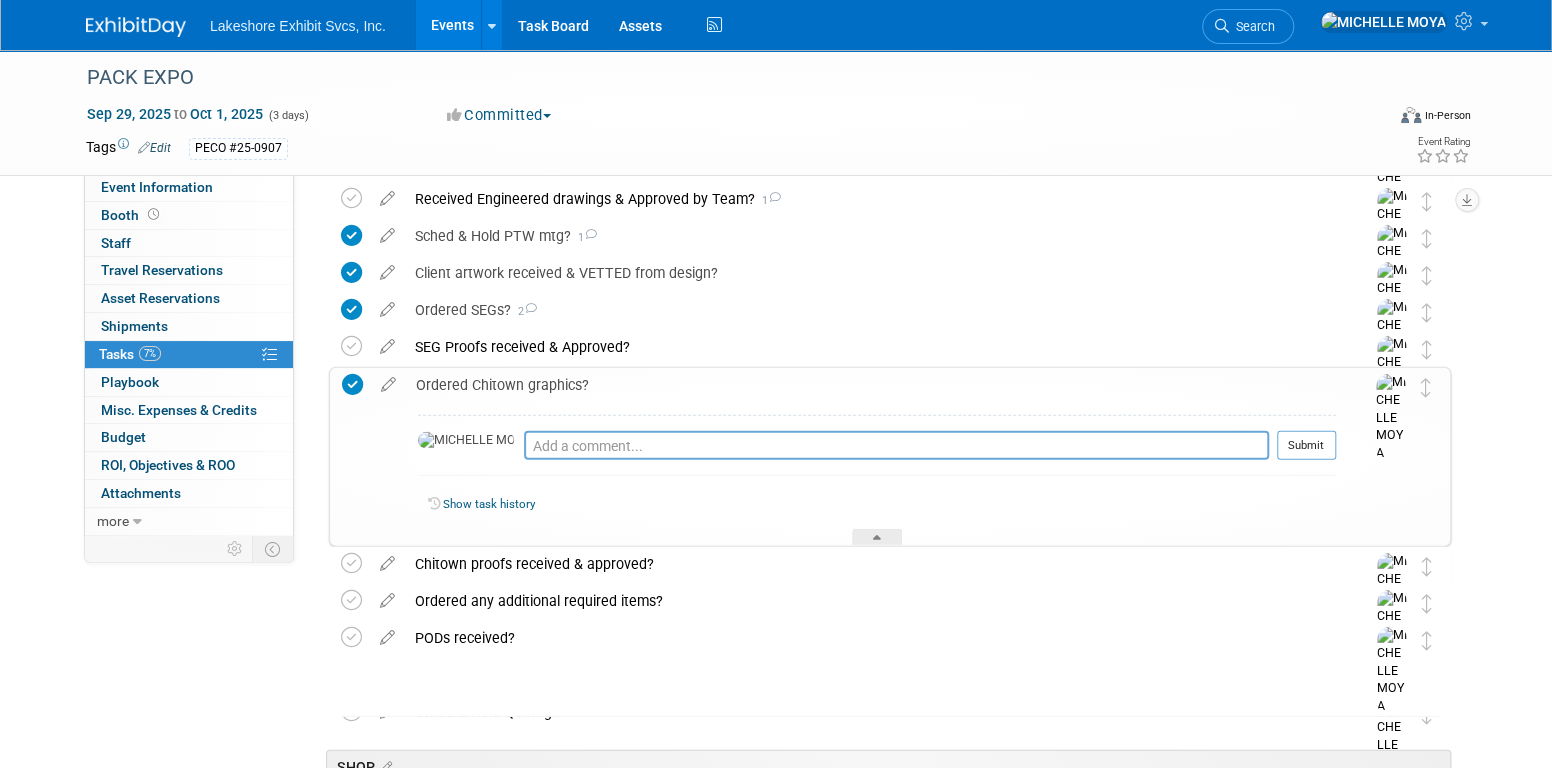 click on "Ordered Chitown graphics?" at bounding box center (871, 385) 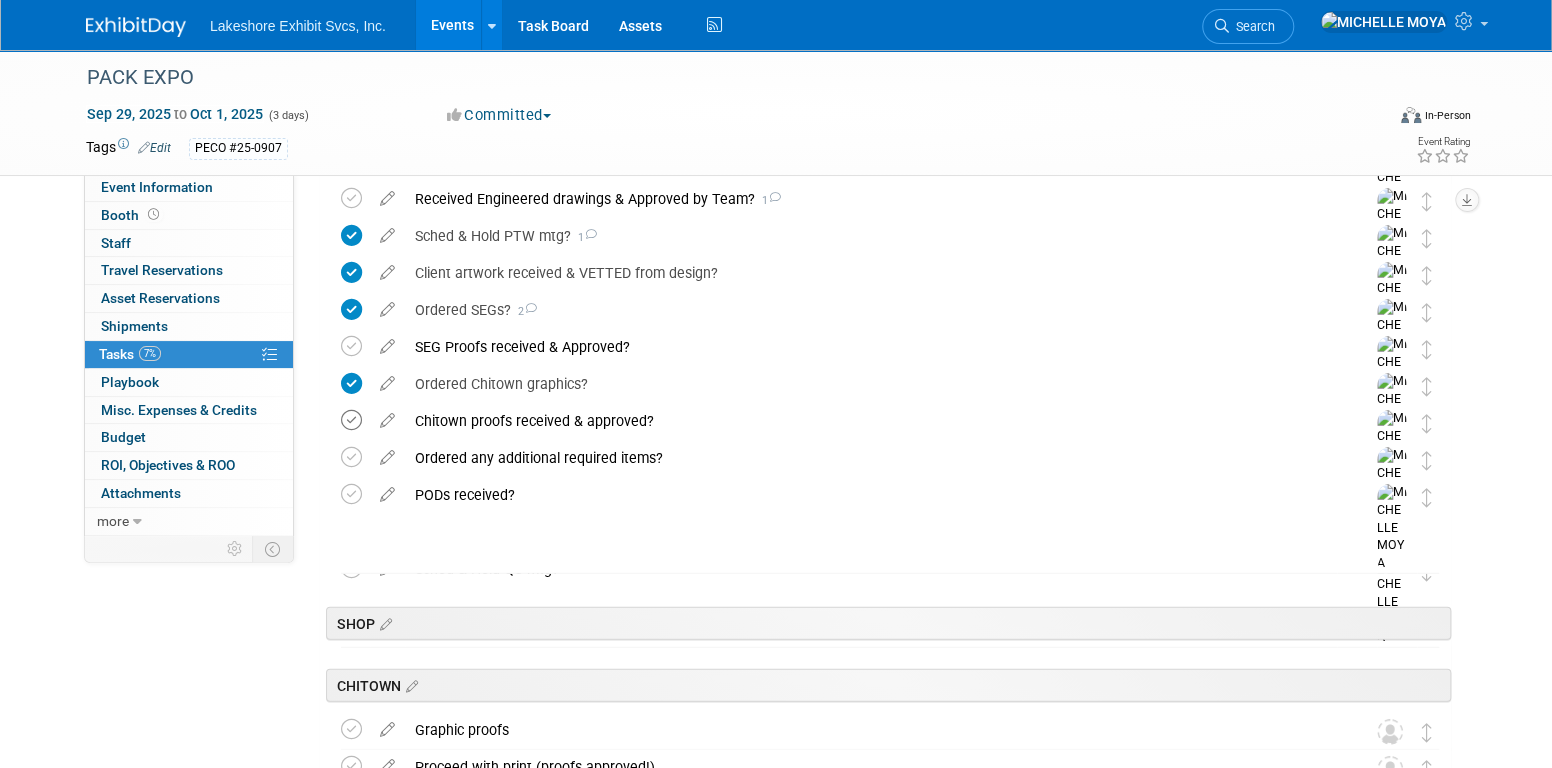 click at bounding box center [351, 420] 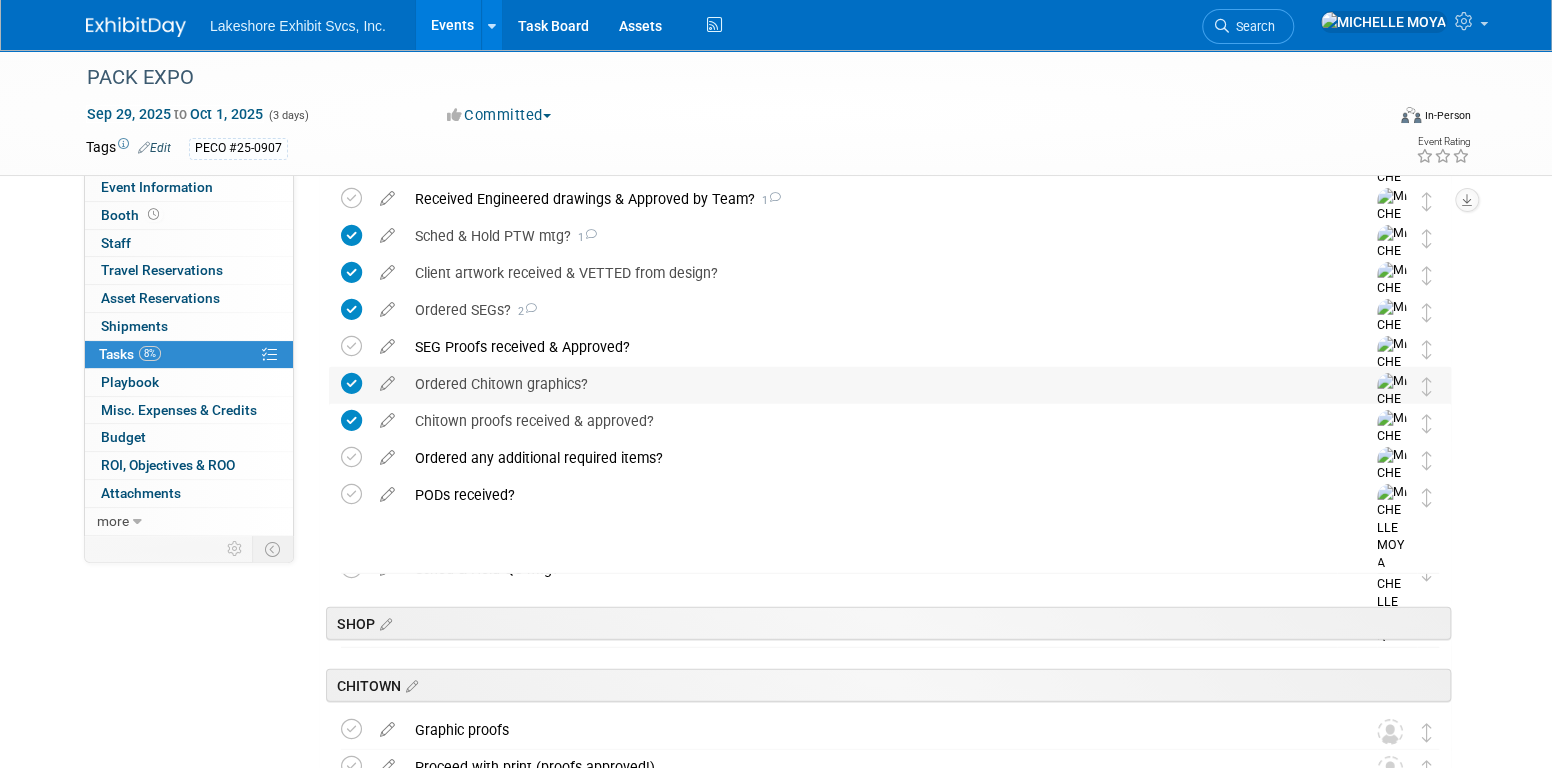 click on "Ordered Chitown graphics?" at bounding box center (871, 384) 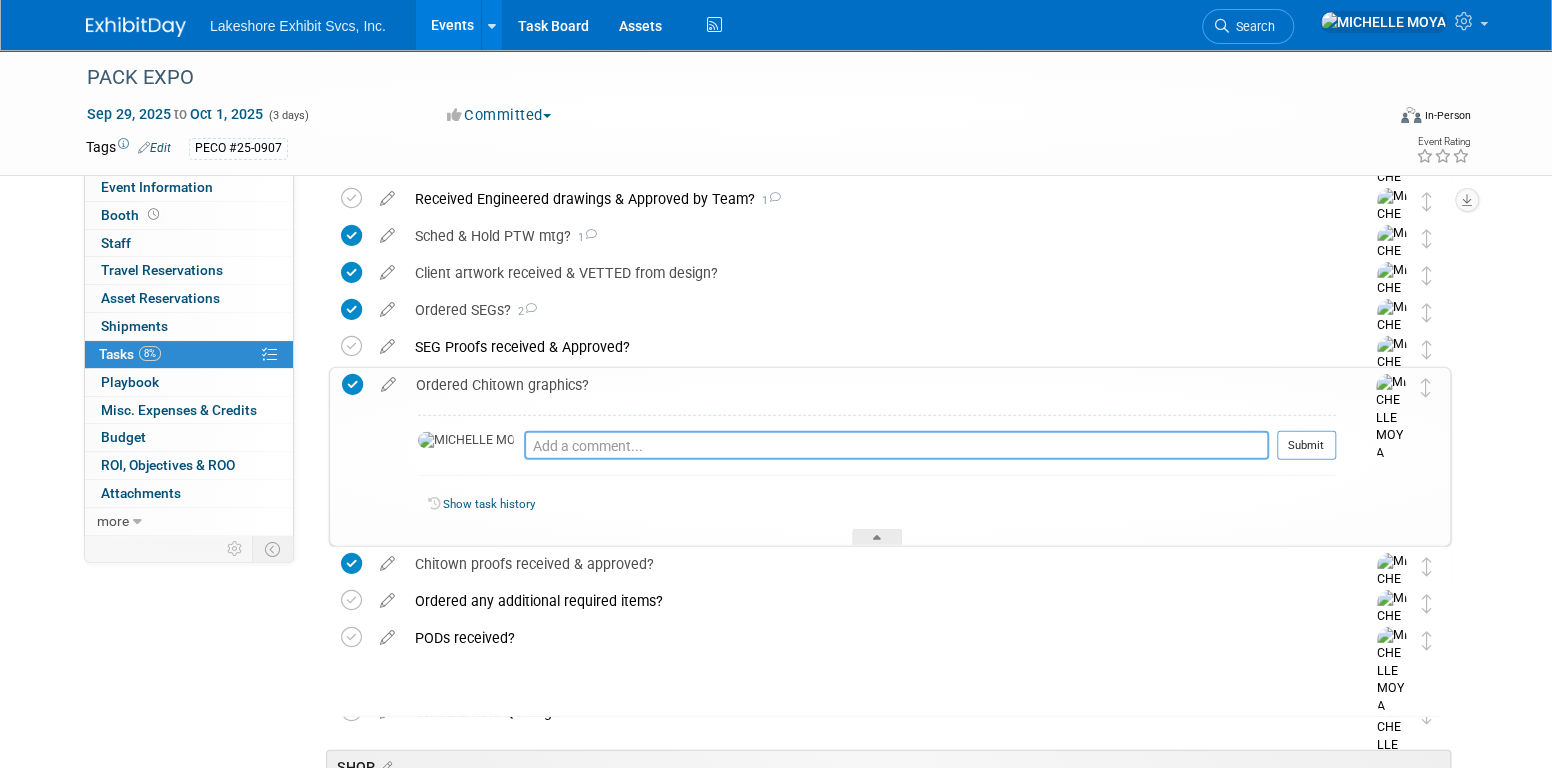 click at bounding box center (896, 445) 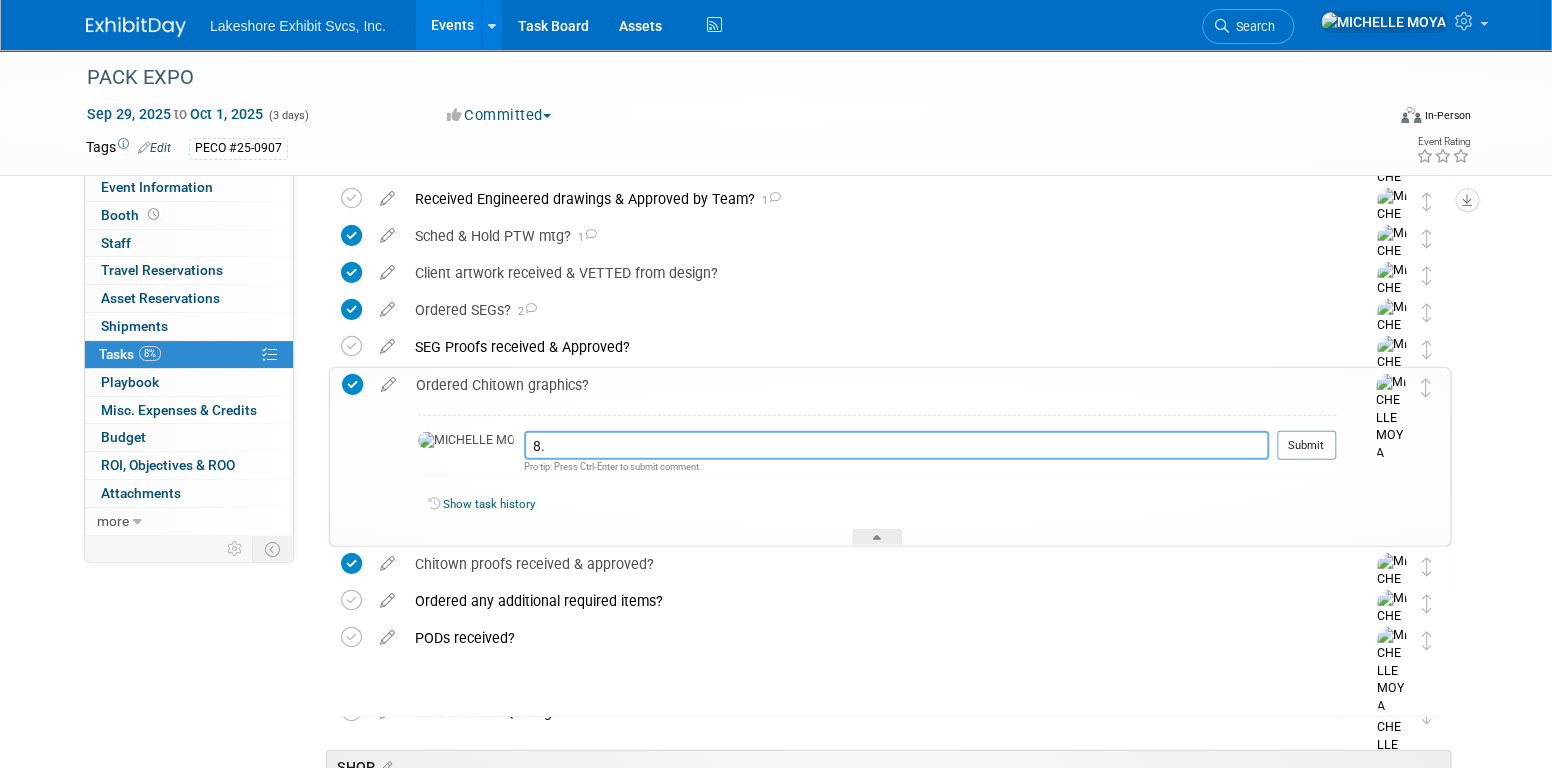 type on "8" 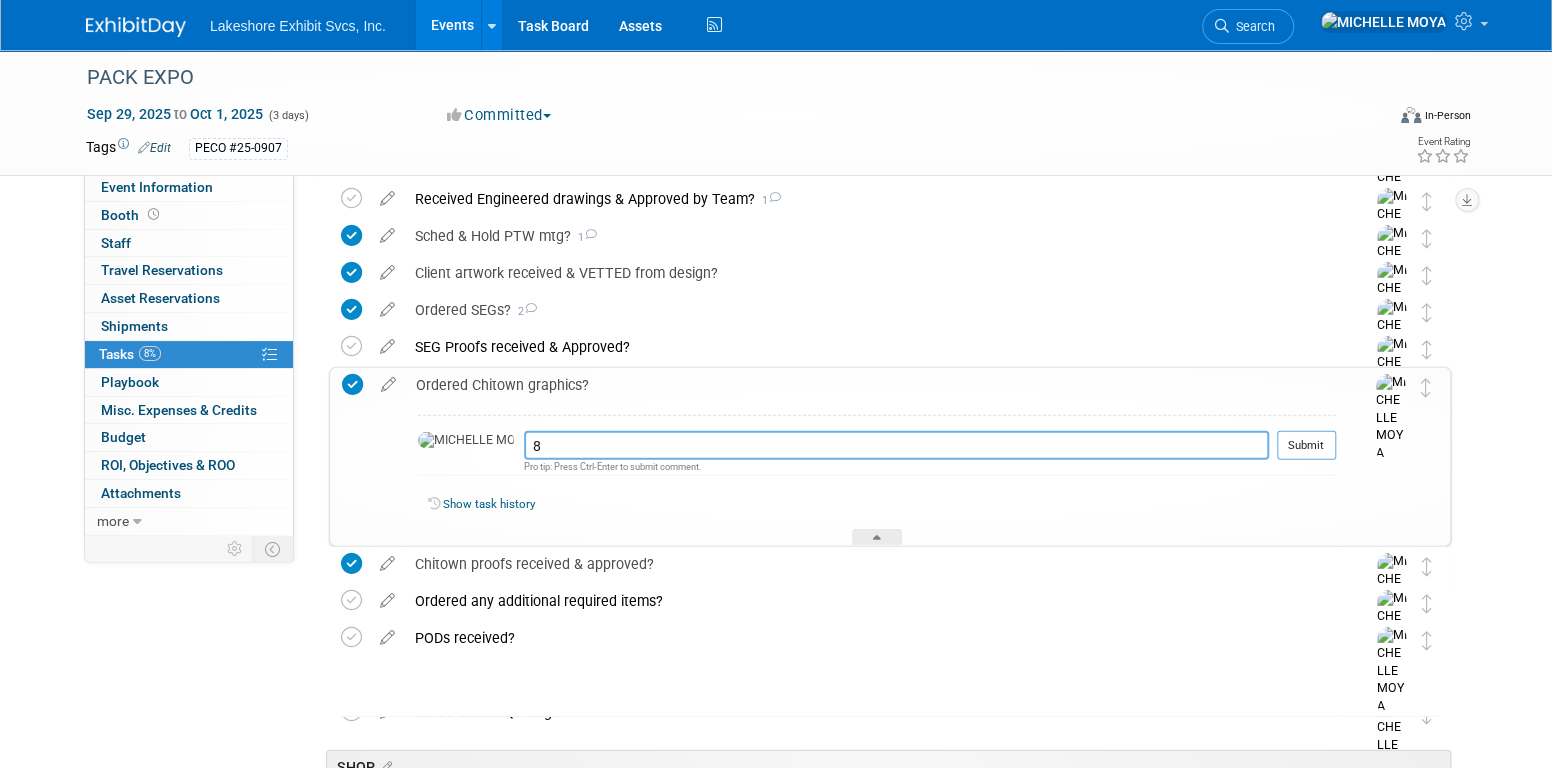 type 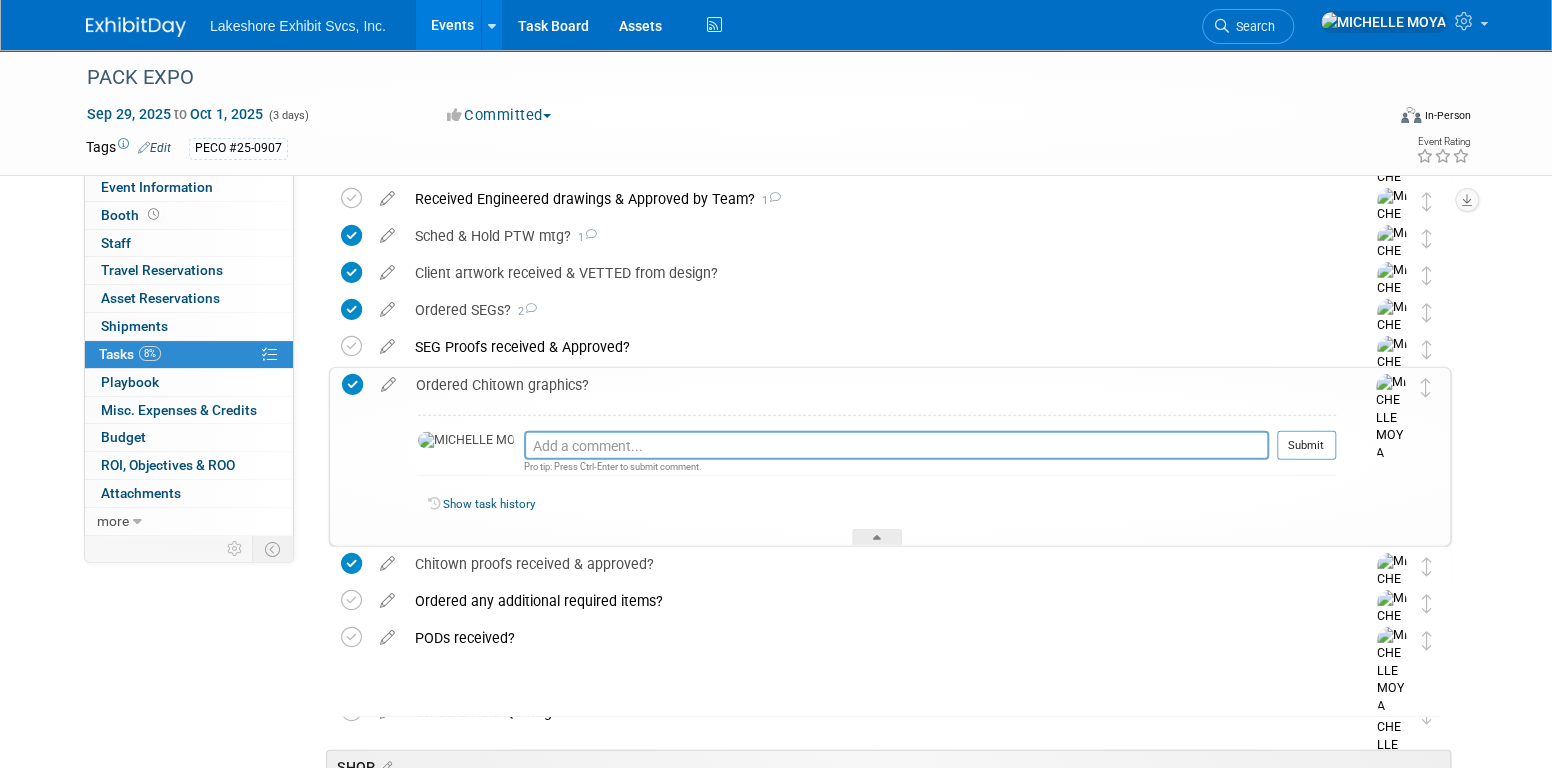 click on "Ordered Chitown graphics?" at bounding box center (871, 385) 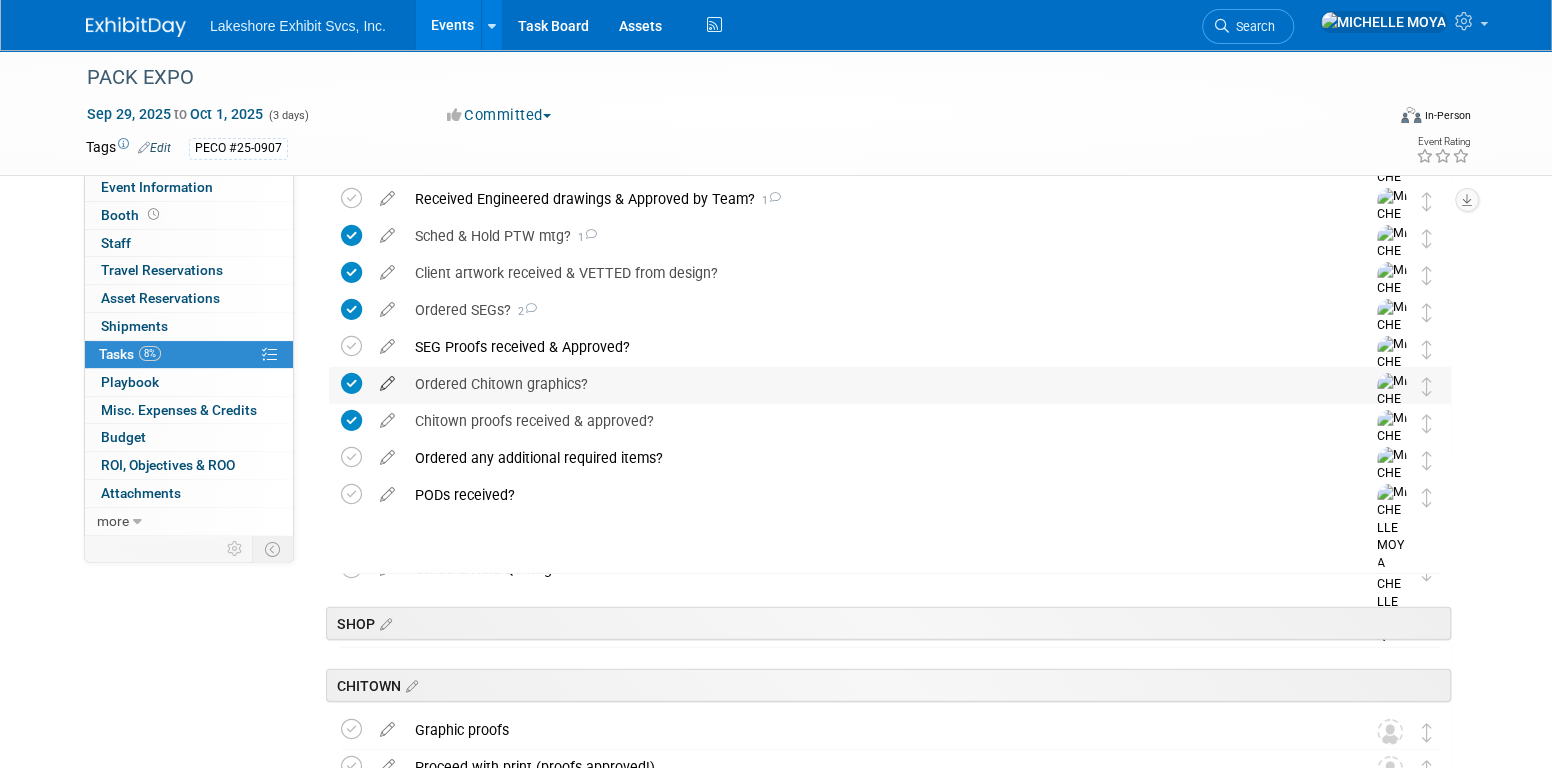 click at bounding box center (387, 379) 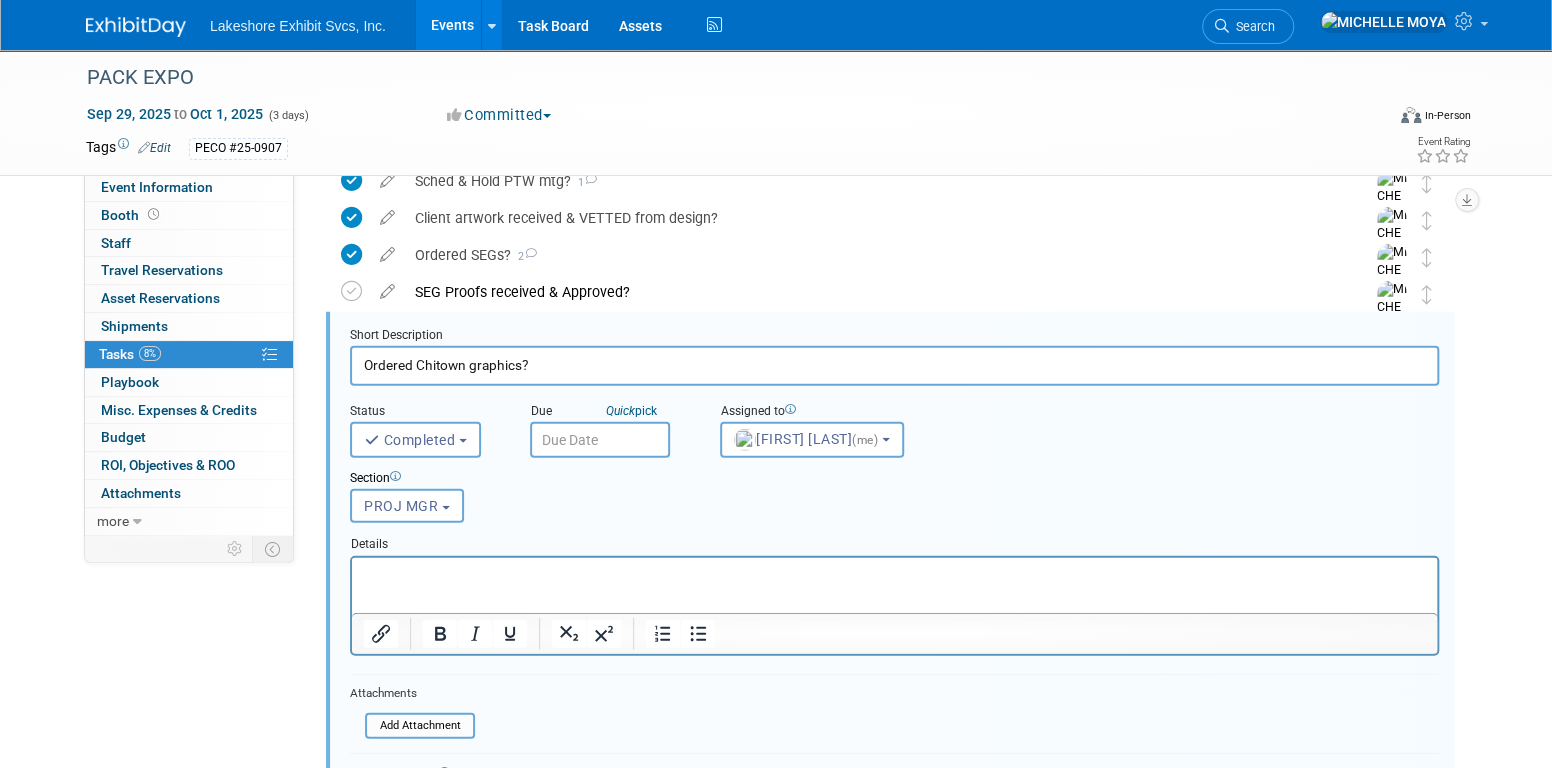 scroll, scrollTop: 2885, scrollLeft: 0, axis: vertical 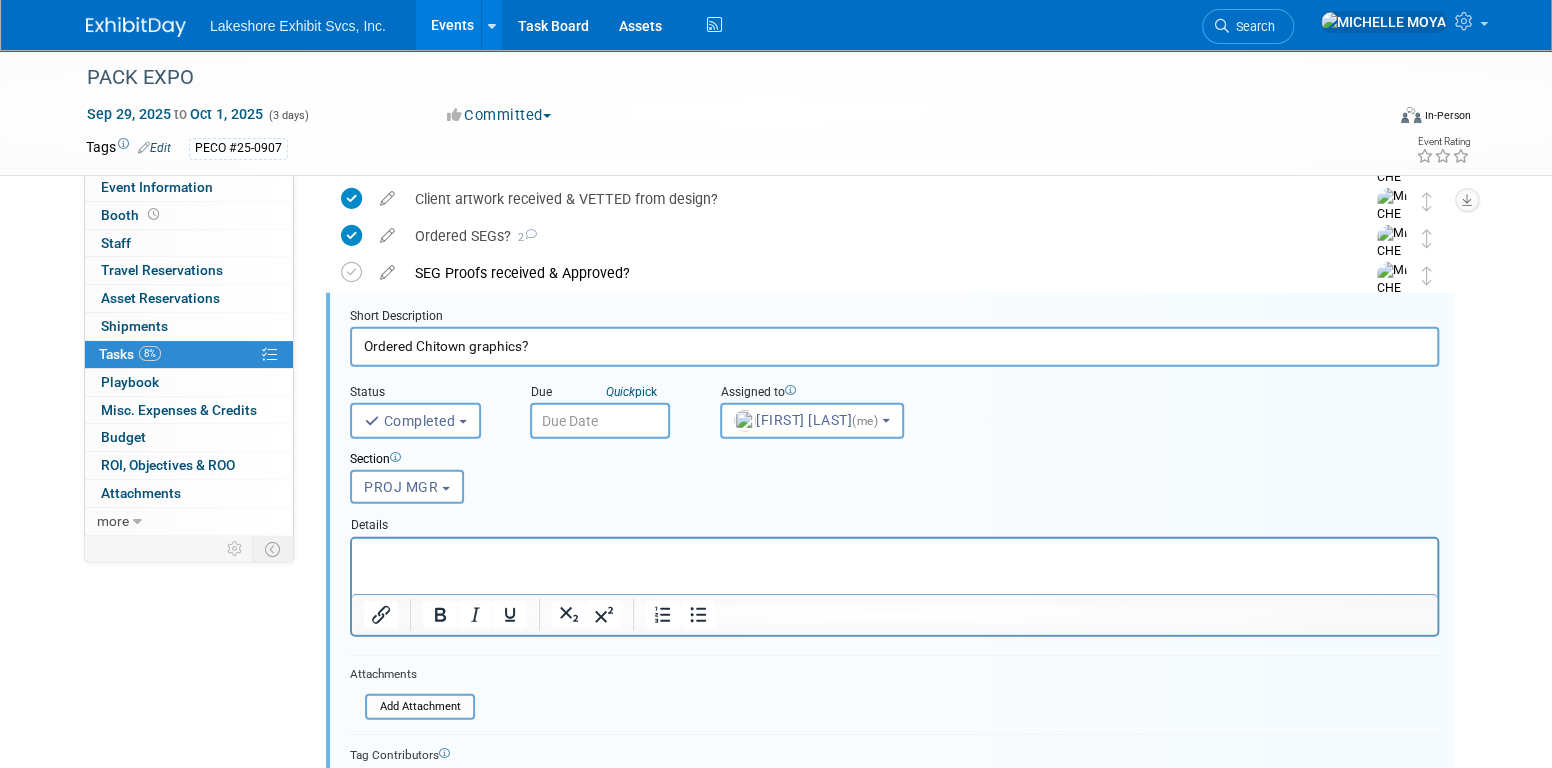 click at bounding box center [895, 555] 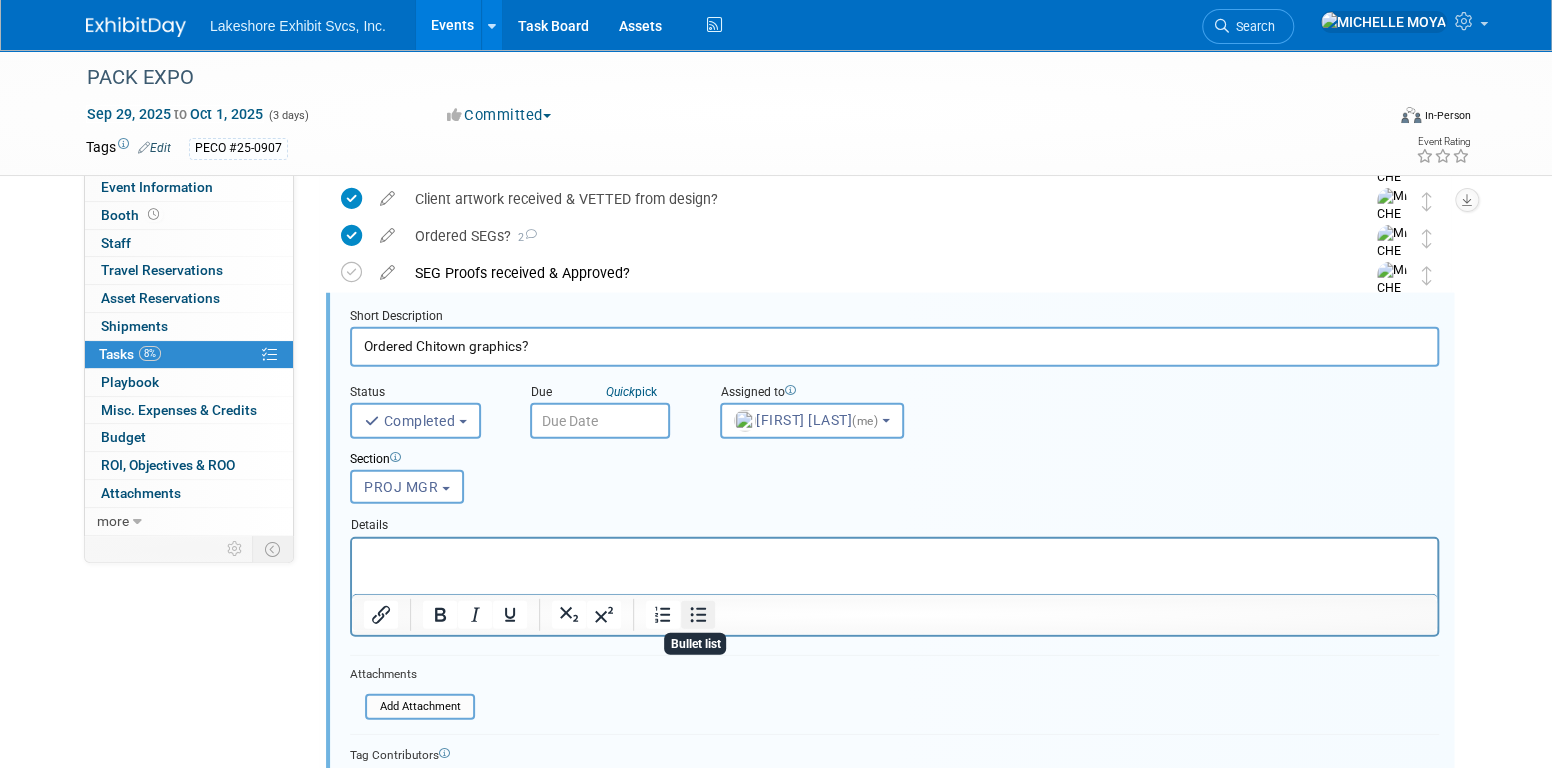 click 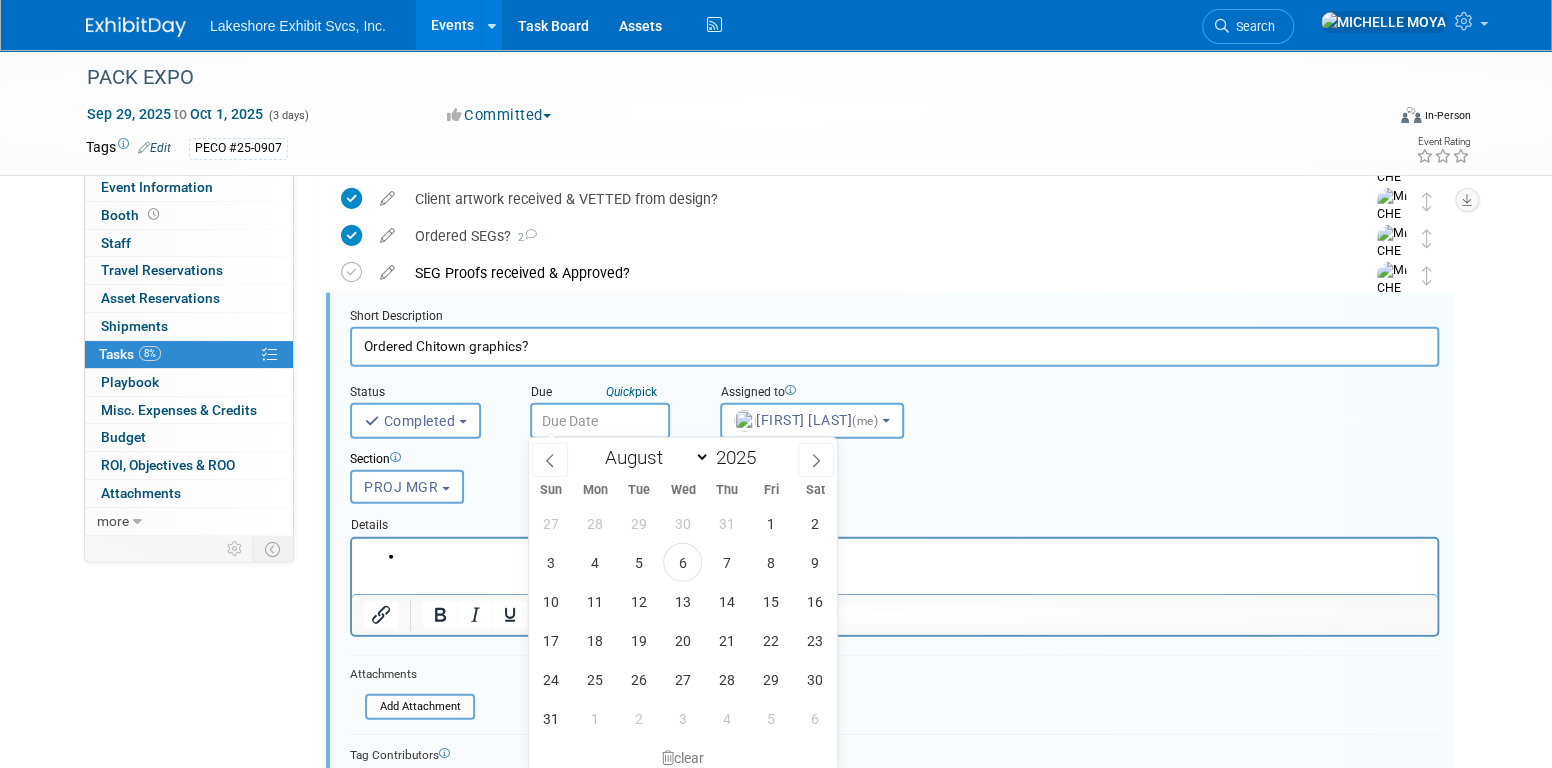 click at bounding box center [600, 421] 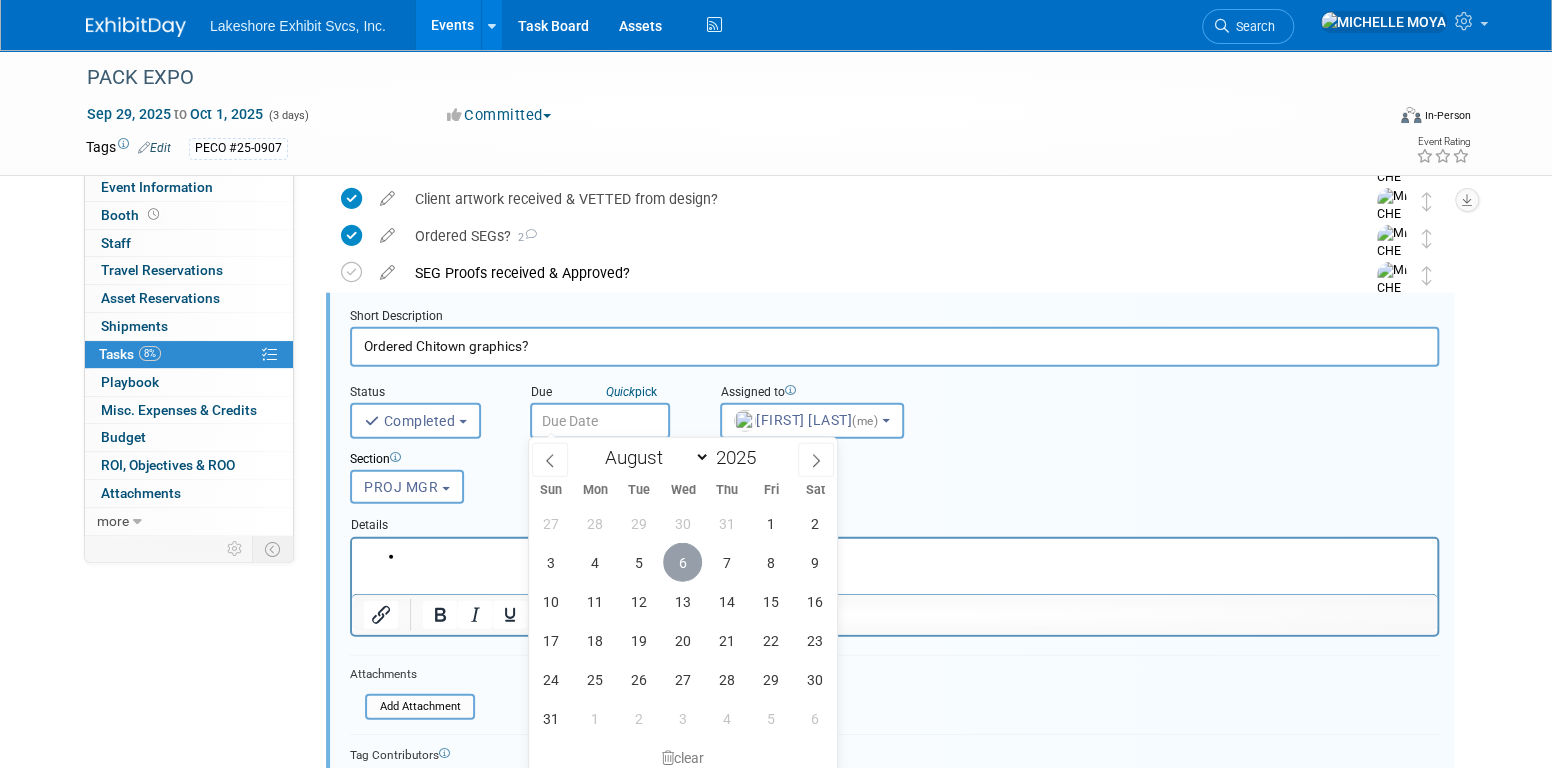 click on "6" at bounding box center (682, 562) 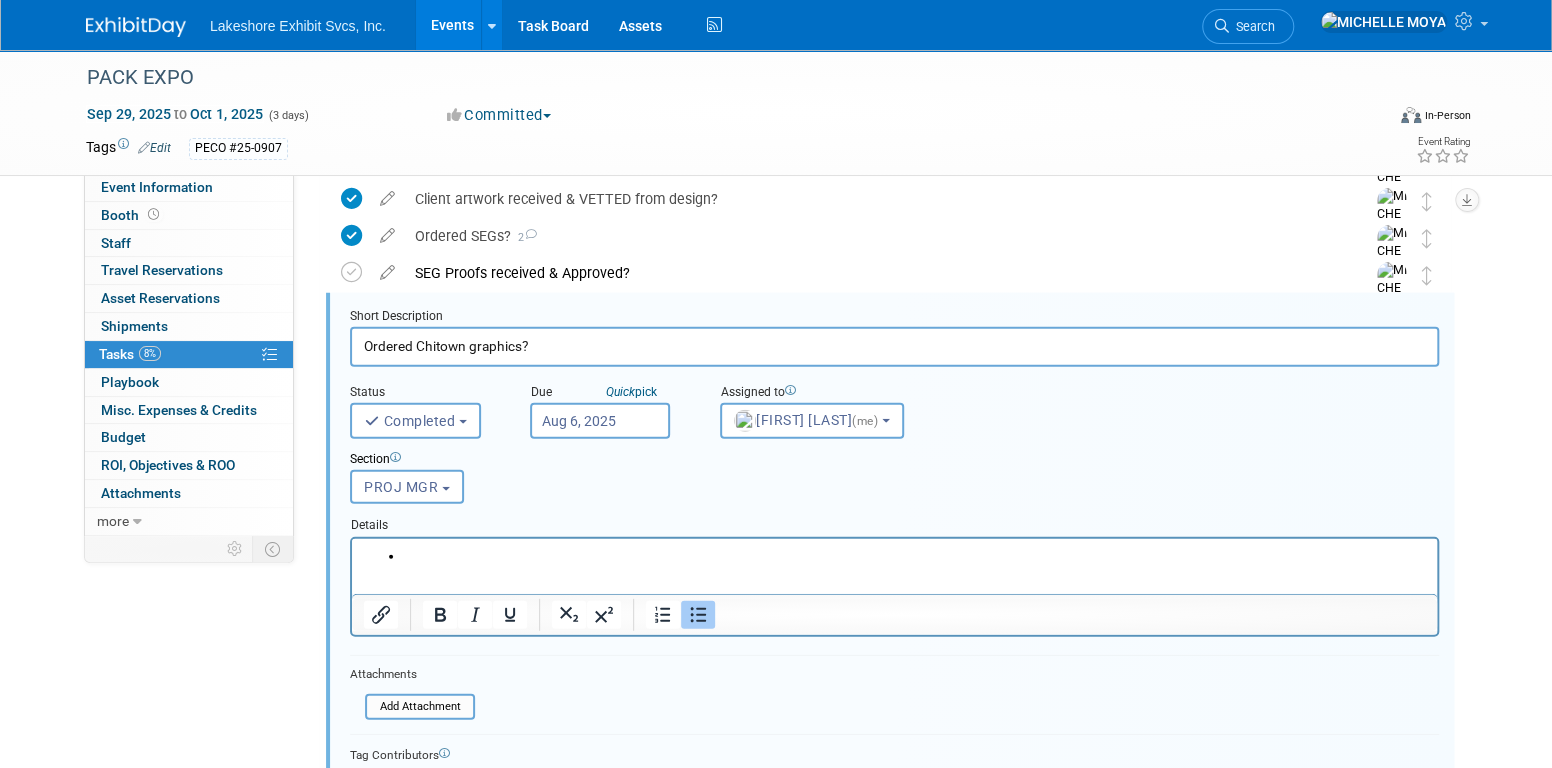 click at bounding box center [915, 555] 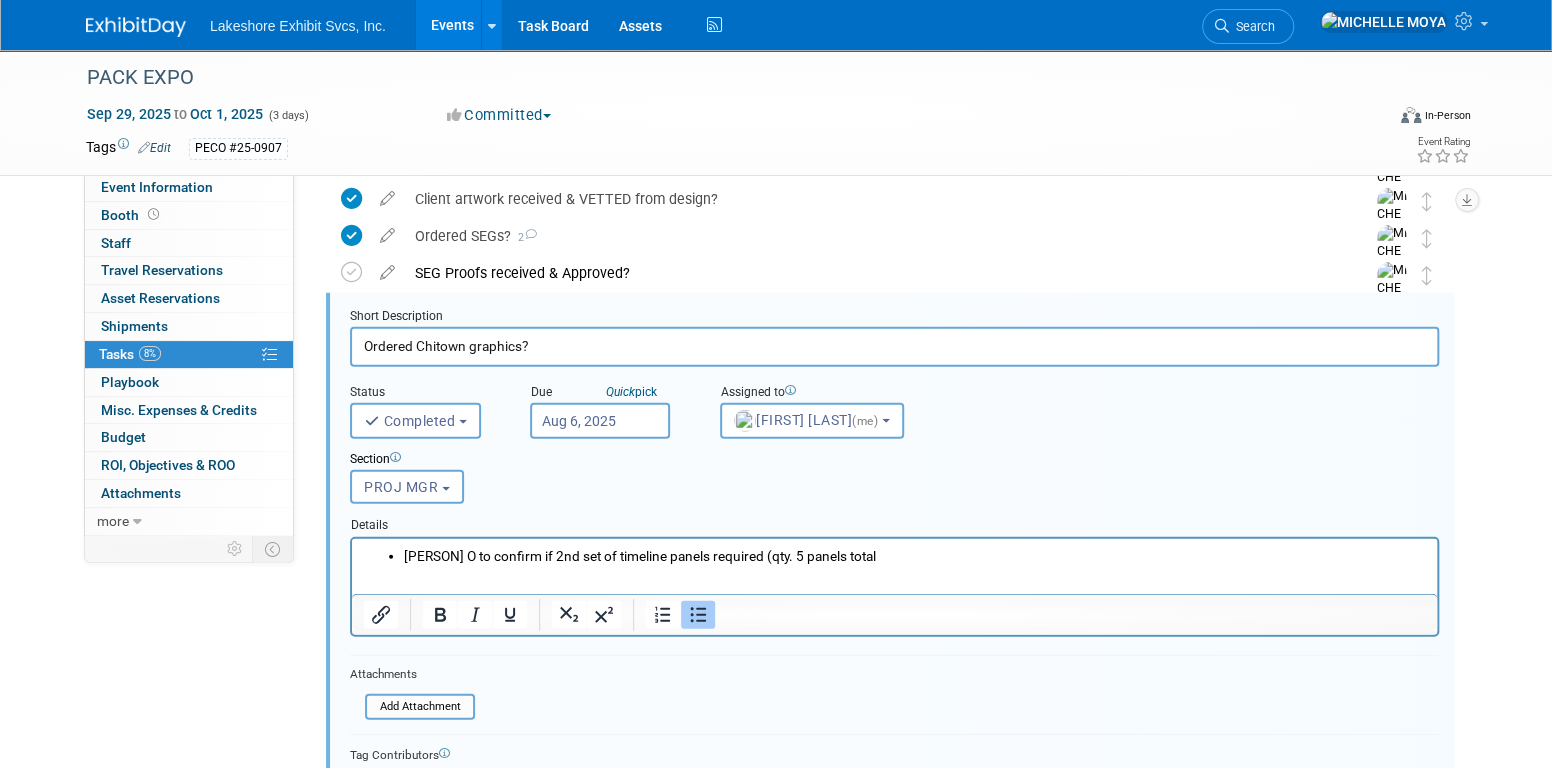 click on "[PERSON] O to confirm if 2nd set of timeline panels required (qty. 5 panels total" at bounding box center (915, 555) 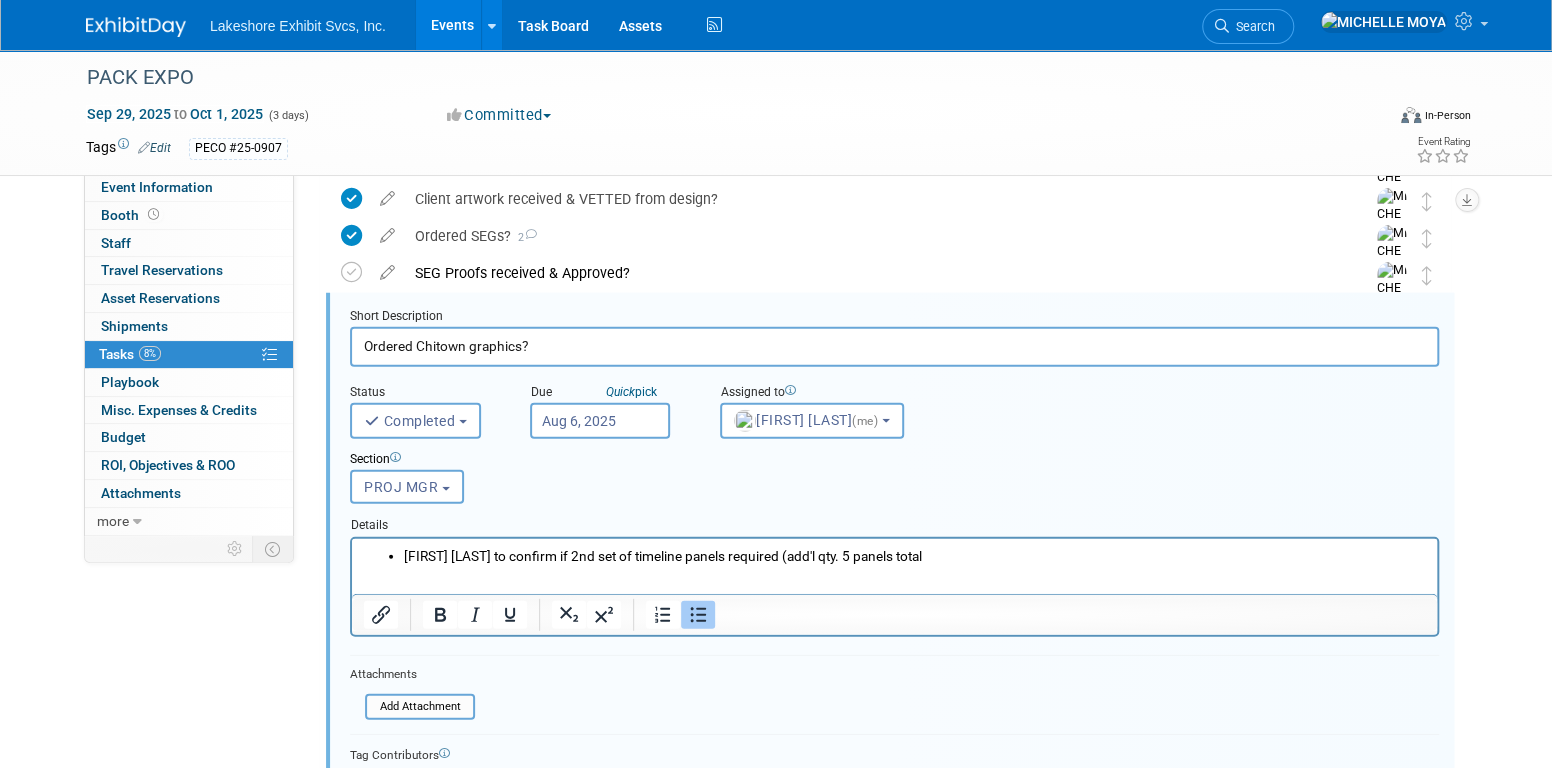 click on "[FIRST] [LAST] to confirm if 2nd set of timeline panels required (add'l qty. 5 panels total" at bounding box center (915, 555) 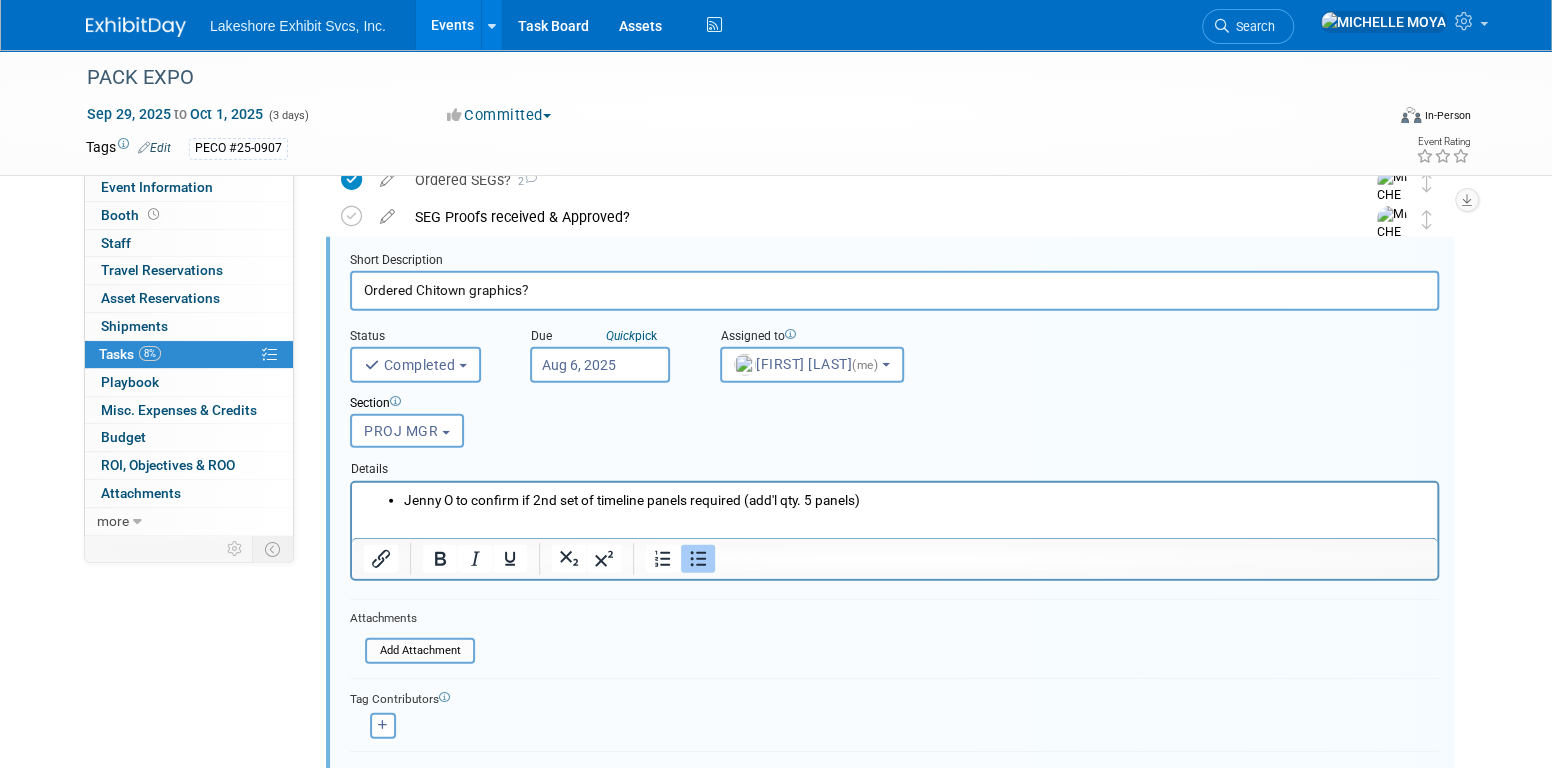 scroll, scrollTop: 2985, scrollLeft: 0, axis: vertical 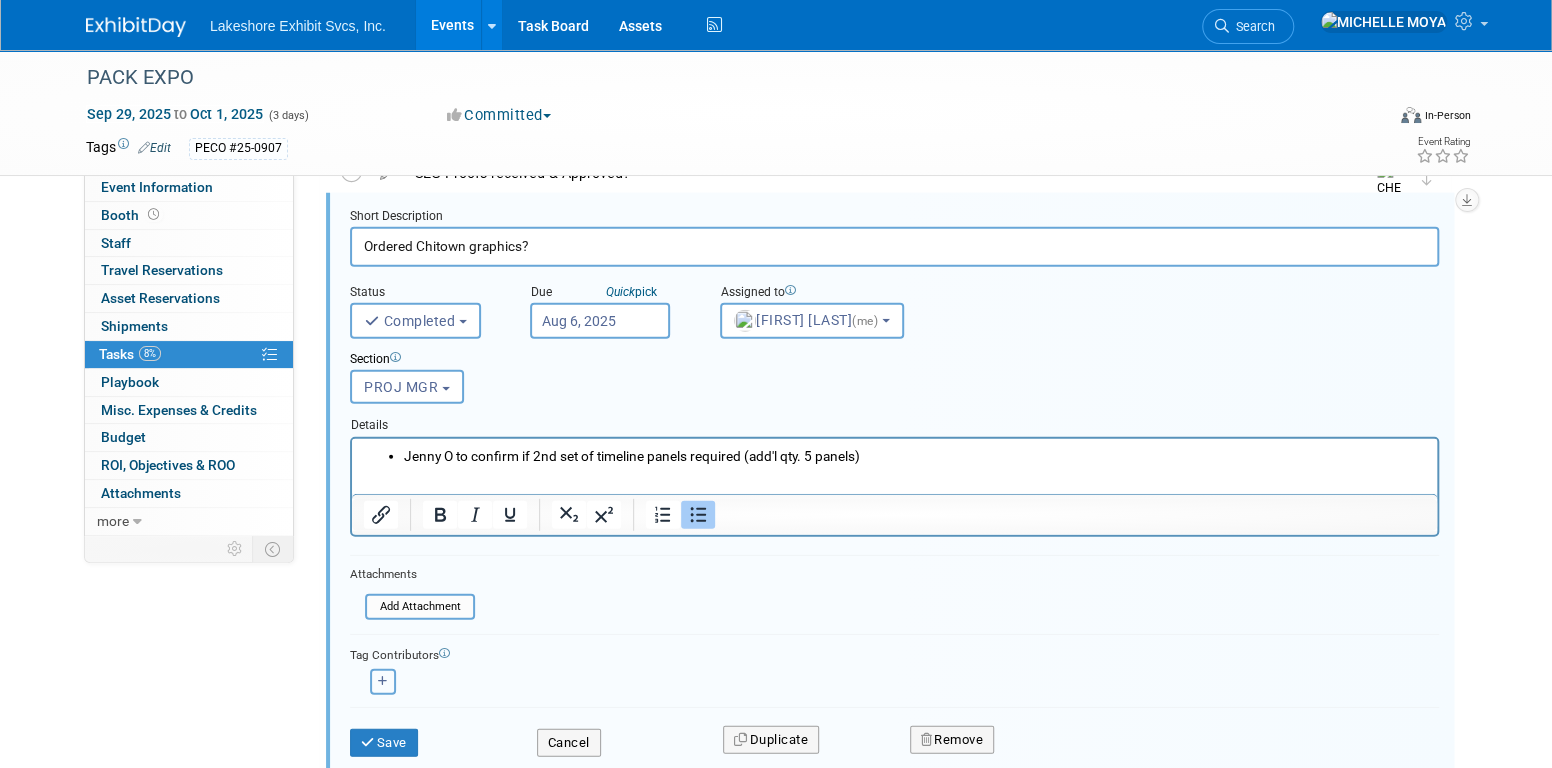 click at bounding box center (383, 682) 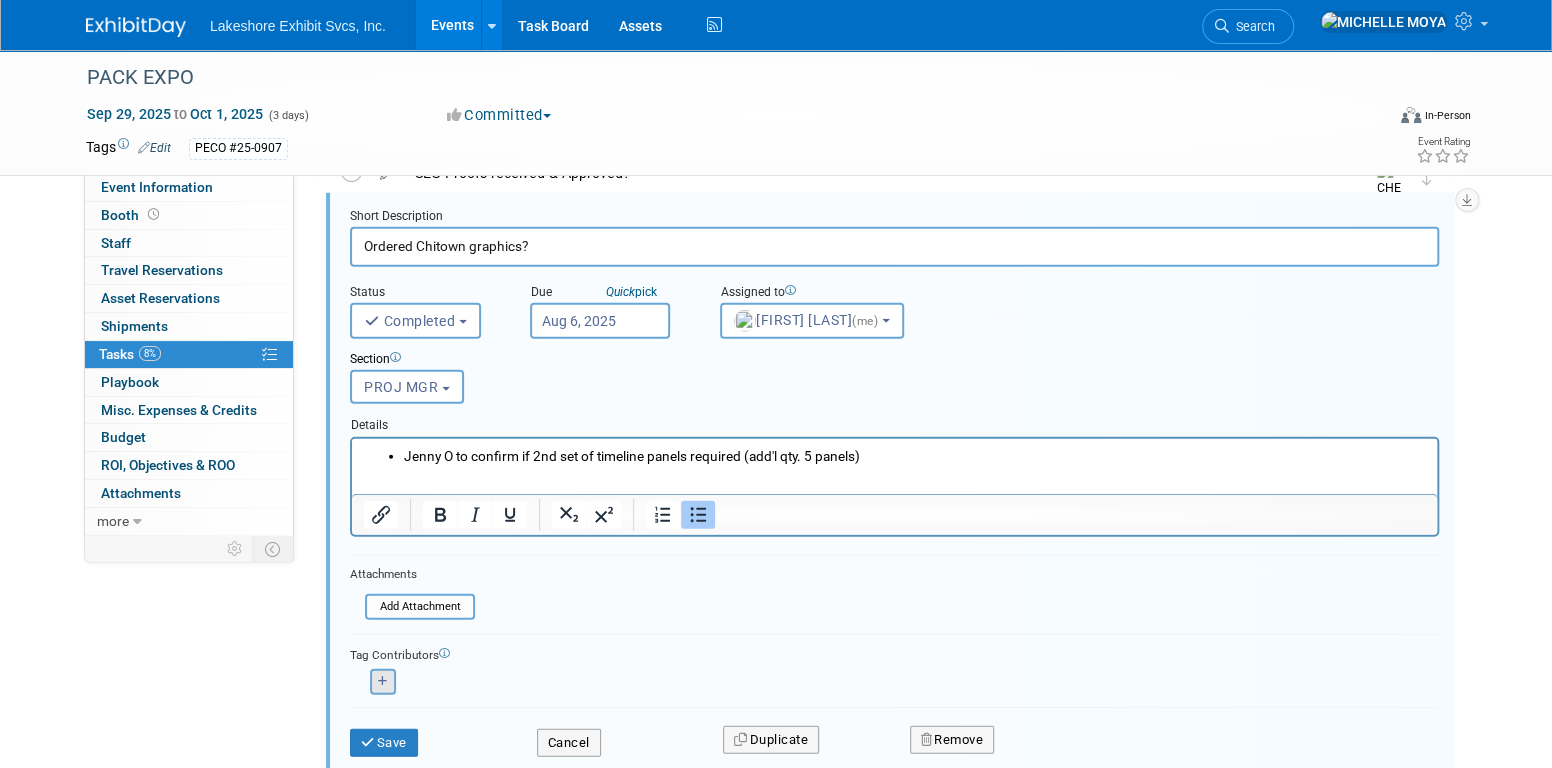 select 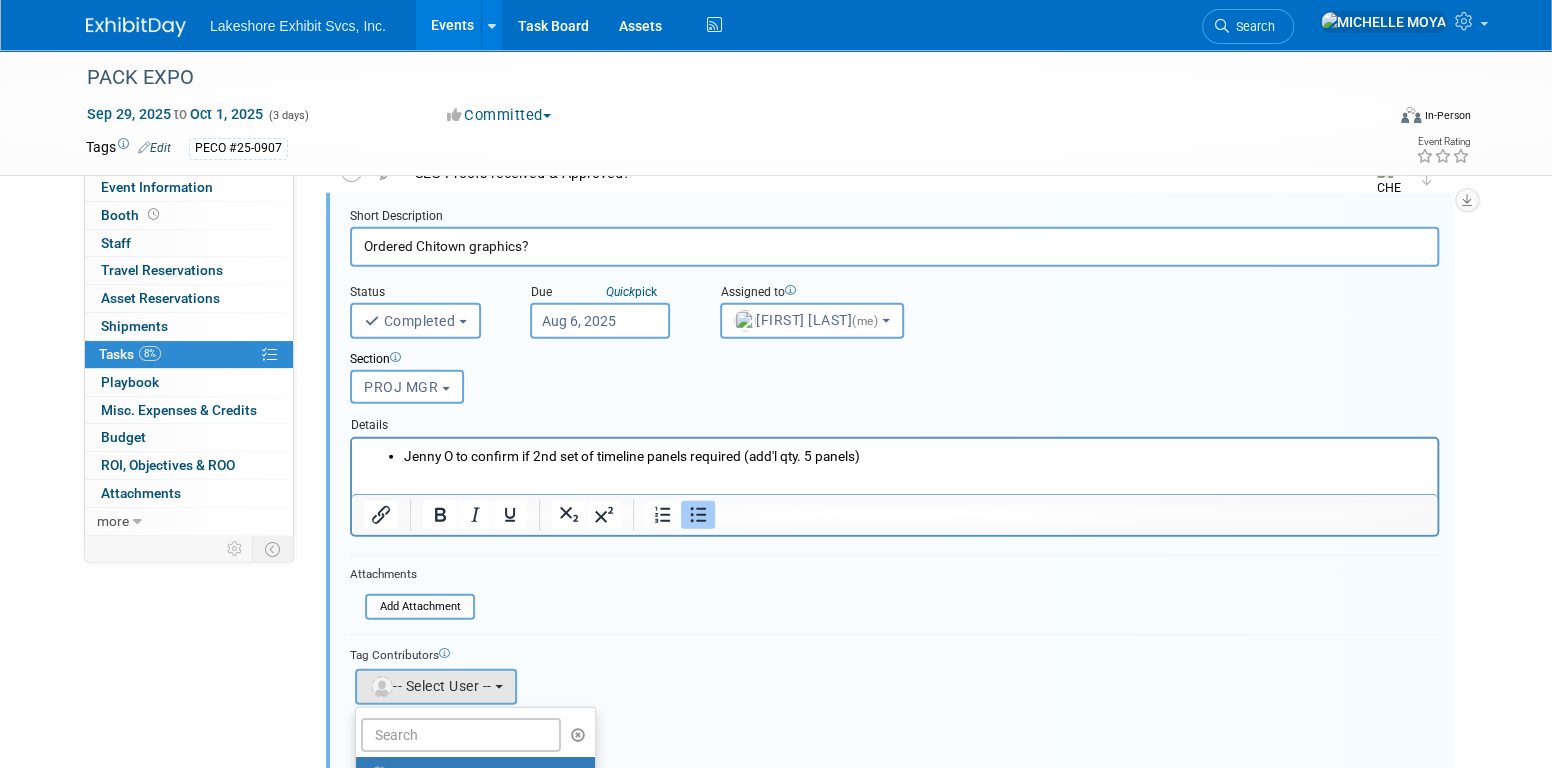 click on "Aug 6, 2025" at bounding box center [600, 321] 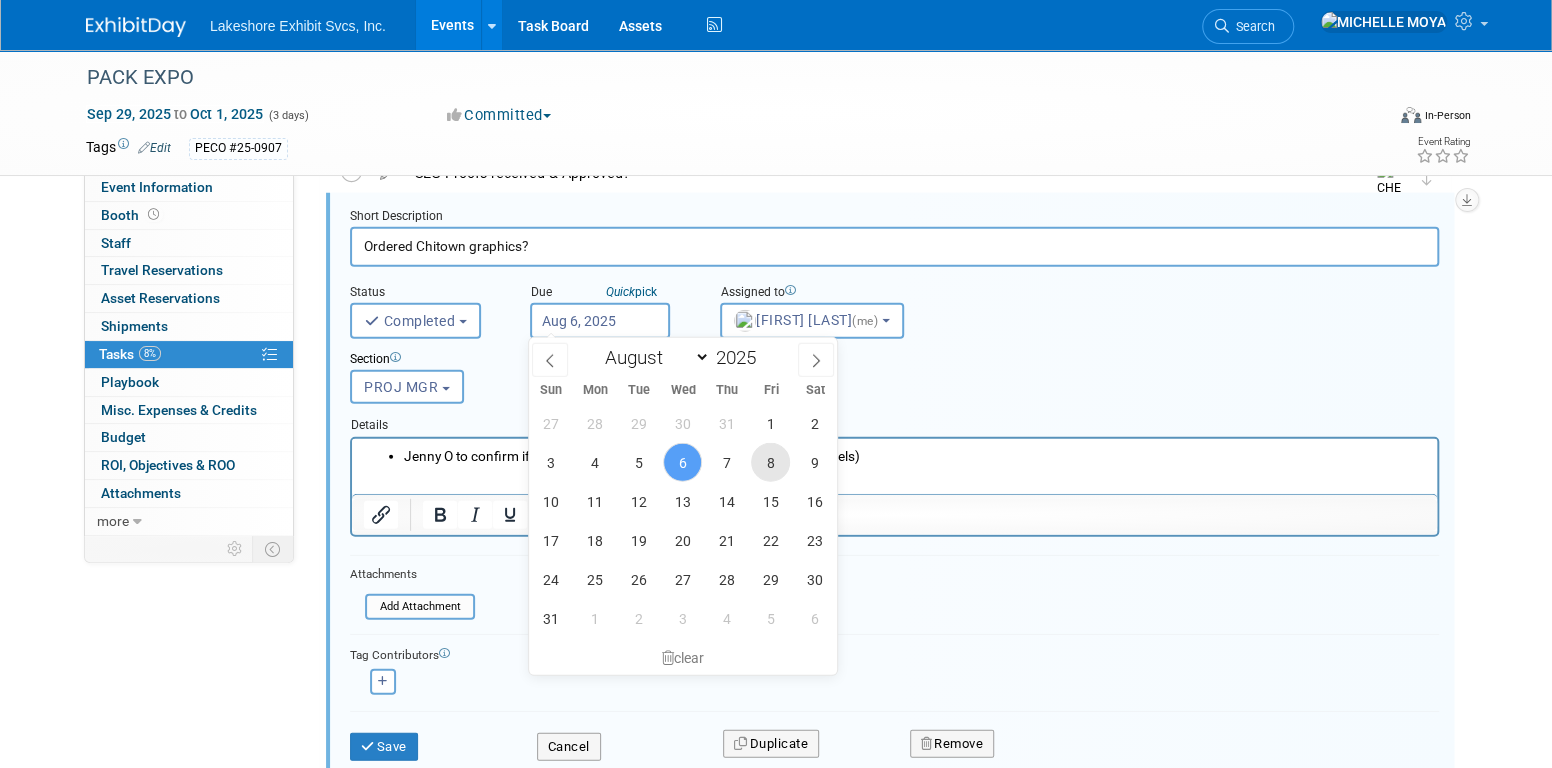 click on "8" at bounding box center [770, 462] 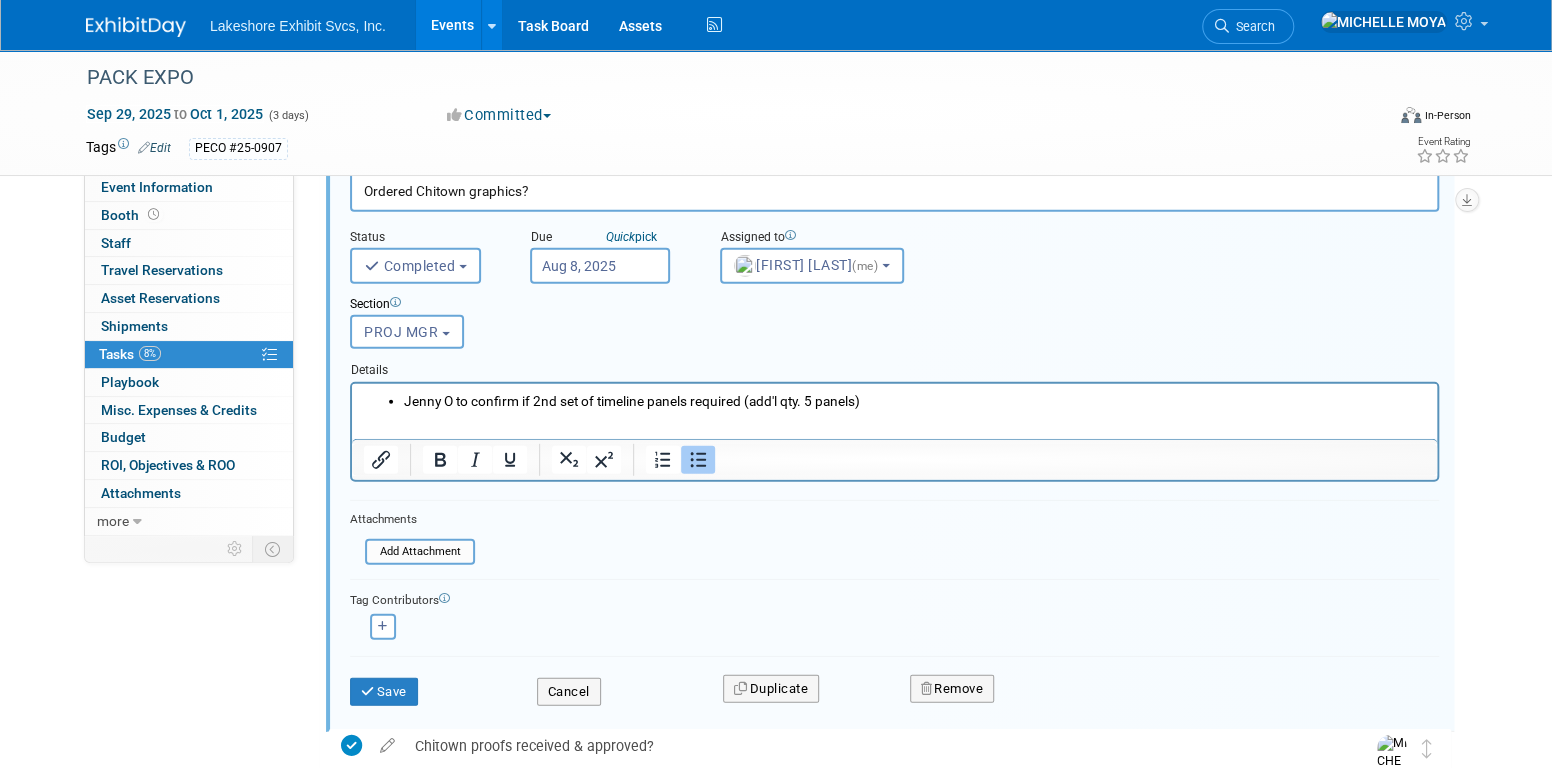 scroll, scrollTop: 3085, scrollLeft: 0, axis: vertical 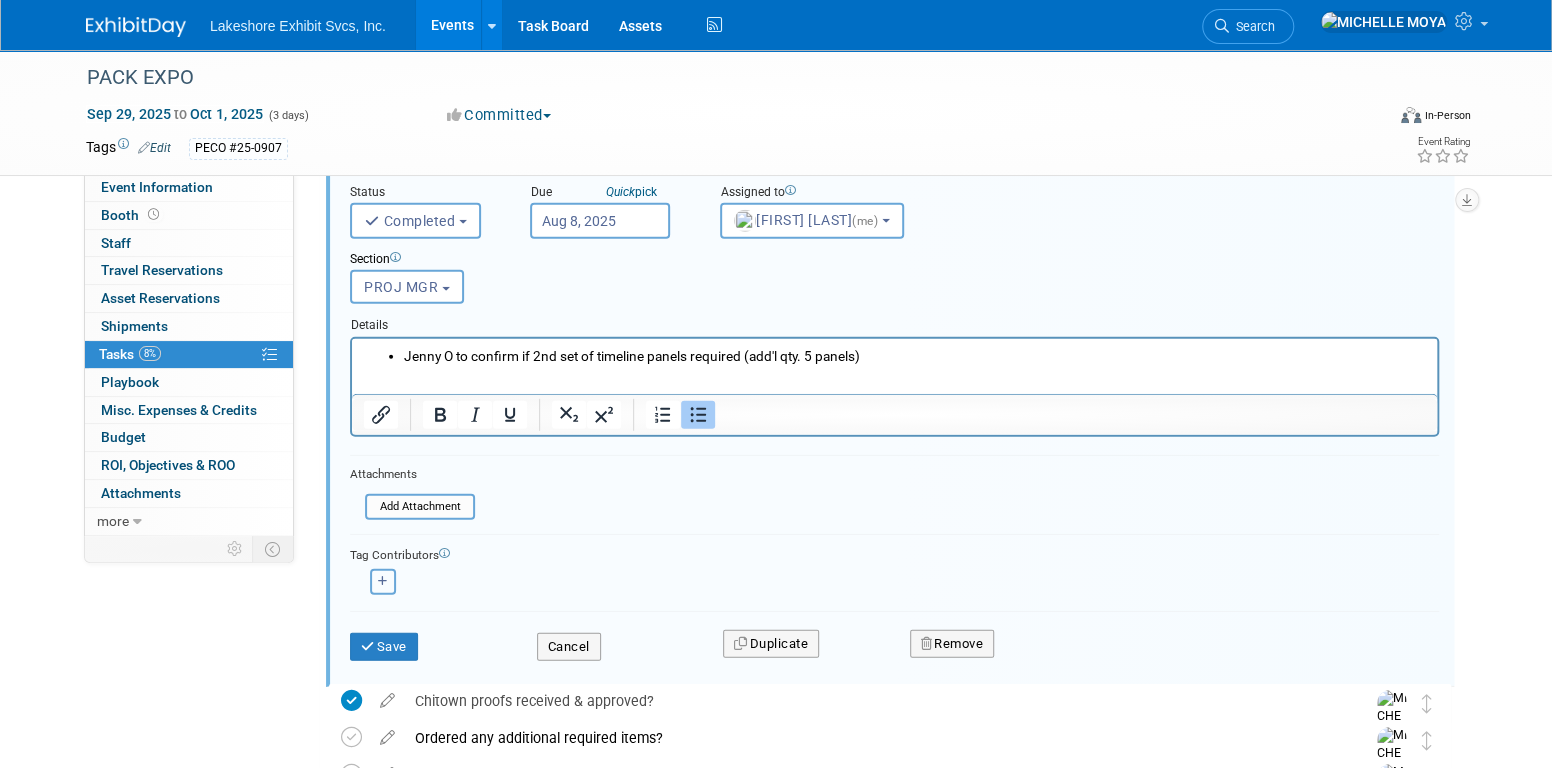 click at bounding box center [383, 582] 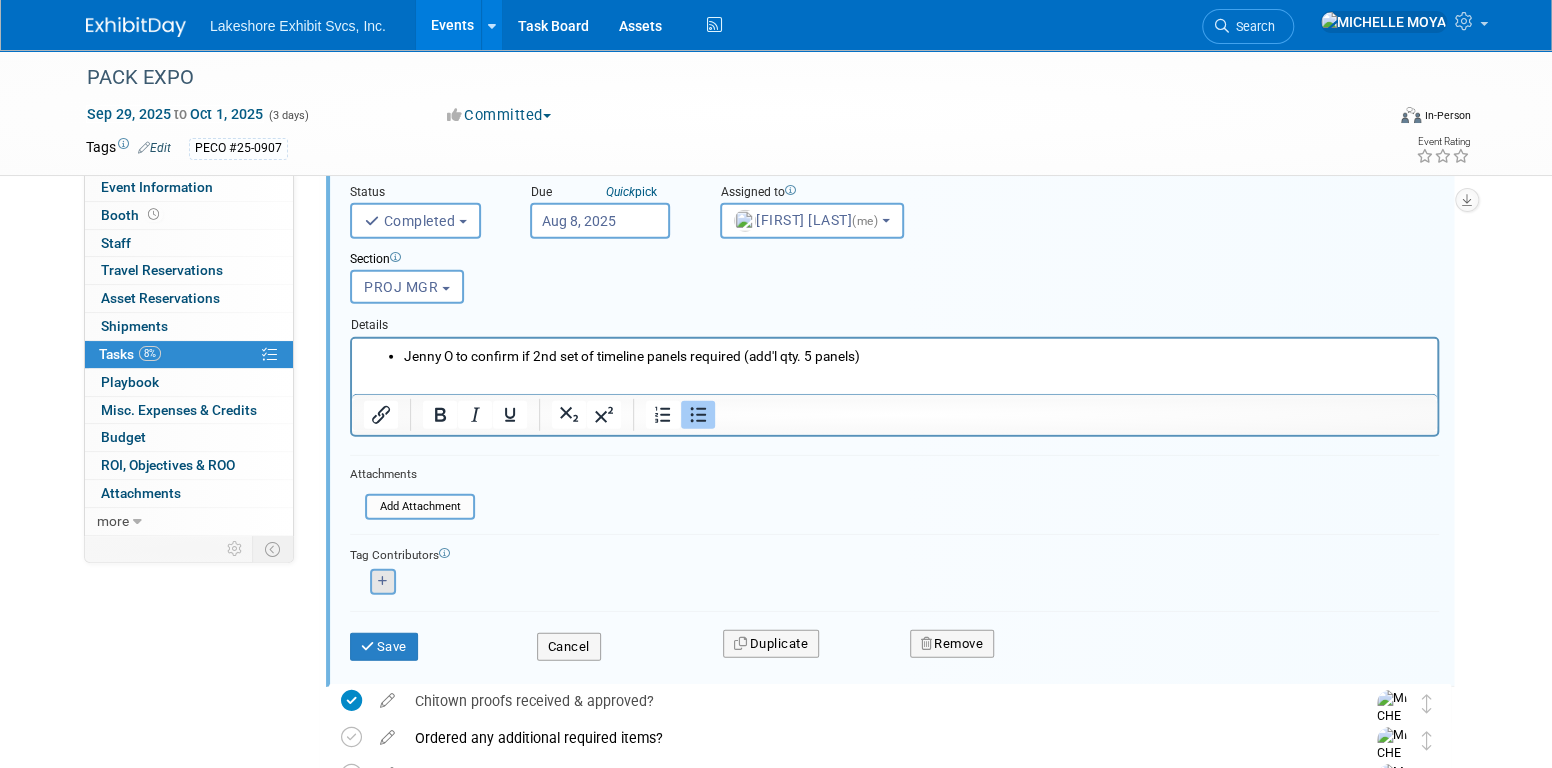 select 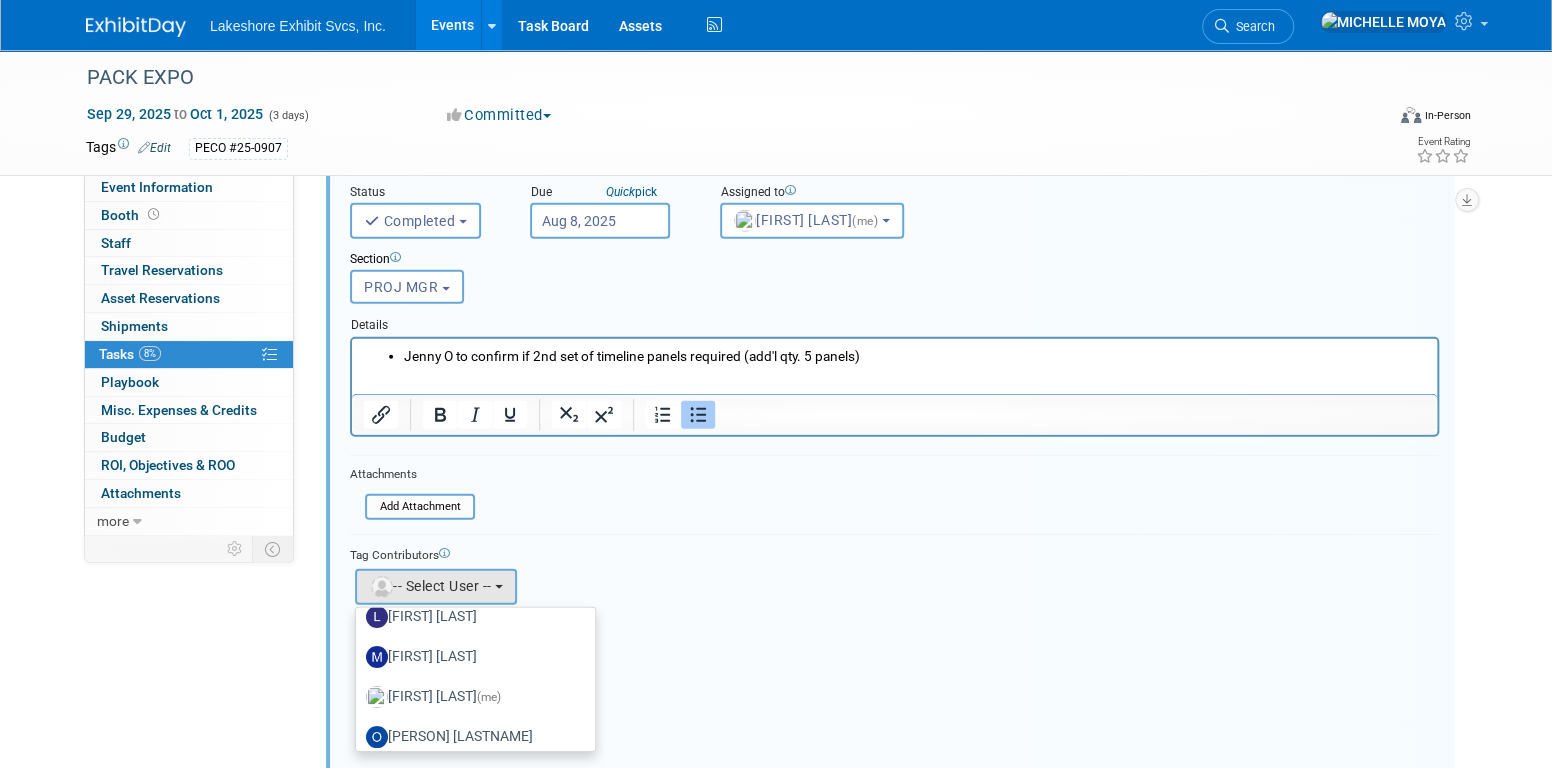 scroll, scrollTop: 350, scrollLeft: 0, axis: vertical 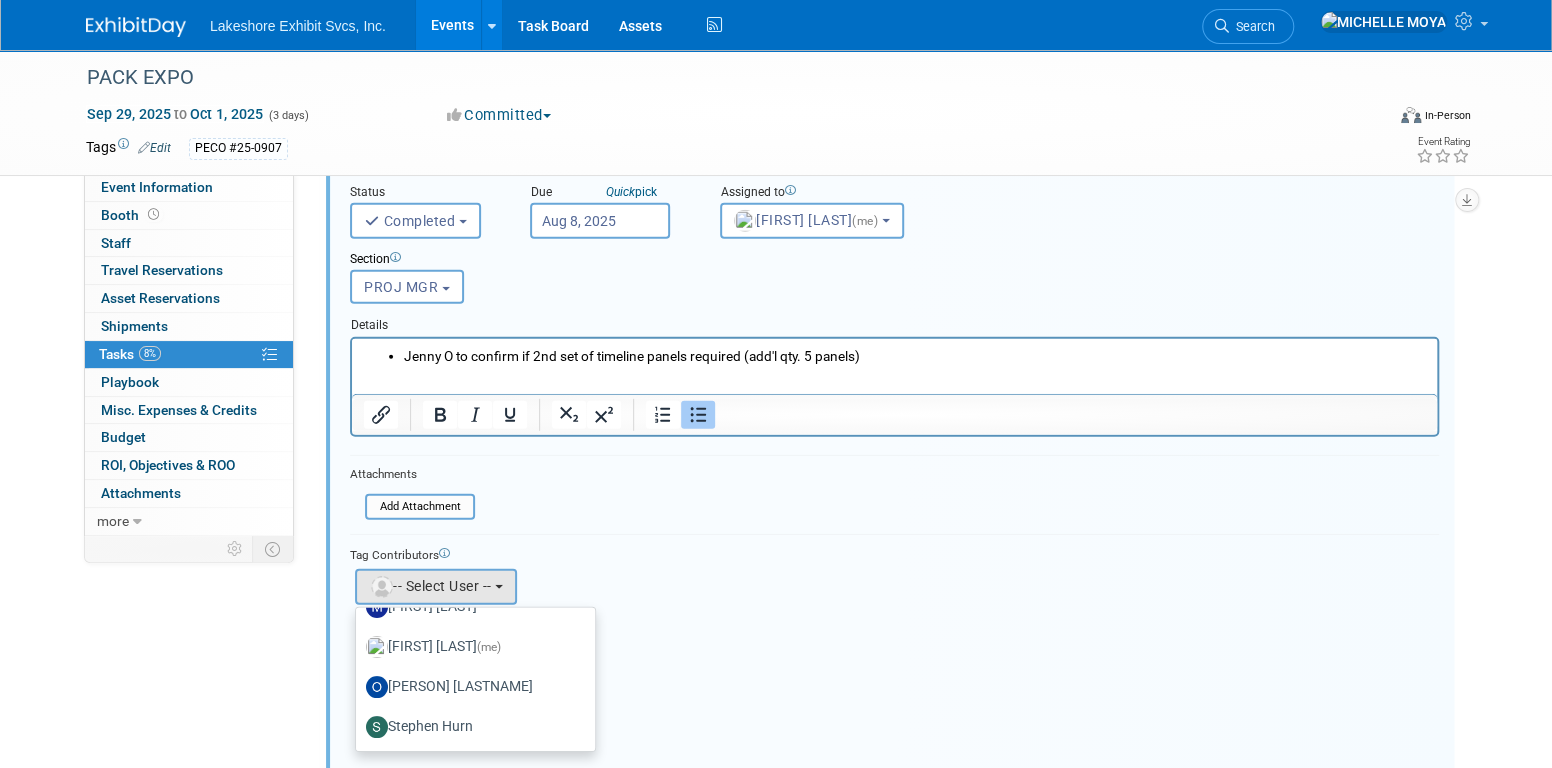 click on "Tag Contributors
Amanda
remove
remove" at bounding box center (894, 656) 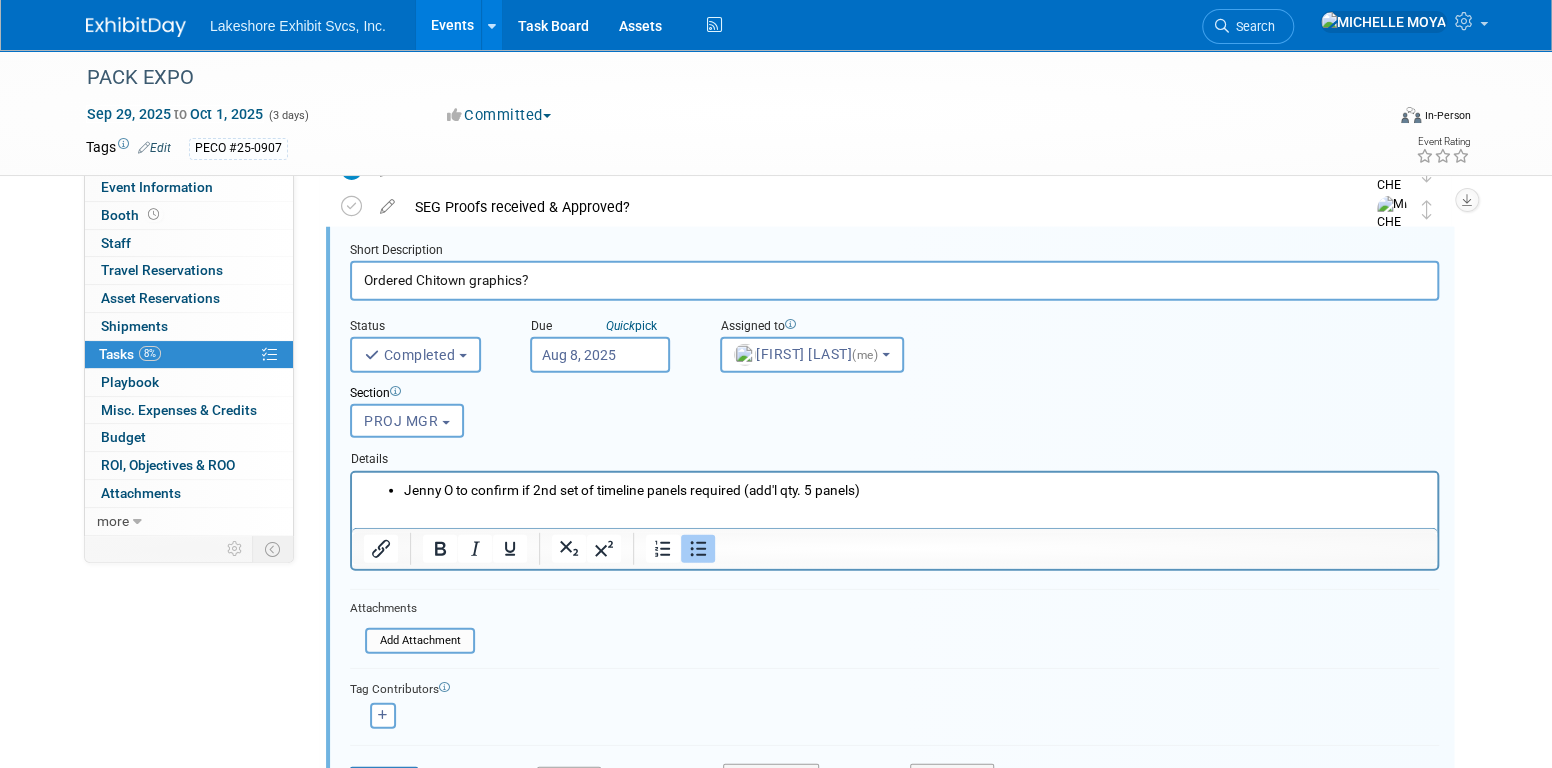 scroll, scrollTop: 2985, scrollLeft: 0, axis: vertical 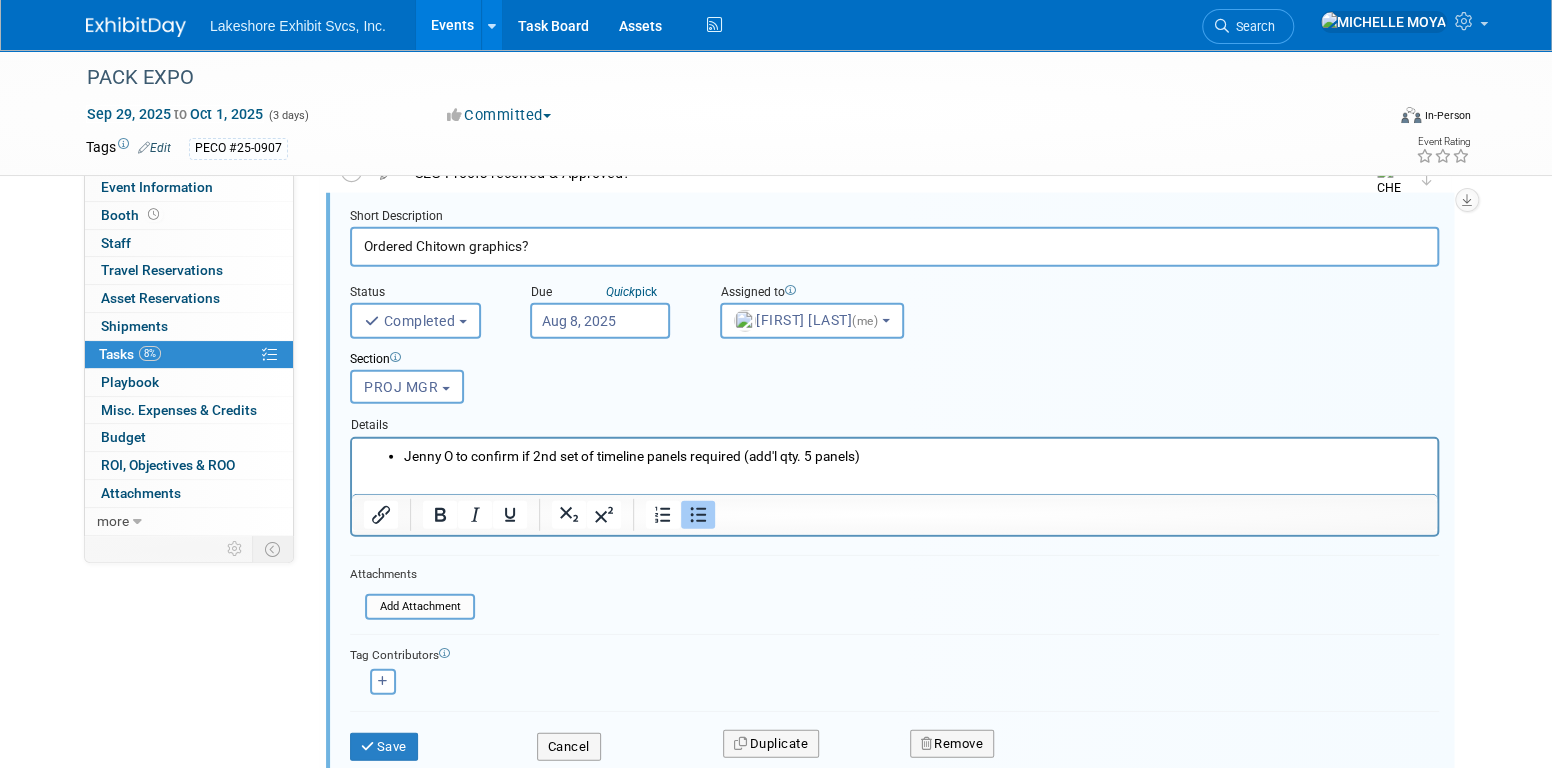 click on "Jenny O to confirm if 2nd set of timeline panels required (add'l qty. 5 panels)" at bounding box center [915, 455] 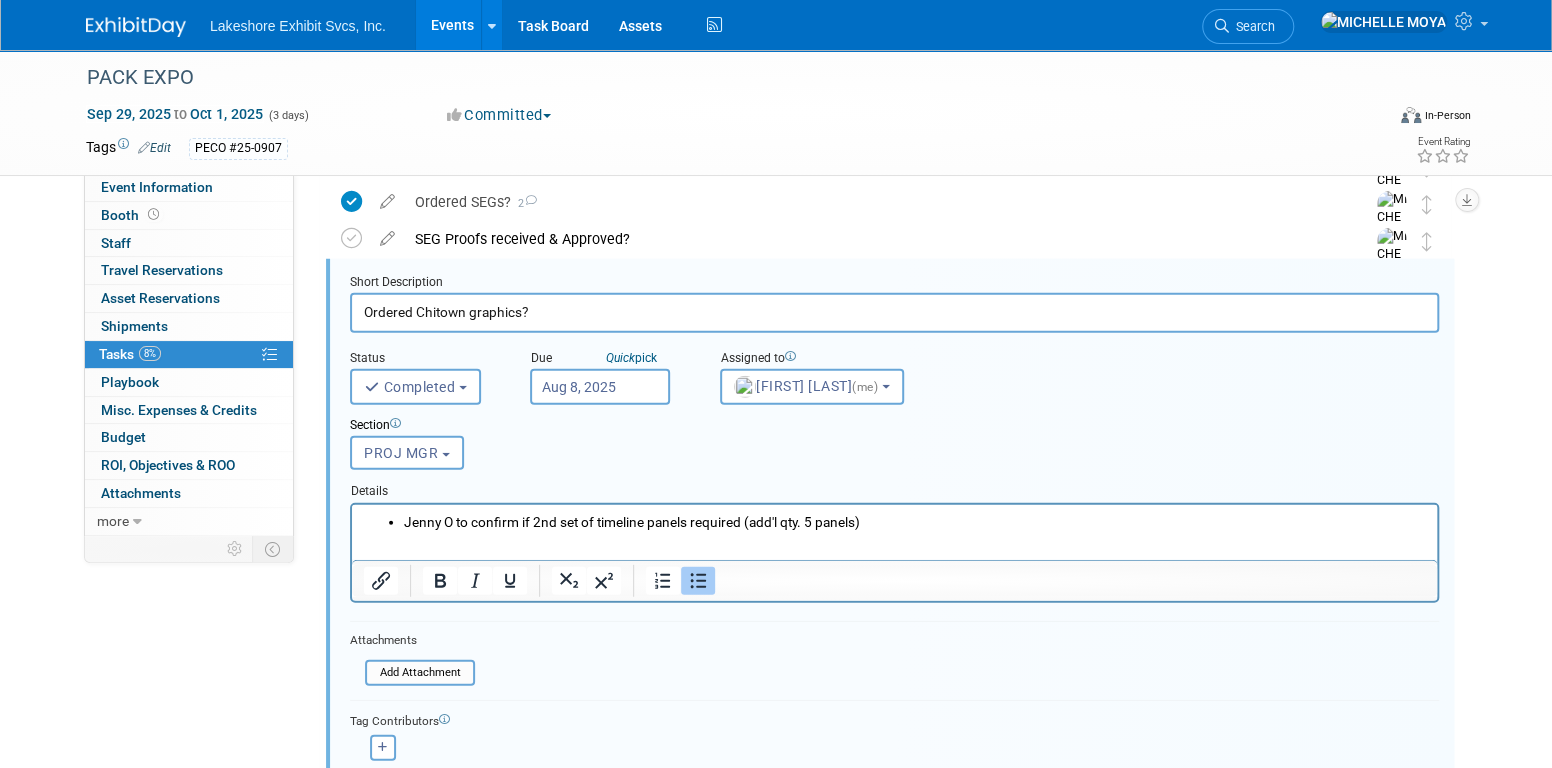 scroll, scrollTop: 2885, scrollLeft: 0, axis: vertical 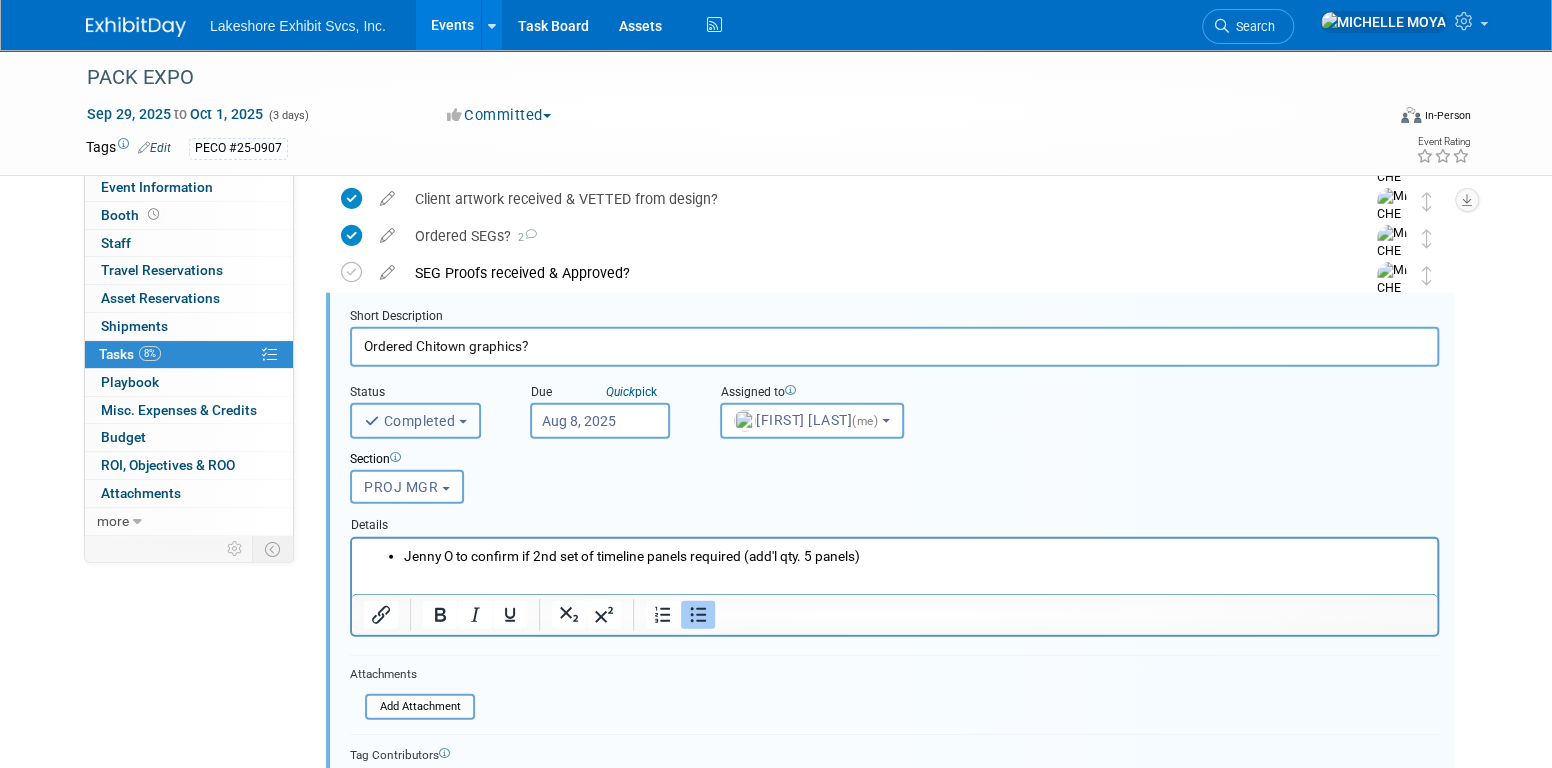 click on "Completed" at bounding box center (415, 421) 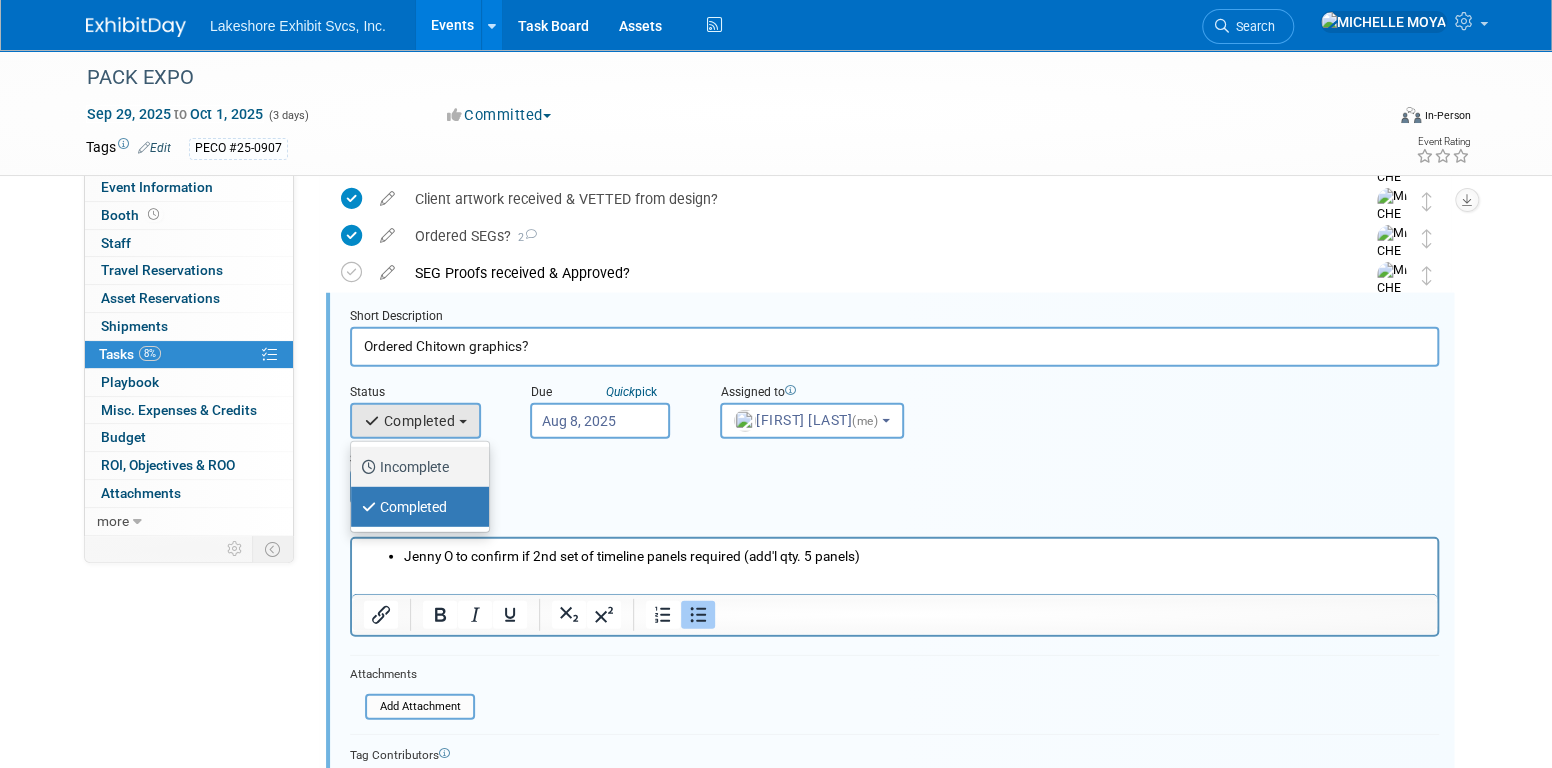 click on "Incomplete" at bounding box center [415, 467] 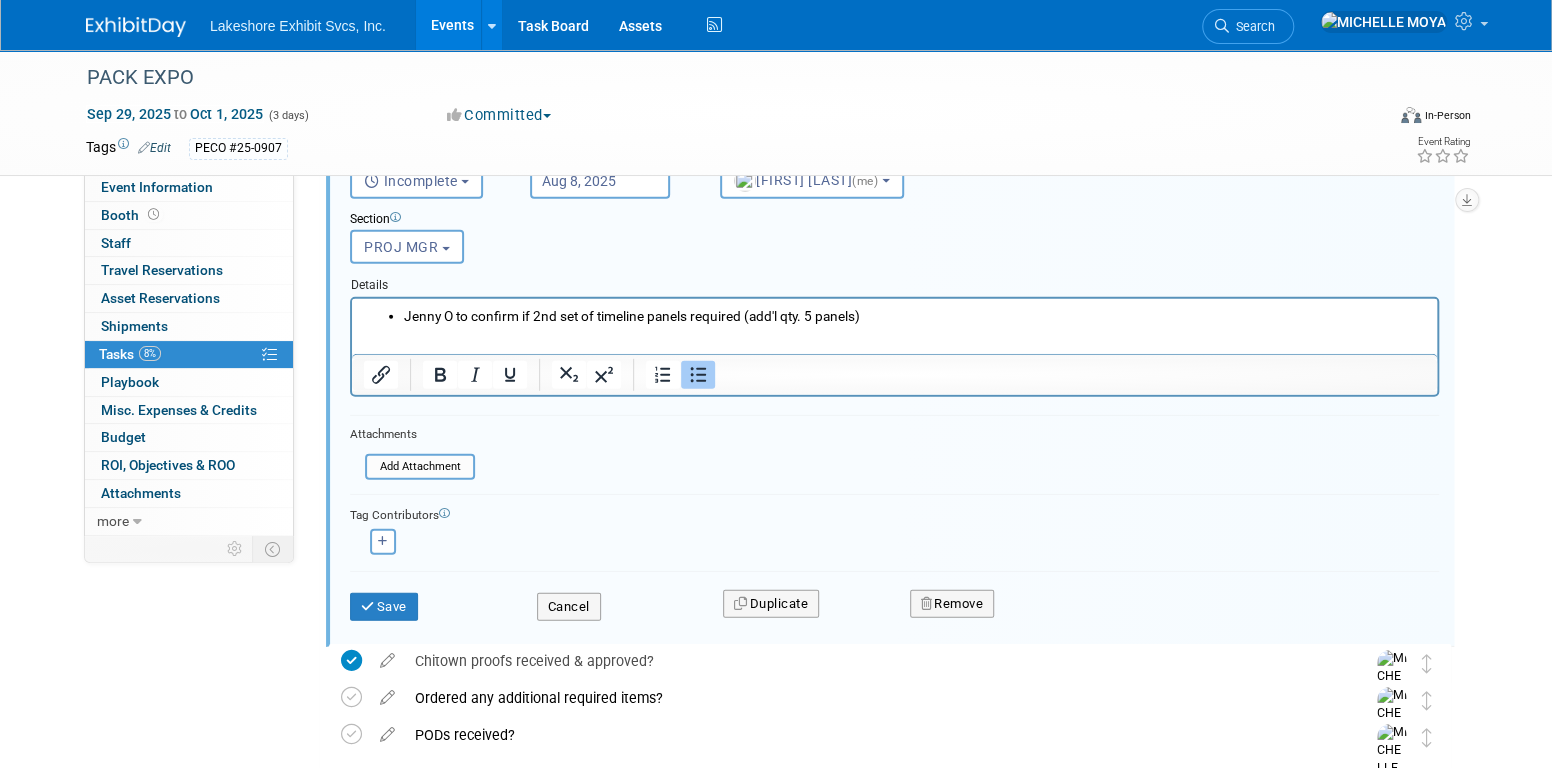scroll, scrollTop: 3185, scrollLeft: 0, axis: vertical 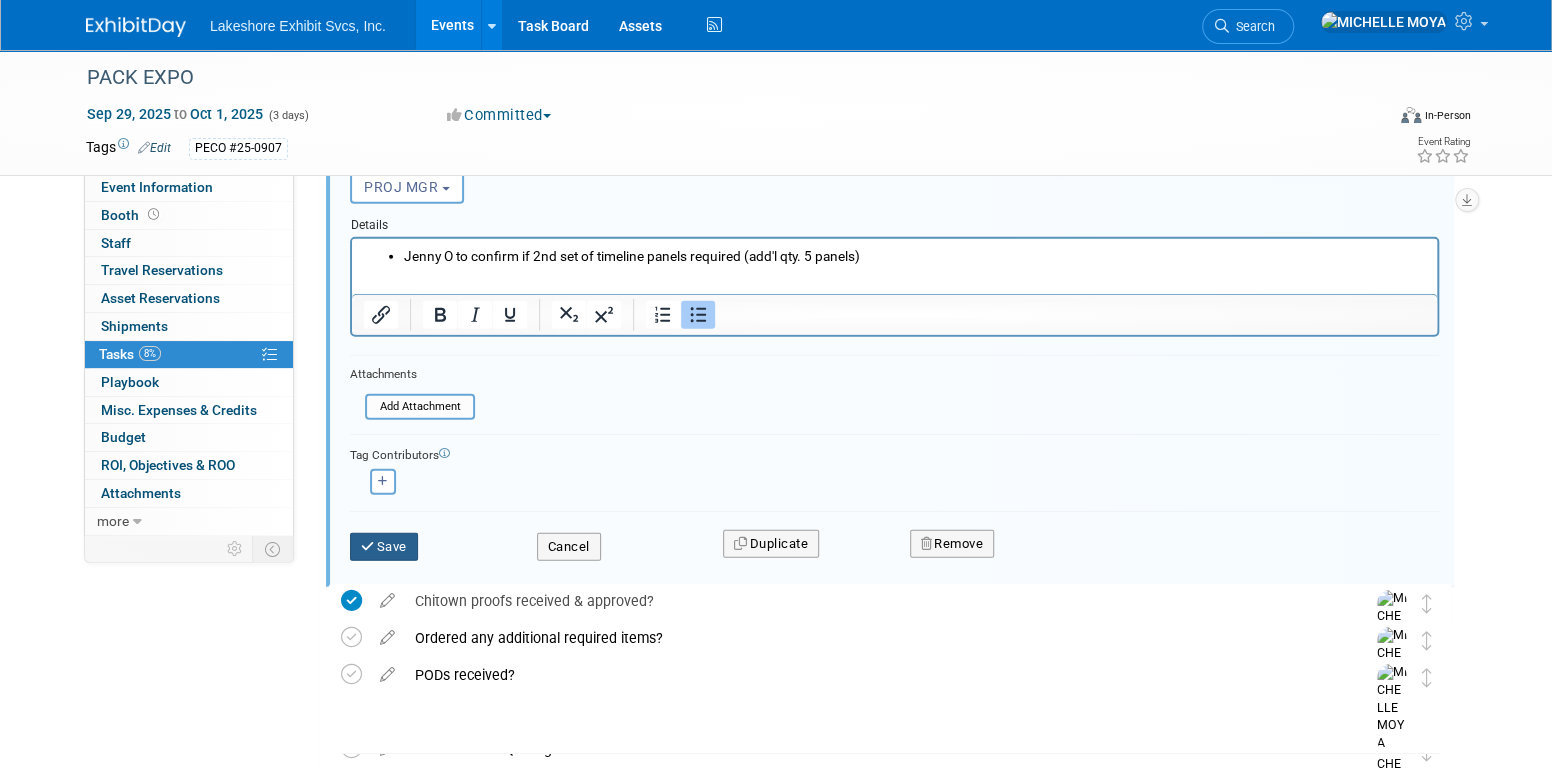 click on "Save" at bounding box center (384, 547) 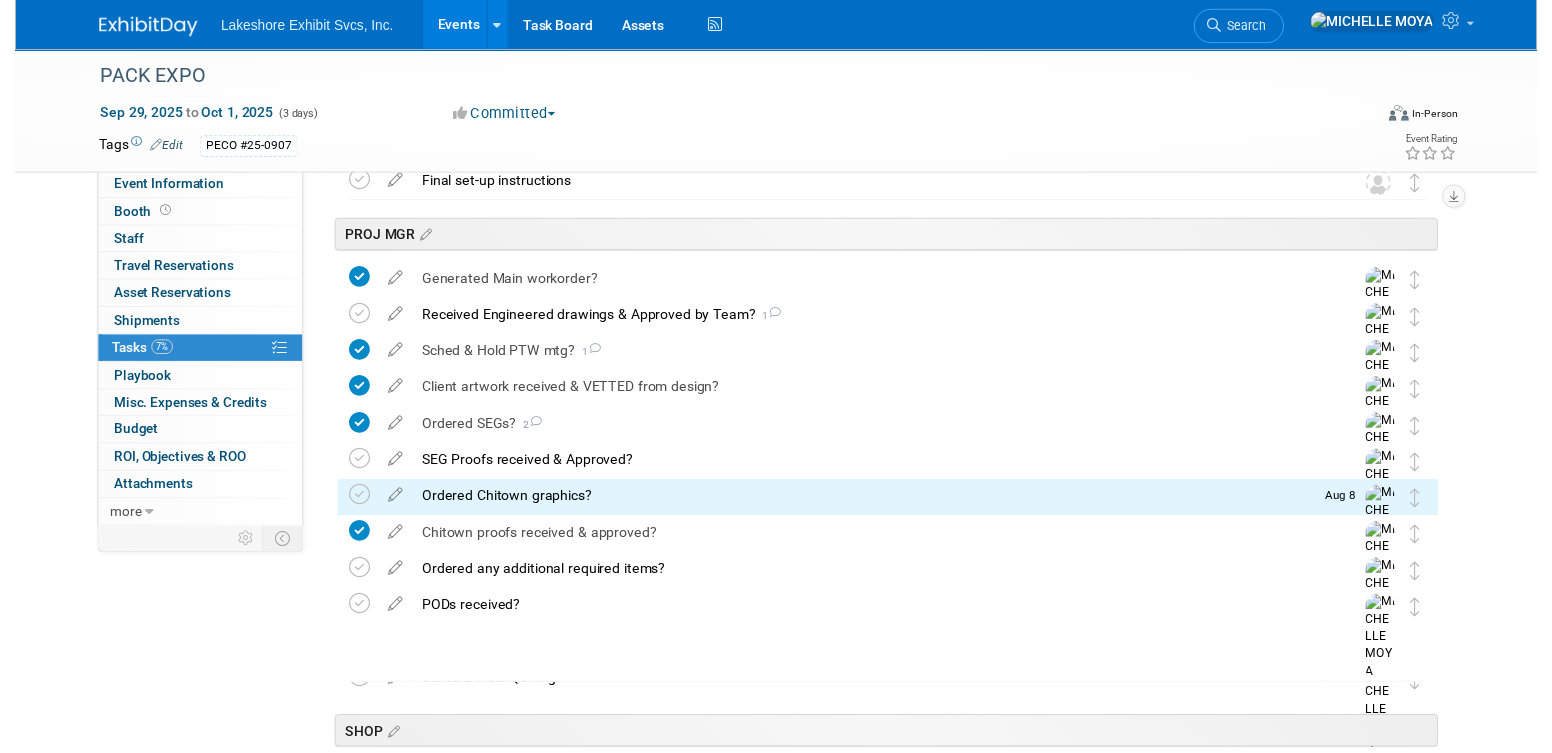 scroll, scrollTop: 2685, scrollLeft: 0, axis: vertical 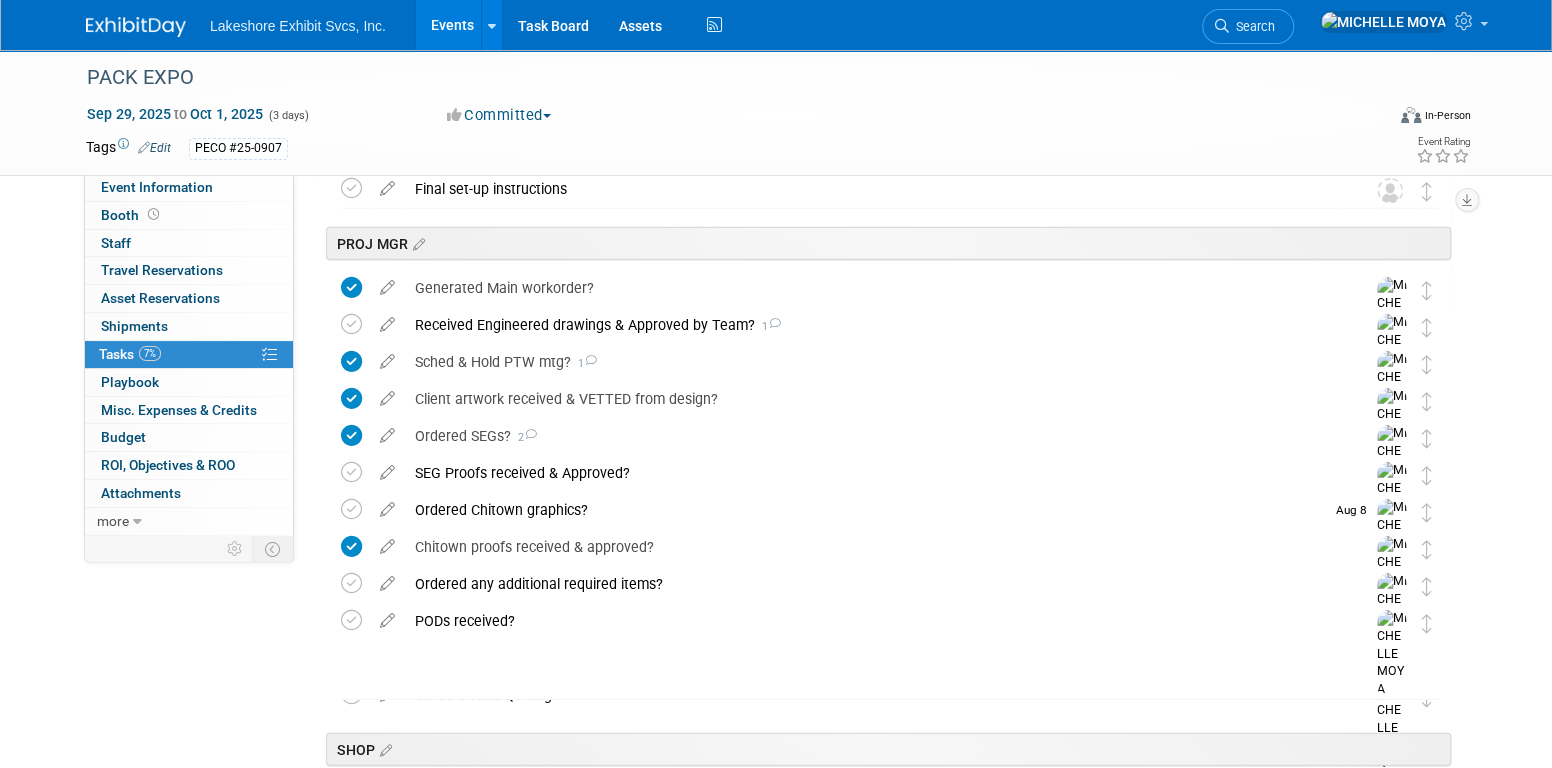 click on "SEG Proofs received & Approved?" at bounding box center [871, 473] 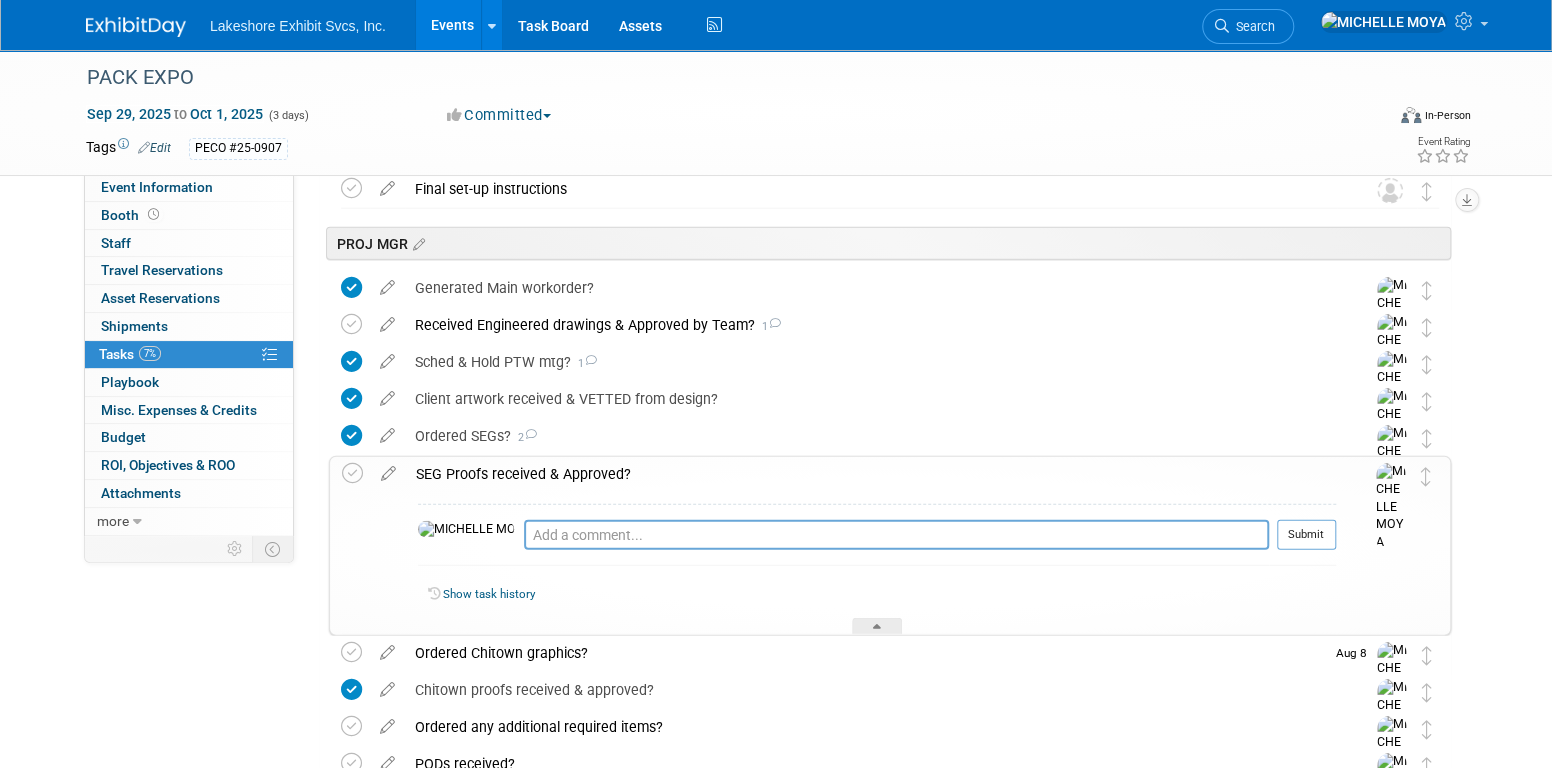 click at bounding box center [388, 469] 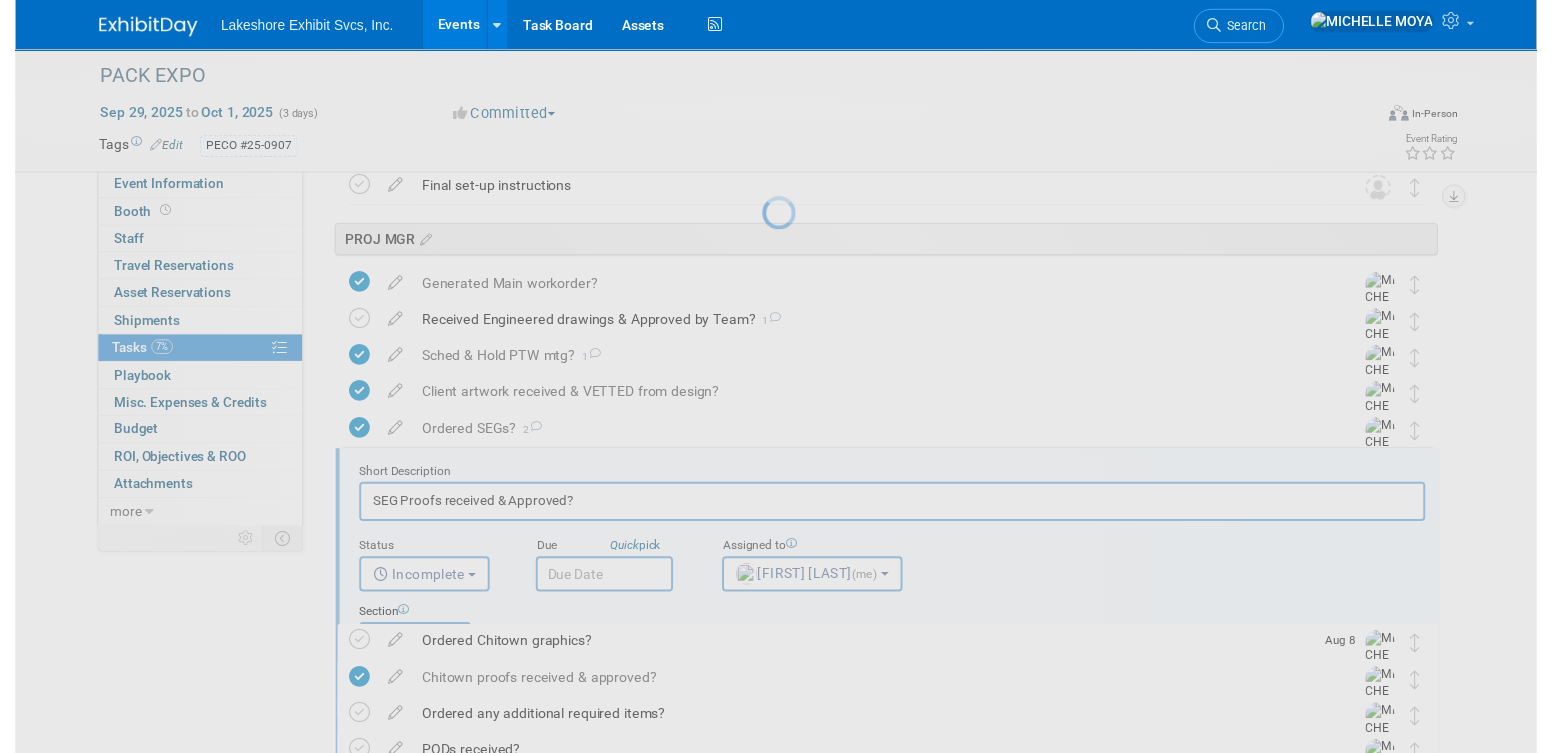 scroll, scrollTop: 0, scrollLeft: 0, axis: both 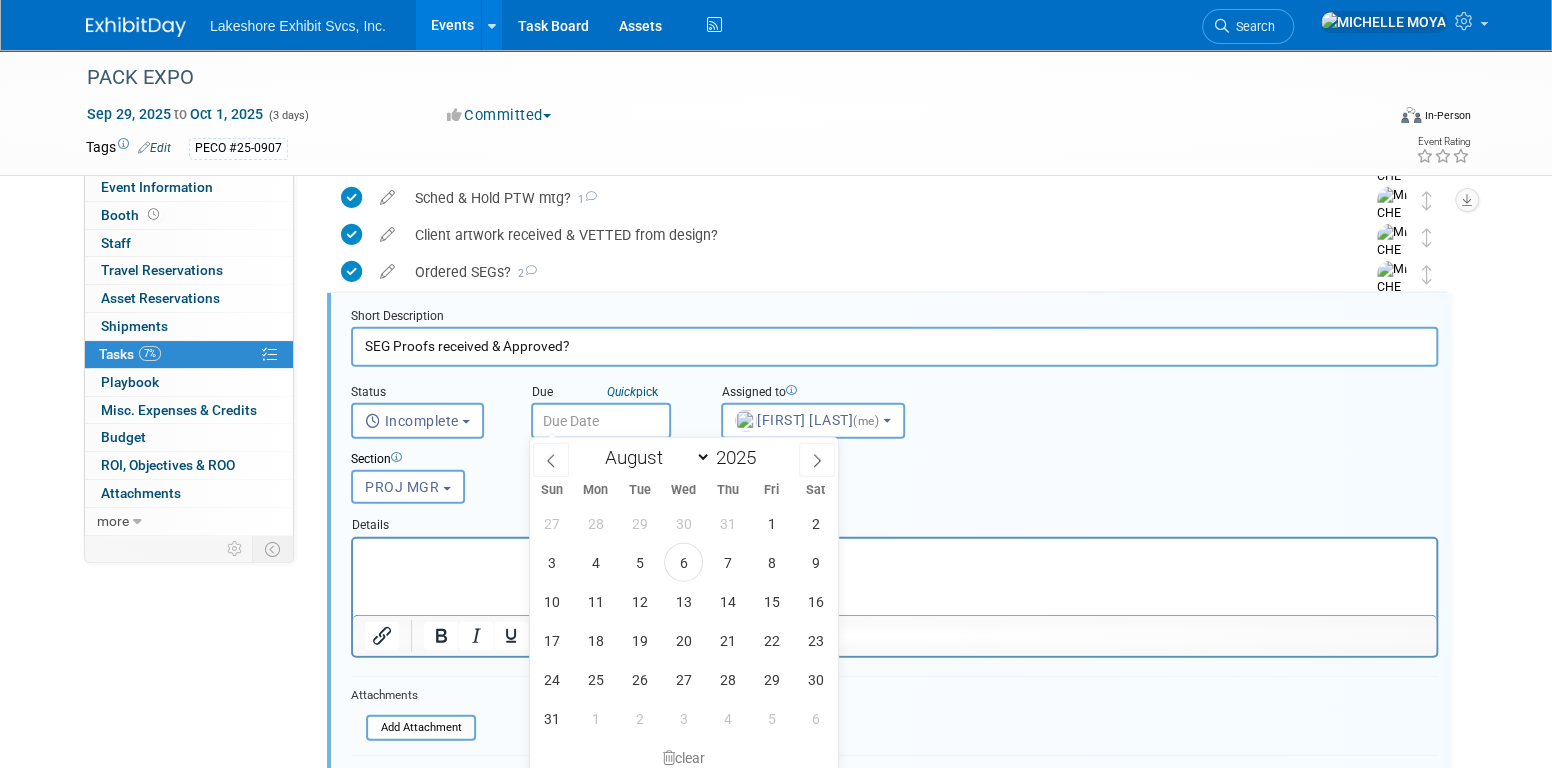 click at bounding box center [601, 421] 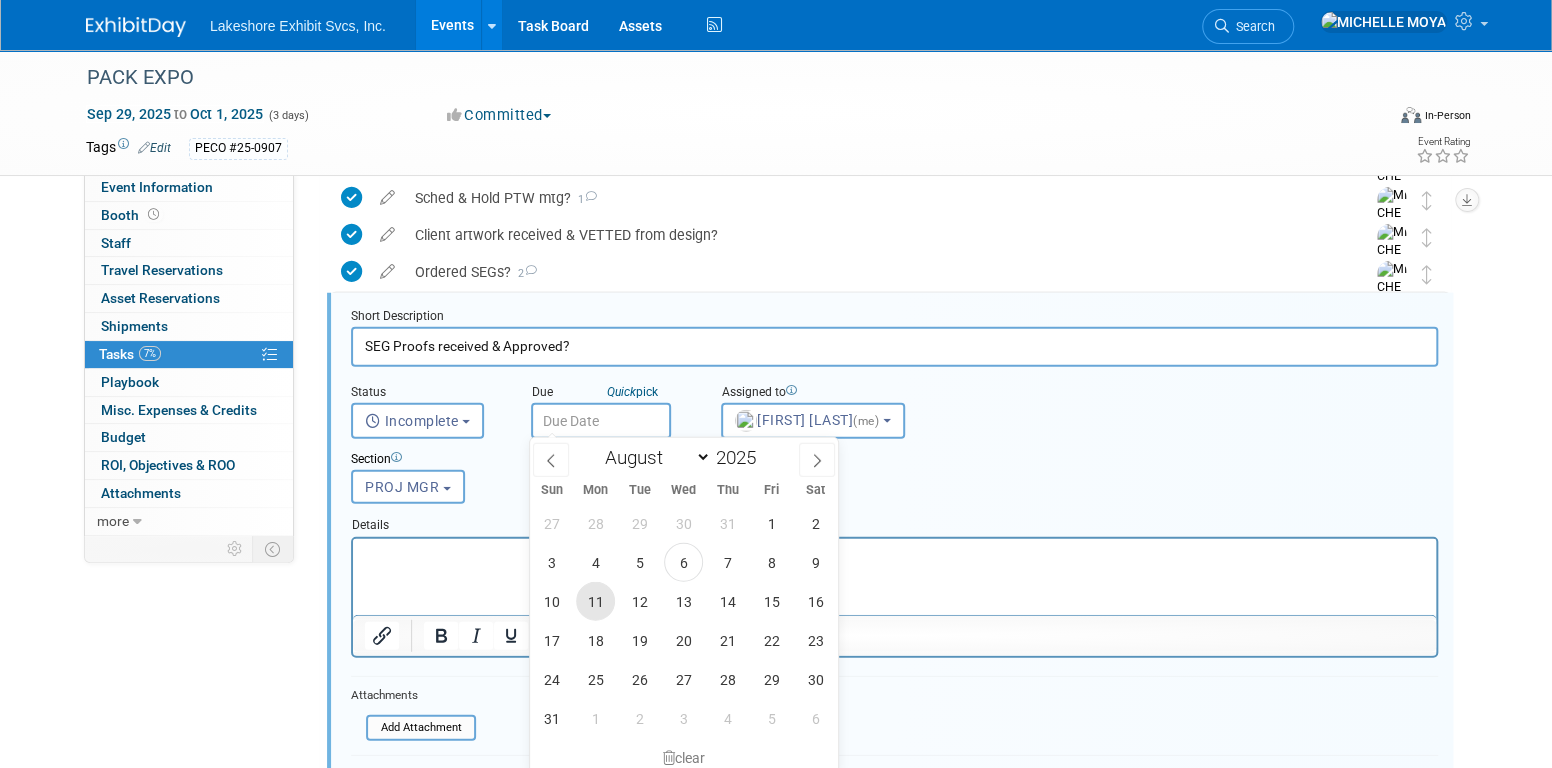 click on "11" at bounding box center (595, 601) 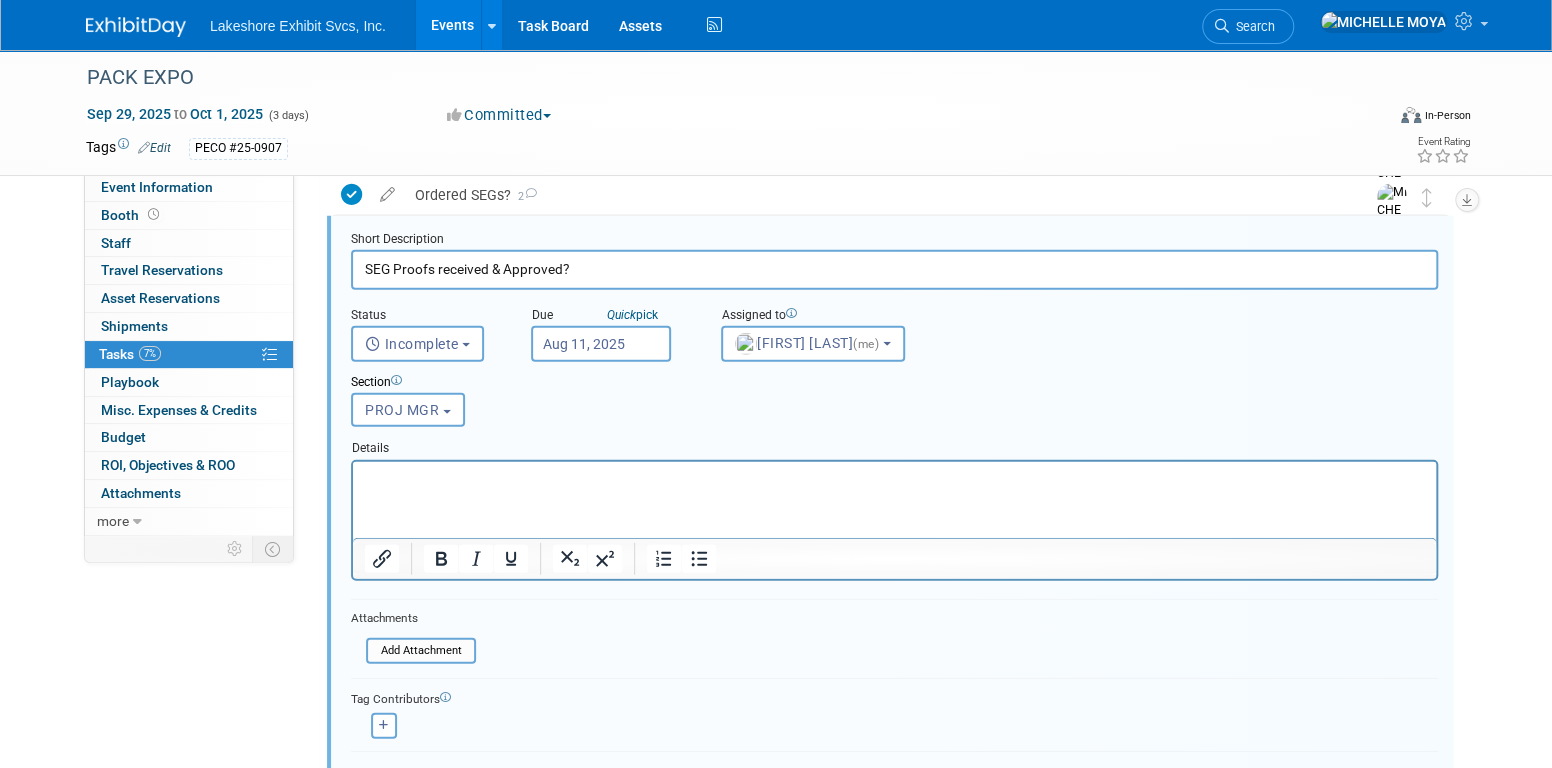 scroll, scrollTop: 3049, scrollLeft: 0, axis: vertical 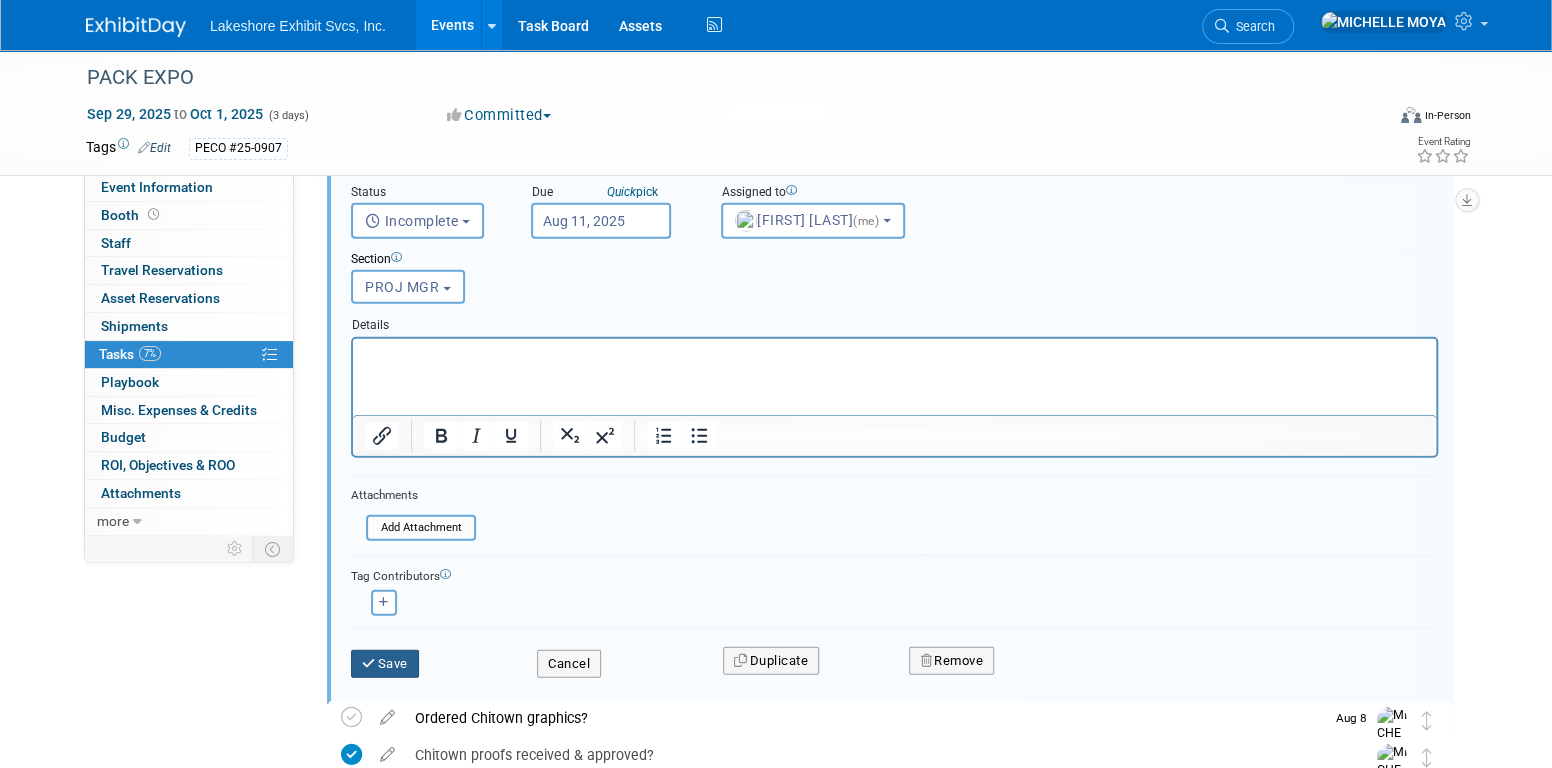 click on "Save" at bounding box center [385, 664] 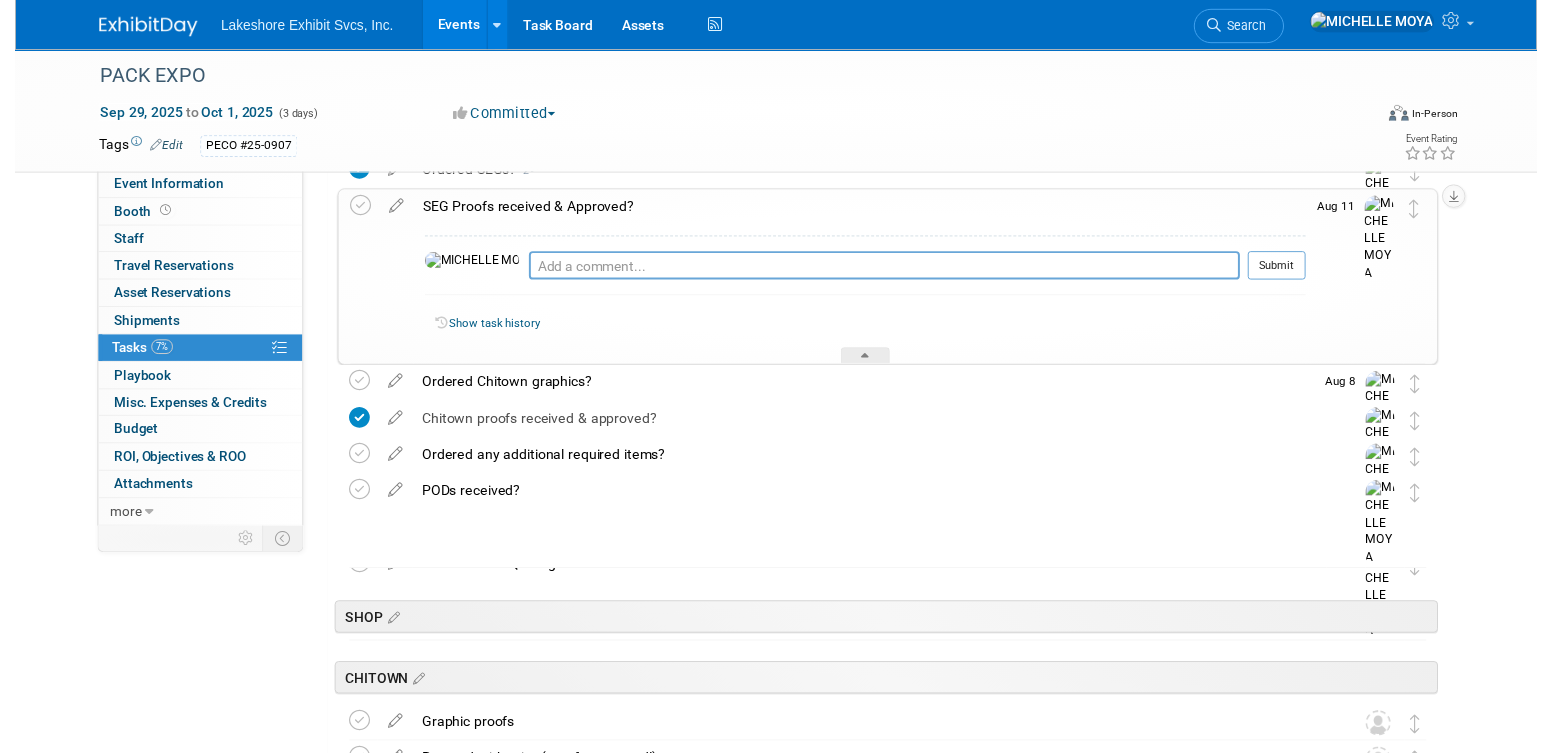 scroll, scrollTop: 2849, scrollLeft: 0, axis: vertical 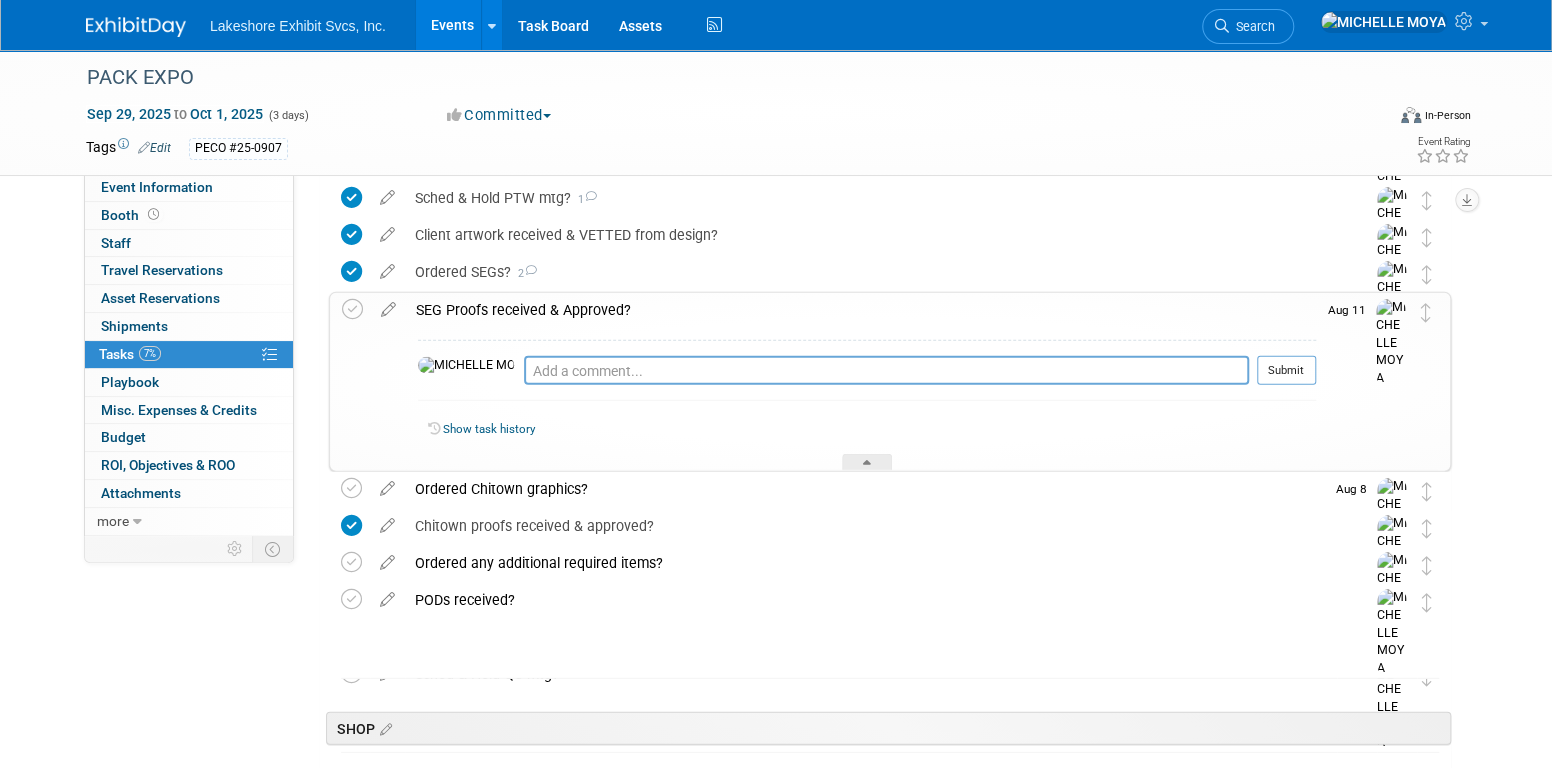 click on "Ordered any additional required items?" at bounding box center (871, 563) 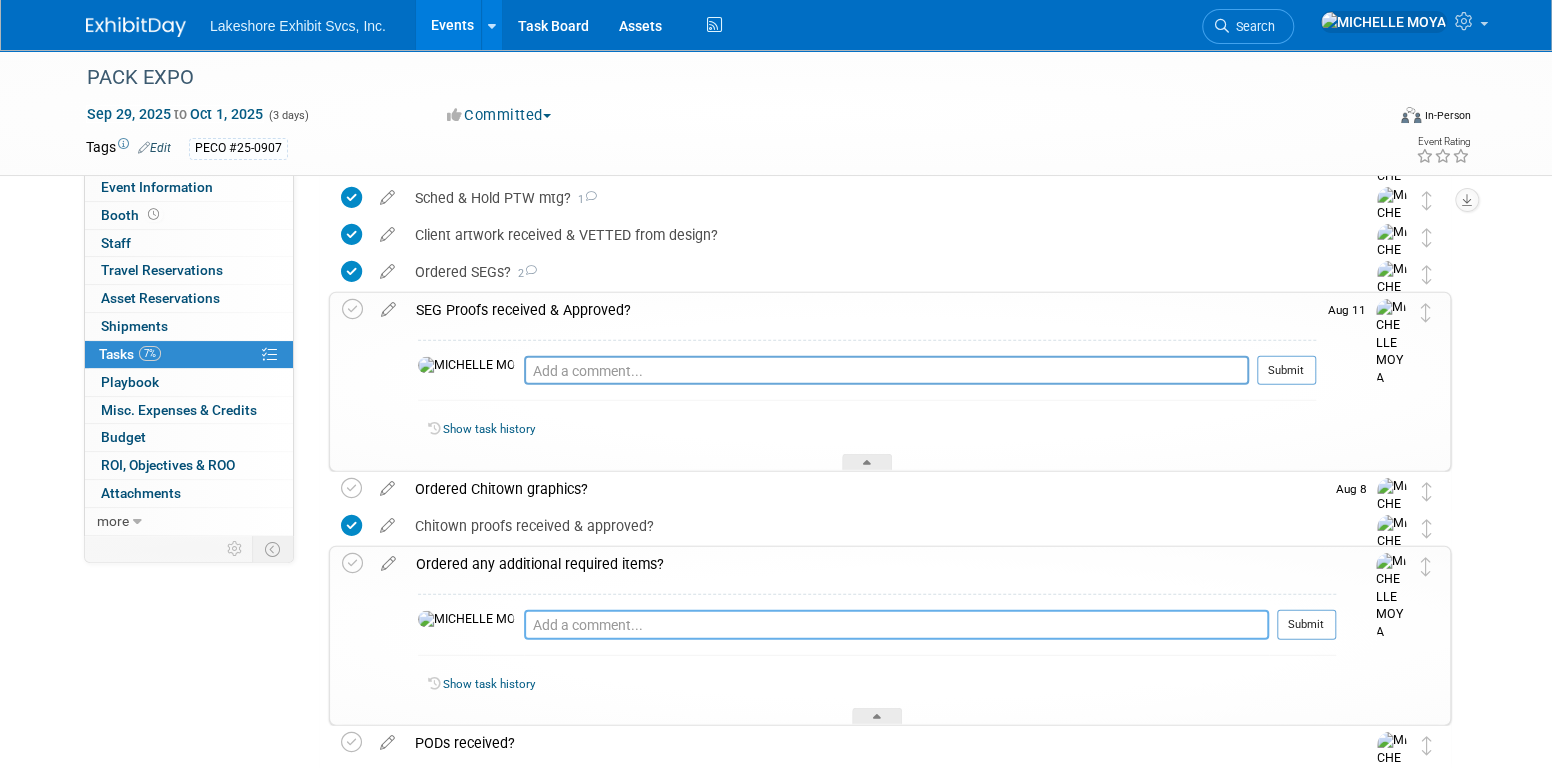 click at bounding box center [896, 625] 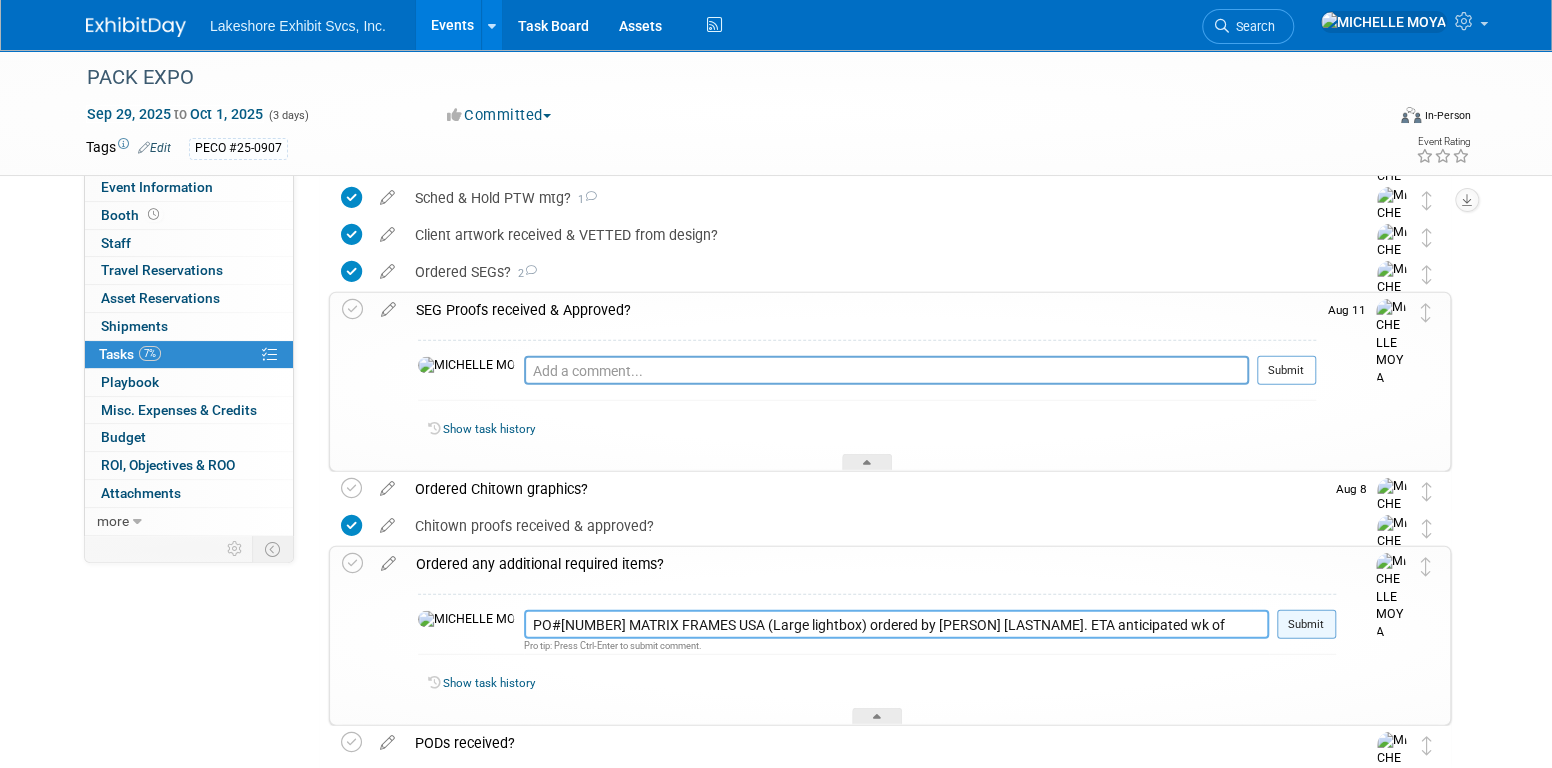 type on "PO#[NUMBER] MATRIX FRAMES USA (Large lightbox) ordered by [PERSON] [LASTNAME]. ETA anticipated wk of [DATE]" 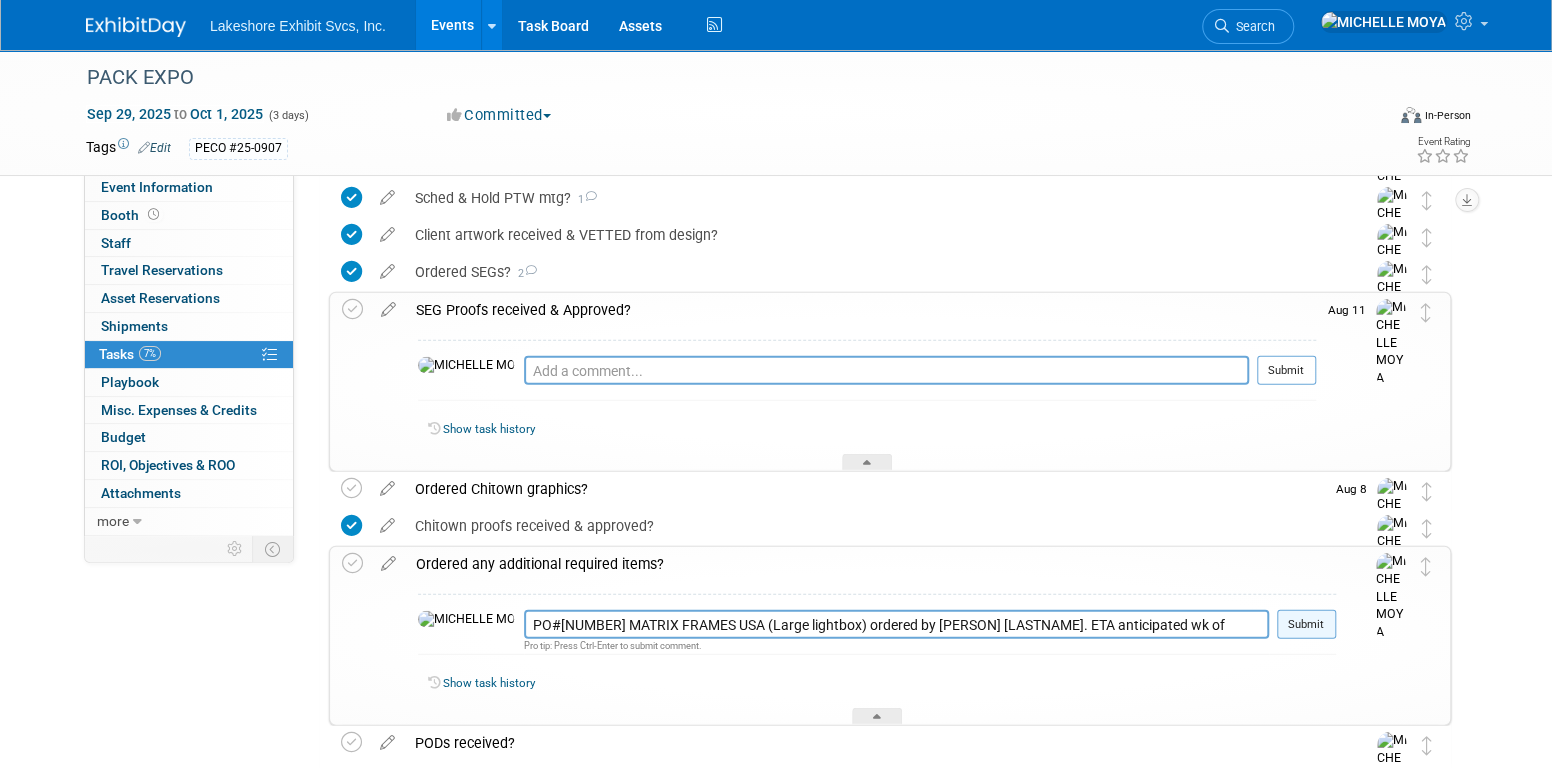 click on "Submit" at bounding box center (1306, 625) 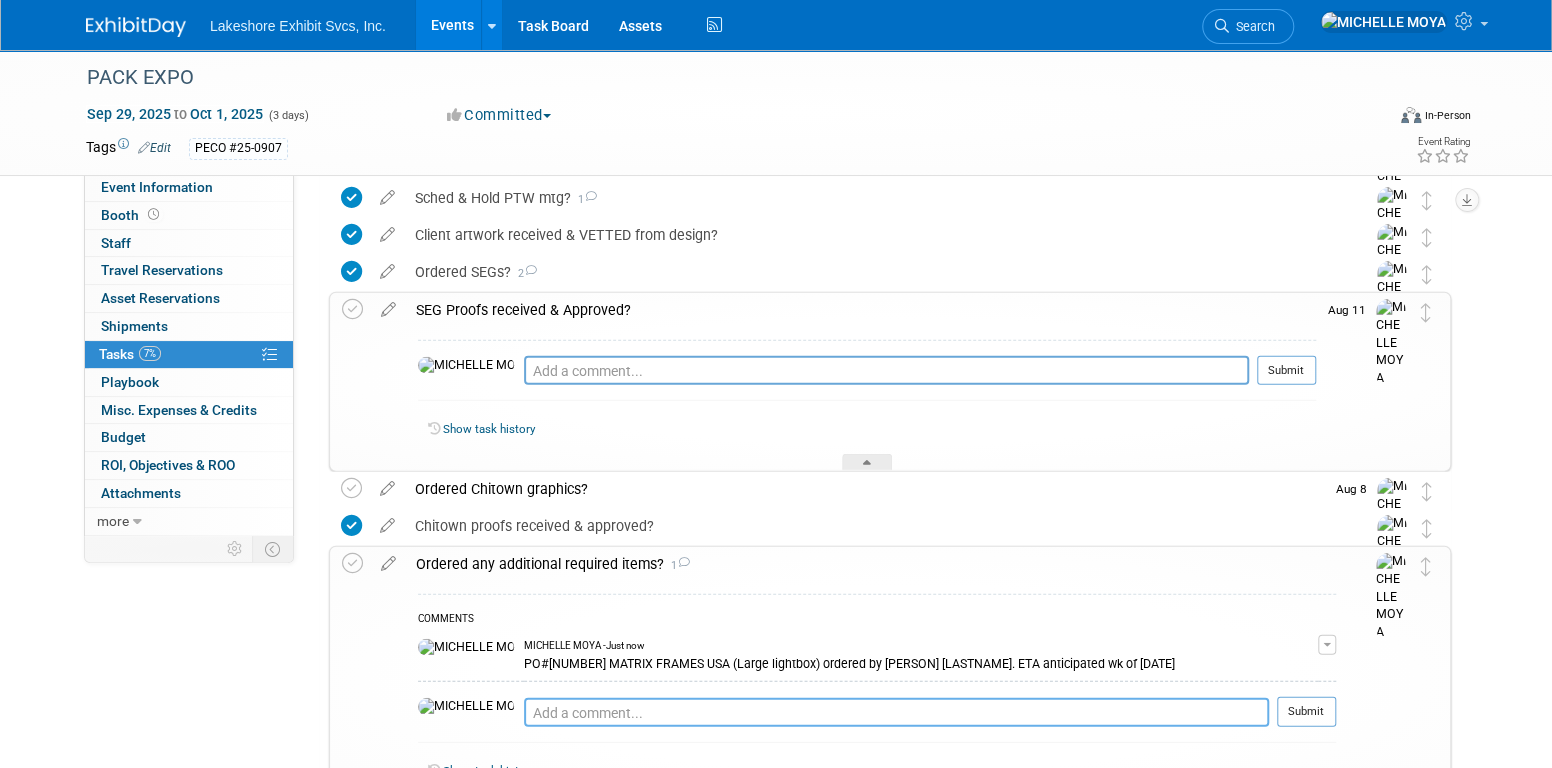 click at bounding box center (896, 712) 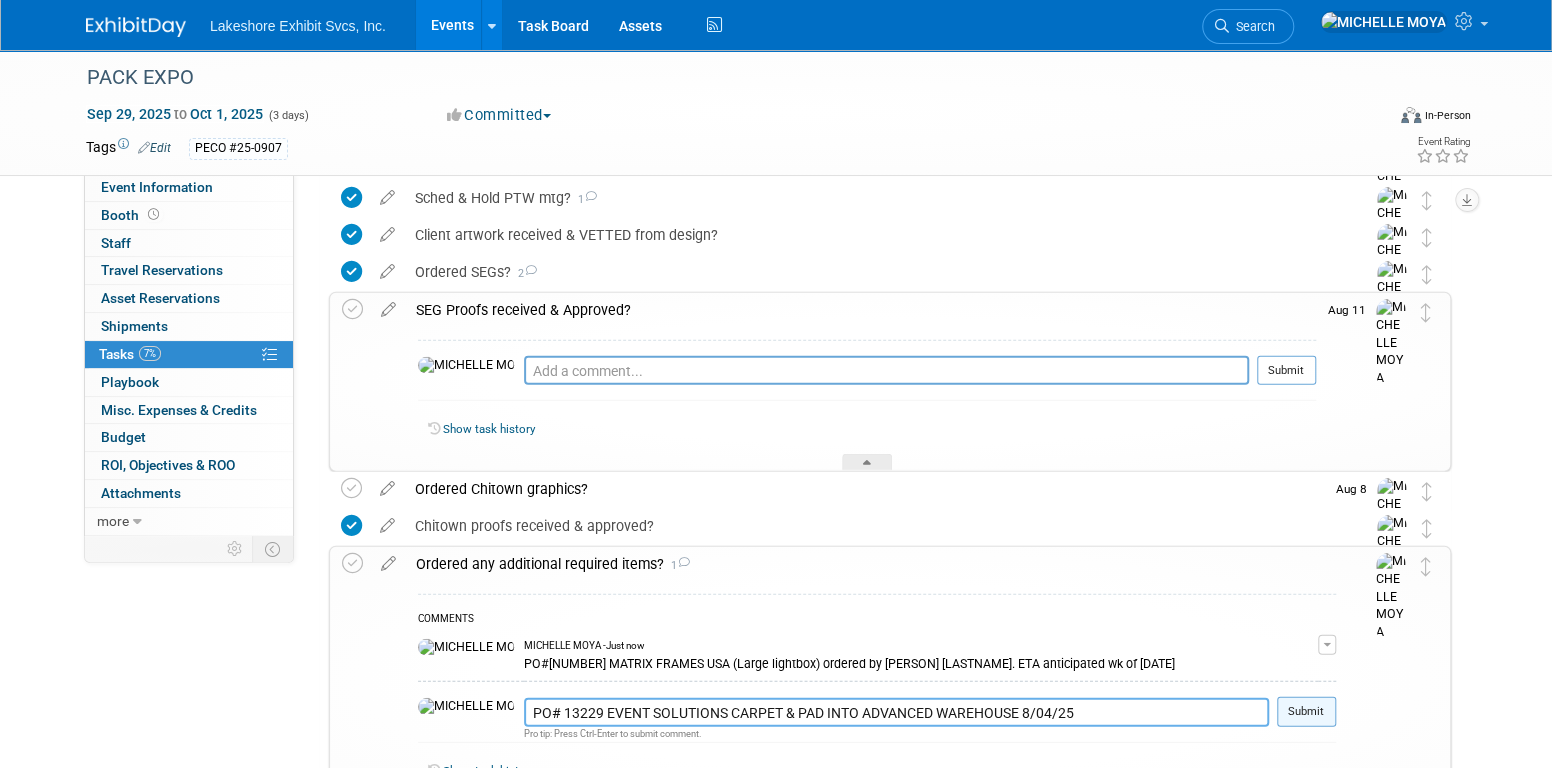type on "PO# 13229 EVENT SOLUTIONS CARPET & PAD INTO ADVANCED WAREHOUSE 8/04/25" 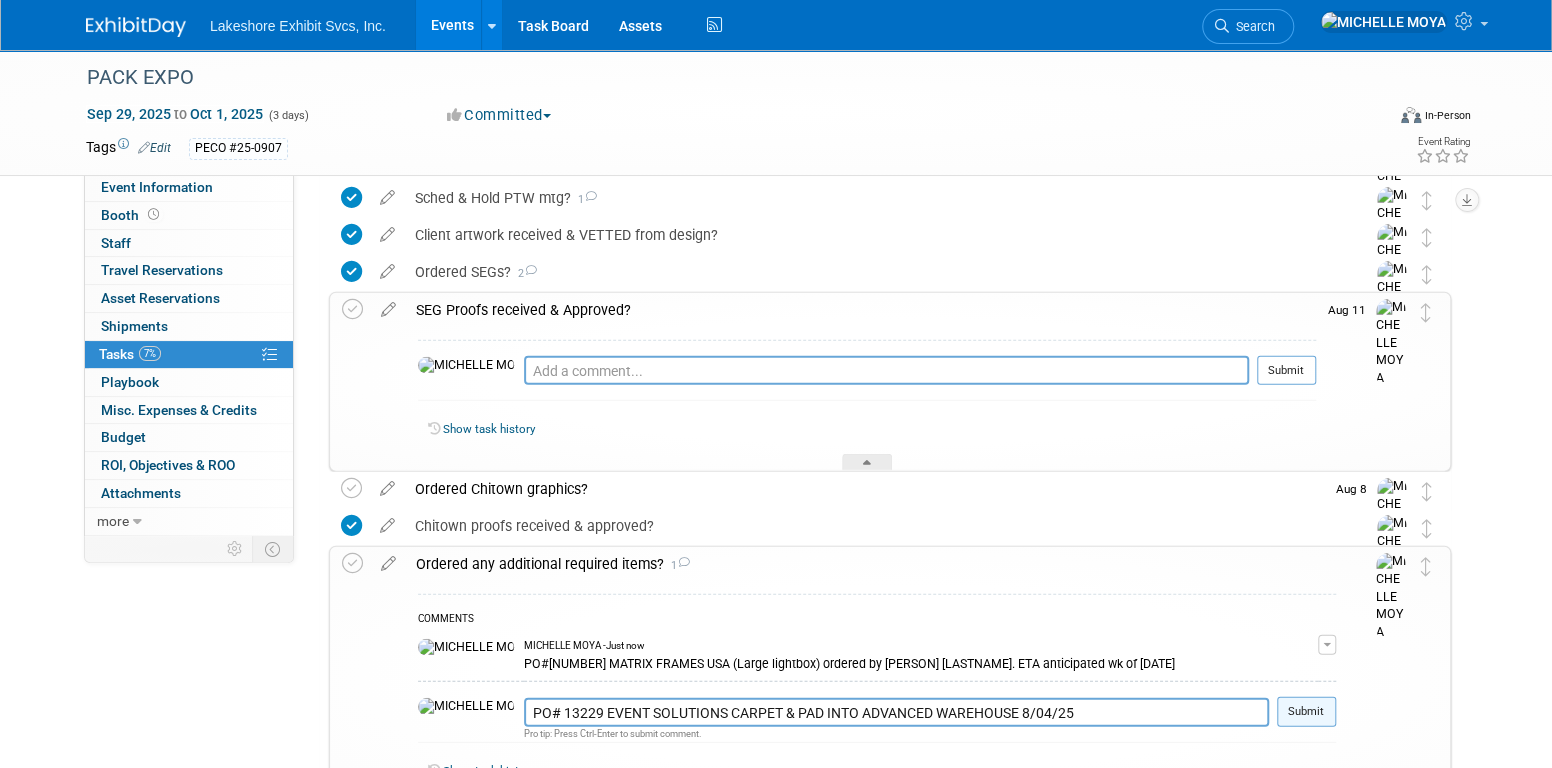 click on "Submit" at bounding box center [1306, 712] 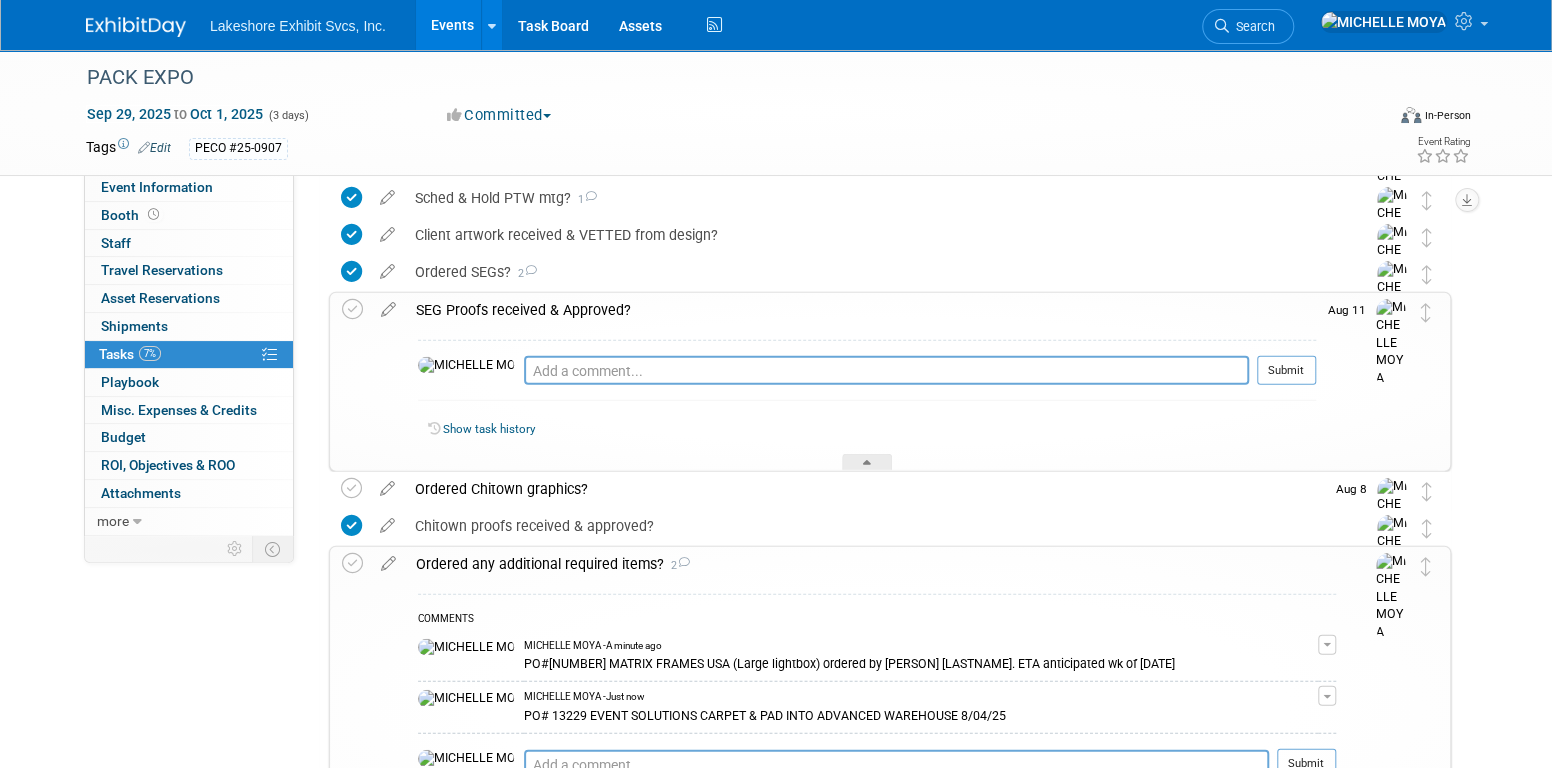 click on "Ordered any additional required items?
2" at bounding box center [871, 564] 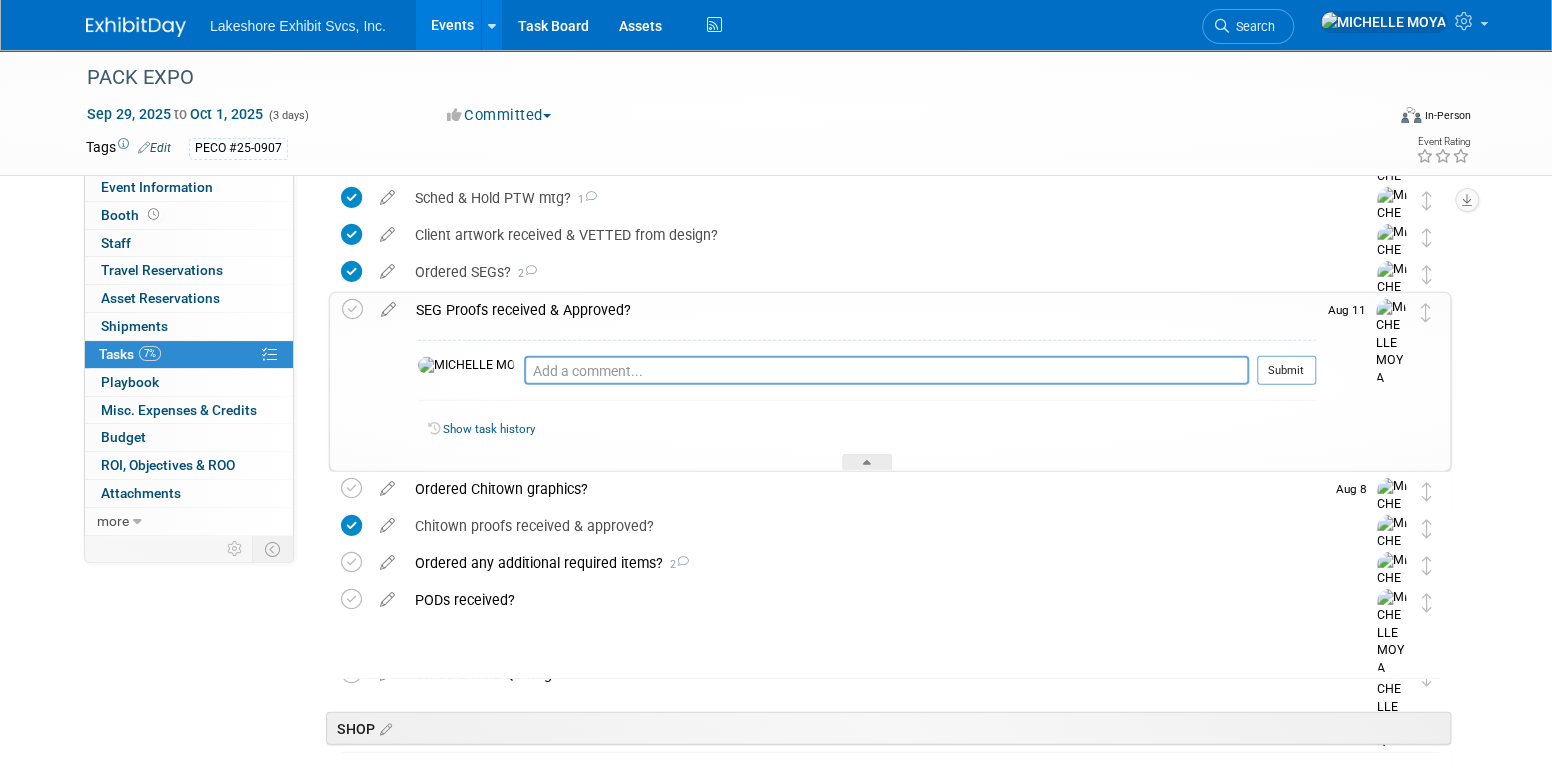 click on "PODs received?" at bounding box center (871, 600) 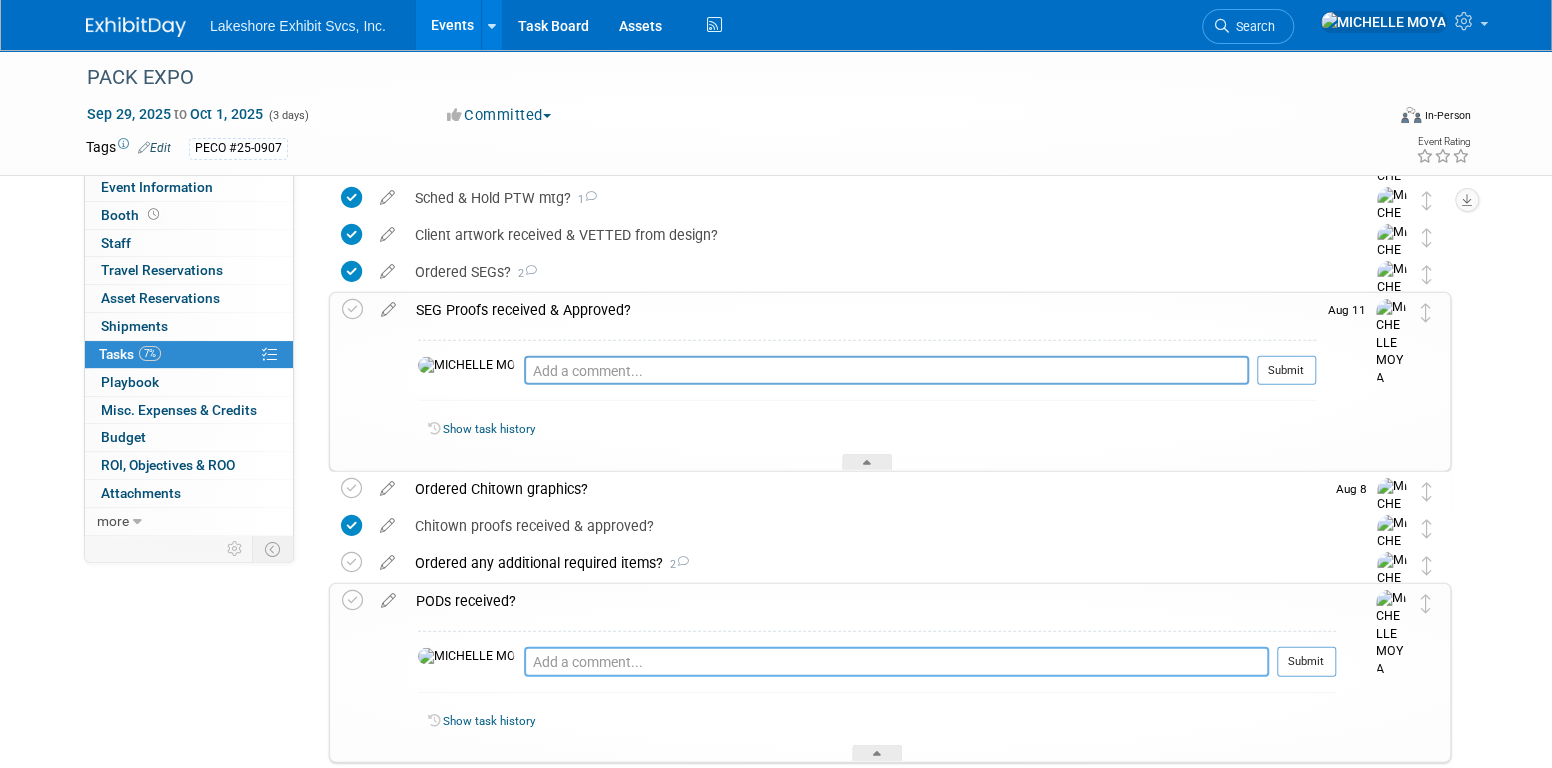 drag, startPoint x: 496, startPoint y: 603, endPoint x: 495, endPoint y: 661, distance: 58.00862 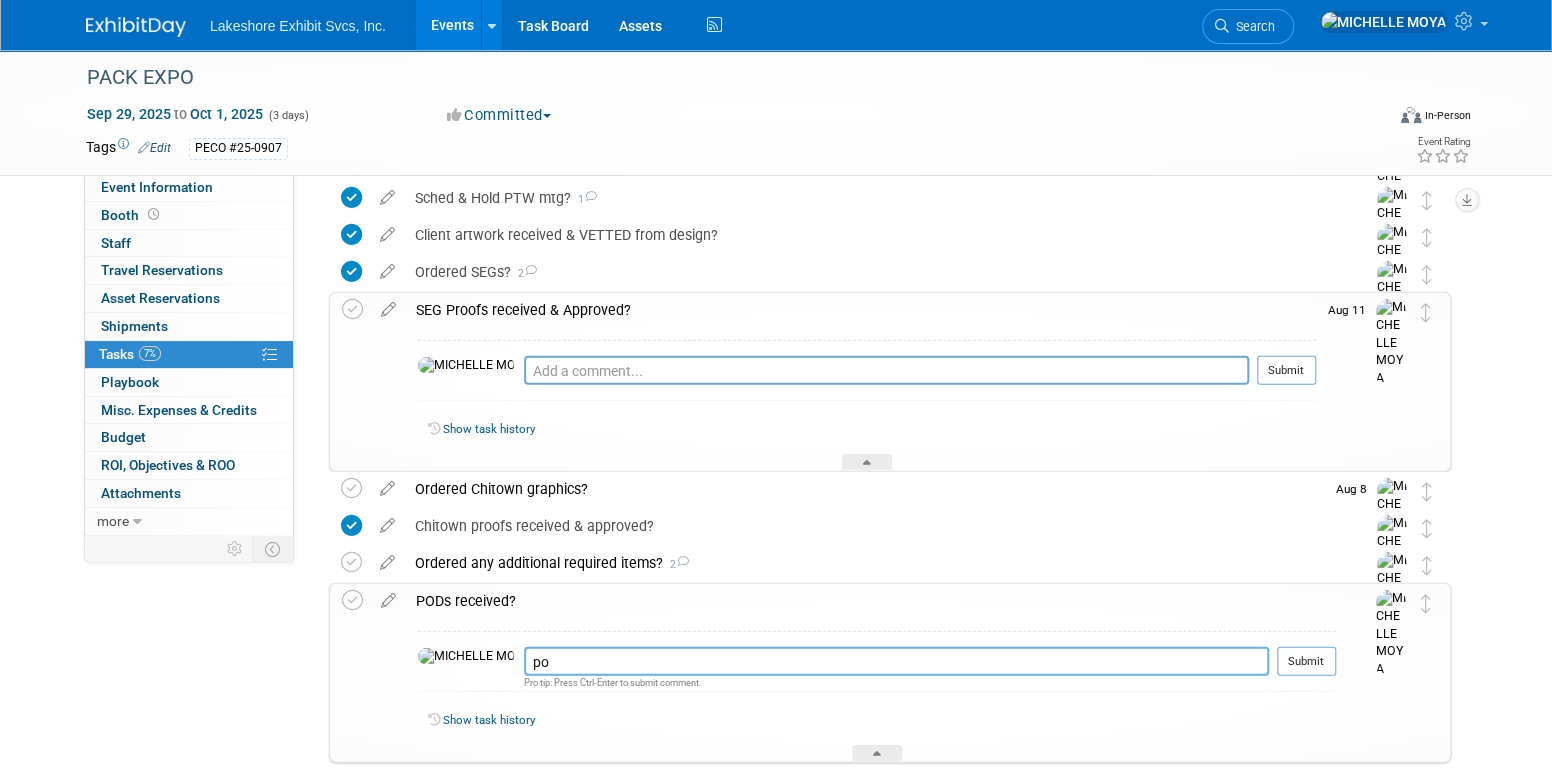 type on "p" 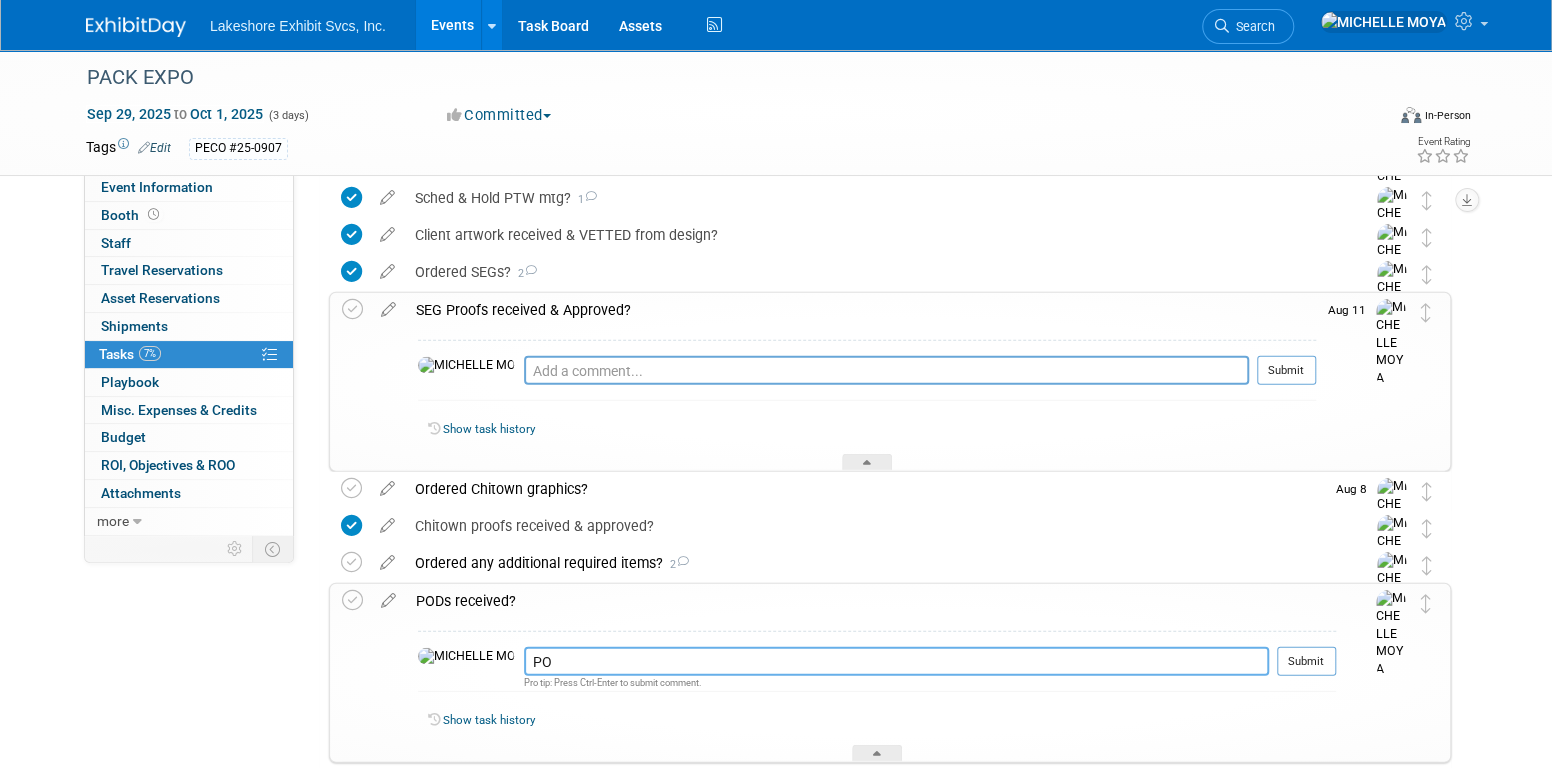 type on "P" 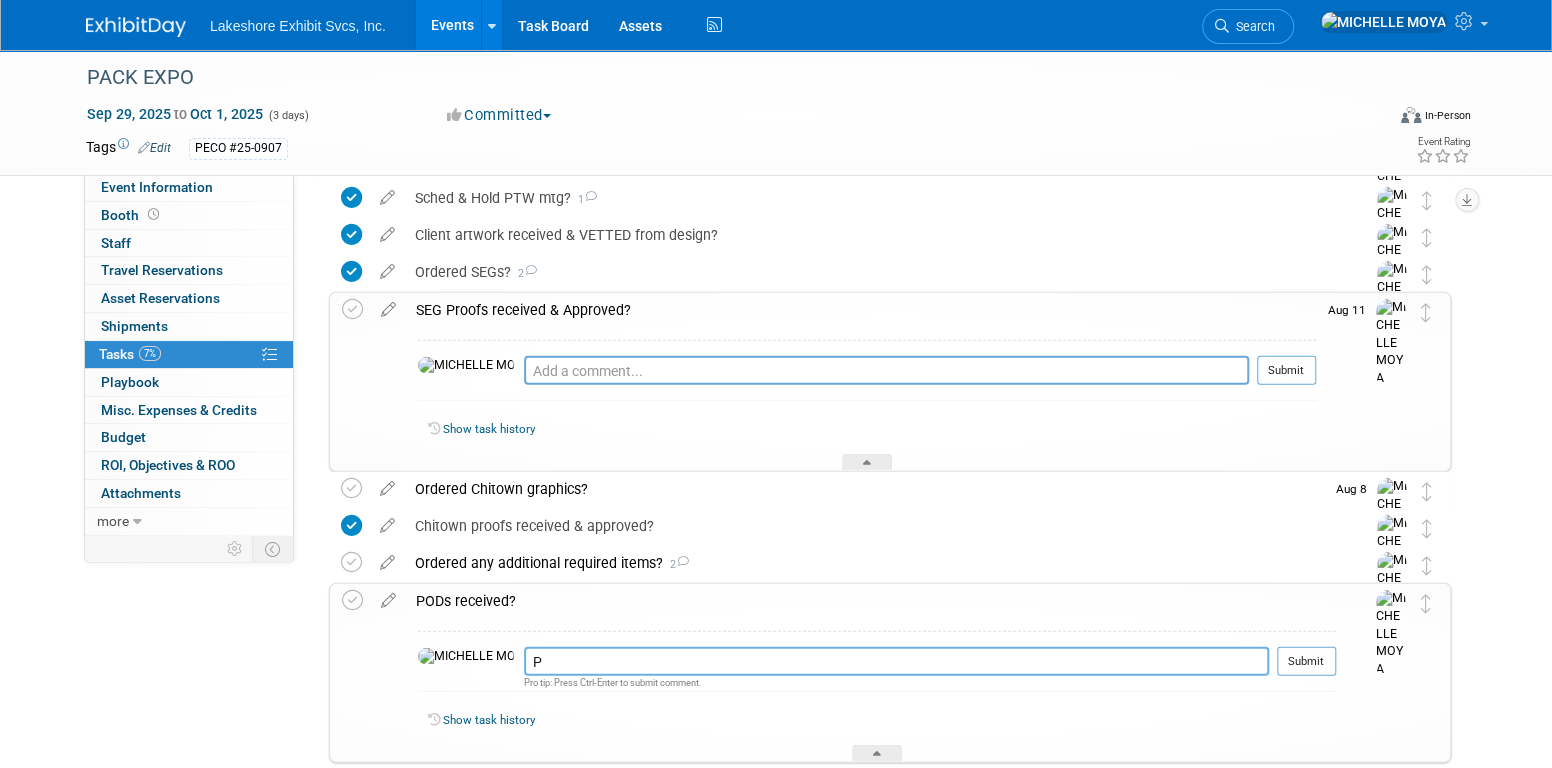 type 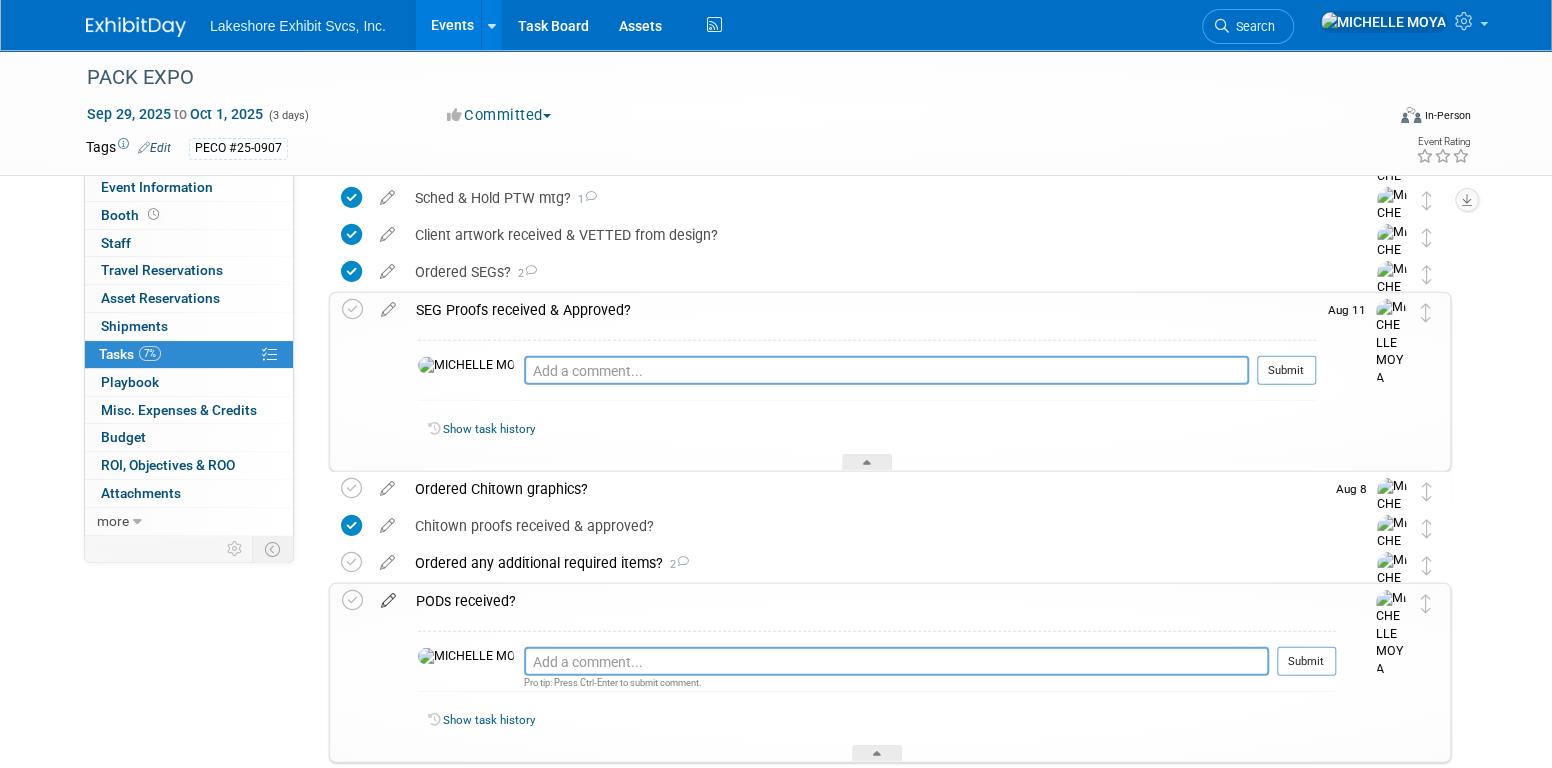 click at bounding box center [388, 596] 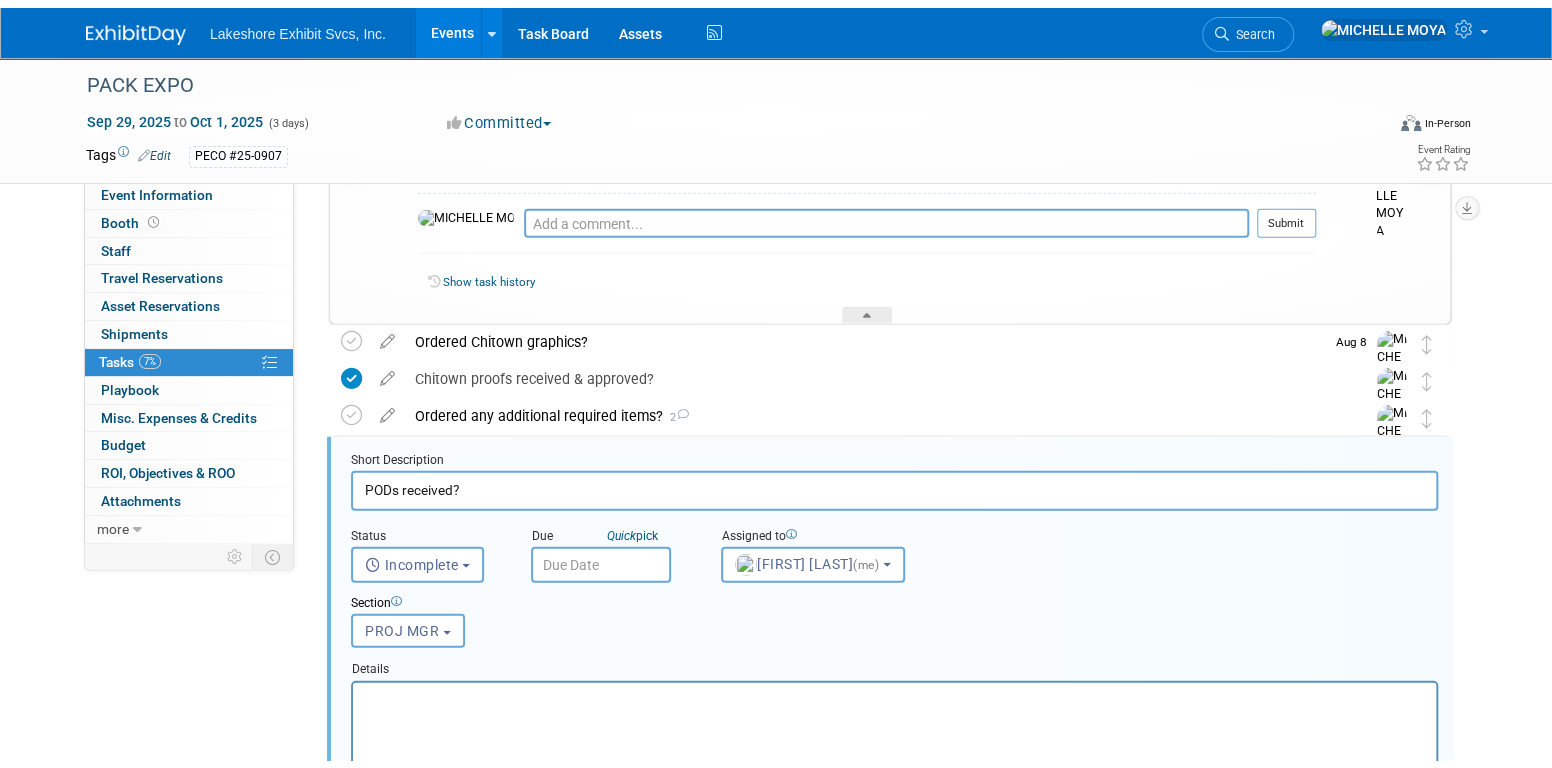 scroll, scrollTop: 3140, scrollLeft: 0, axis: vertical 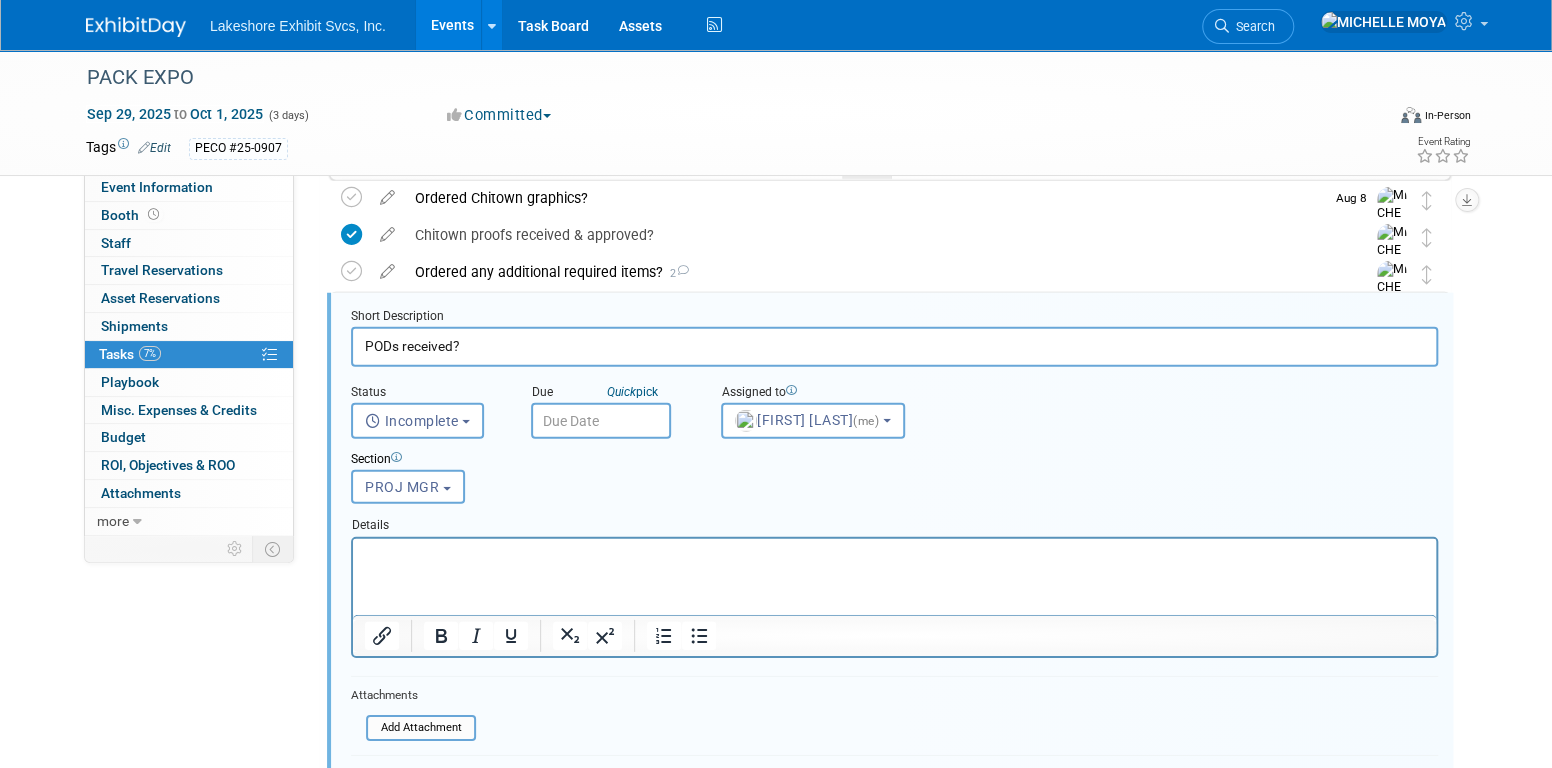 click at bounding box center [895, 555] 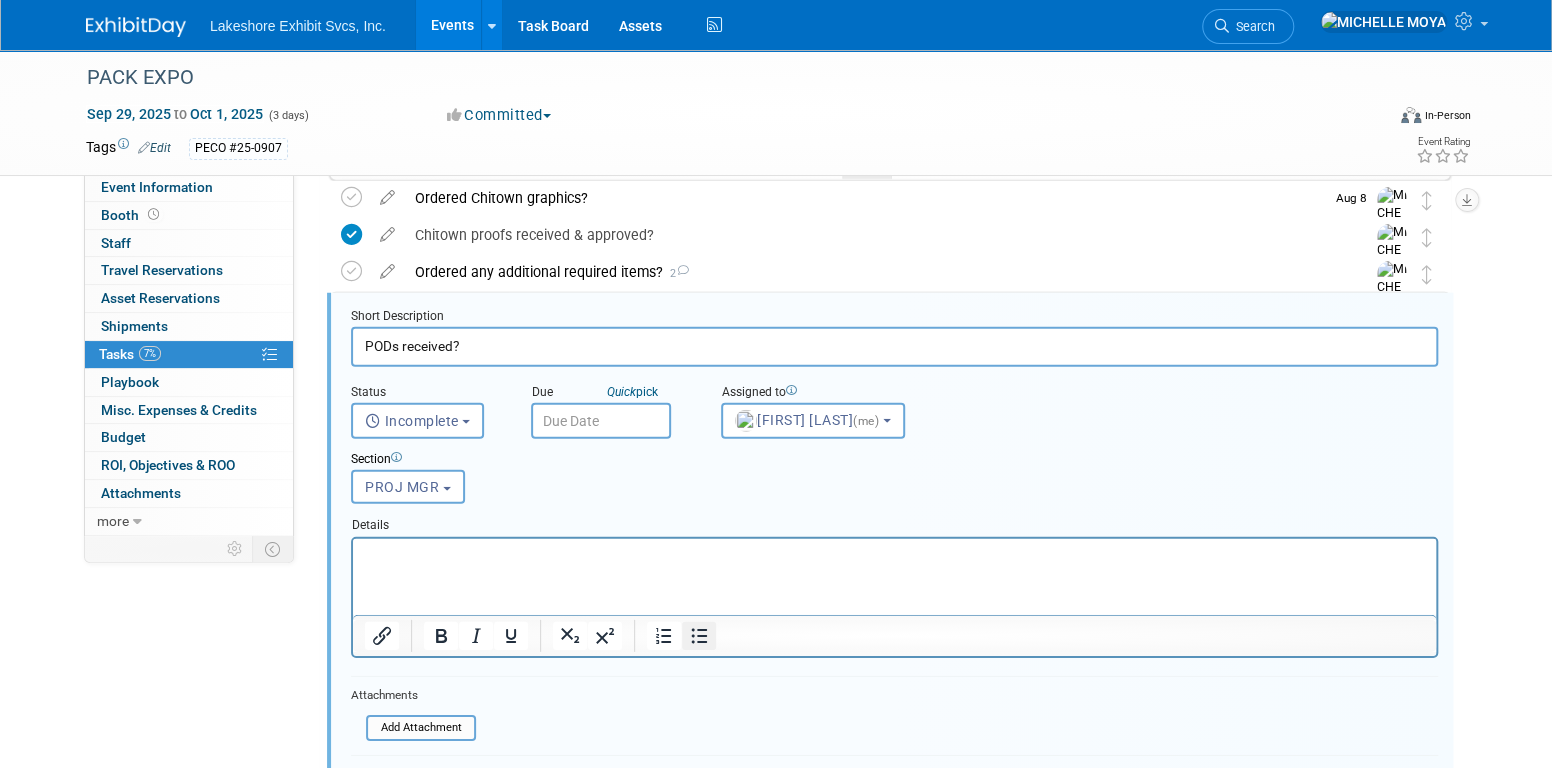 click 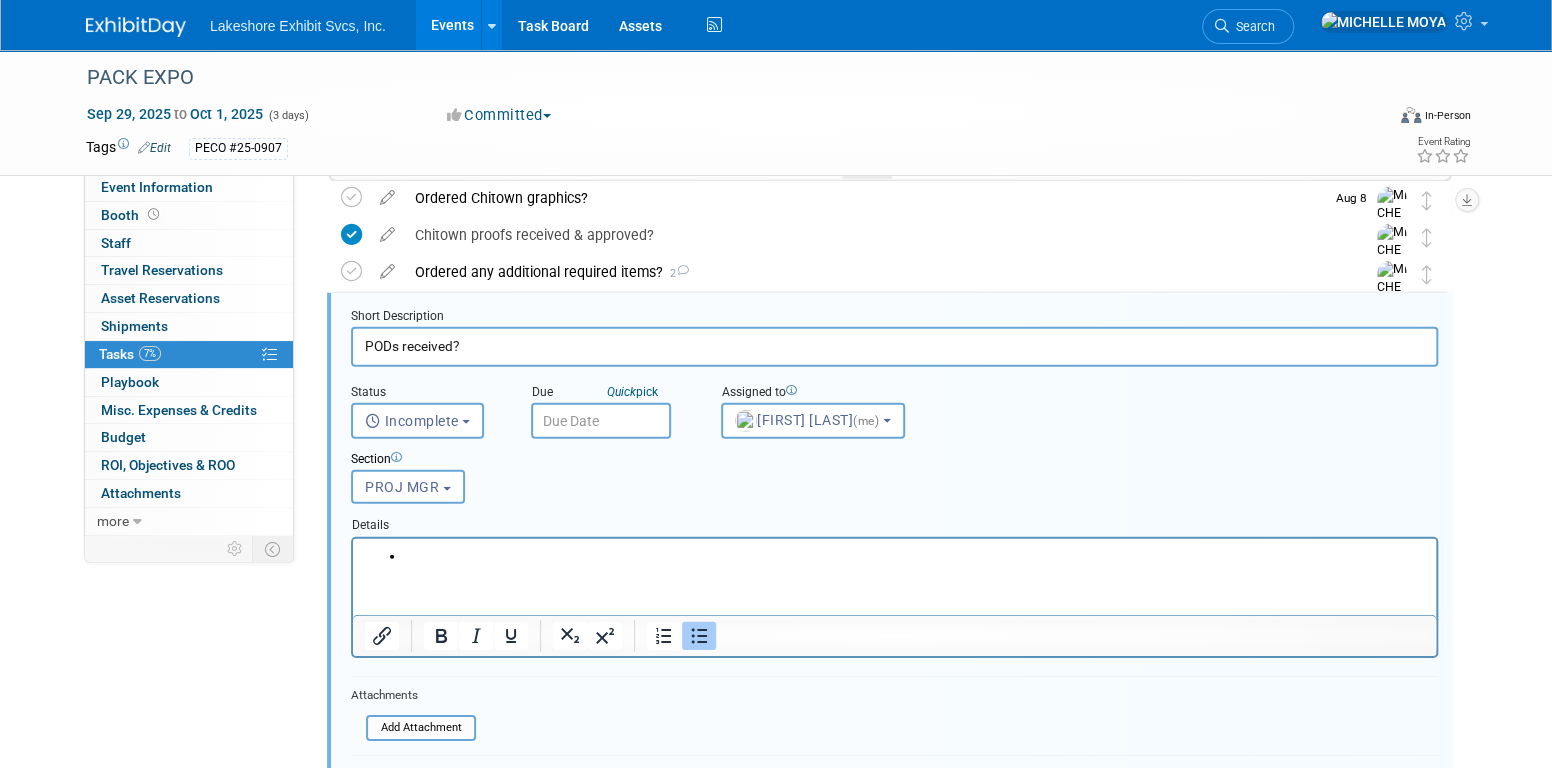type 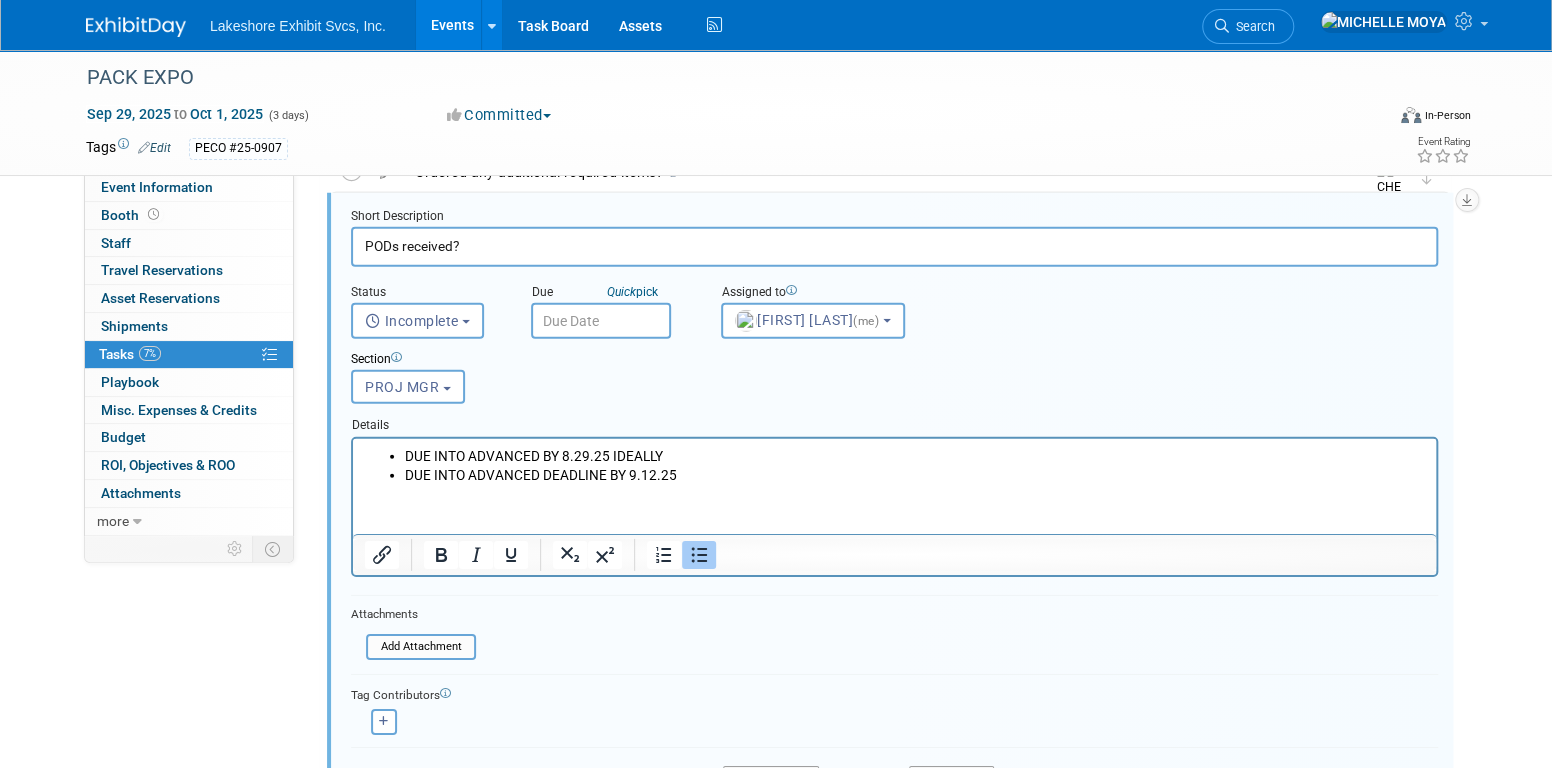 scroll, scrollTop: 3340, scrollLeft: 0, axis: vertical 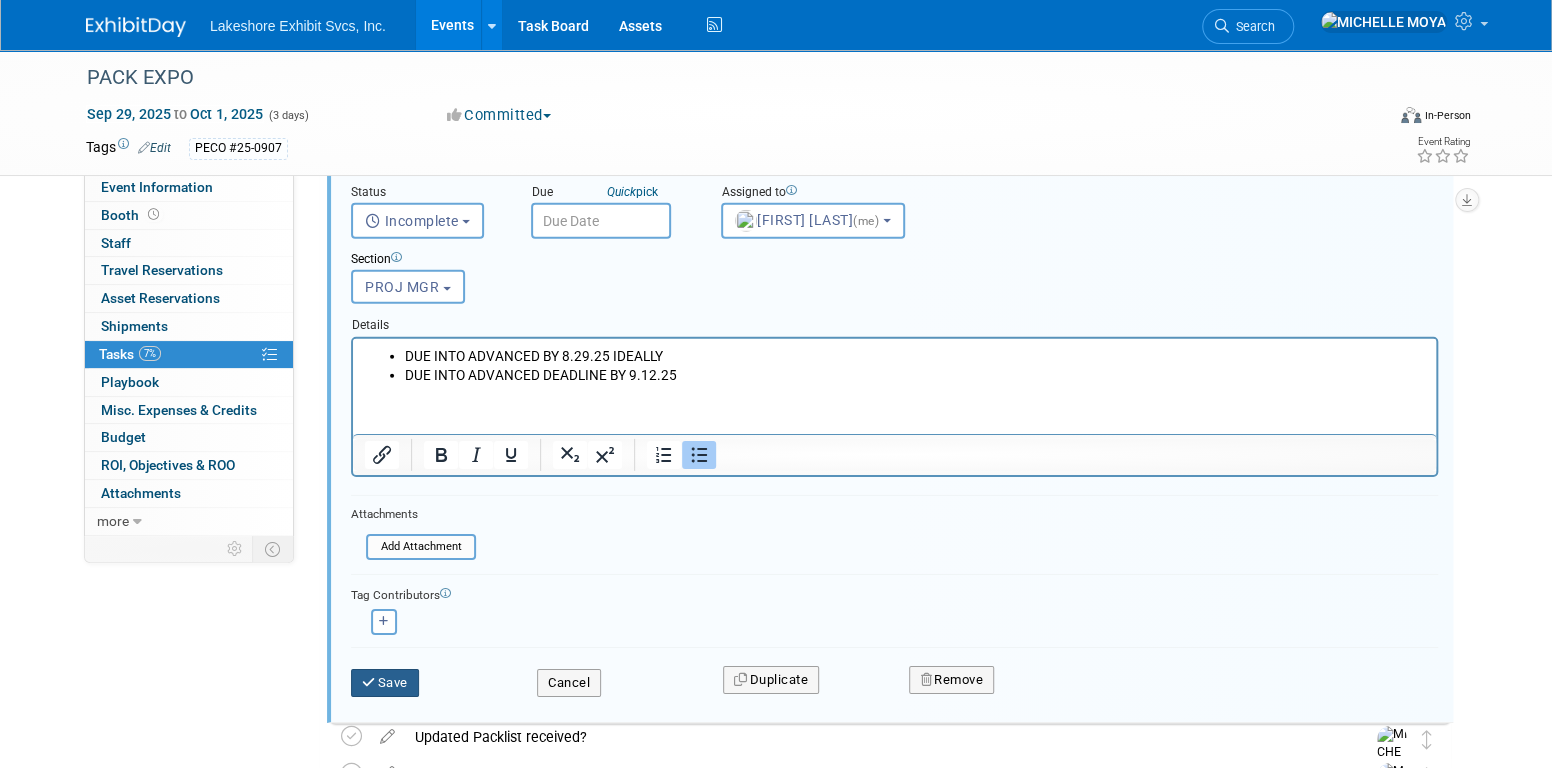 click on "Save" at bounding box center [385, 683] 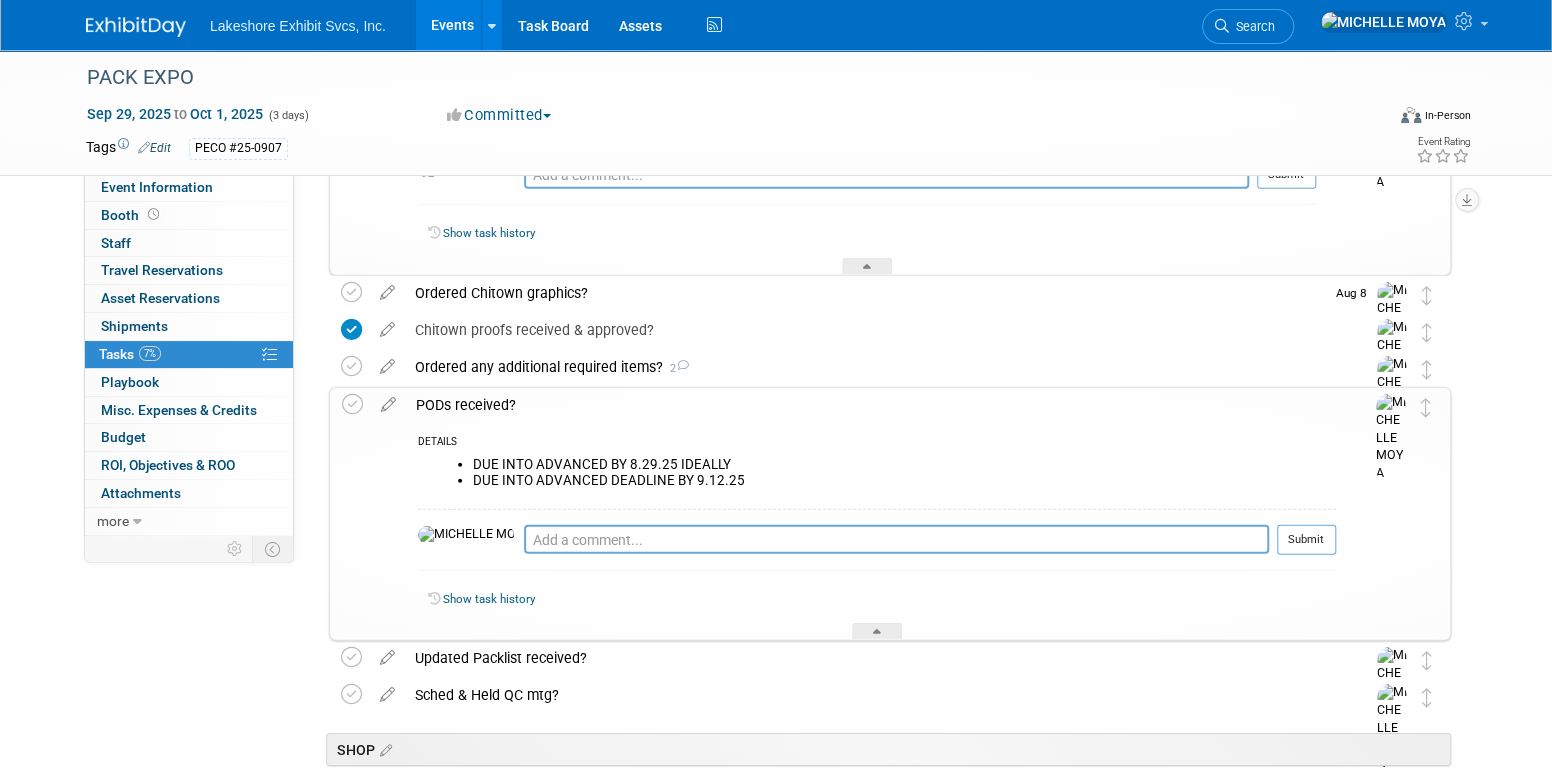 scroll, scrollTop: 3040, scrollLeft: 0, axis: vertical 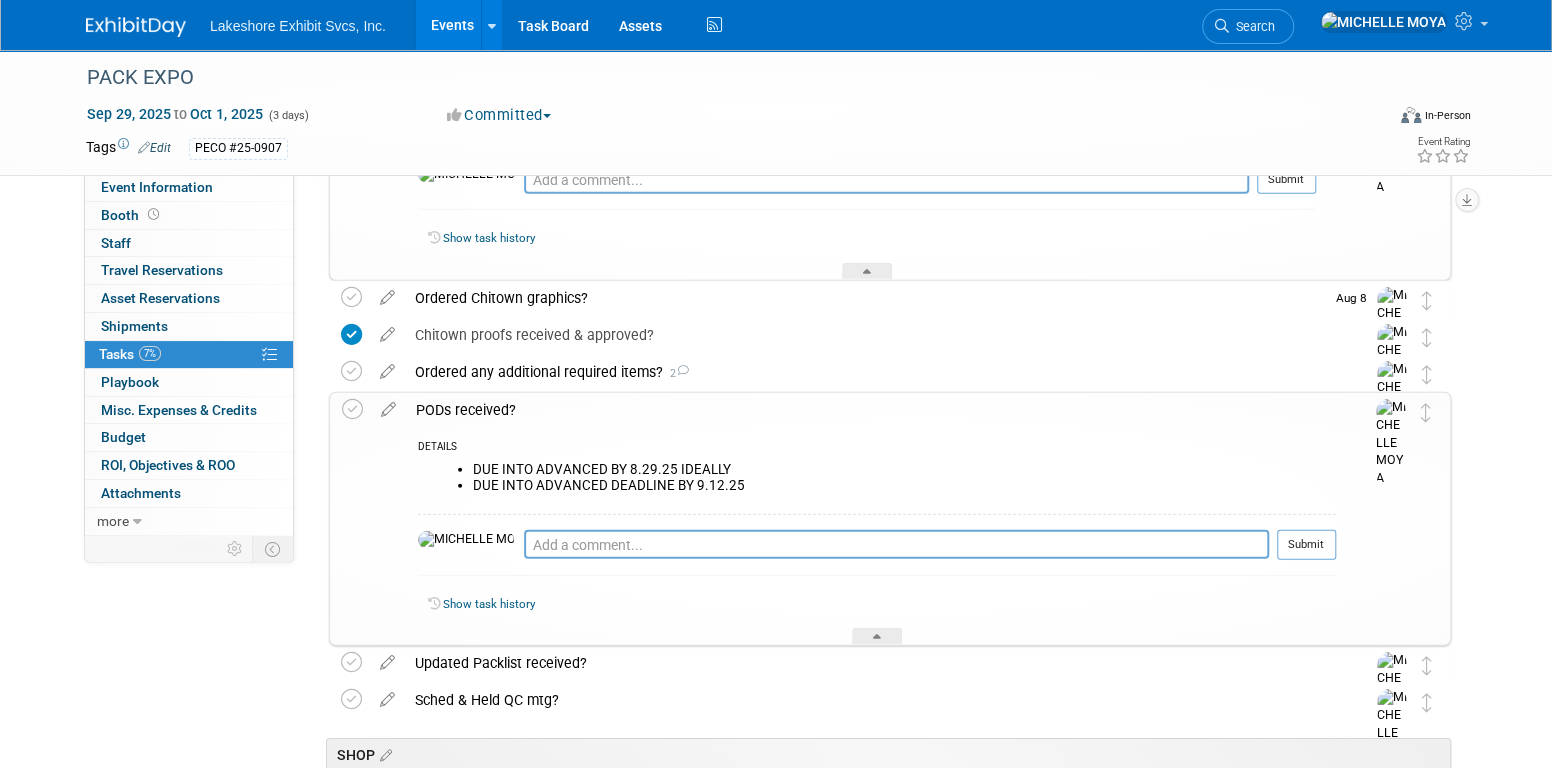 click on "PODs received?" at bounding box center [871, 410] 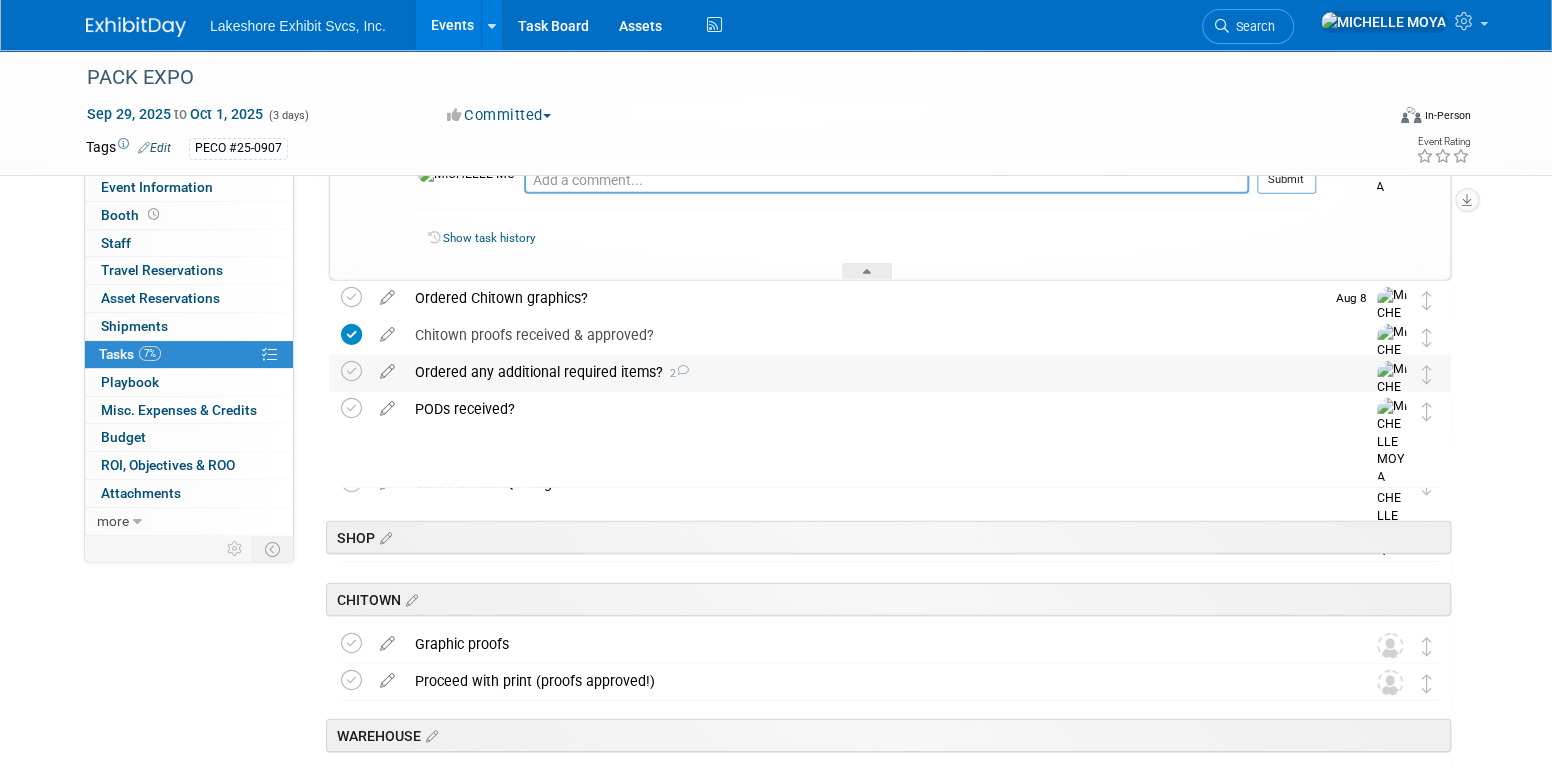 click on "Ordered any additional required items?
2" at bounding box center [871, 372] 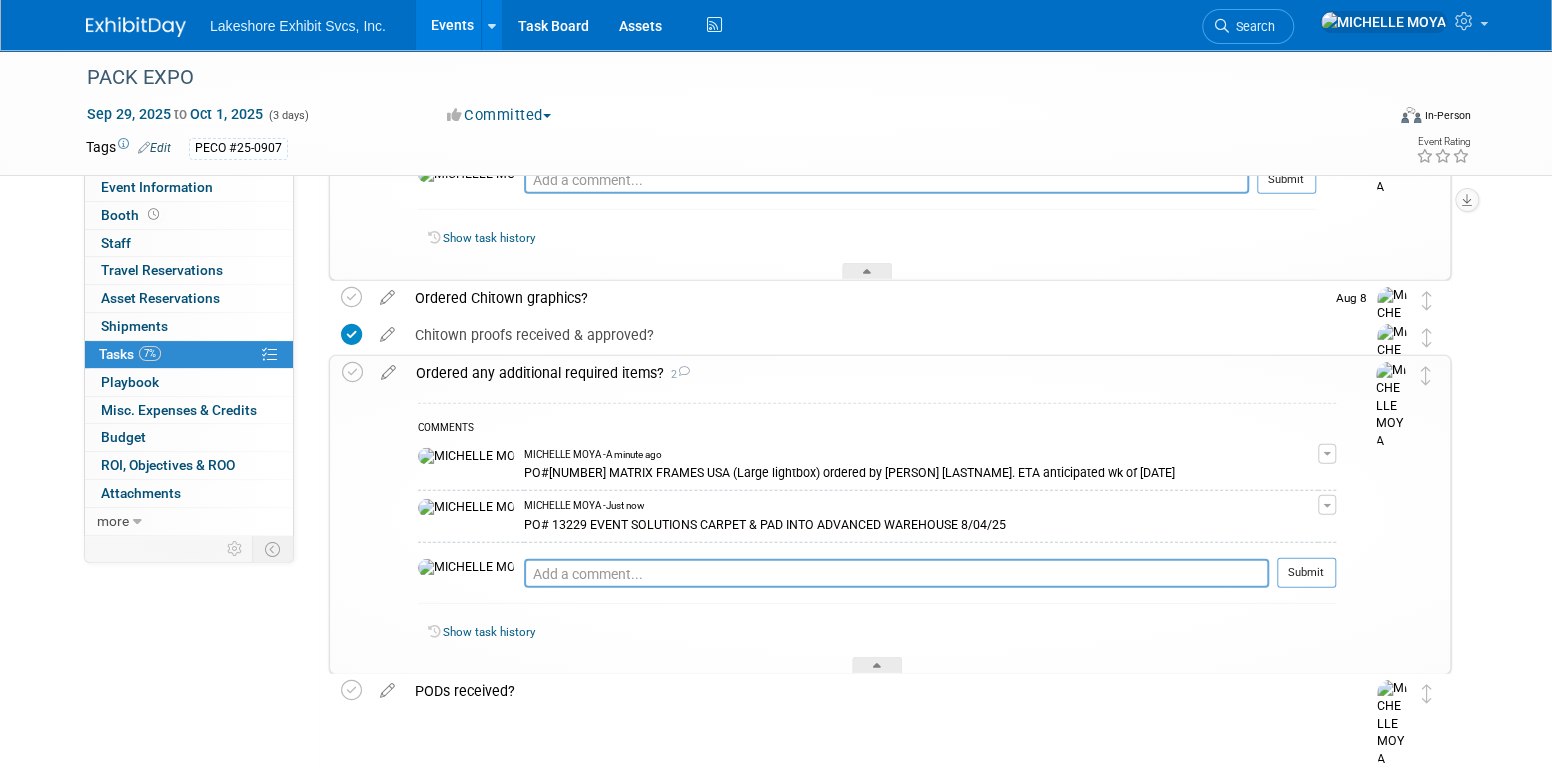 click at bounding box center (388, 368) 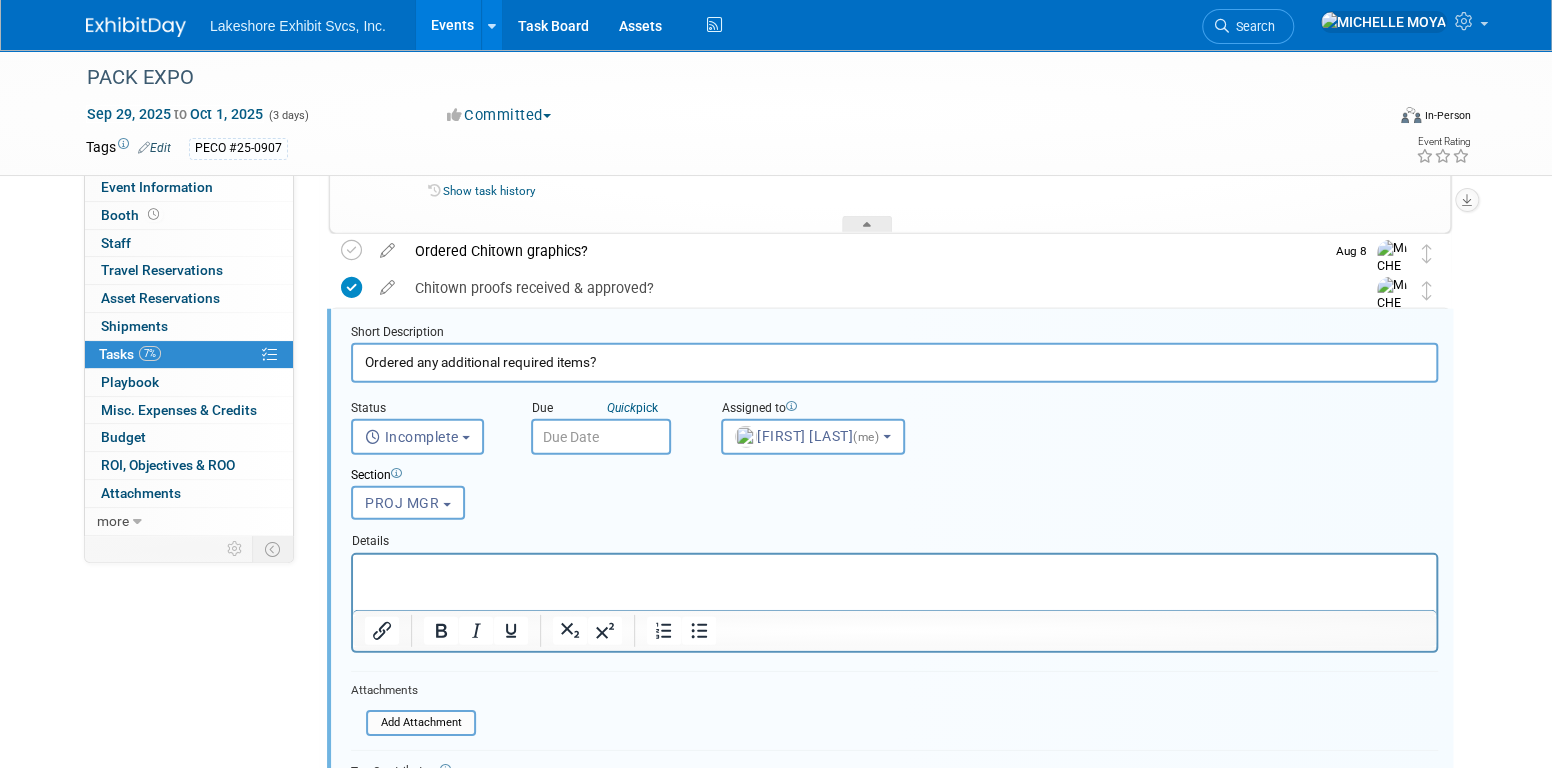 scroll, scrollTop: 3103, scrollLeft: 0, axis: vertical 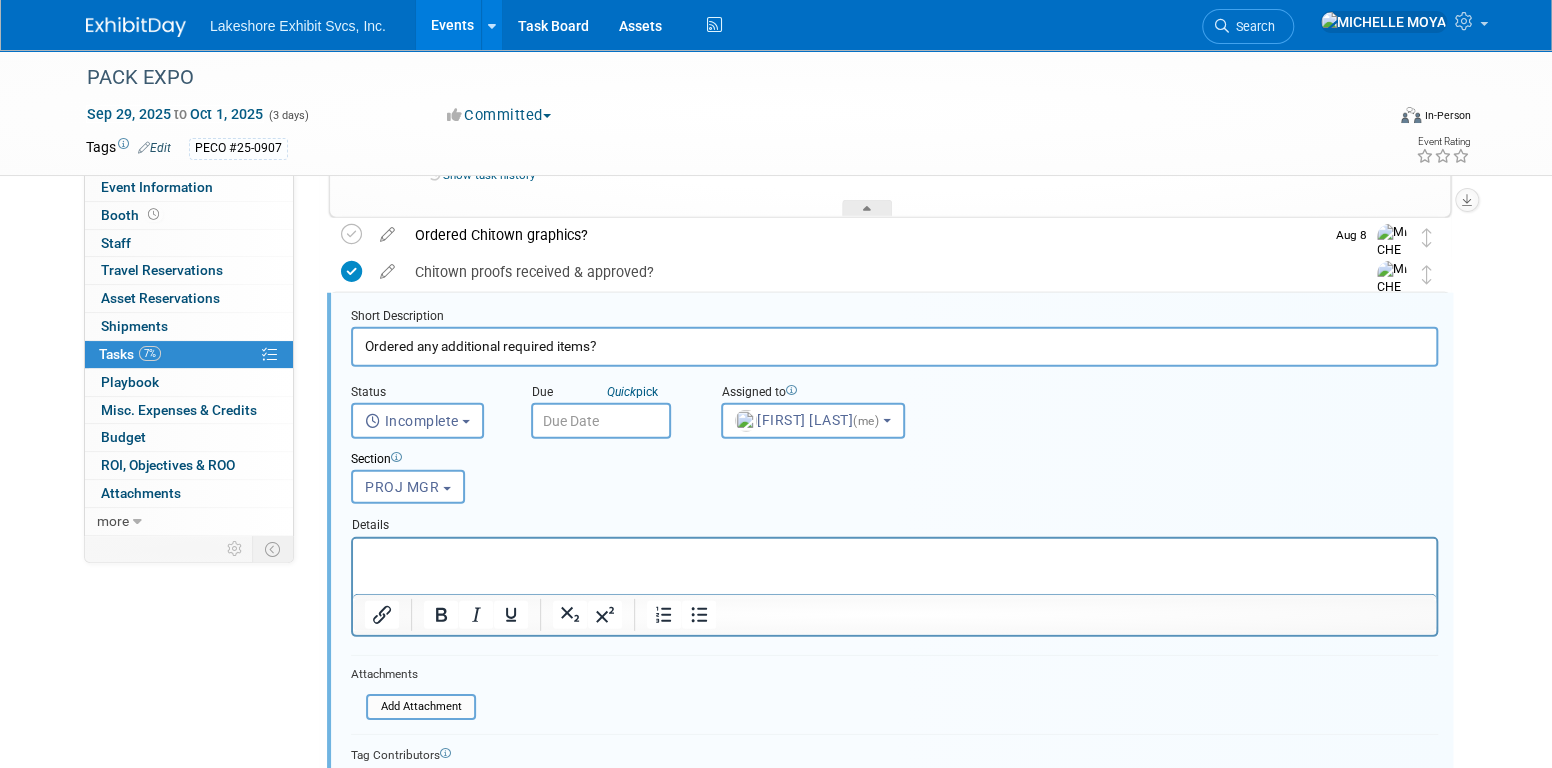 click at bounding box center (895, 555) 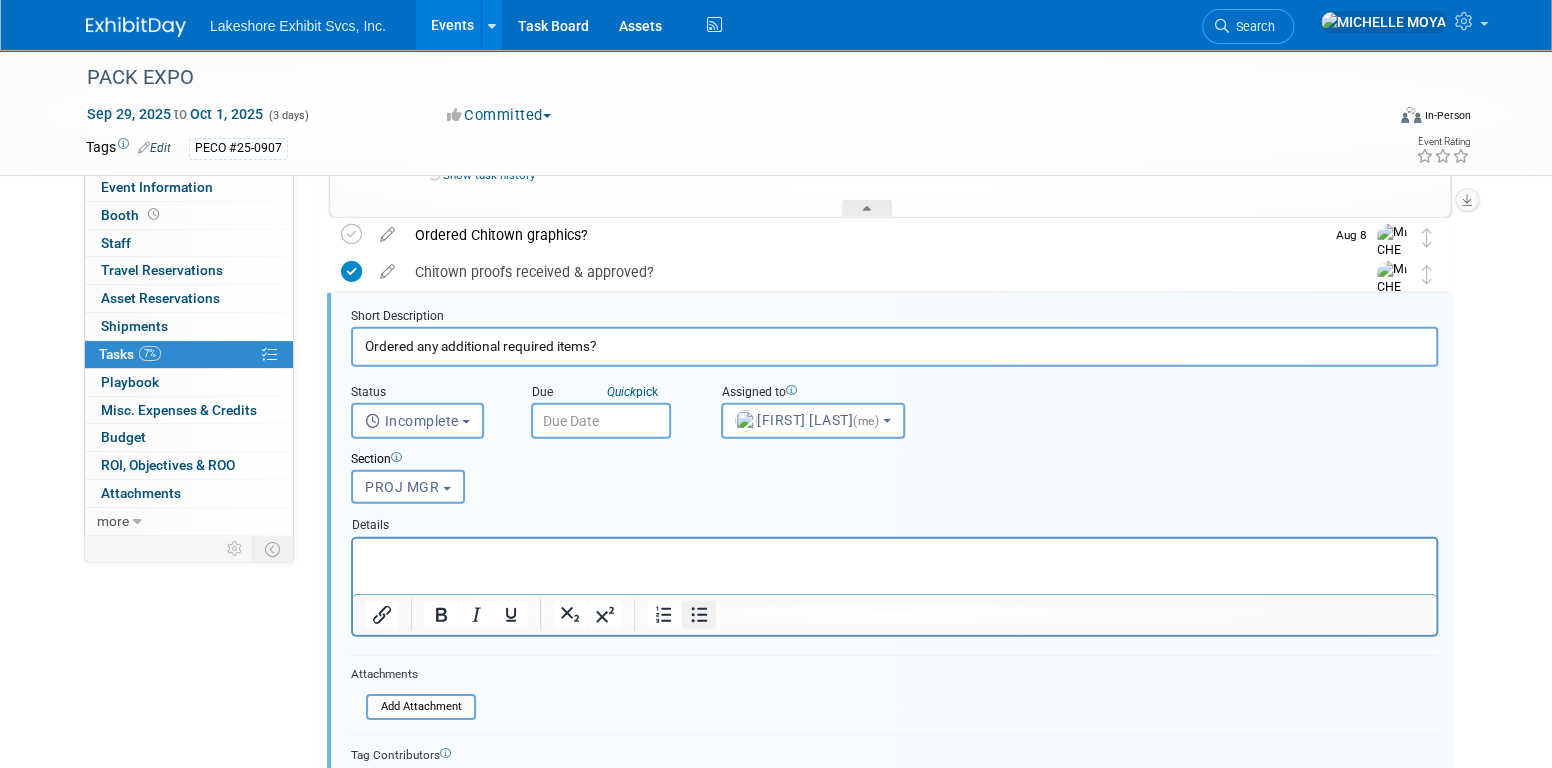 click 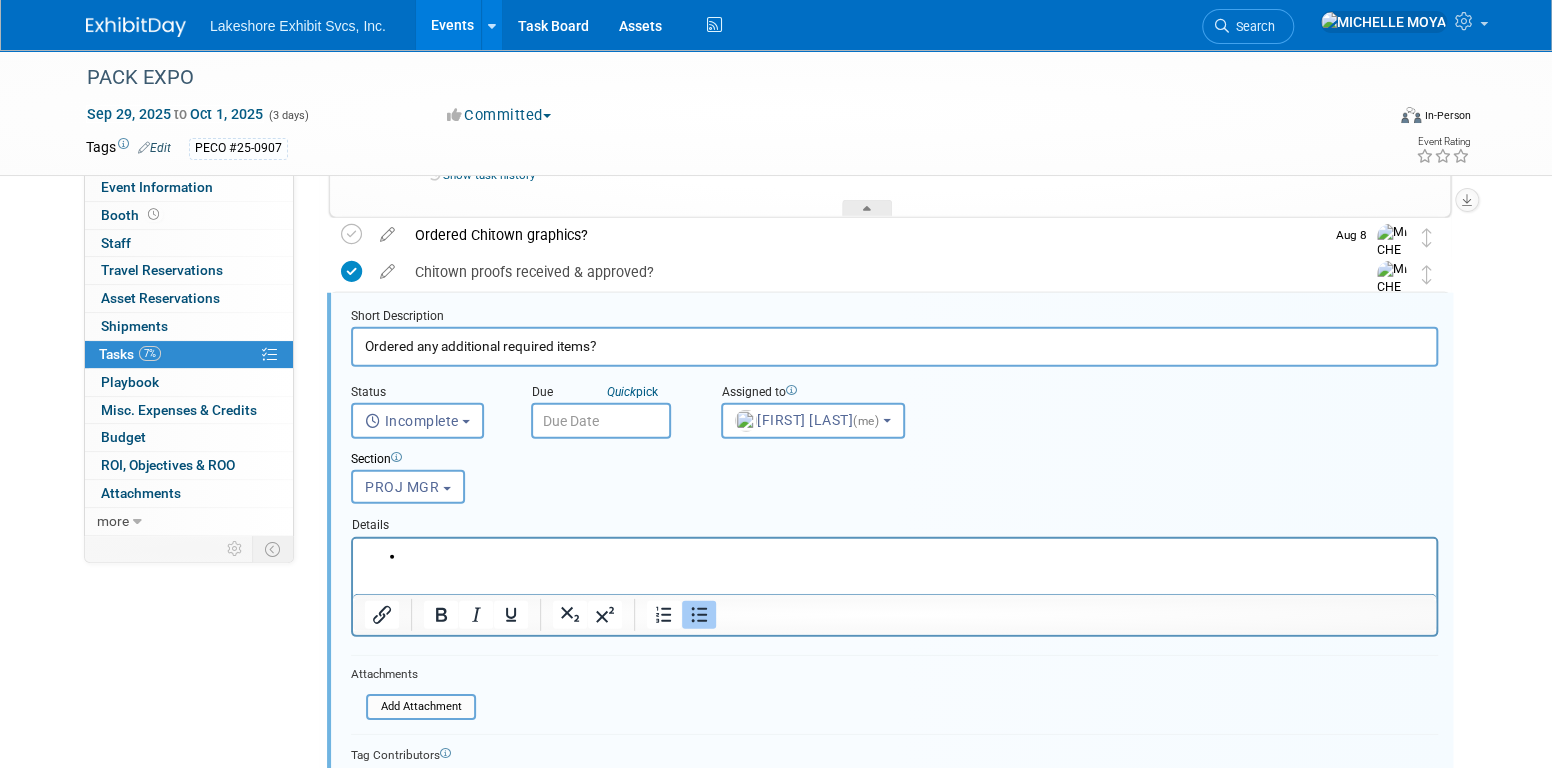 type 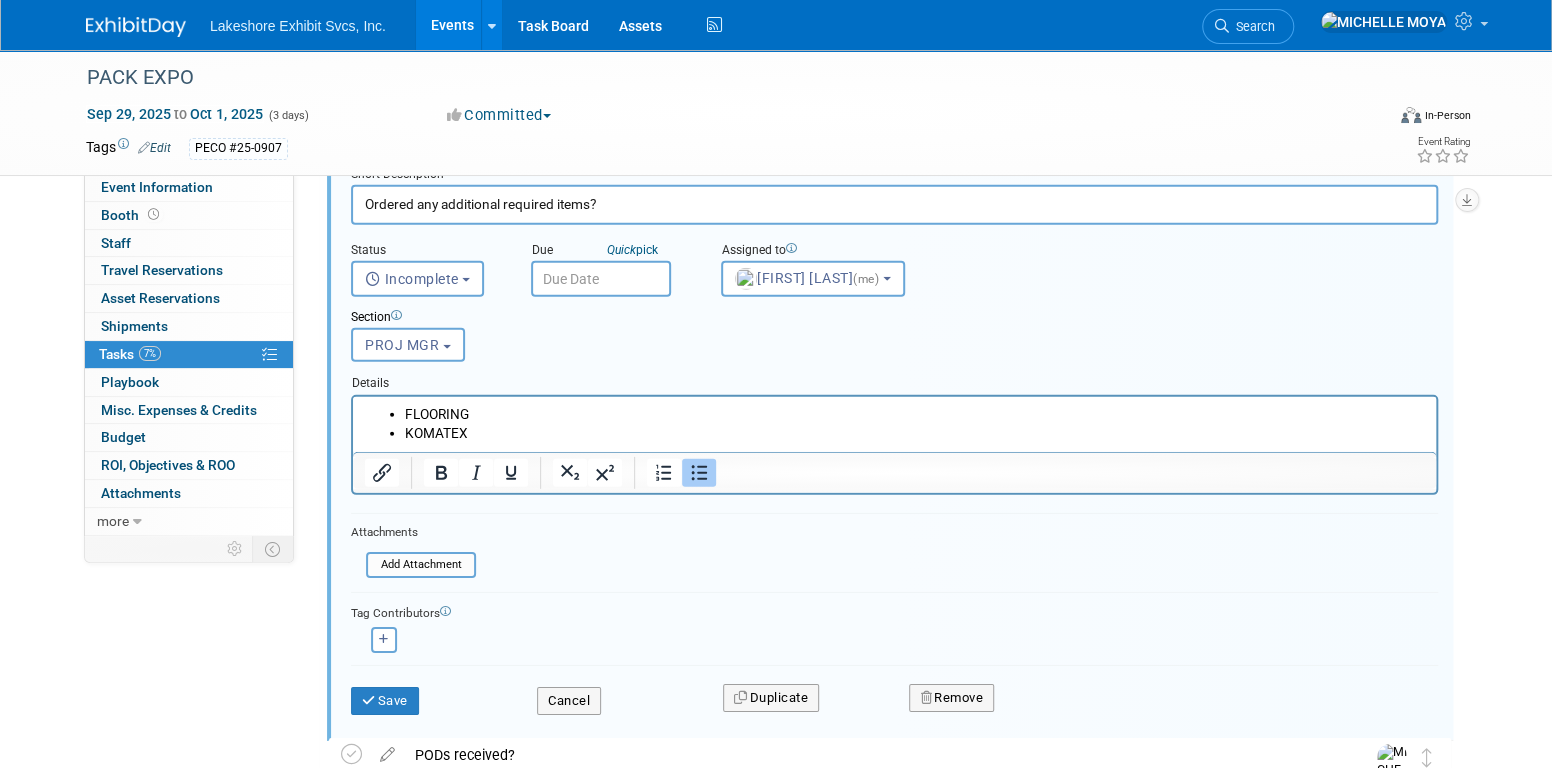 scroll, scrollTop: 3303, scrollLeft: 0, axis: vertical 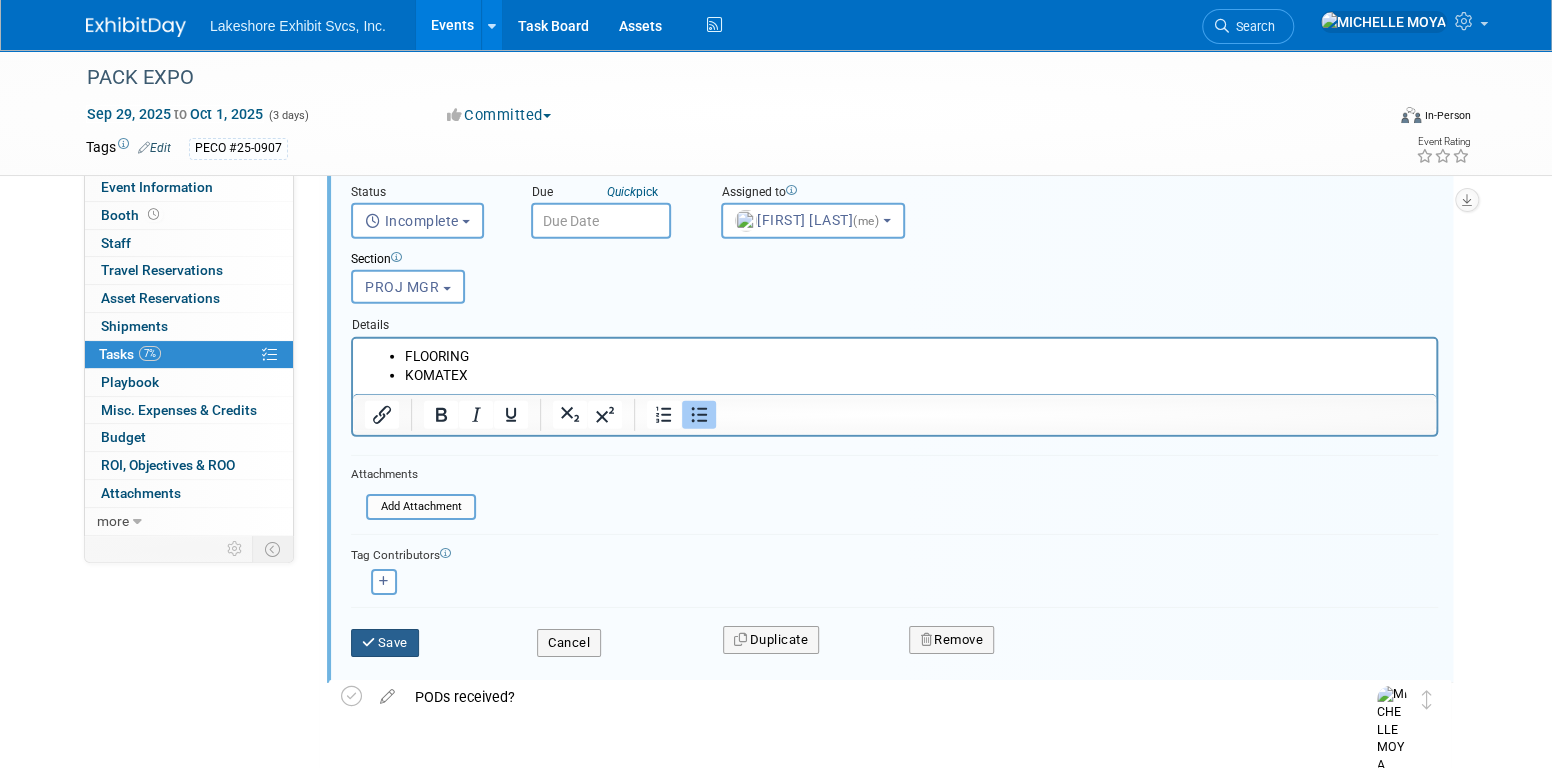 click on "Save" at bounding box center [385, 643] 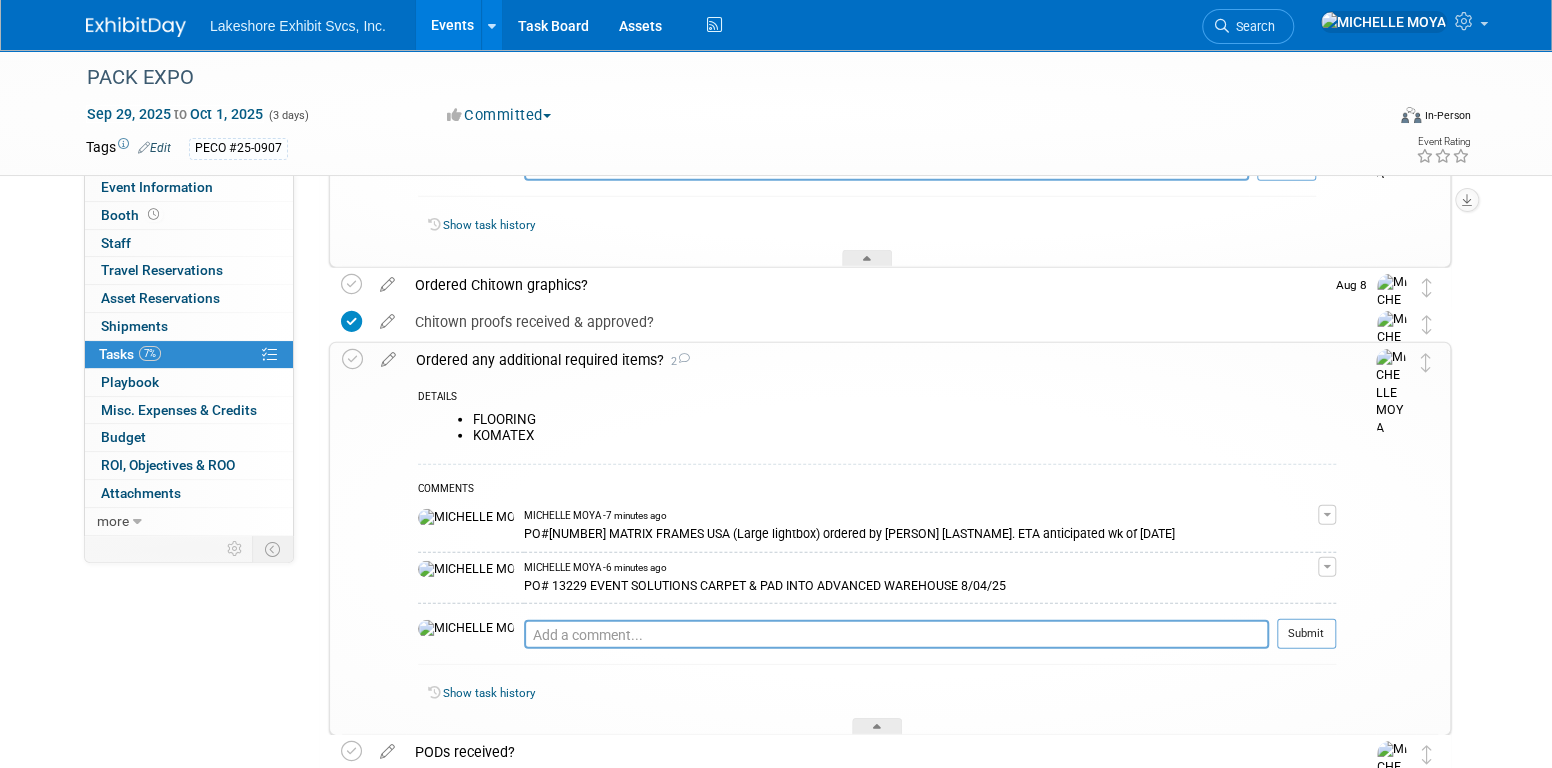 scroll, scrollTop: 3103, scrollLeft: 0, axis: vertical 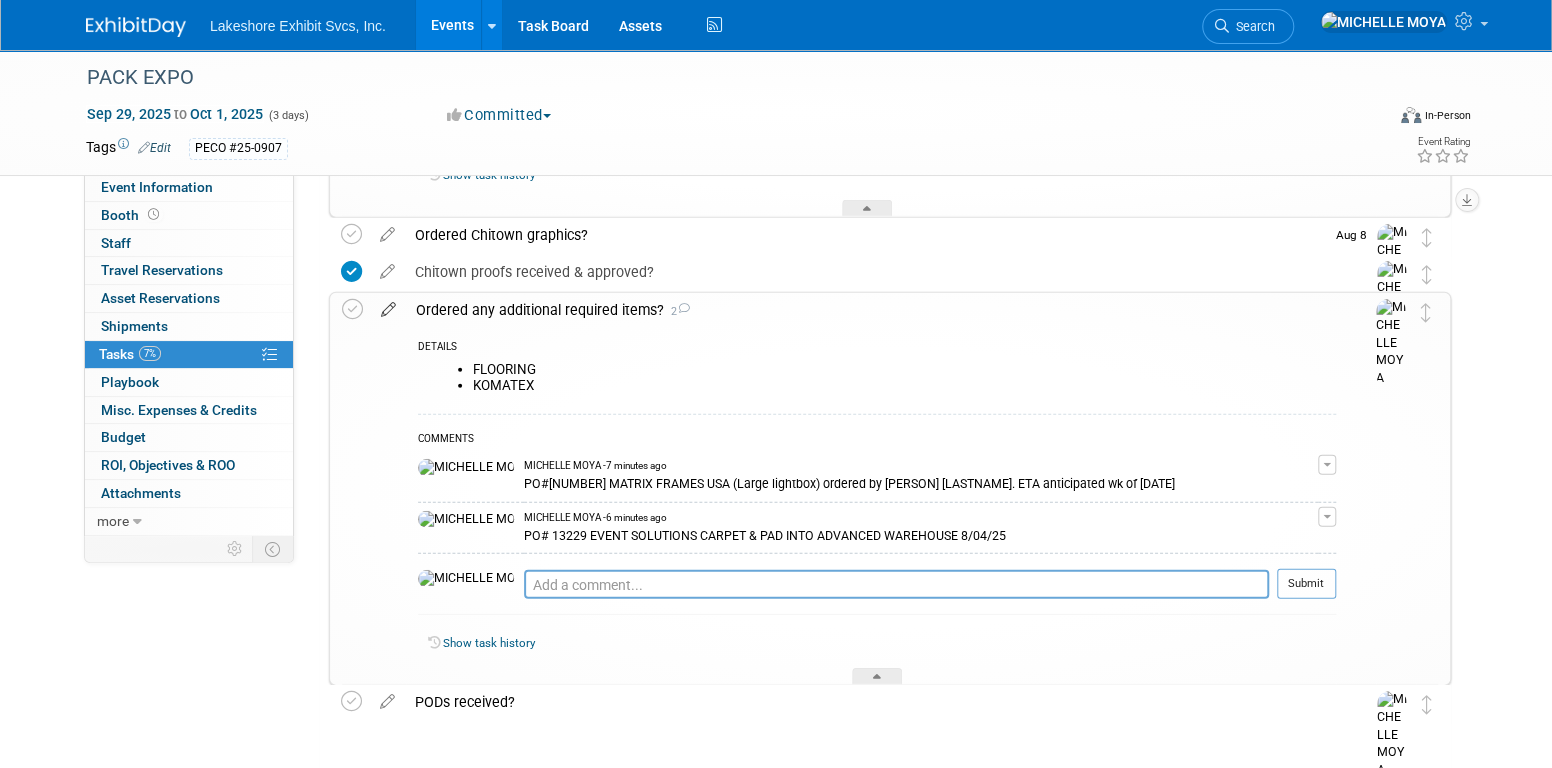click at bounding box center (388, 305) 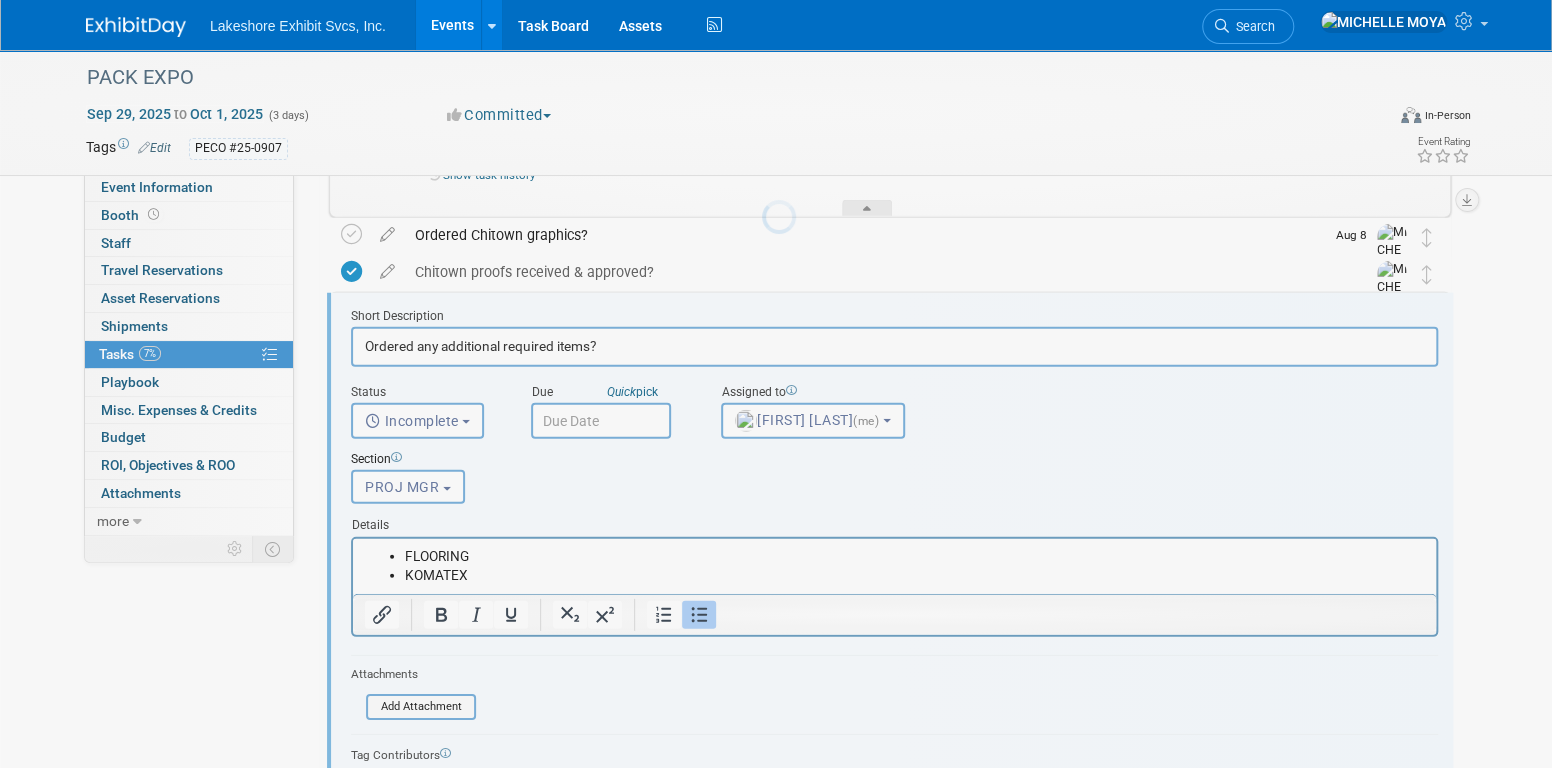scroll, scrollTop: 0, scrollLeft: 0, axis: both 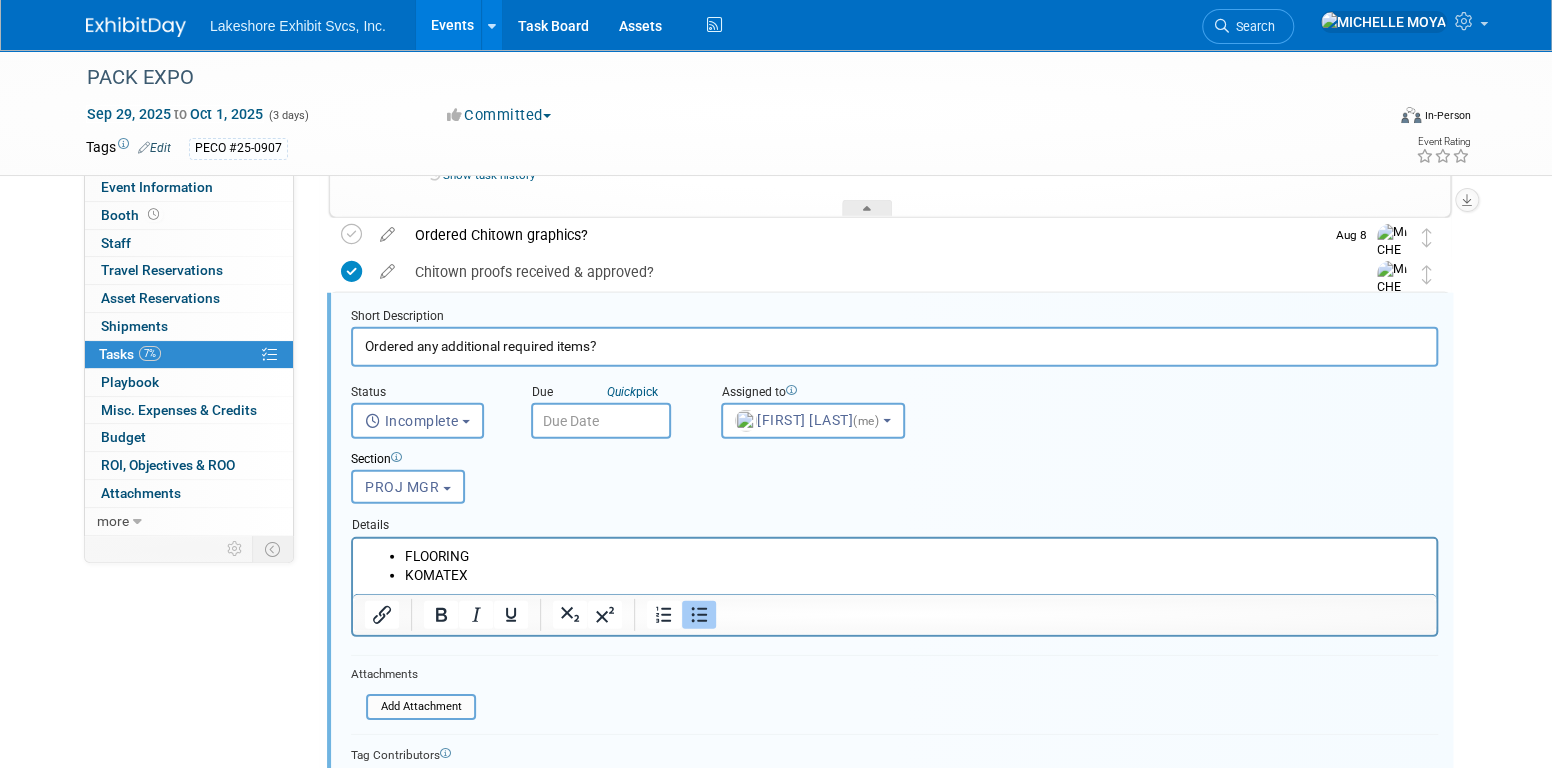 click on "FLOORING KOMATEX" at bounding box center (895, 565) 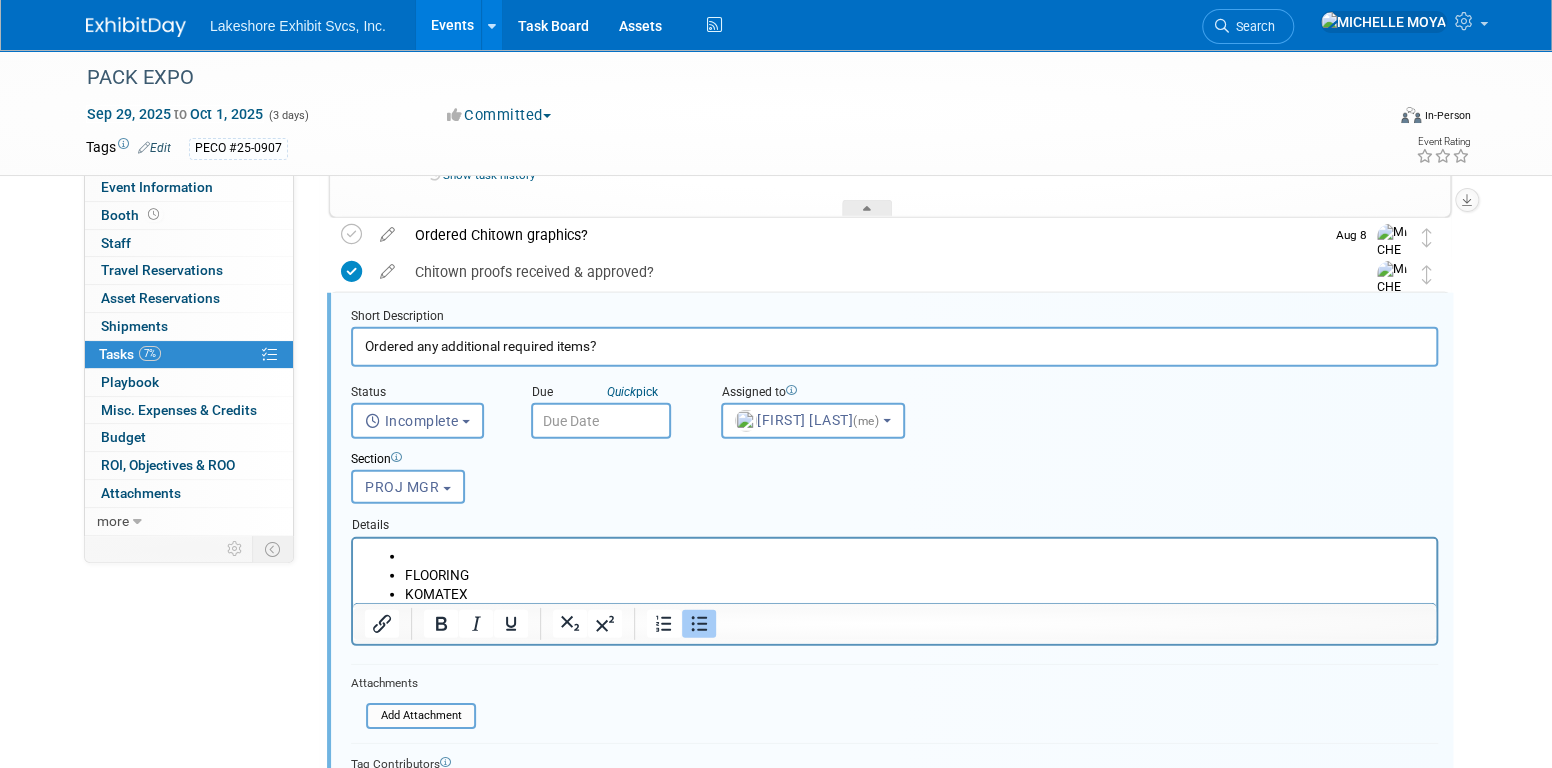 type 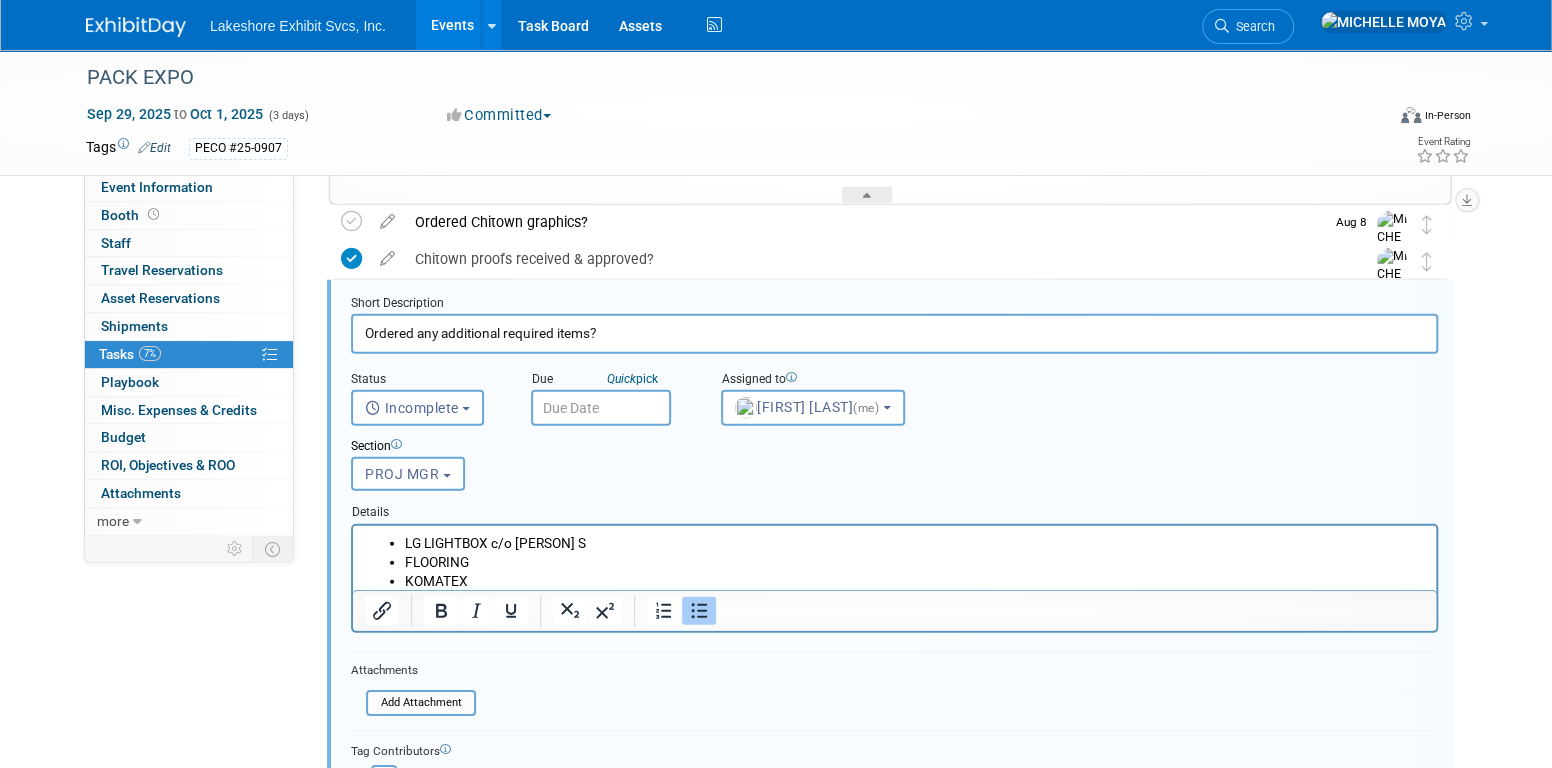 scroll, scrollTop: 3303, scrollLeft: 0, axis: vertical 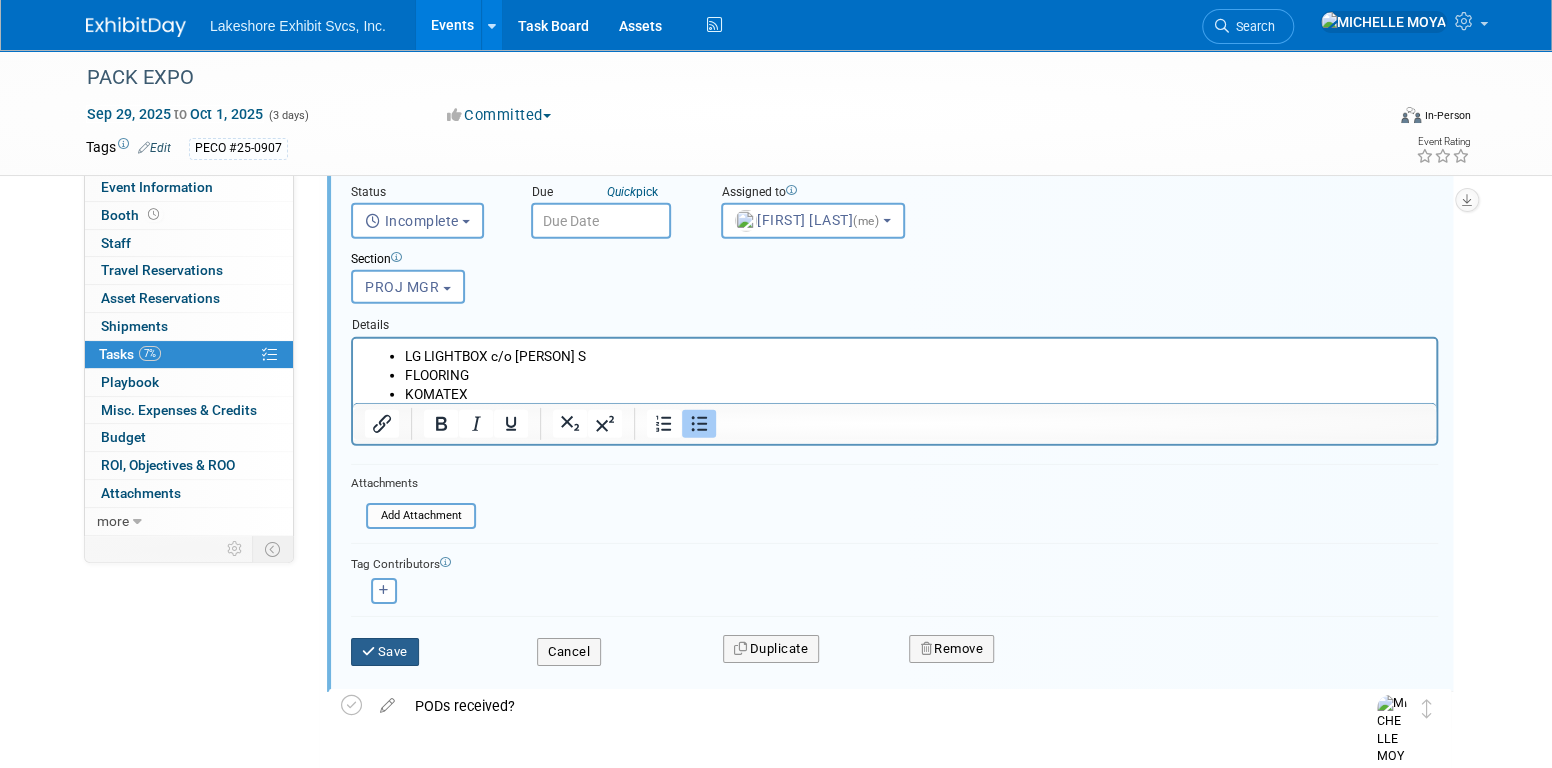 drag, startPoint x: 398, startPoint y: 648, endPoint x: 409, endPoint y: 648, distance: 11 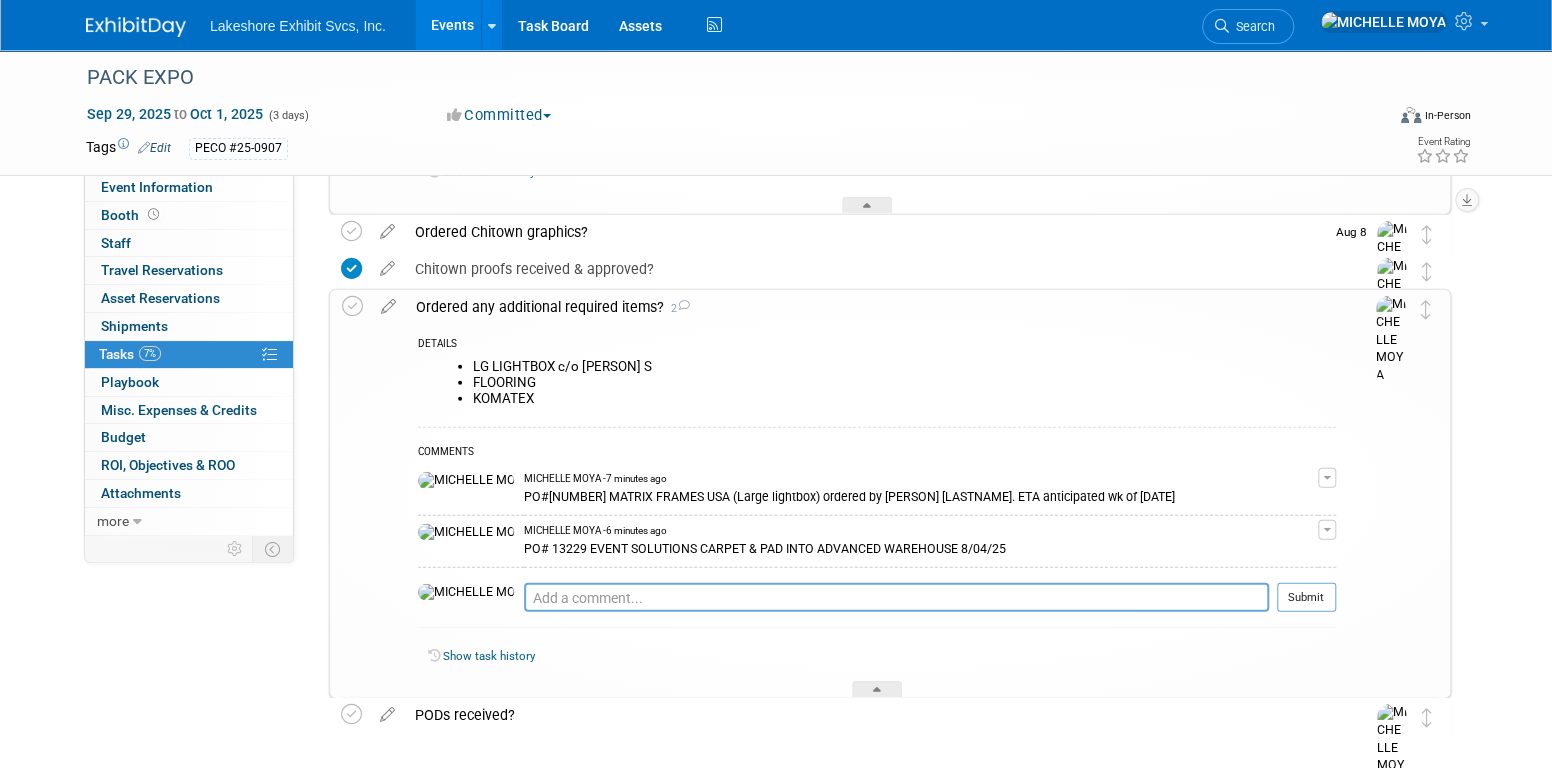 scroll, scrollTop: 3103, scrollLeft: 0, axis: vertical 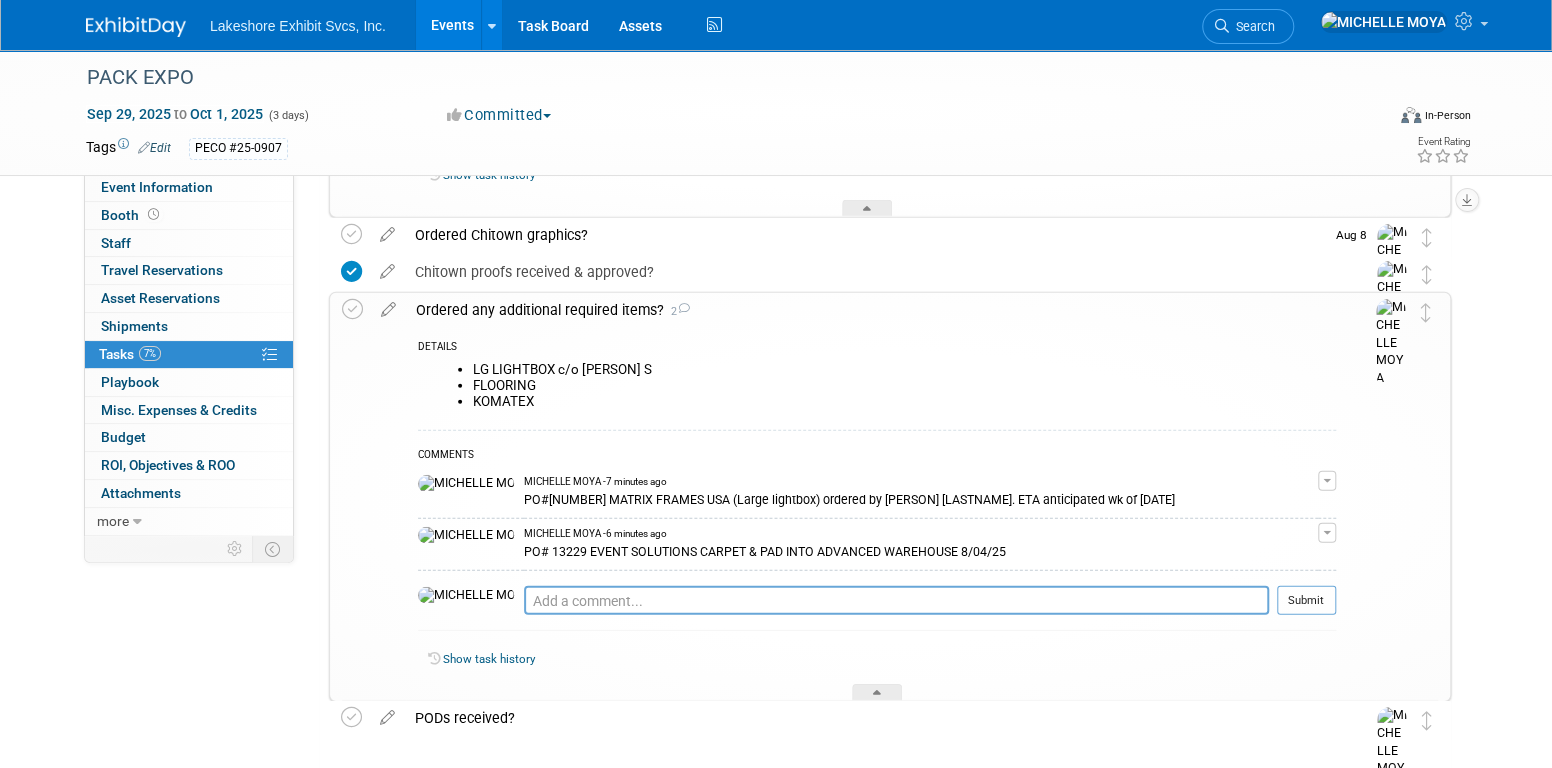 click at bounding box center [388, 305] 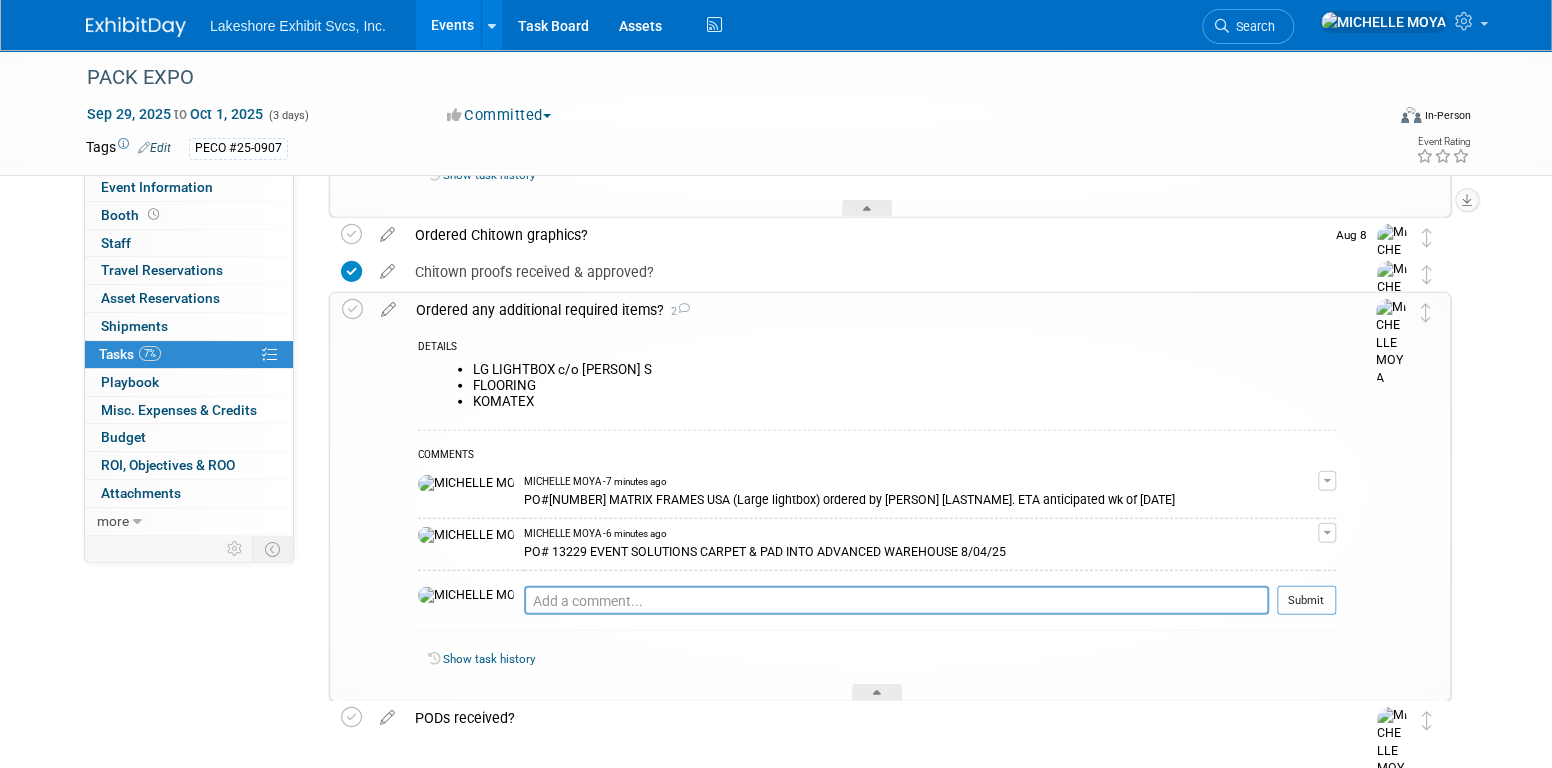 select on "7" 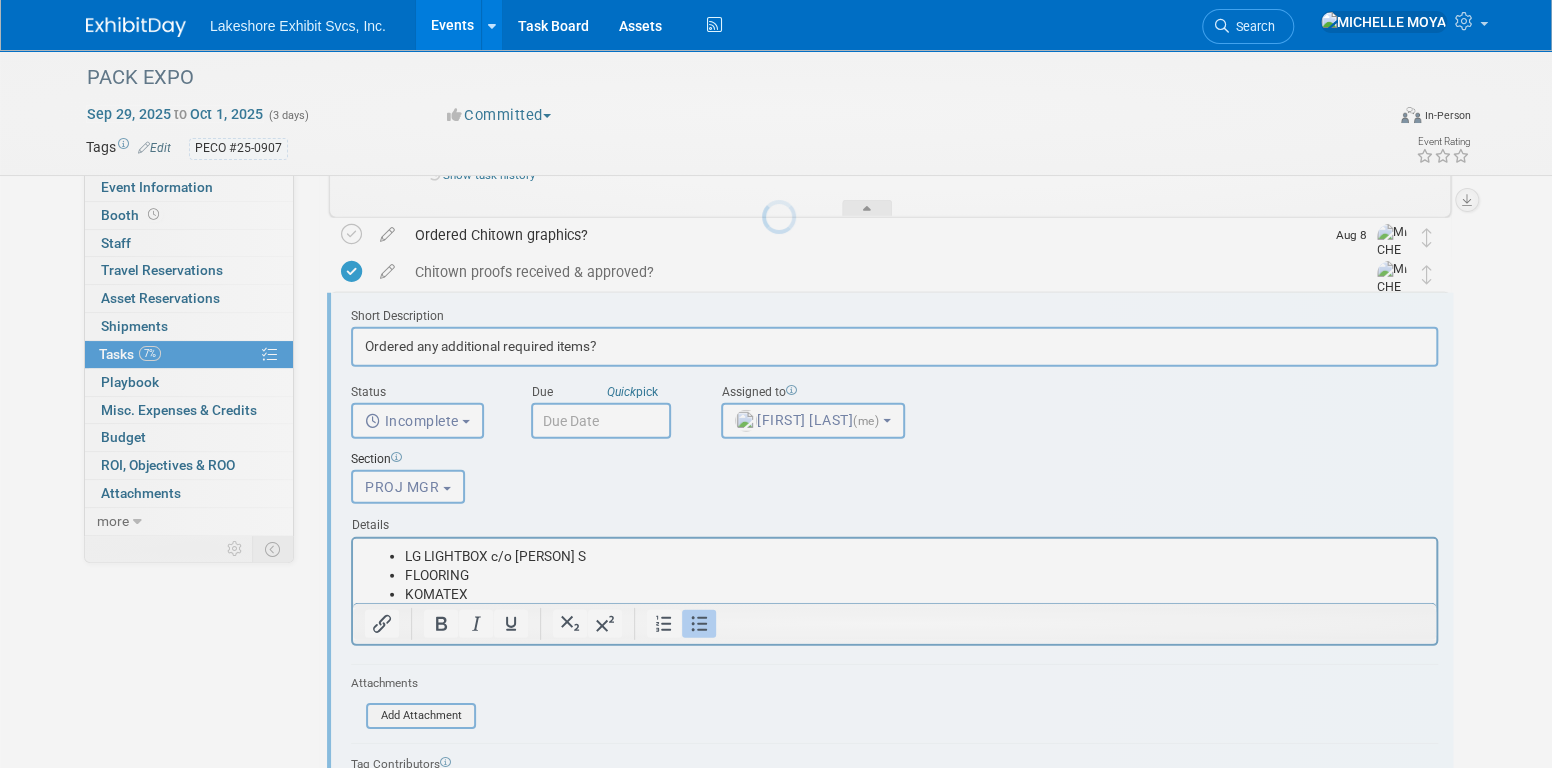 scroll, scrollTop: 0, scrollLeft: 0, axis: both 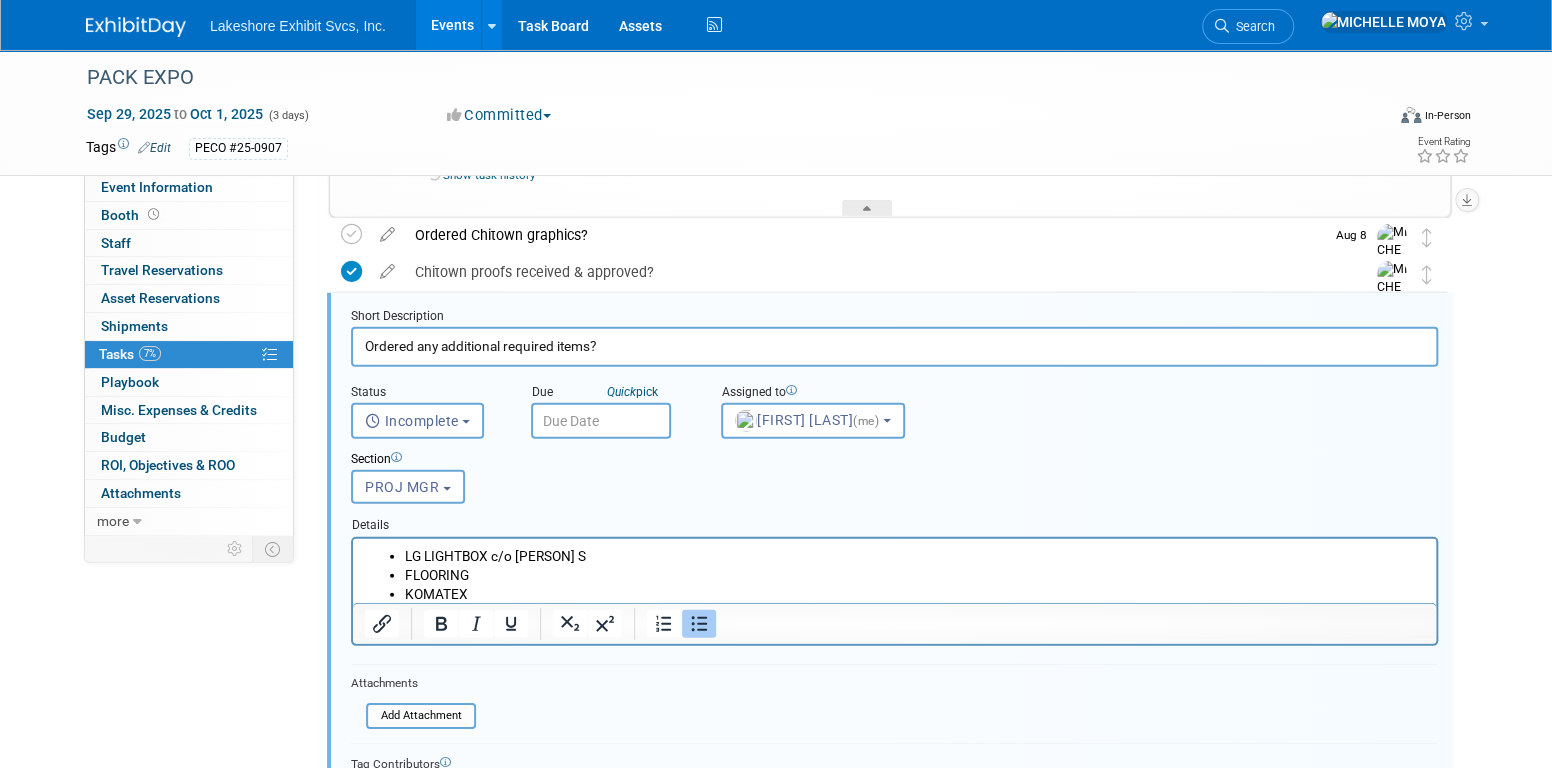 click at bounding box center [601, 421] 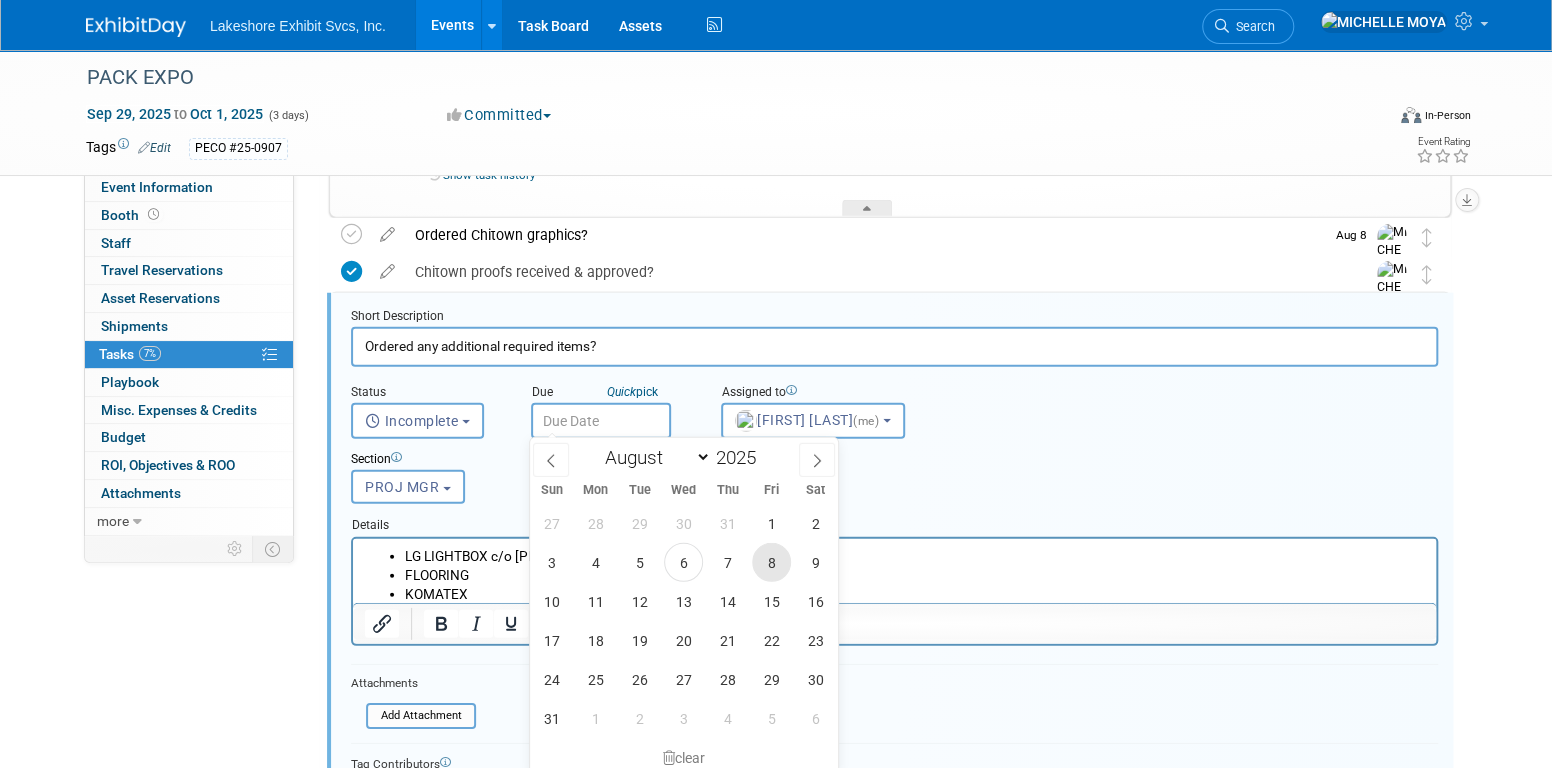 click on "8" at bounding box center (771, 562) 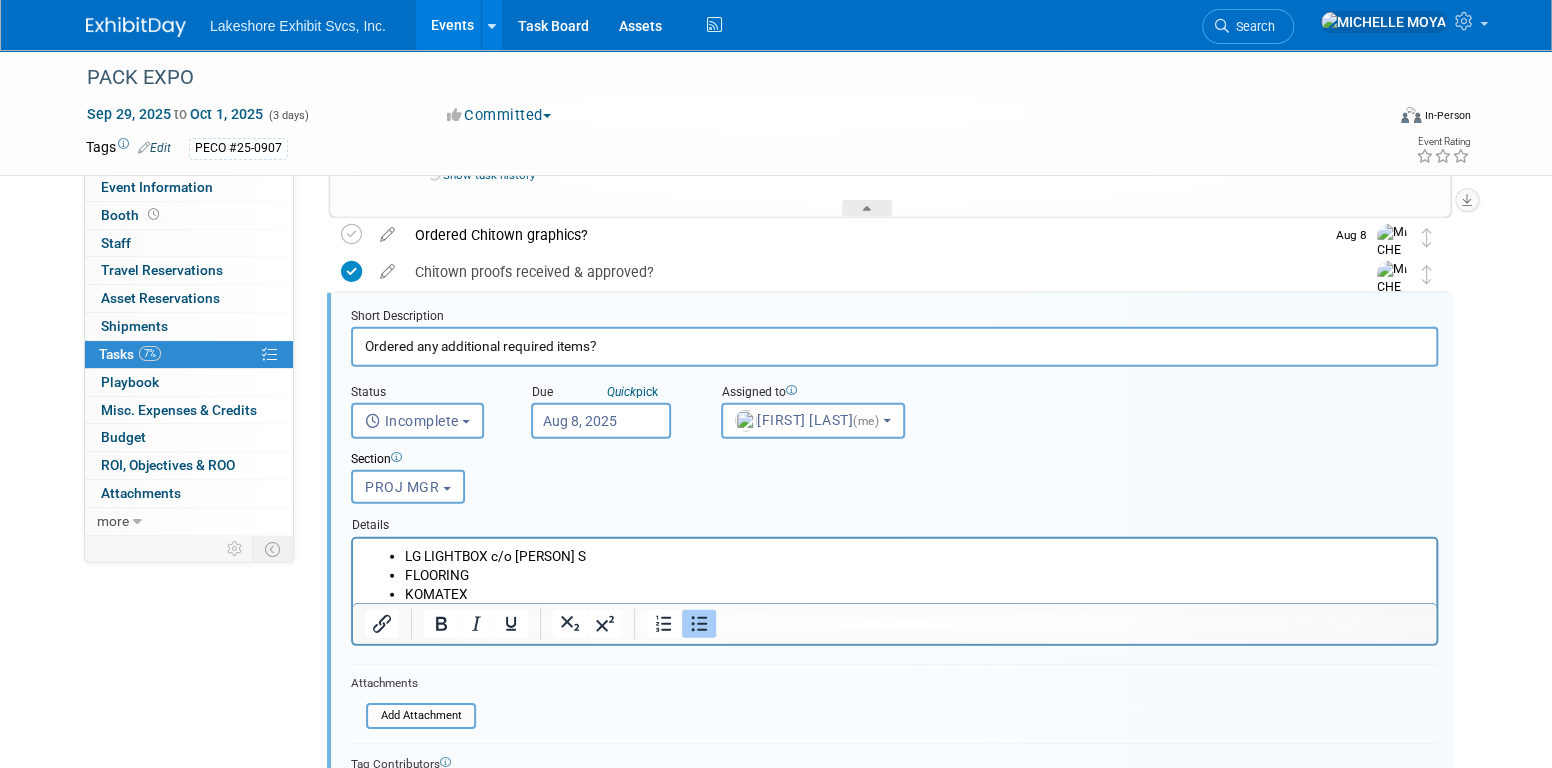 click on "Aug 8, 2025" at bounding box center (601, 421) 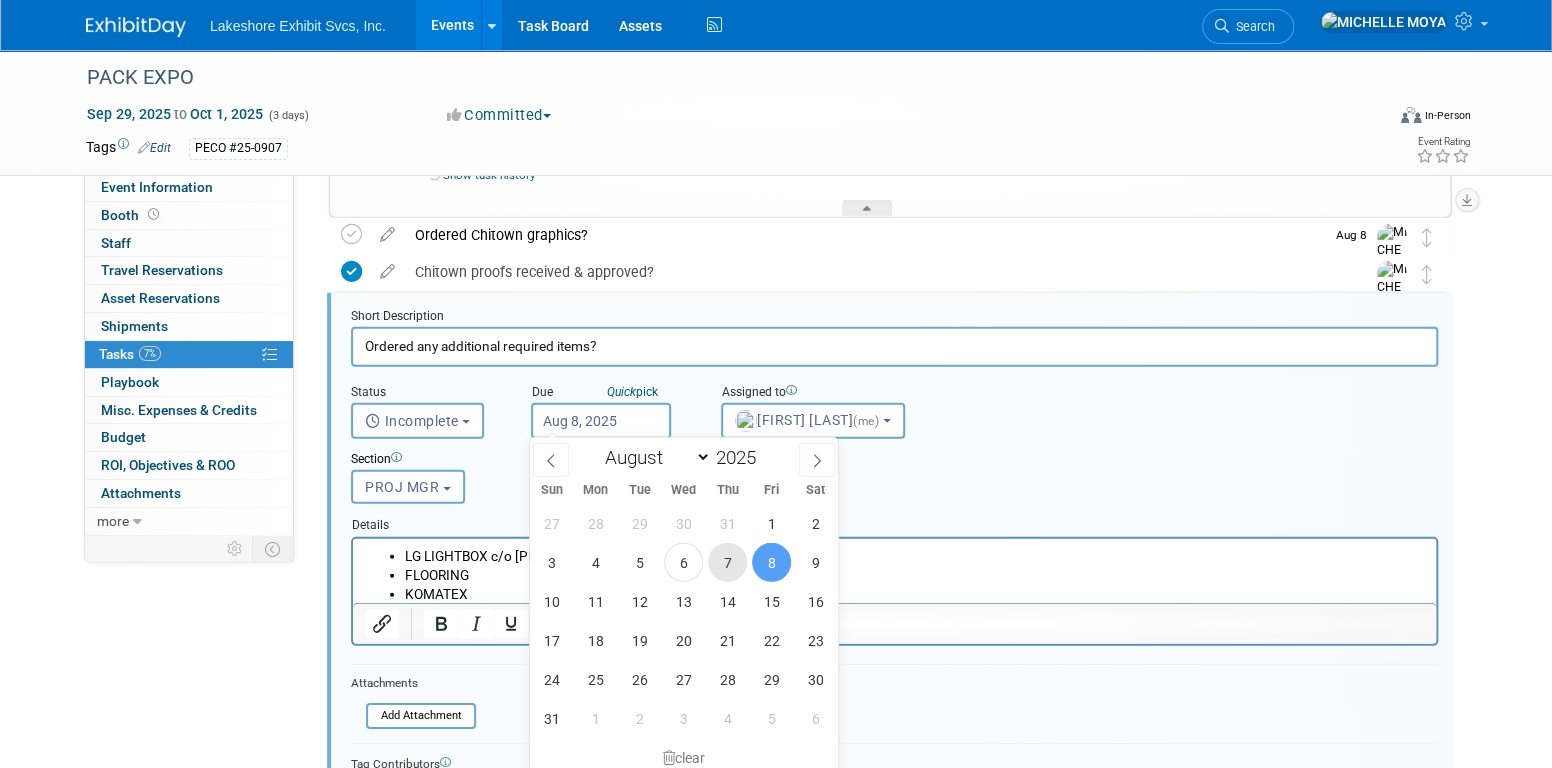 click on "7" at bounding box center (727, 562) 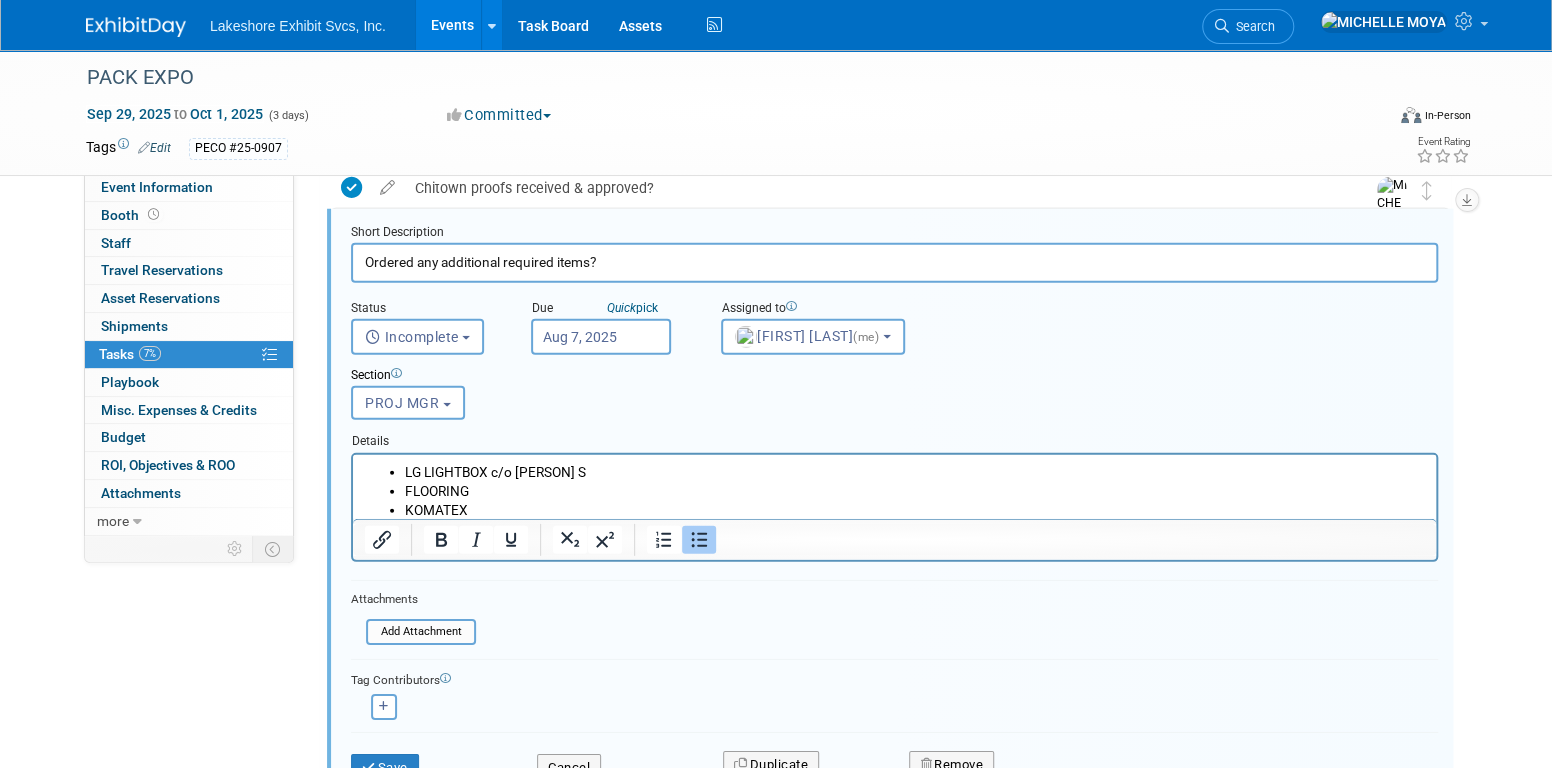 scroll, scrollTop: 3303, scrollLeft: 0, axis: vertical 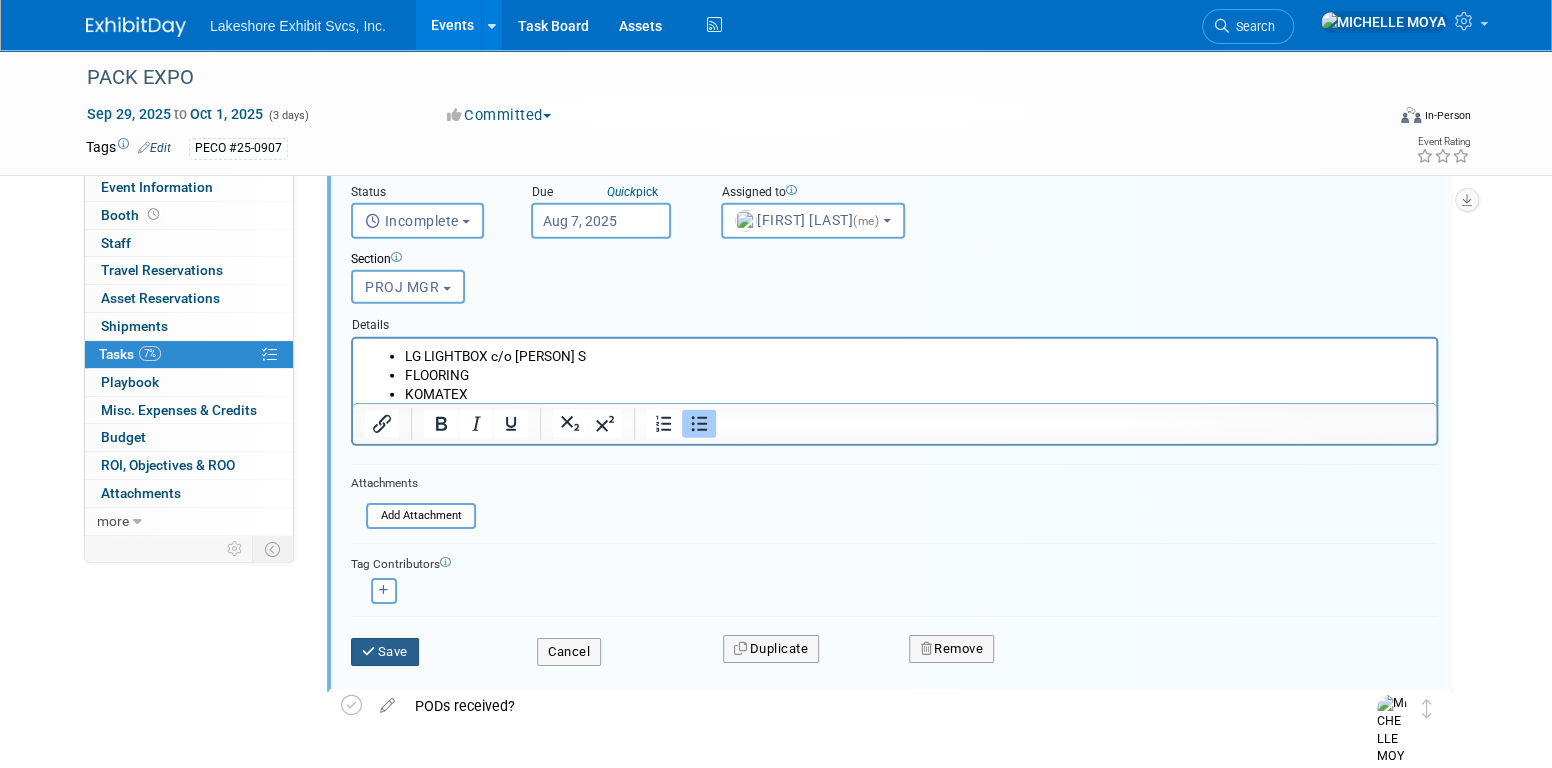 click on "Save" at bounding box center [385, 652] 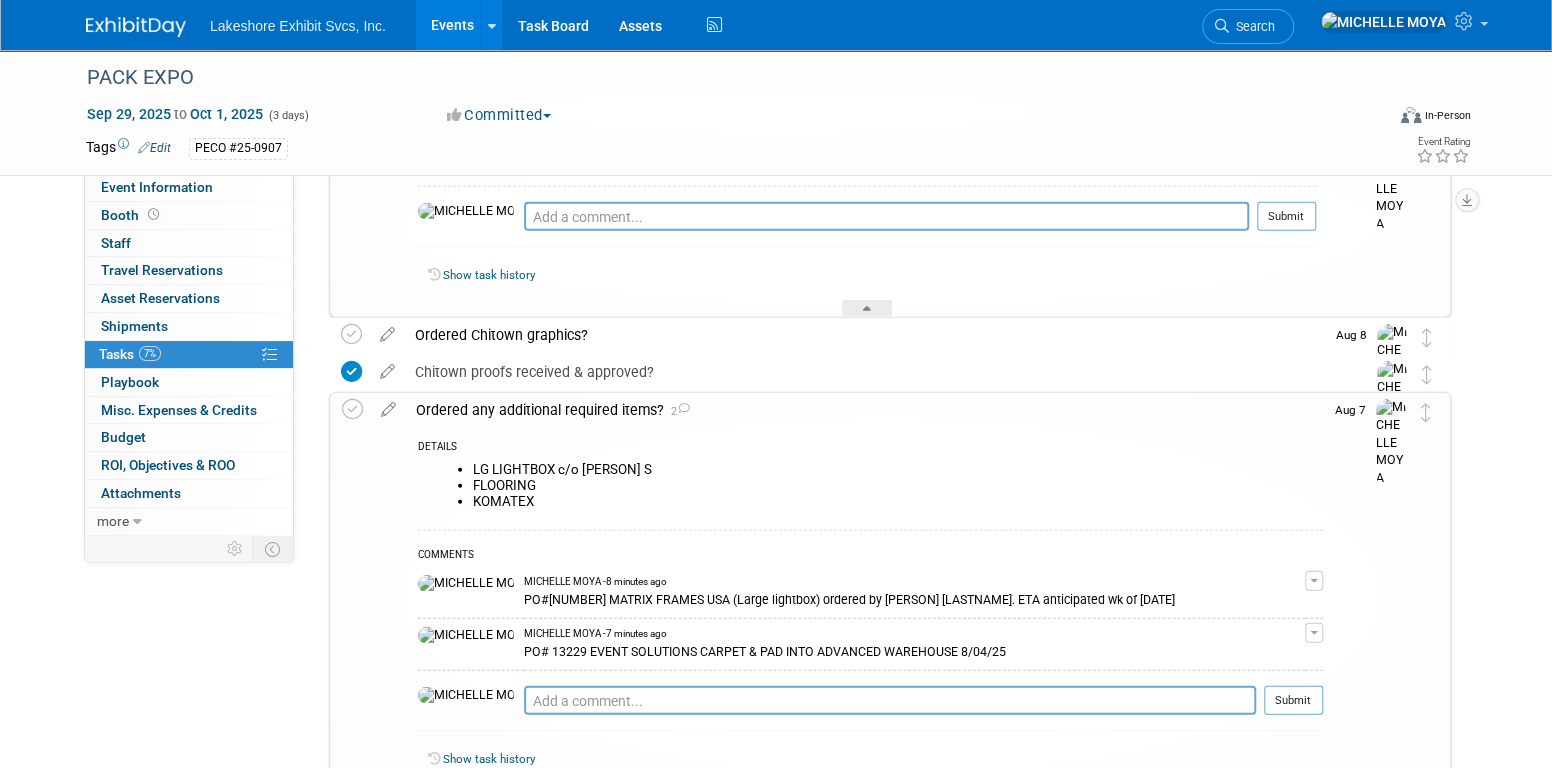 click on "Ordered any additional required items?
2" at bounding box center (864, 410) 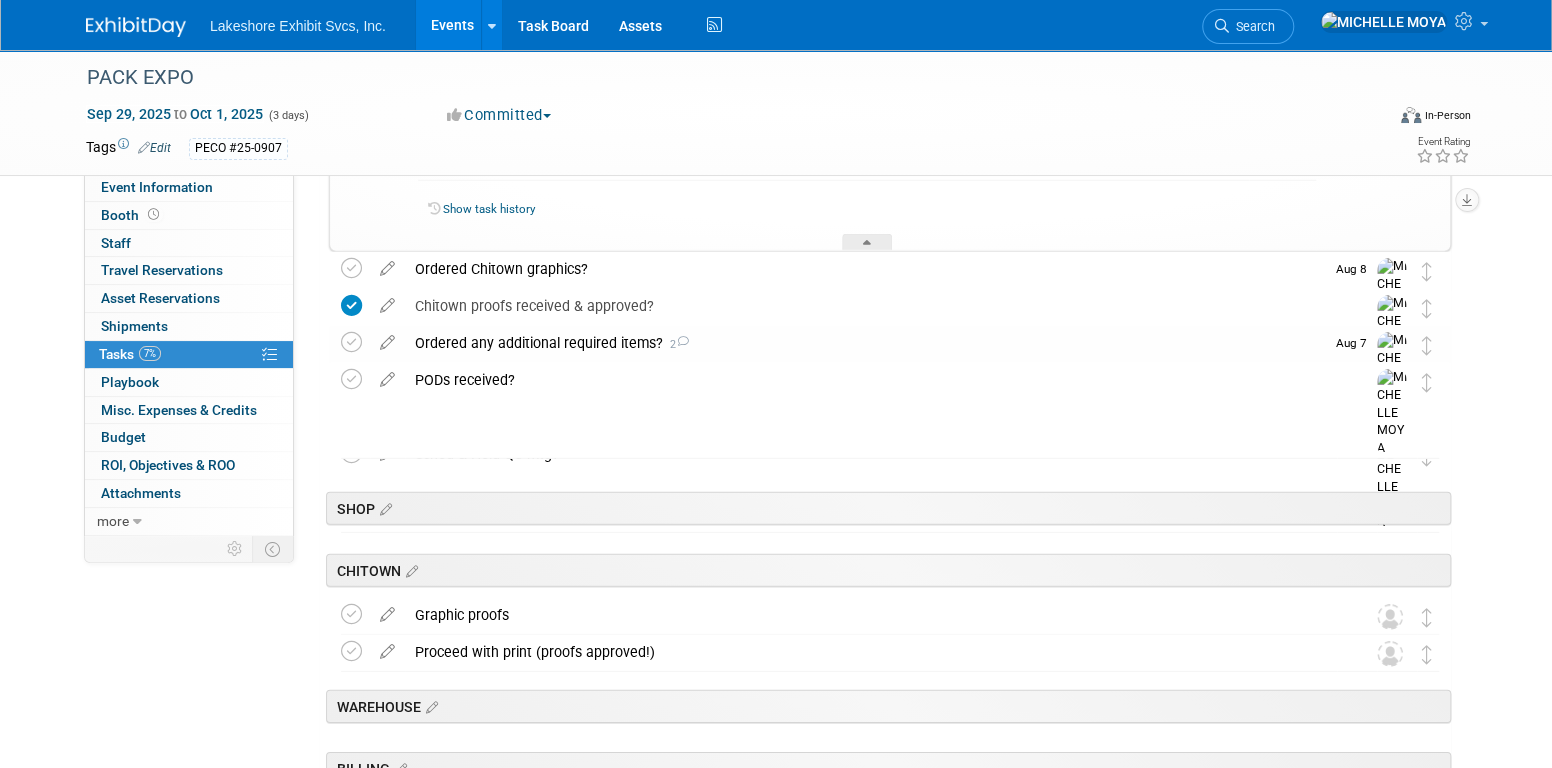 scroll, scrollTop: 3103, scrollLeft: 0, axis: vertical 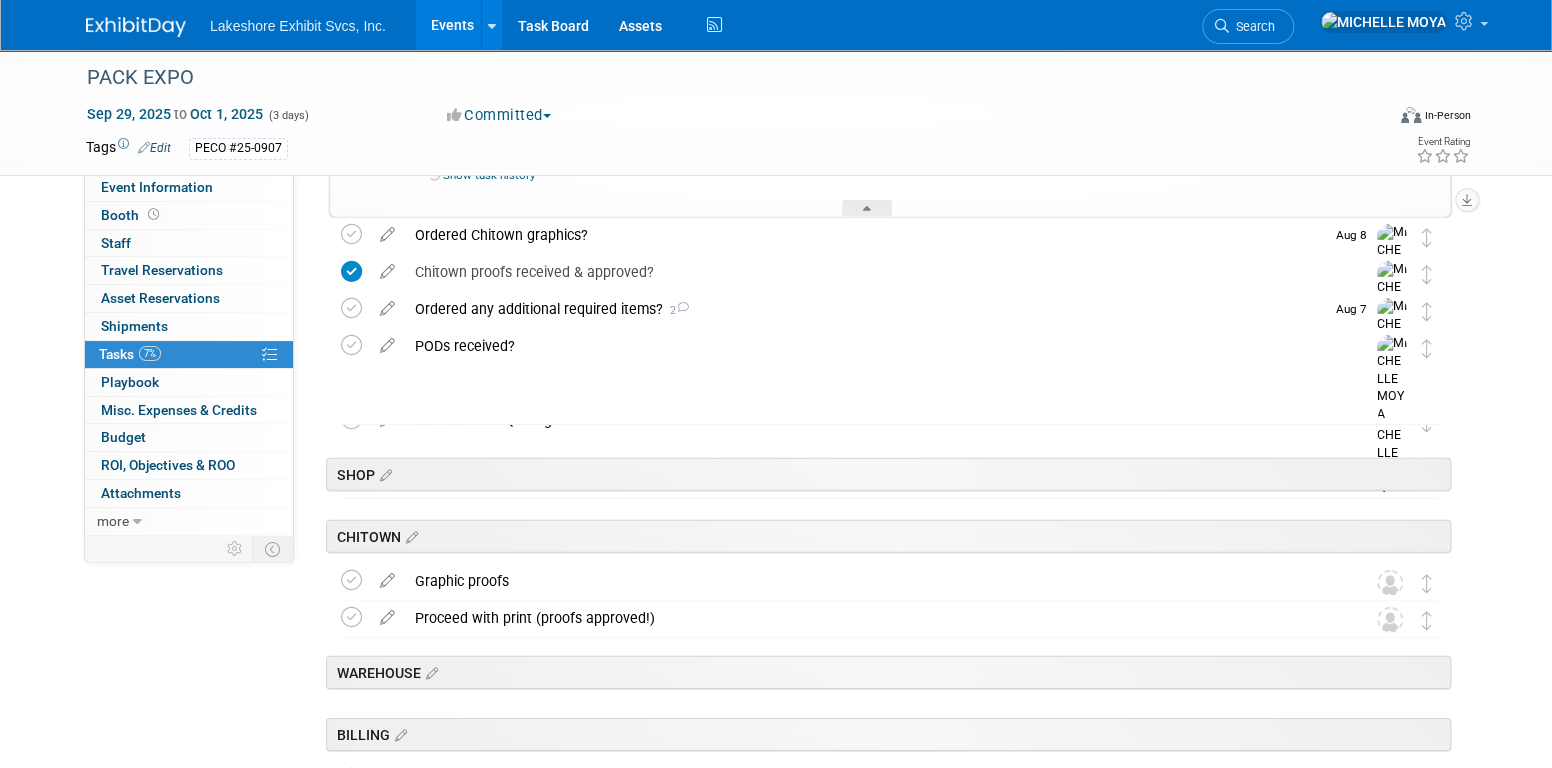 click on "PODs received?" at bounding box center (871, 346) 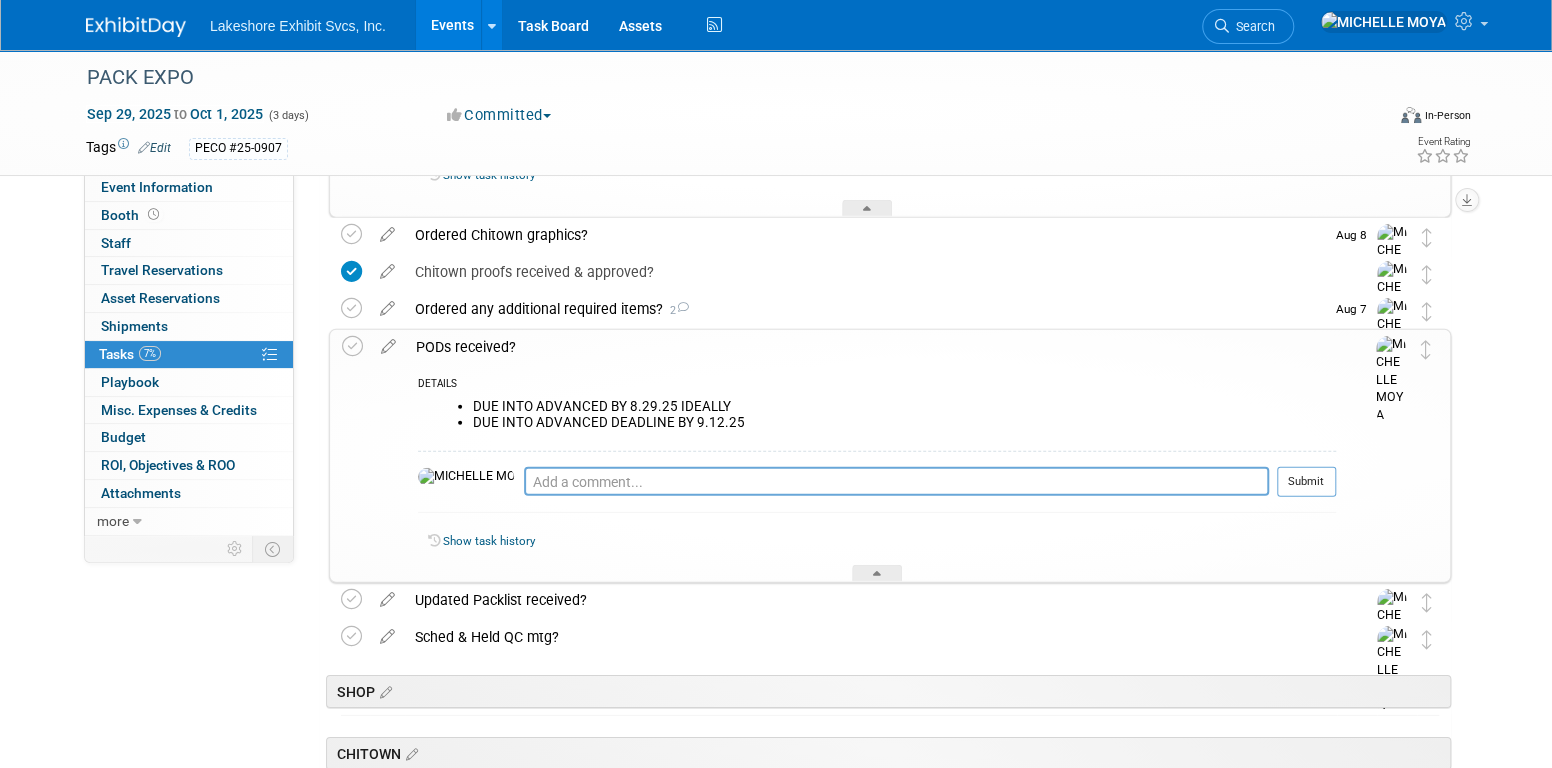 click on "PODs received?" at bounding box center (871, 347) 